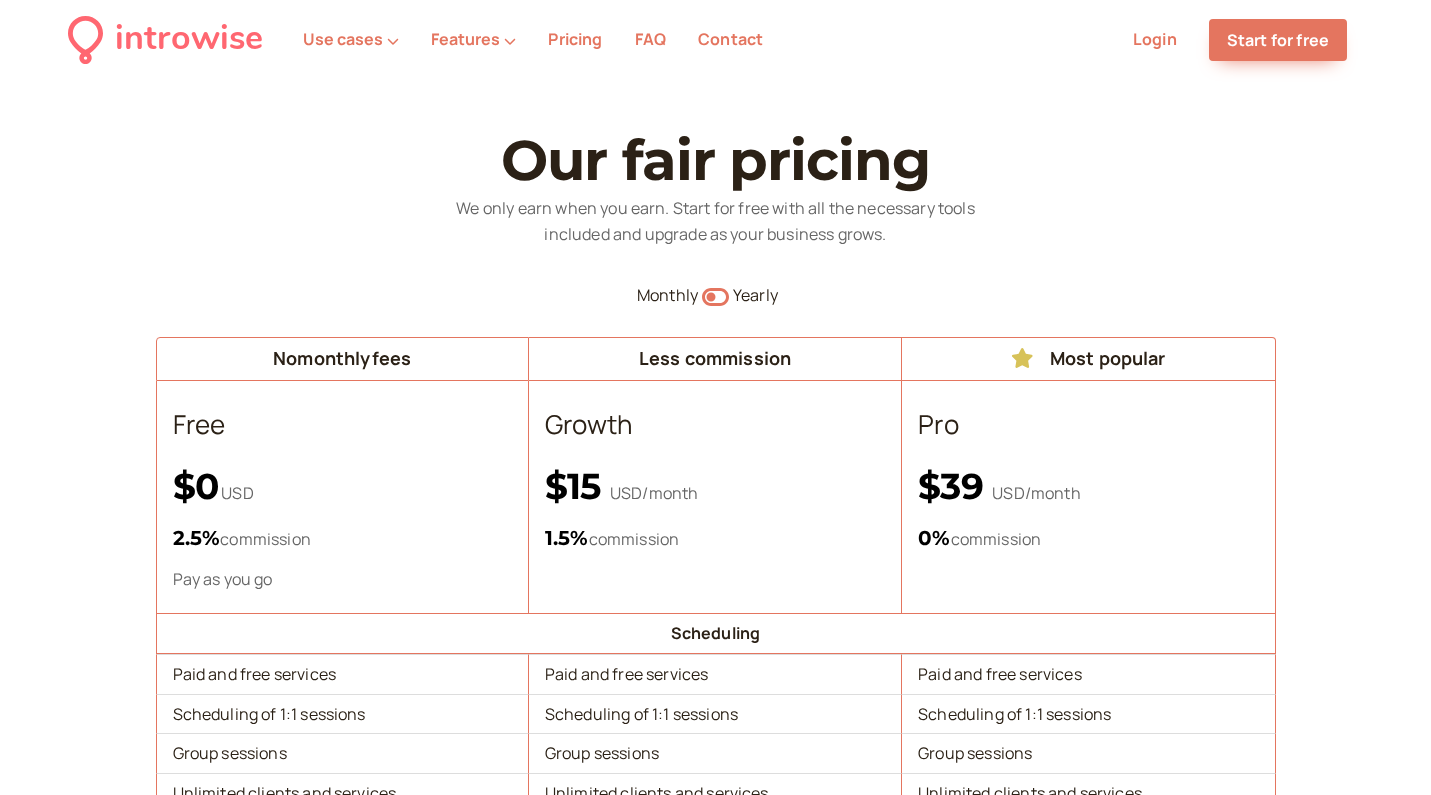 scroll, scrollTop: 0, scrollLeft: 0, axis: both 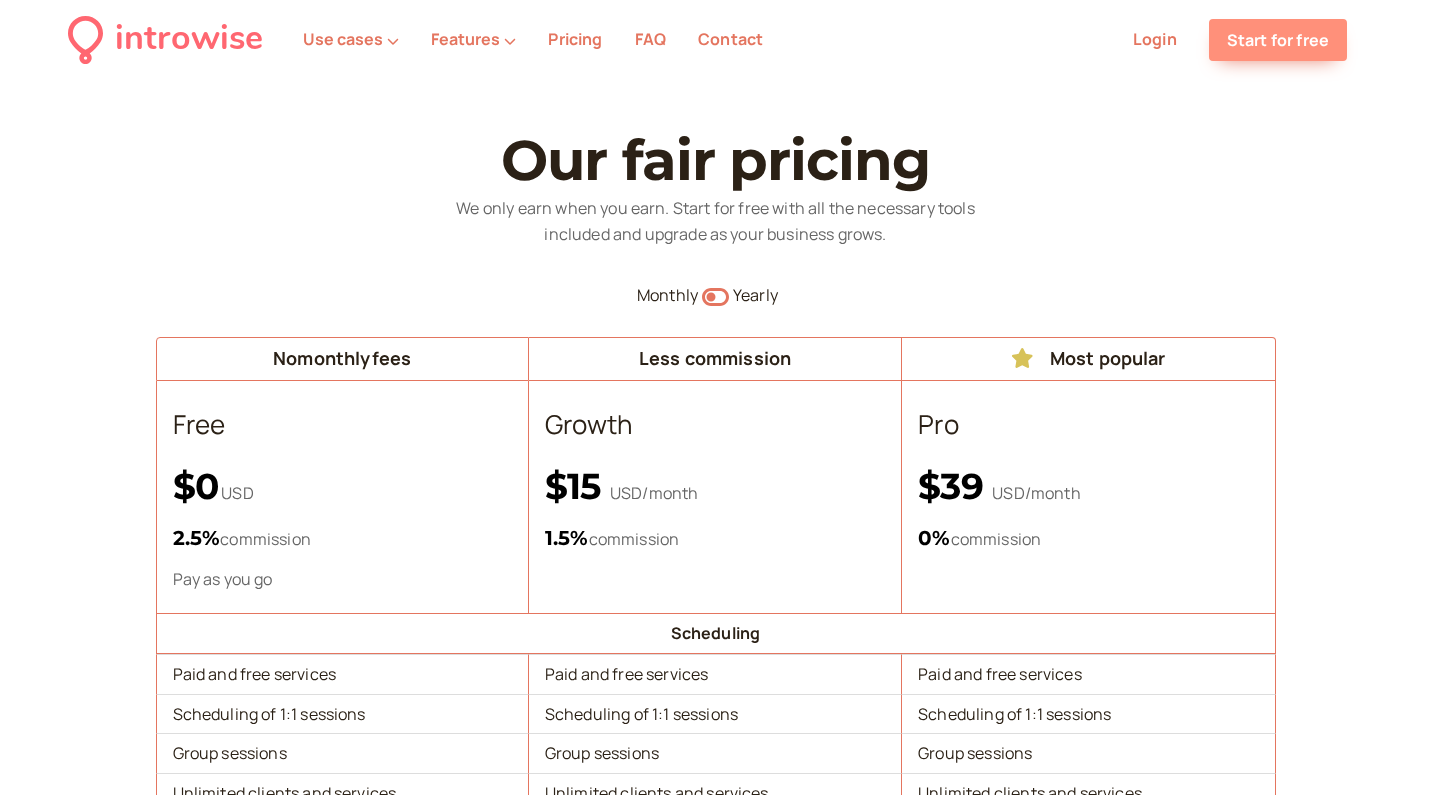 click on "Start for free" at bounding box center [1278, 40] 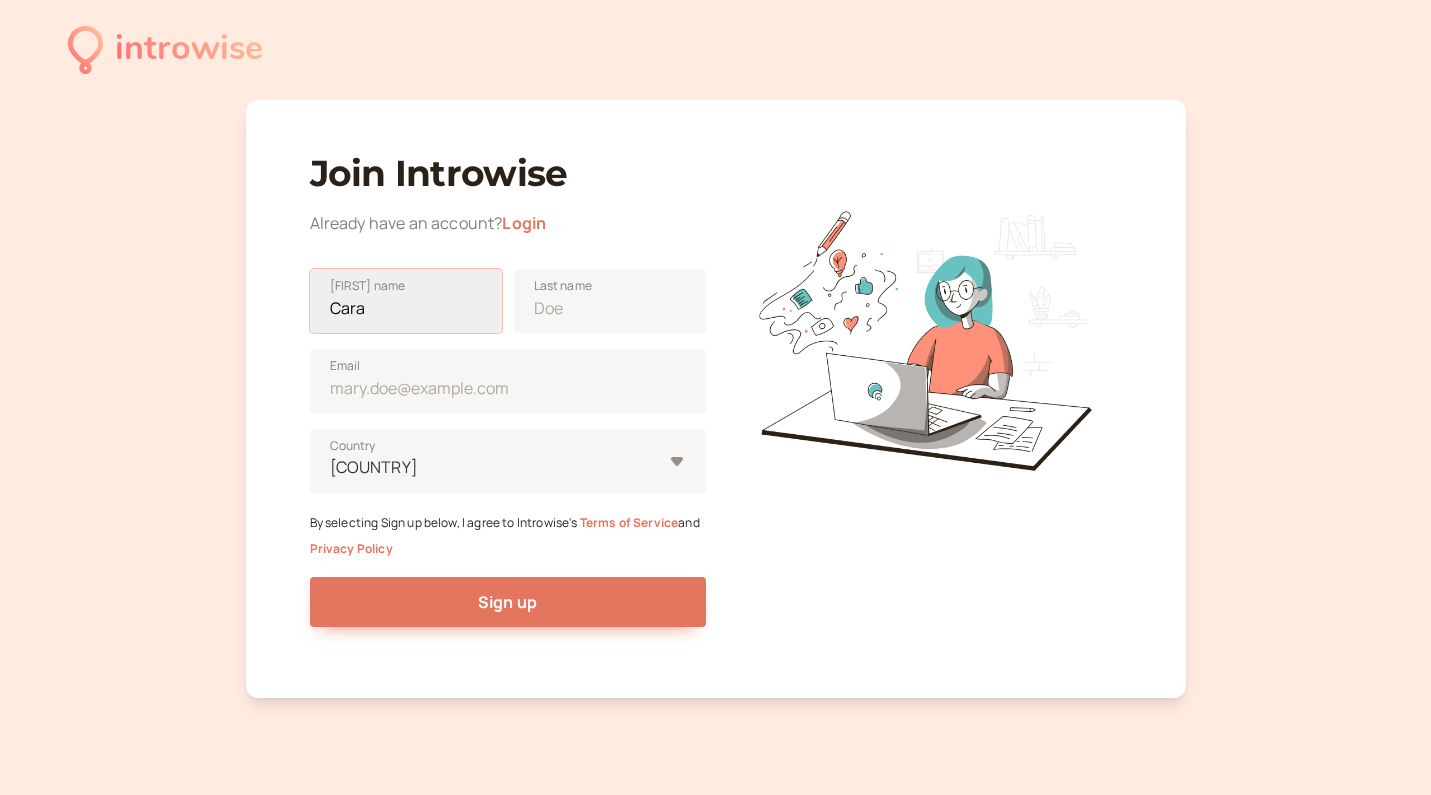 type on "Cara" 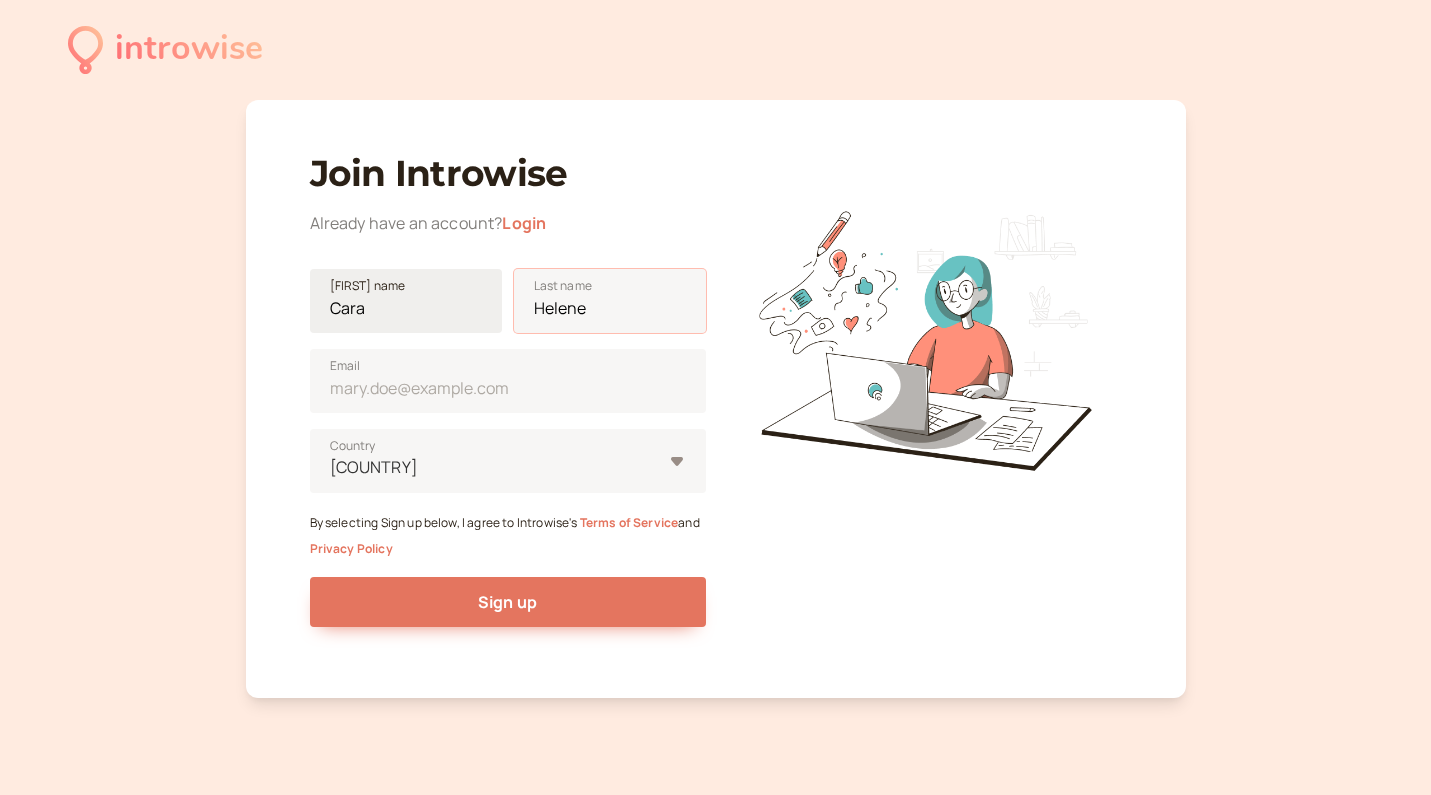 type on "Helene" 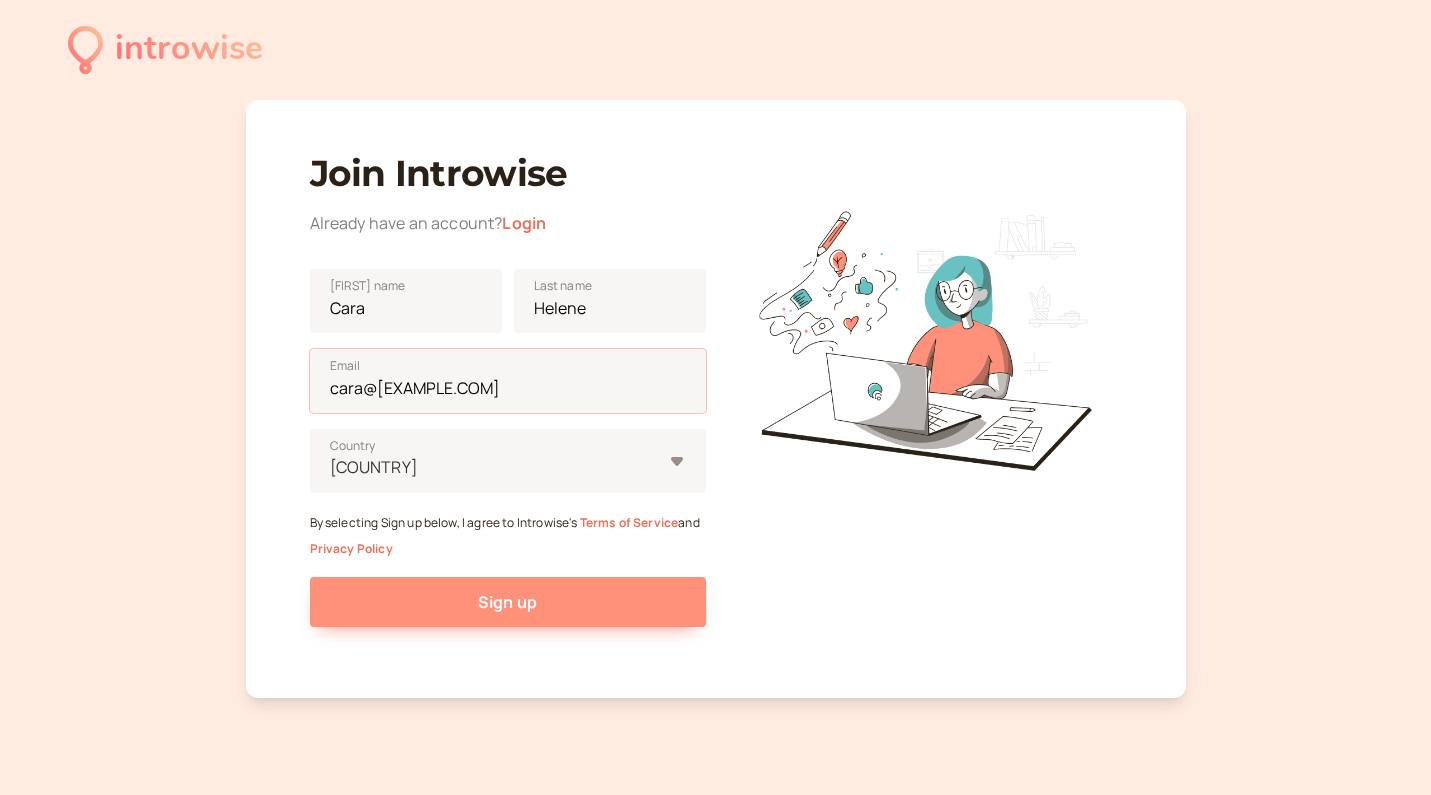 type on "[EMAIL]" 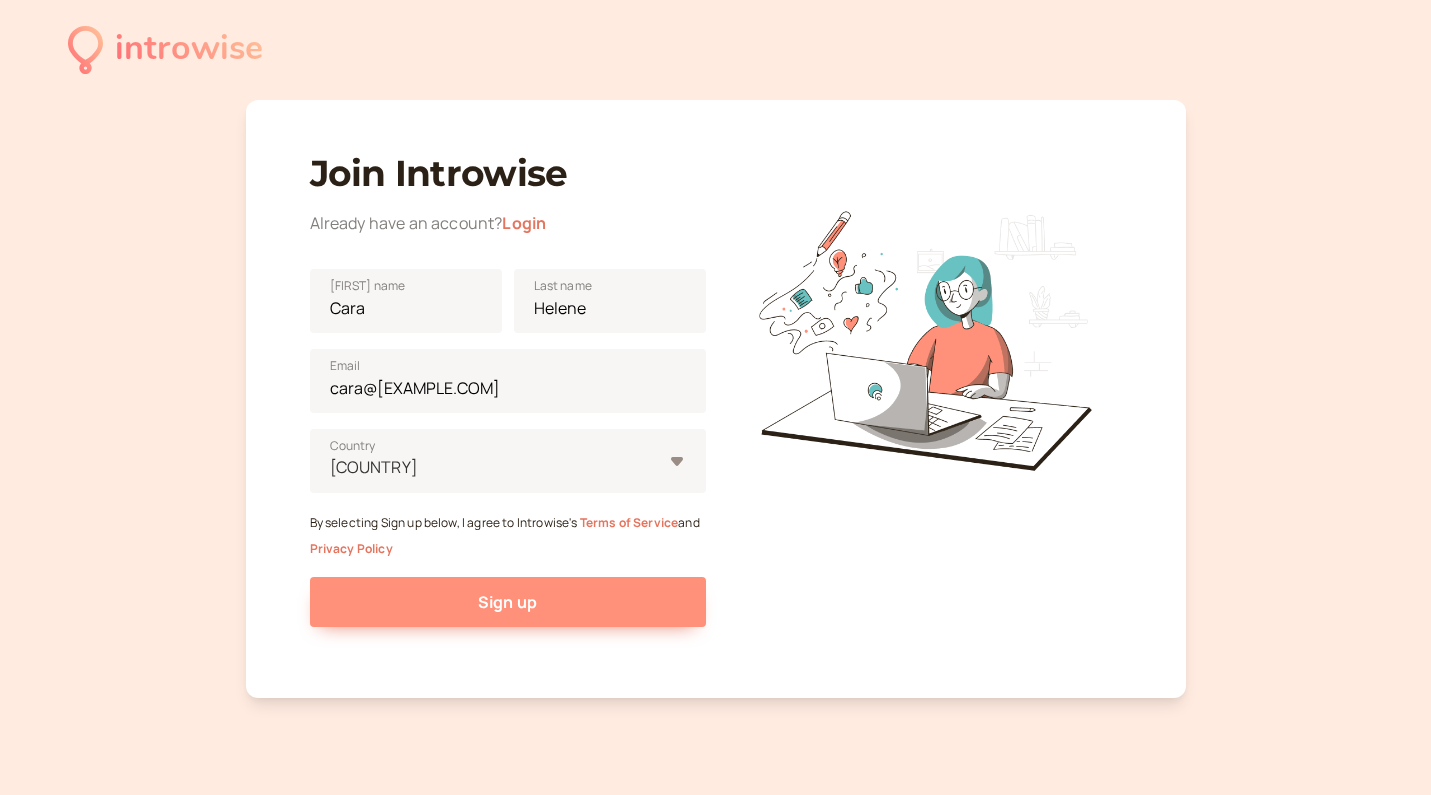 click on "Sign up" at bounding box center (508, 602) 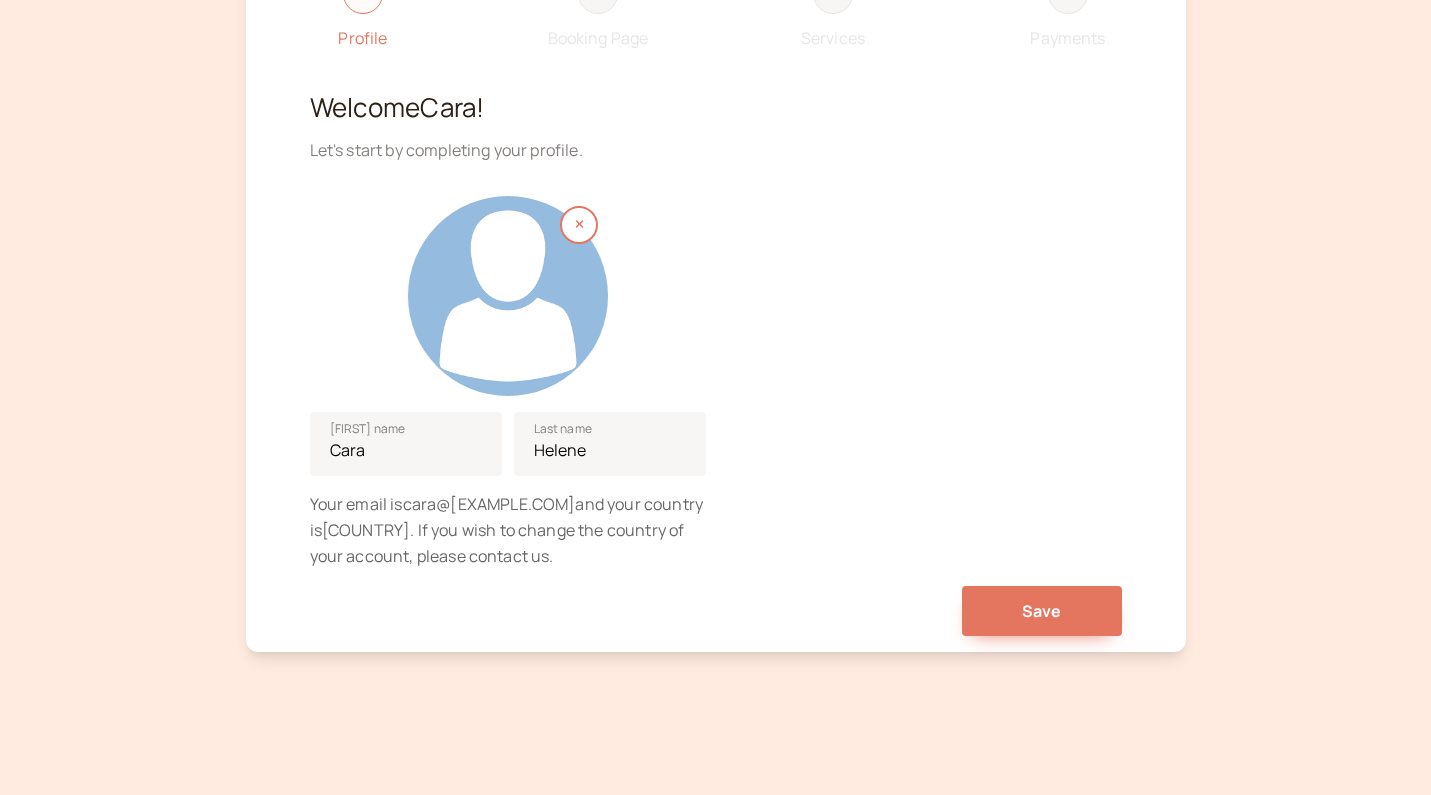 scroll, scrollTop: 164, scrollLeft: 0, axis: vertical 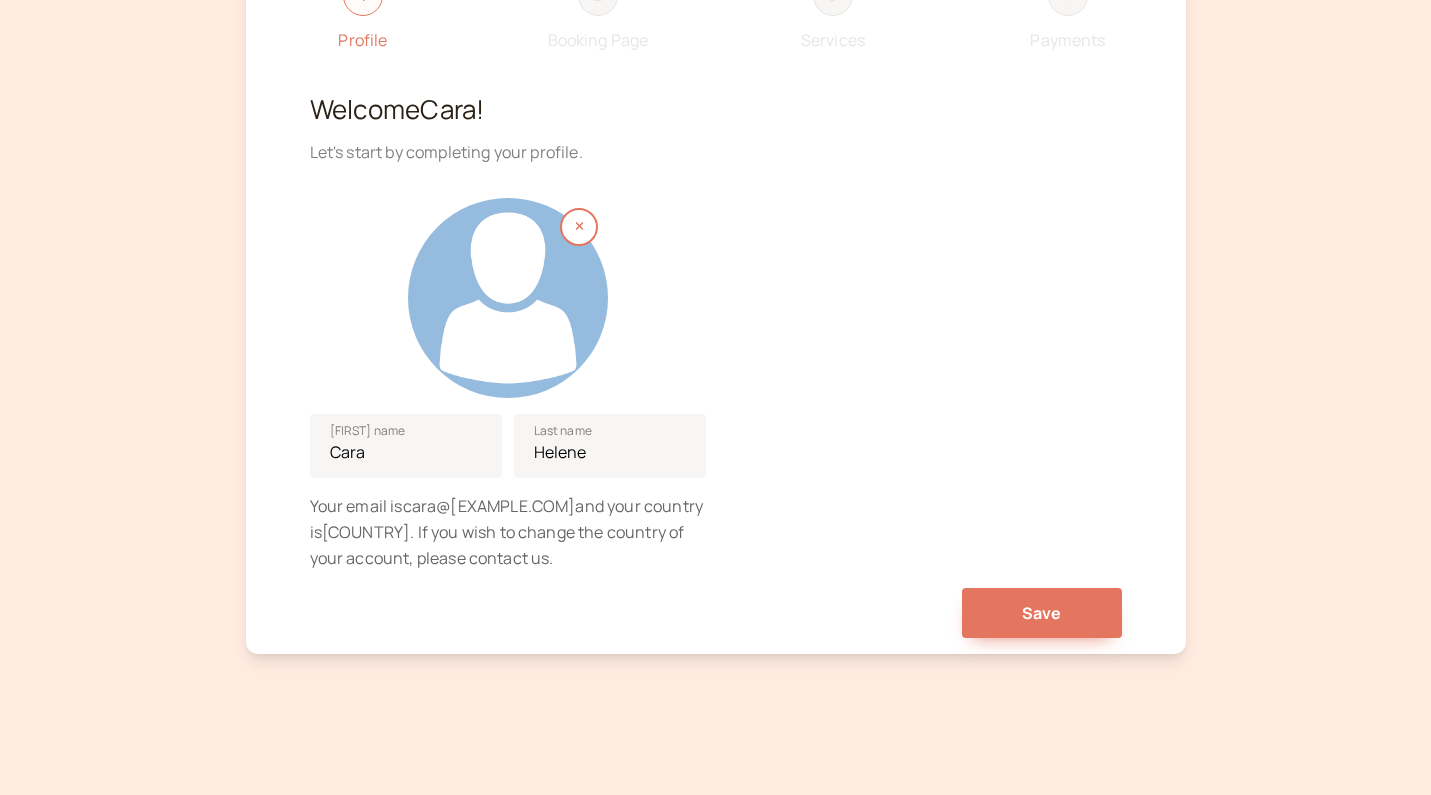 click at bounding box center [508, 298] 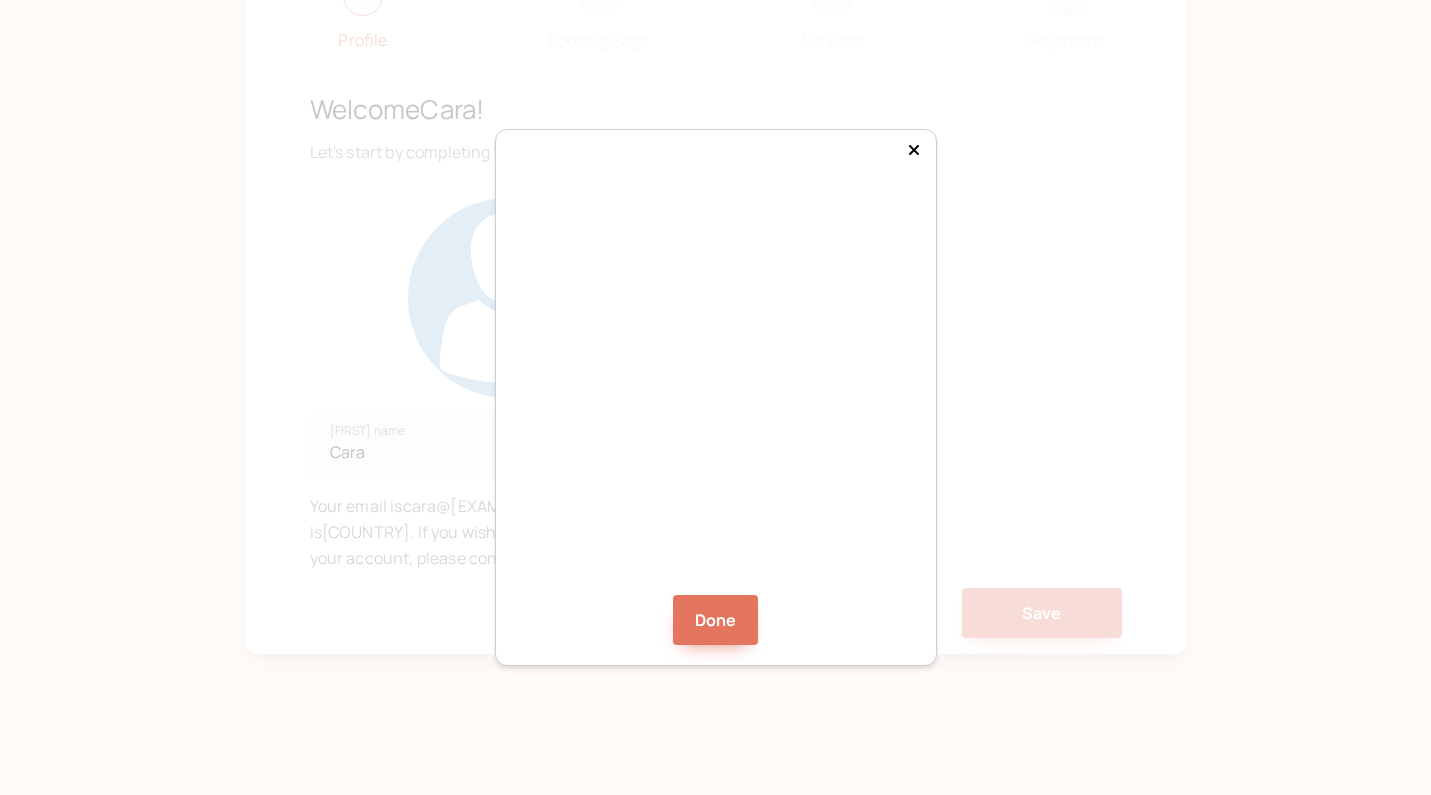 click at bounding box center [716, 395] 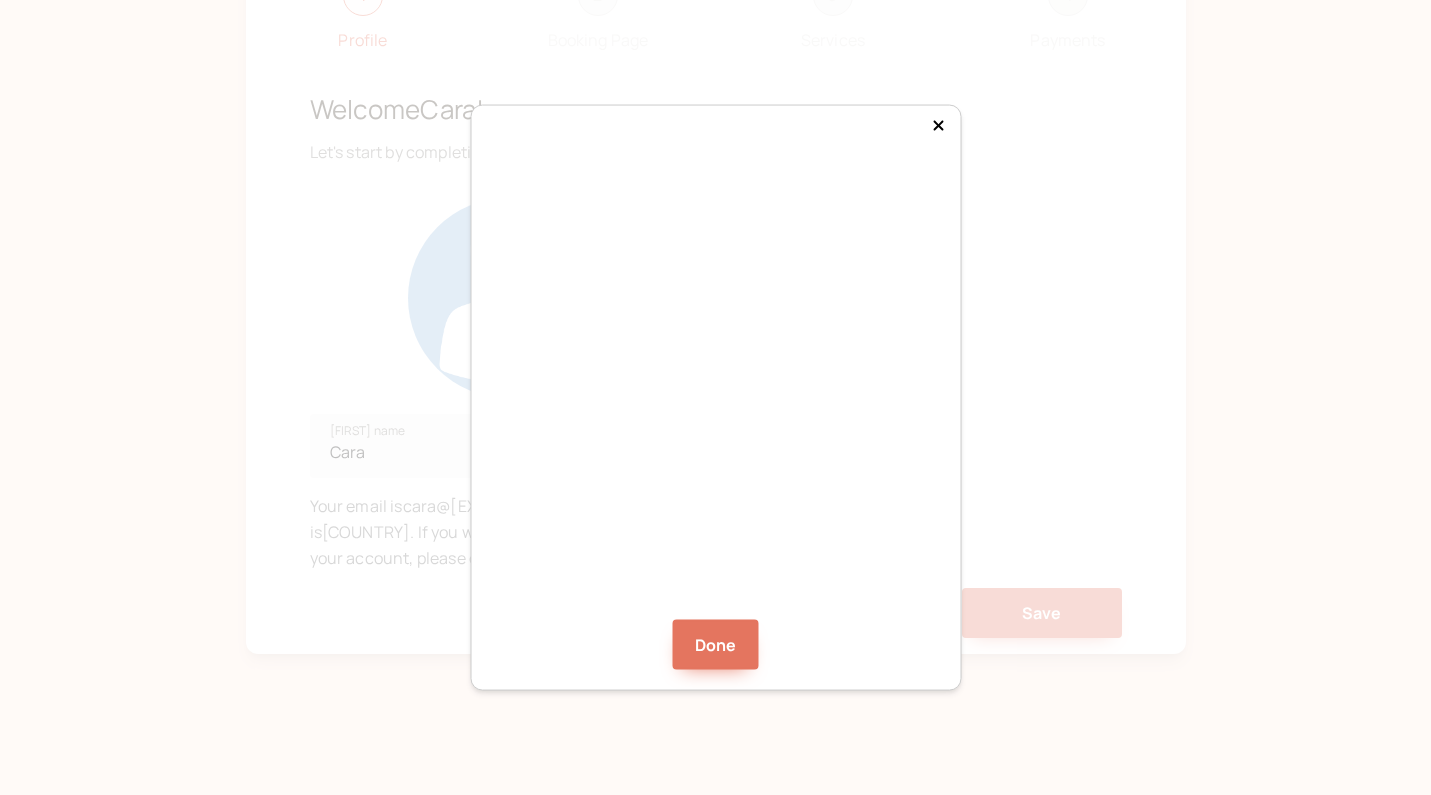 click at bounding box center (715, 382) 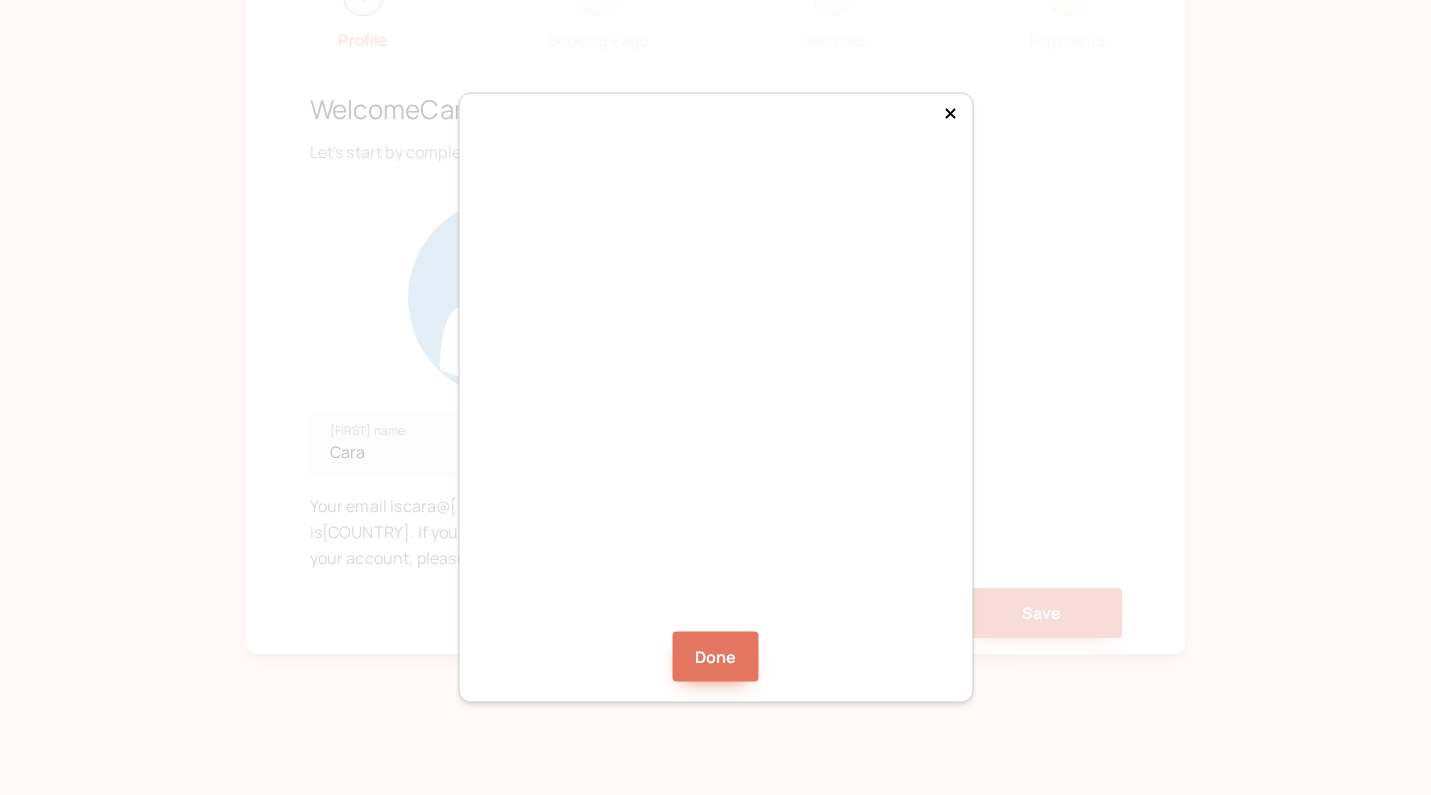 click at bounding box center [715, 159] 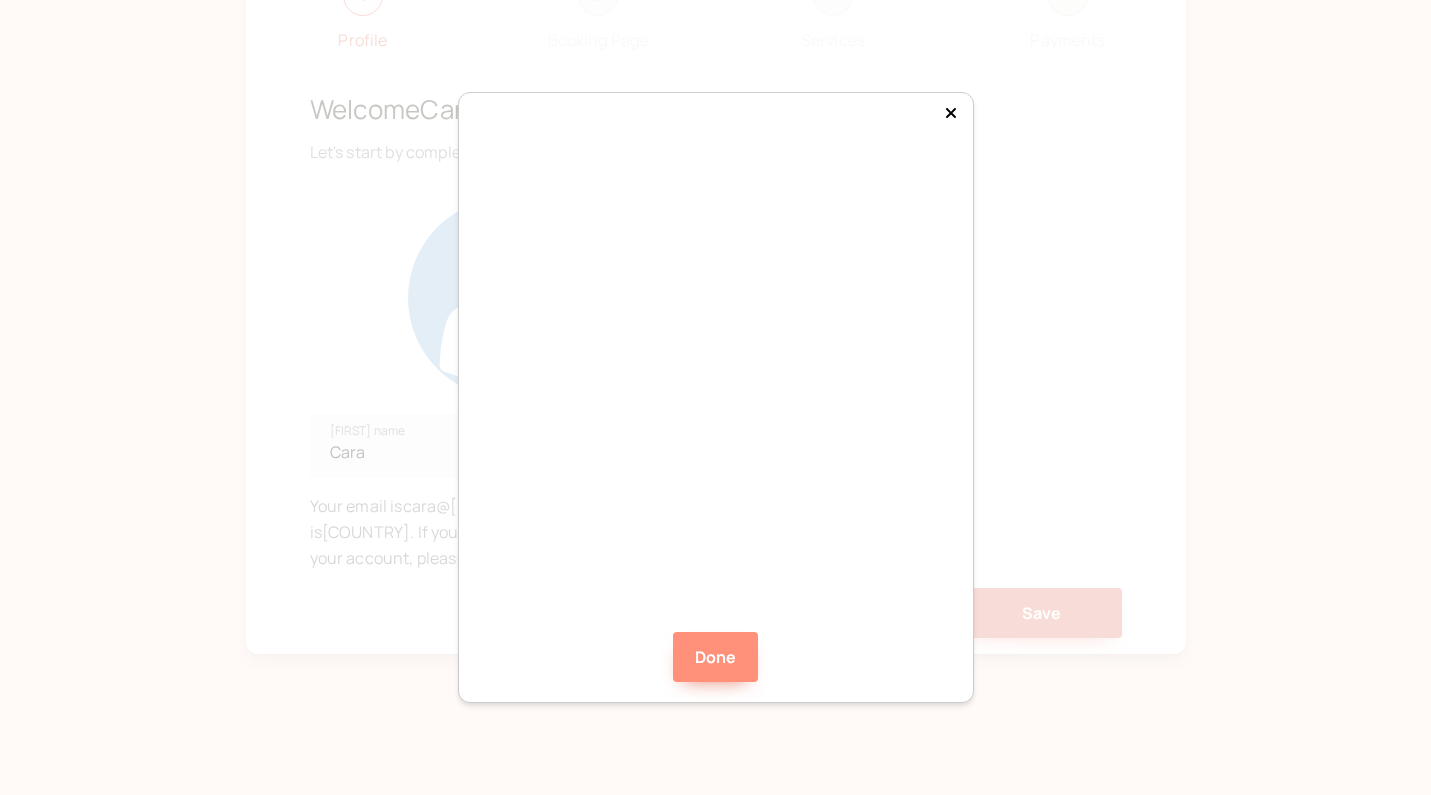 click on "Done" at bounding box center [716, 657] 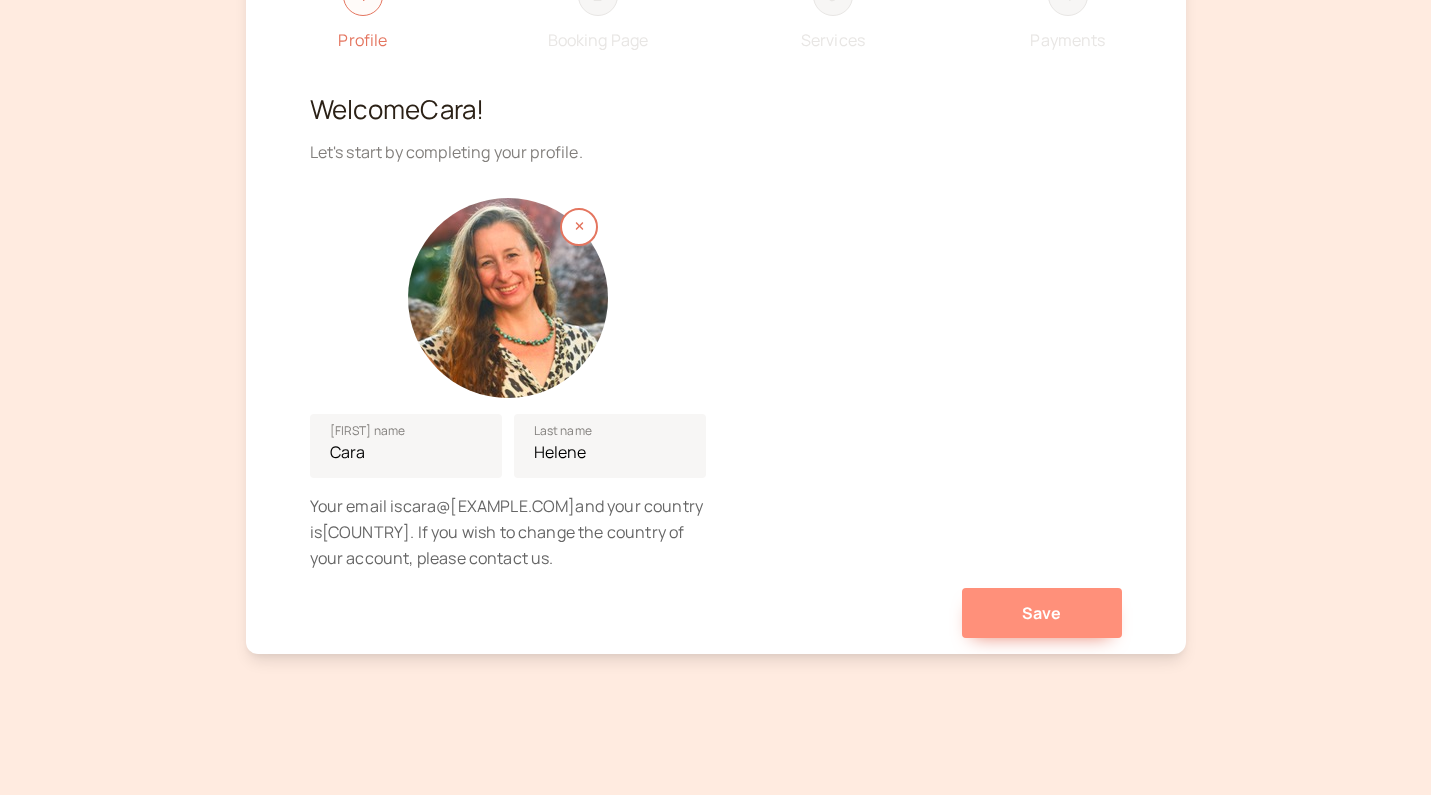 click on "Save" at bounding box center (1042, 613) 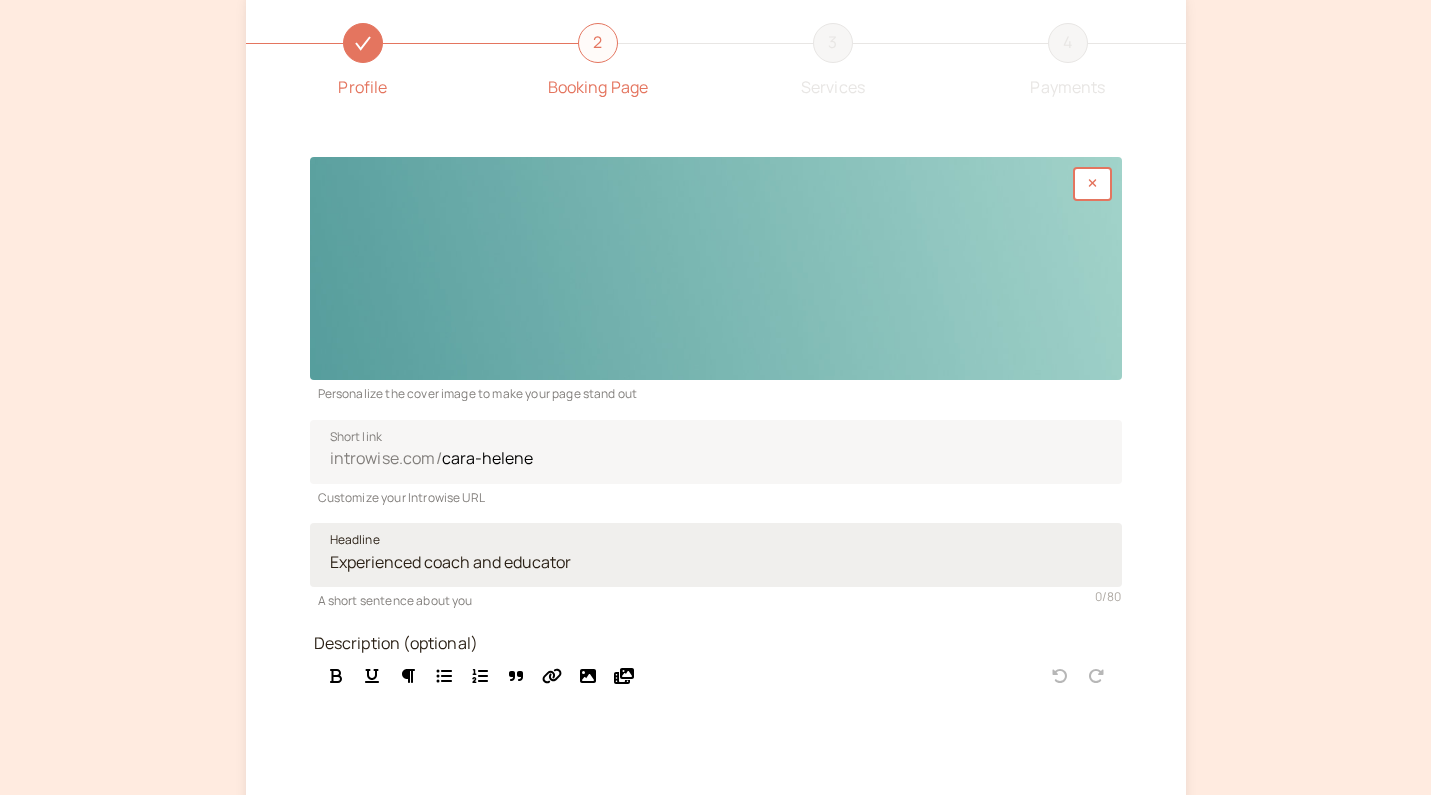 scroll, scrollTop: 123, scrollLeft: 0, axis: vertical 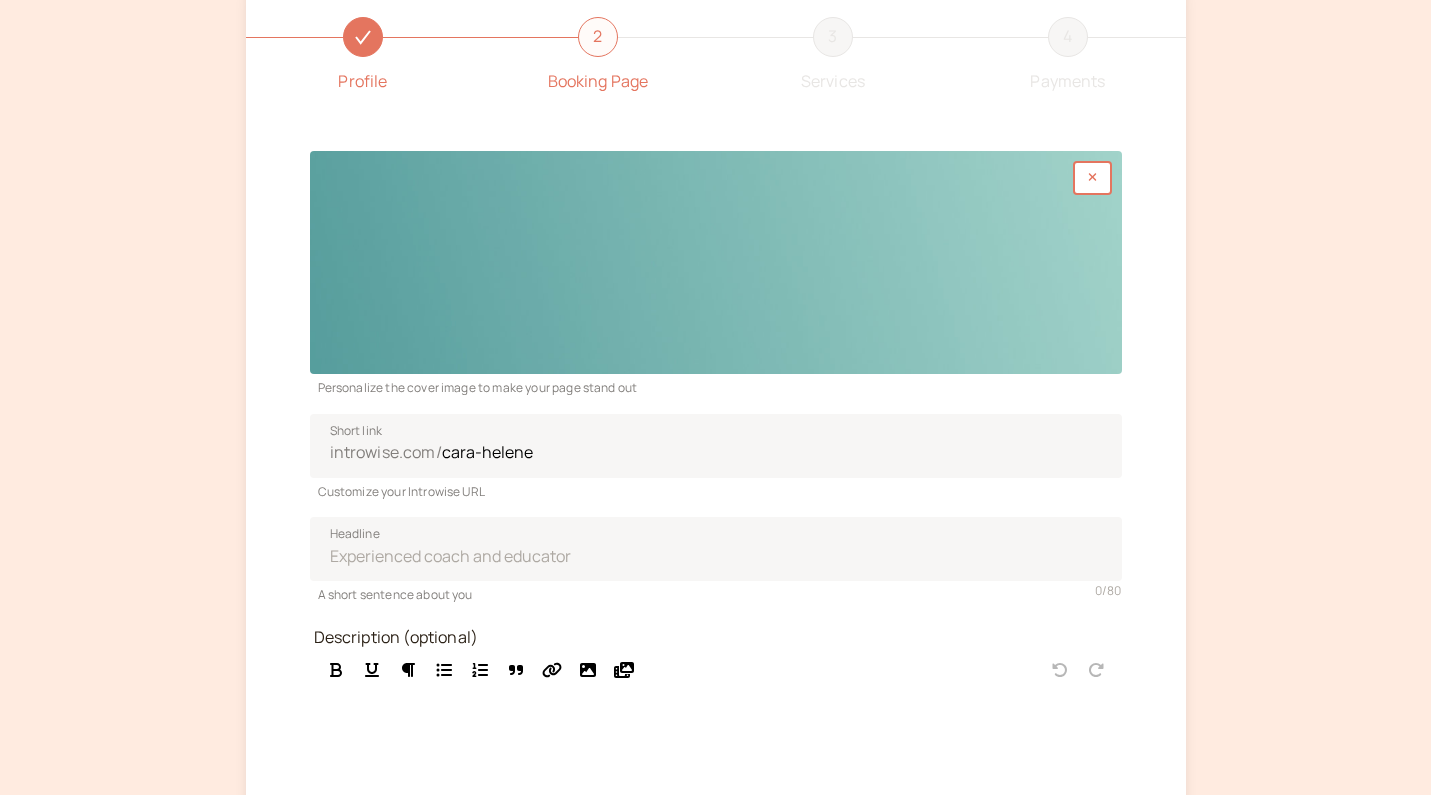 click at bounding box center [716, 262] 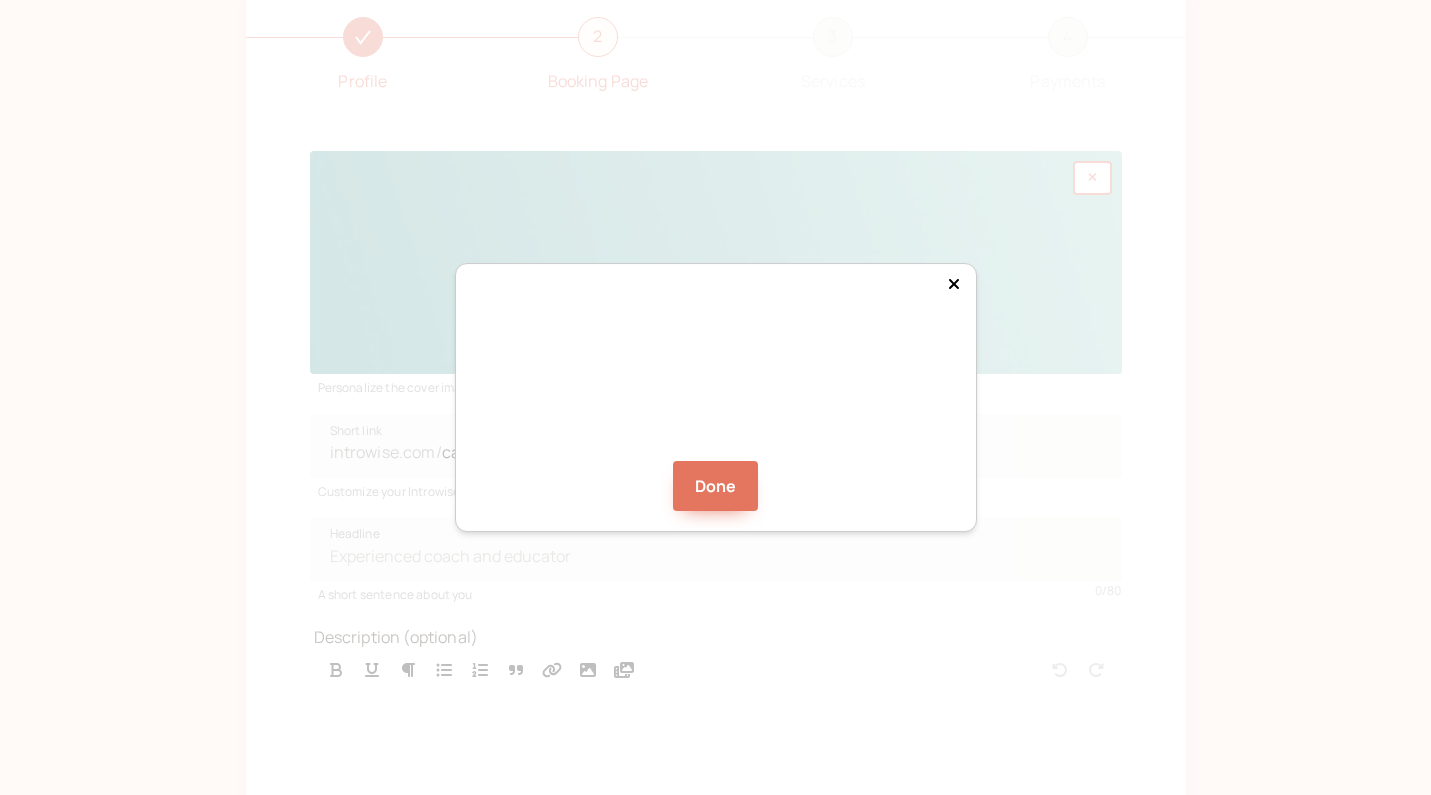click at bounding box center [716, 395] 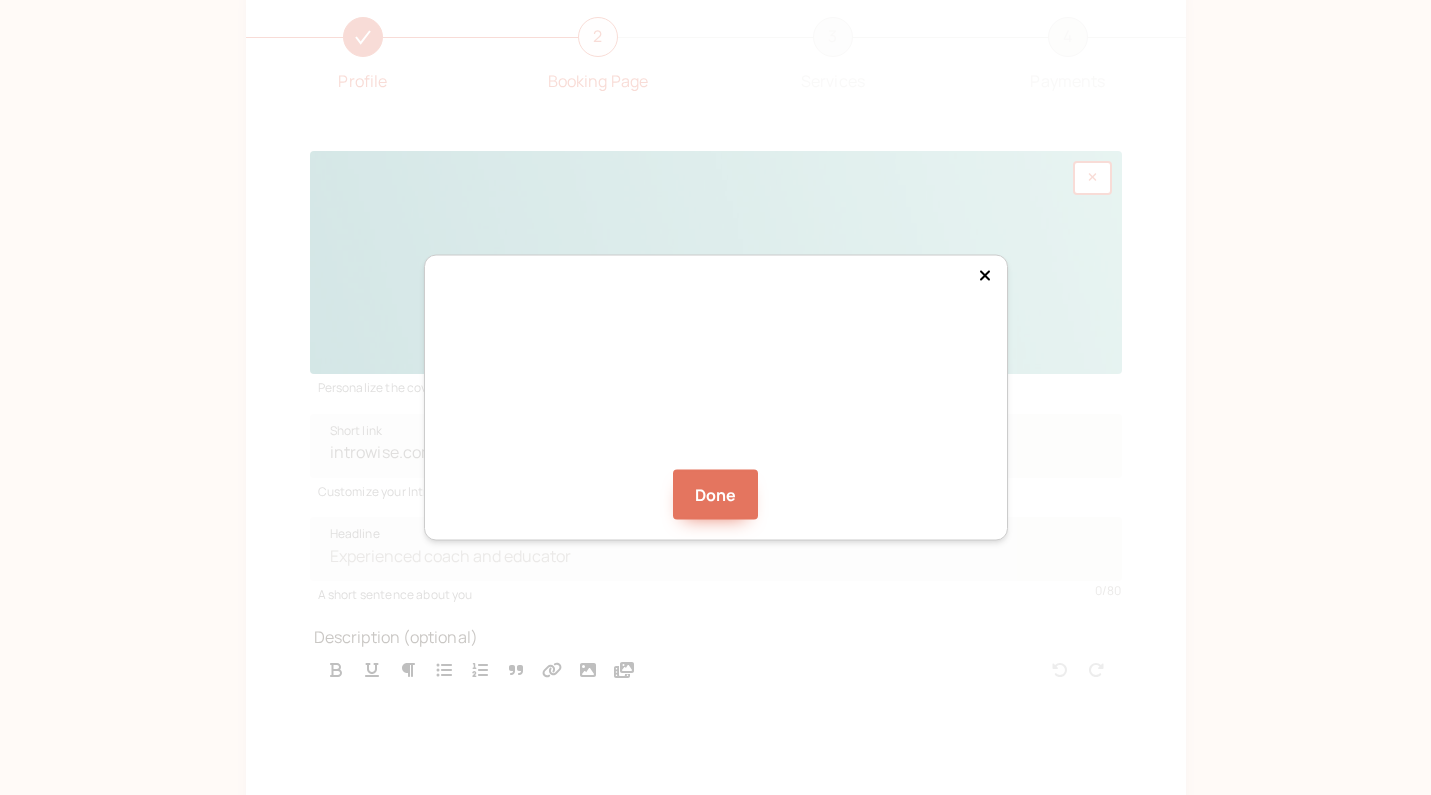 click on "Done" at bounding box center (716, 397) 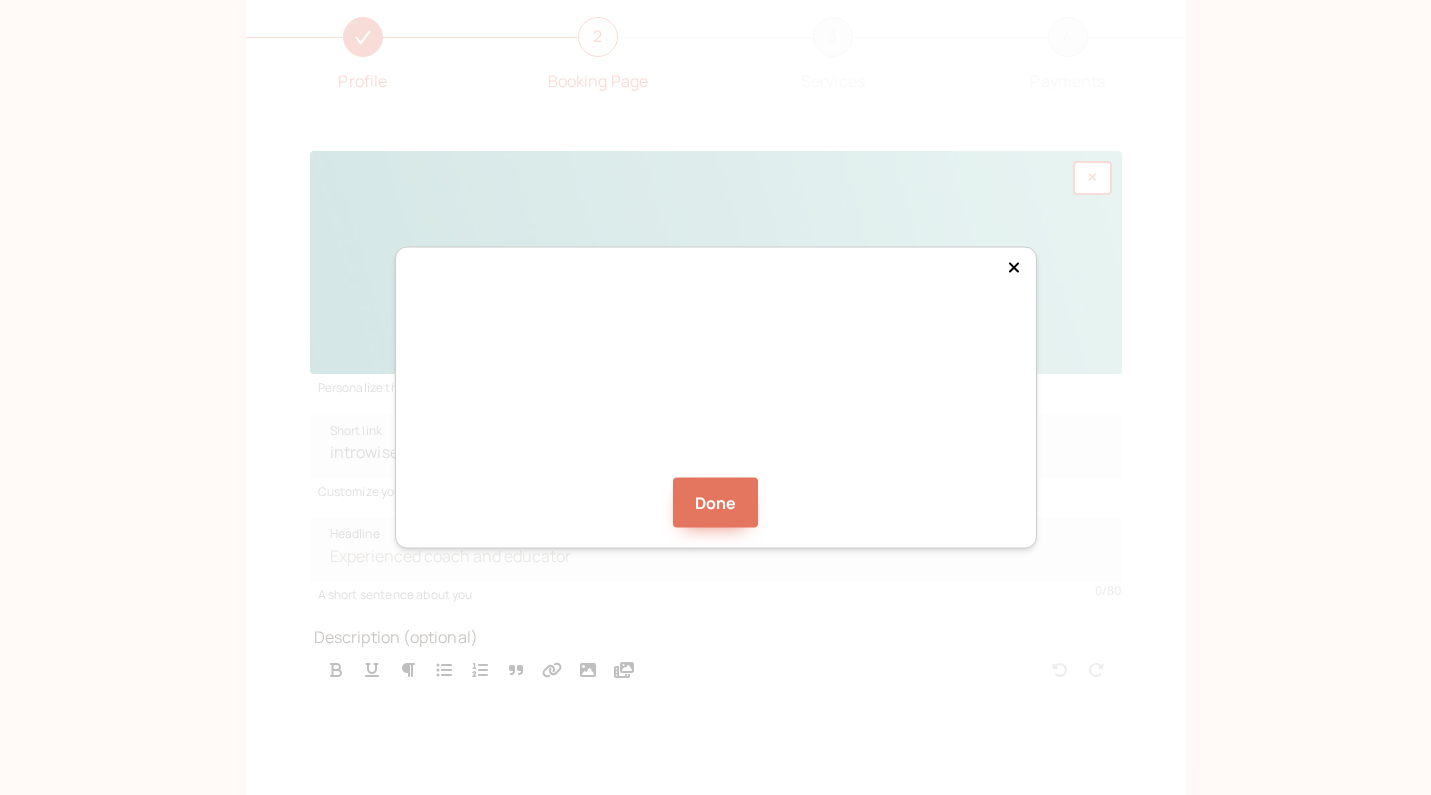 click on "Done" at bounding box center (715, 397) 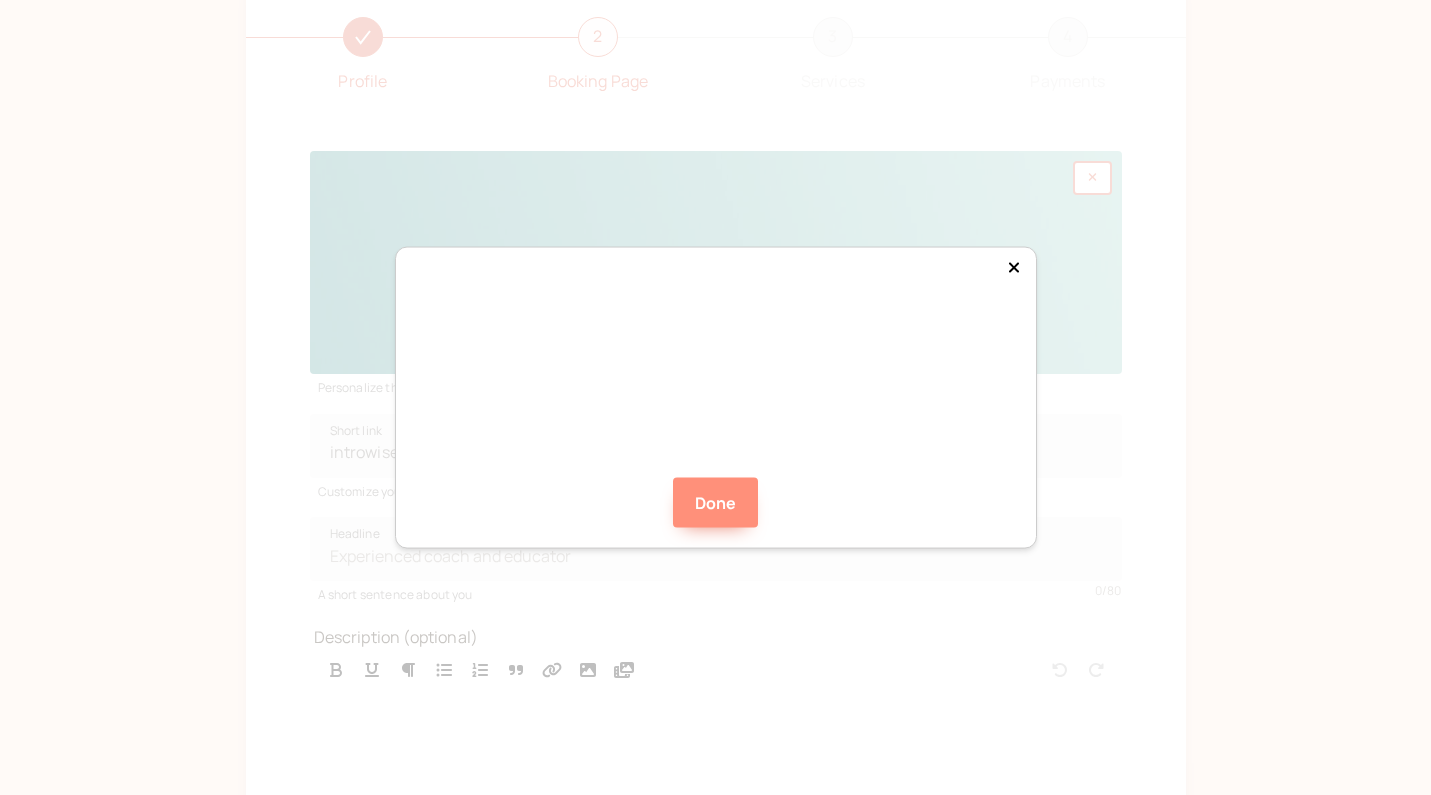click on "Done" at bounding box center (716, 503) 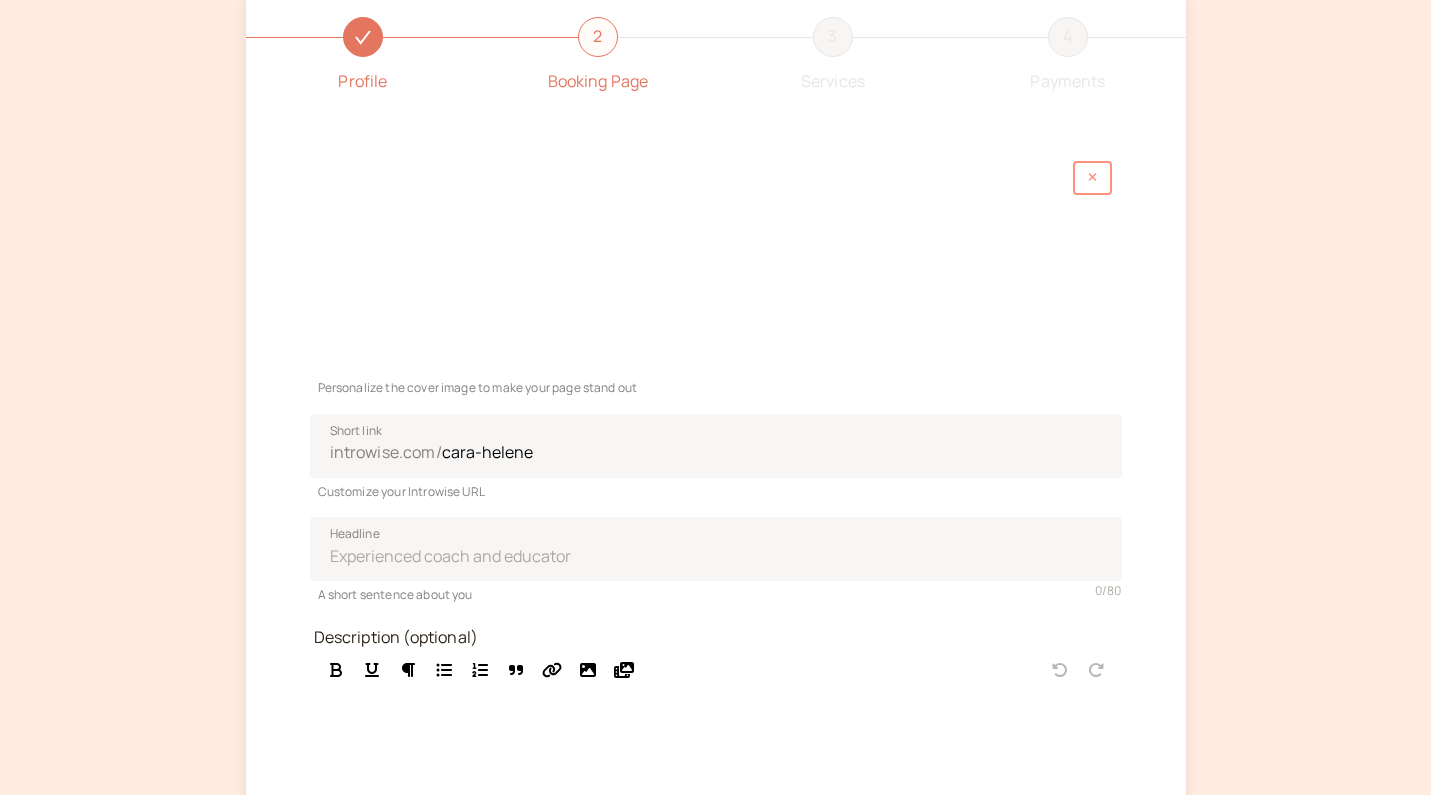 click at bounding box center (1092, 177) 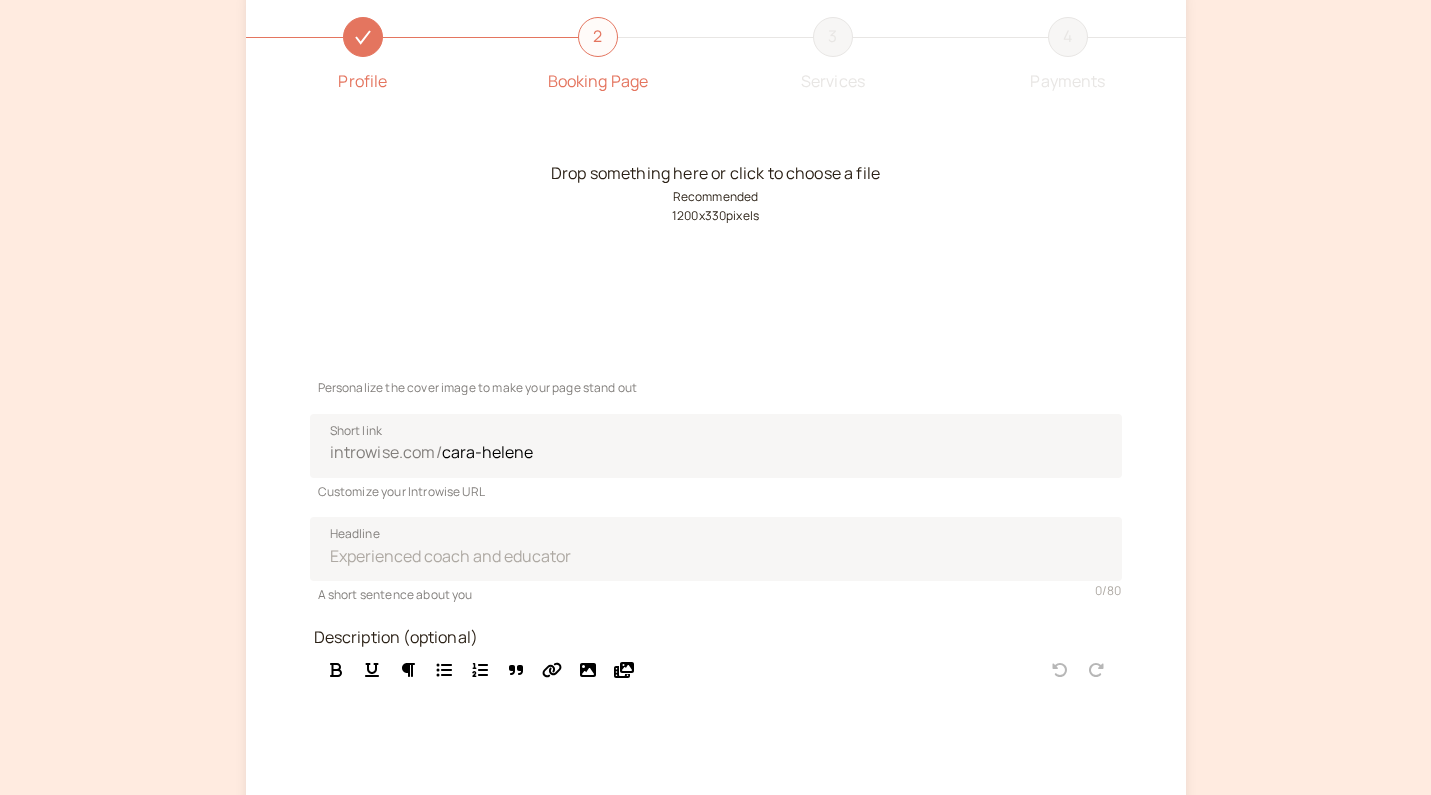 click on "Drop something here or click to choose a file Recommended 1200  x  330  pixels" at bounding box center [716, 262] 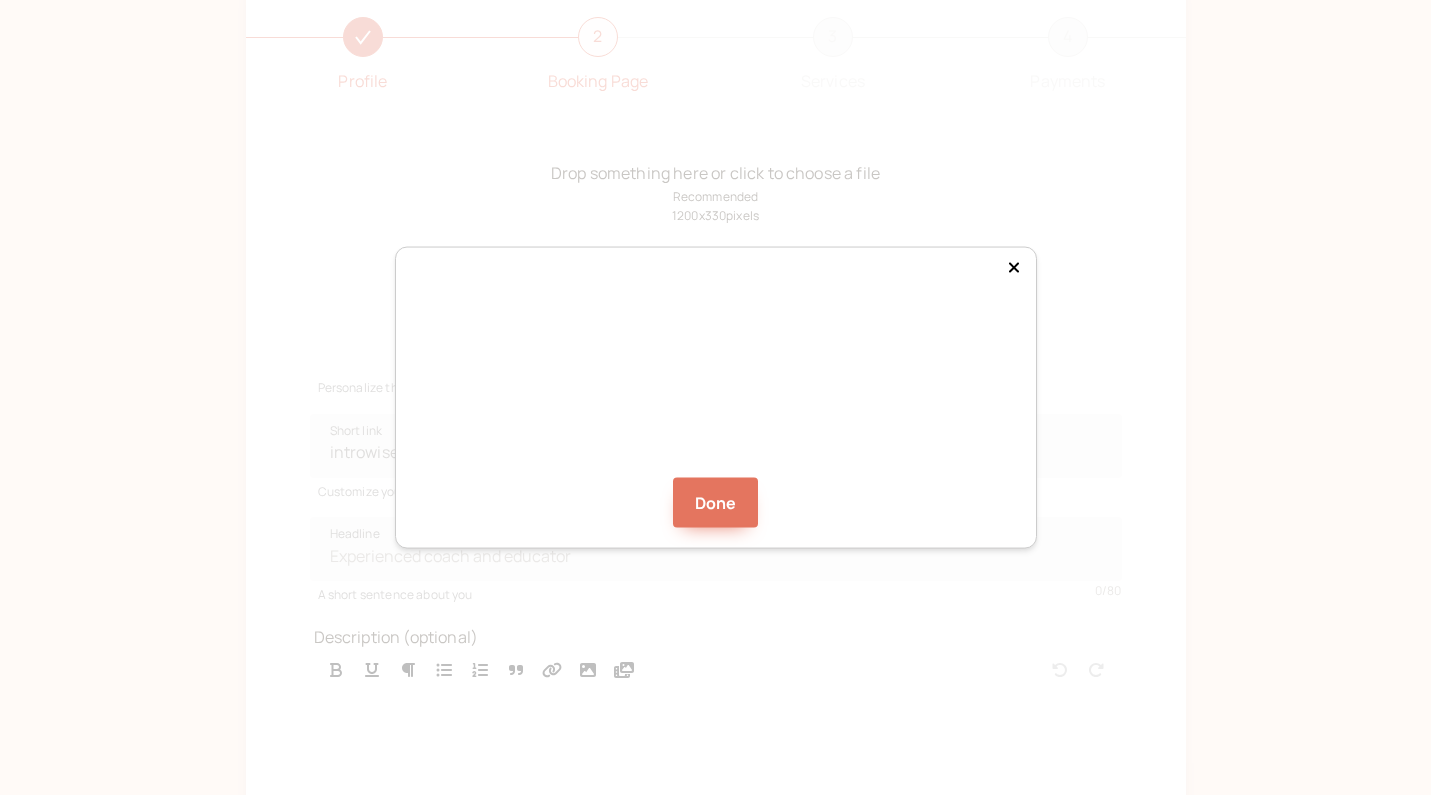 click at bounding box center [716, 395] 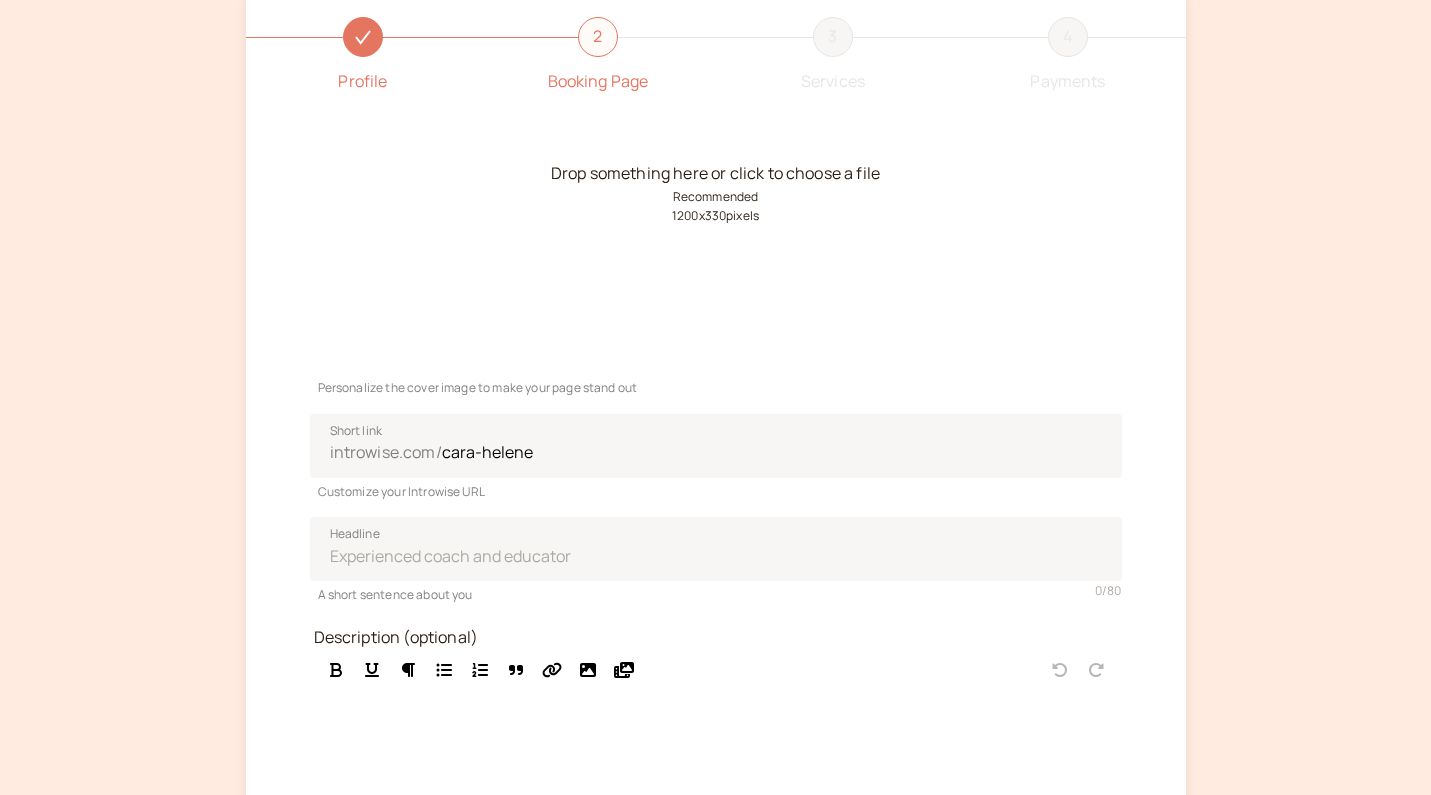 click on "Drop something here or click to choose a file Recommended 1200  x  330  pixels" at bounding box center [716, 262] 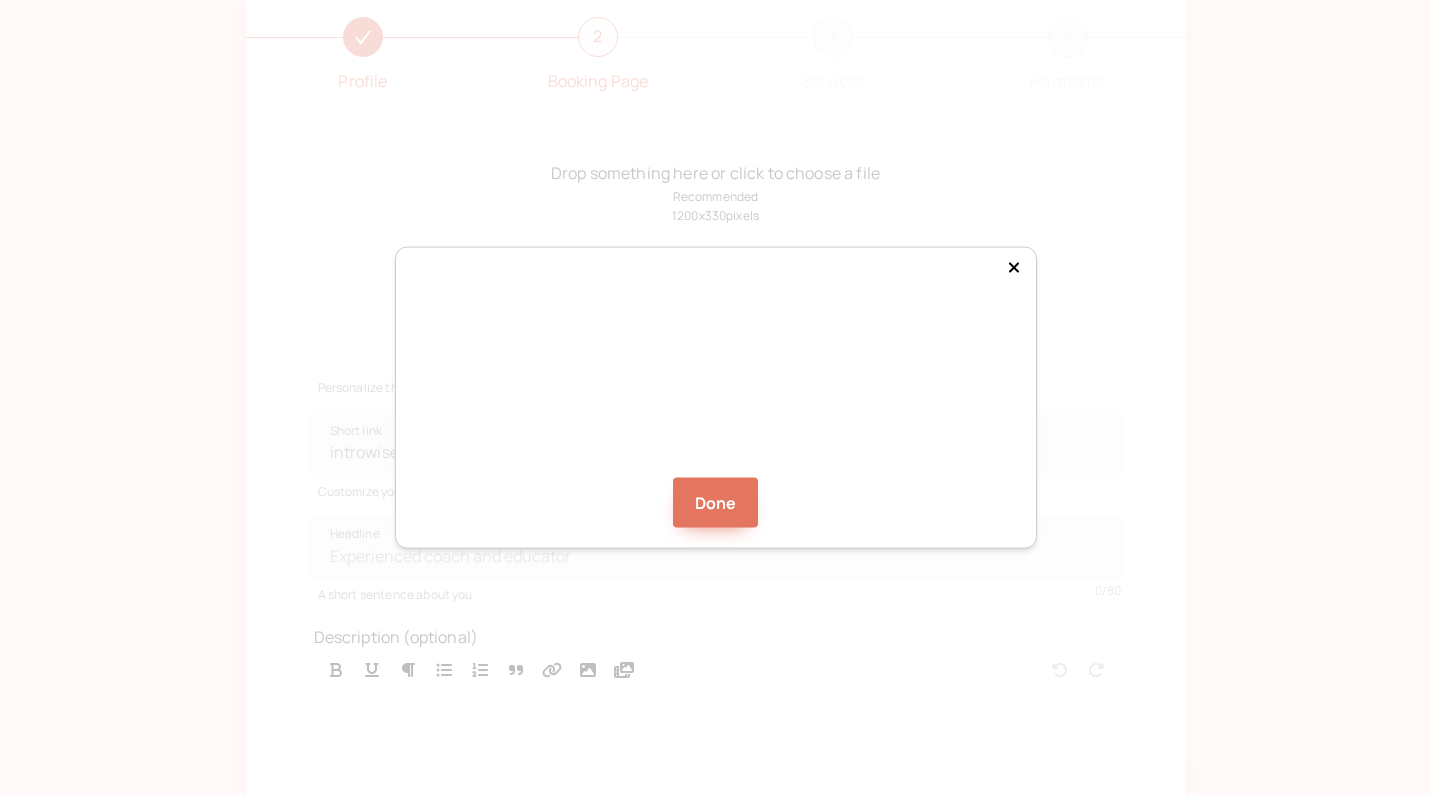 click at bounding box center (716, 395) 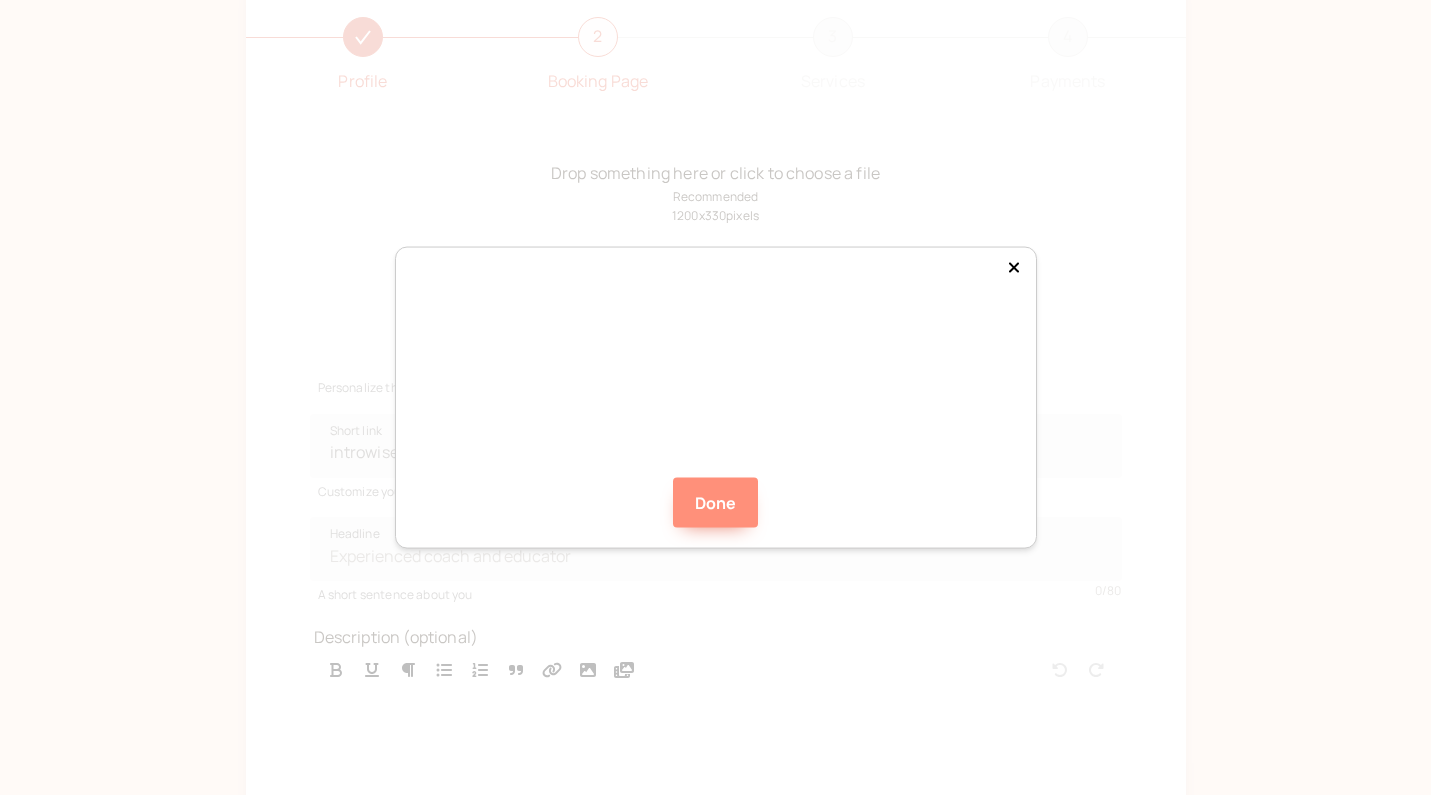 click on "Done" at bounding box center [716, 503] 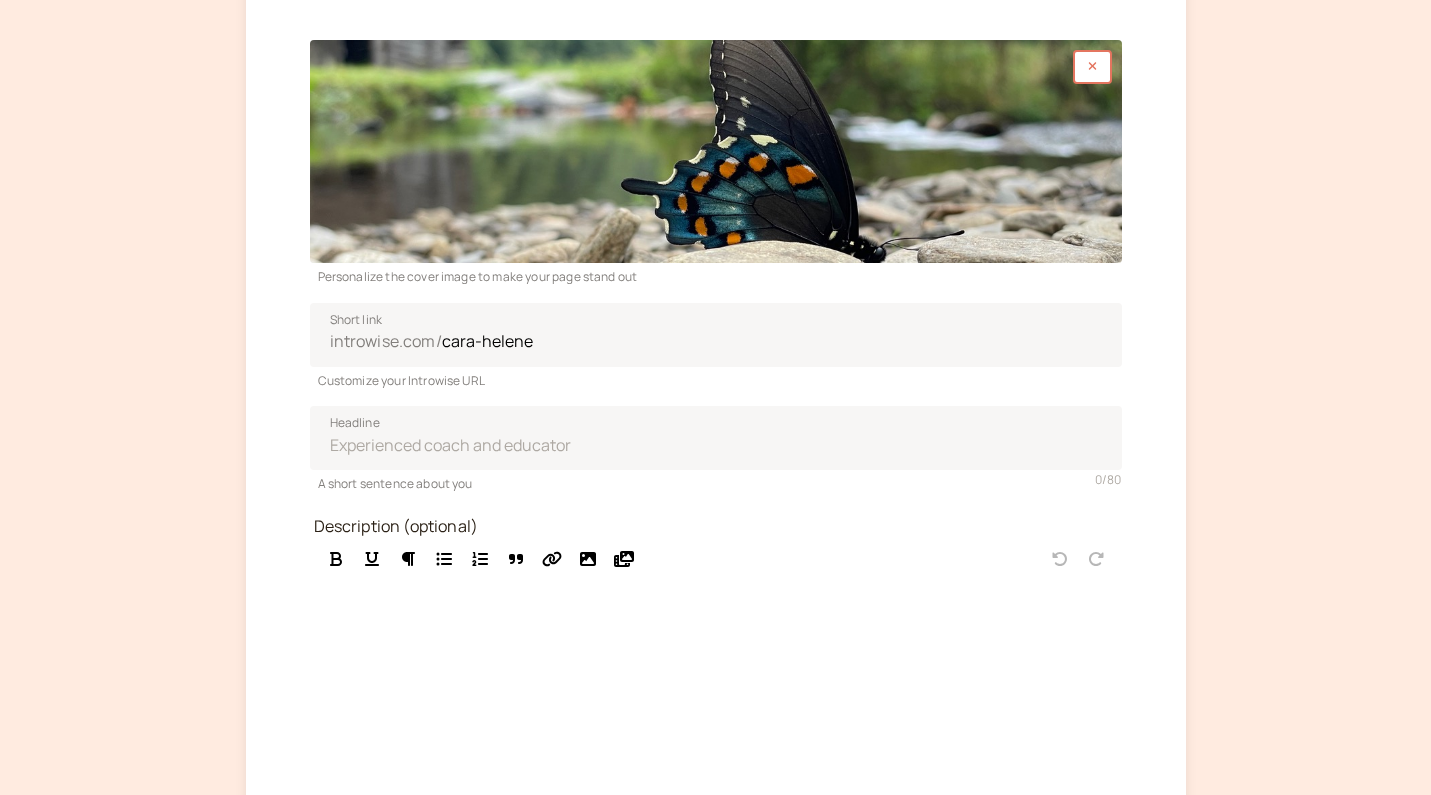 scroll, scrollTop: 236, scrollLeft: 0, axis: vertical 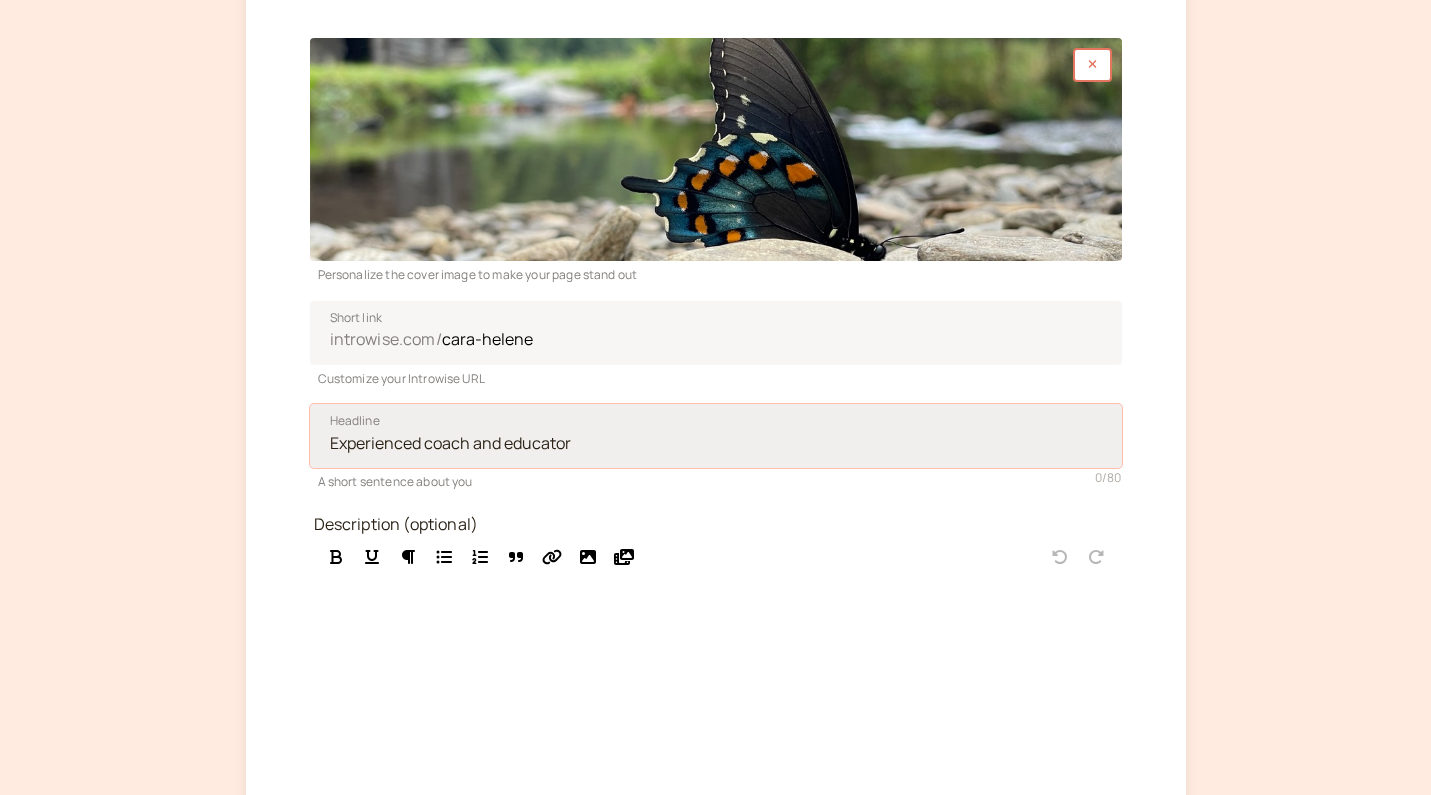 click on "Headline" at bounding box center [716, 436] 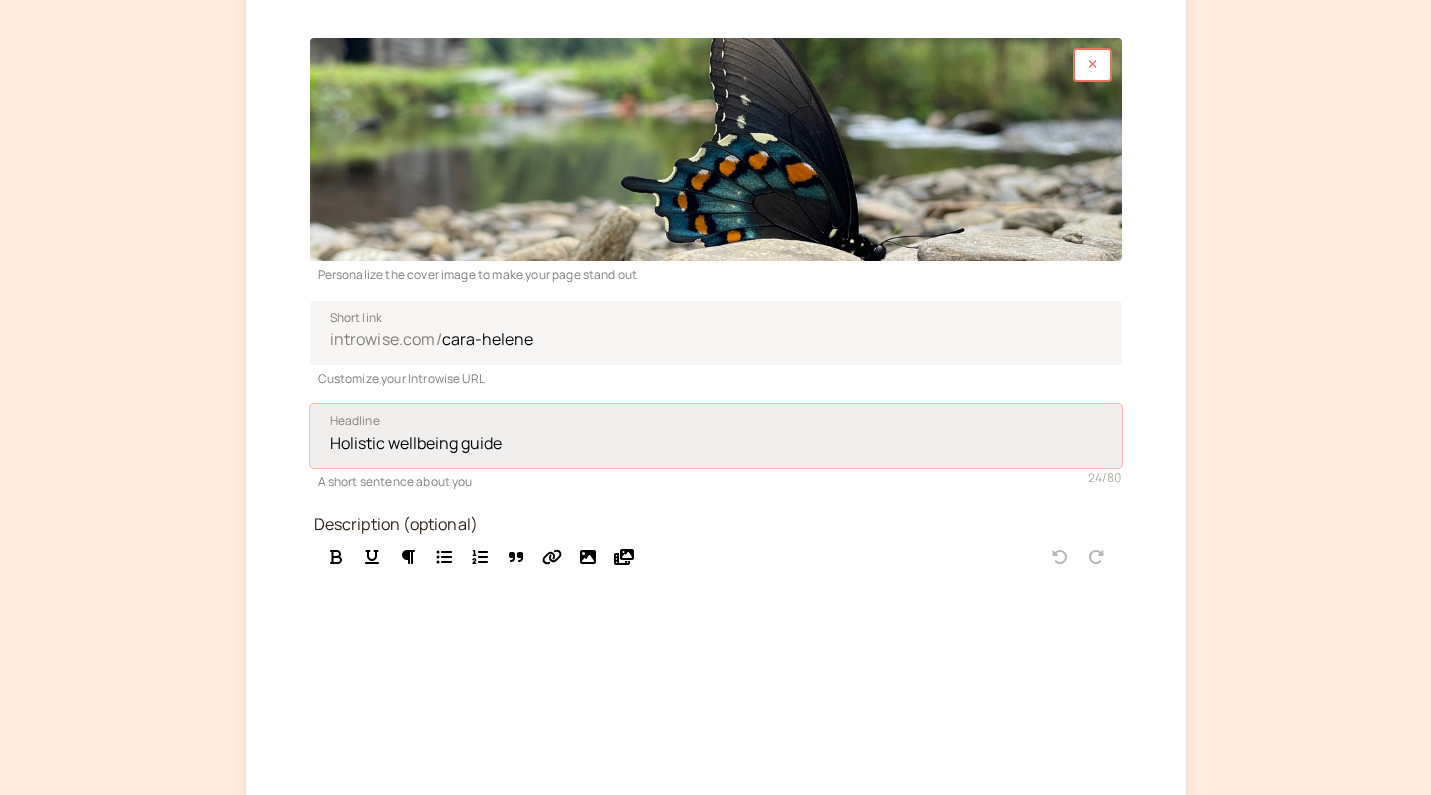 click on "Holistic wellbeing guide" at bounding box center (716, 436) 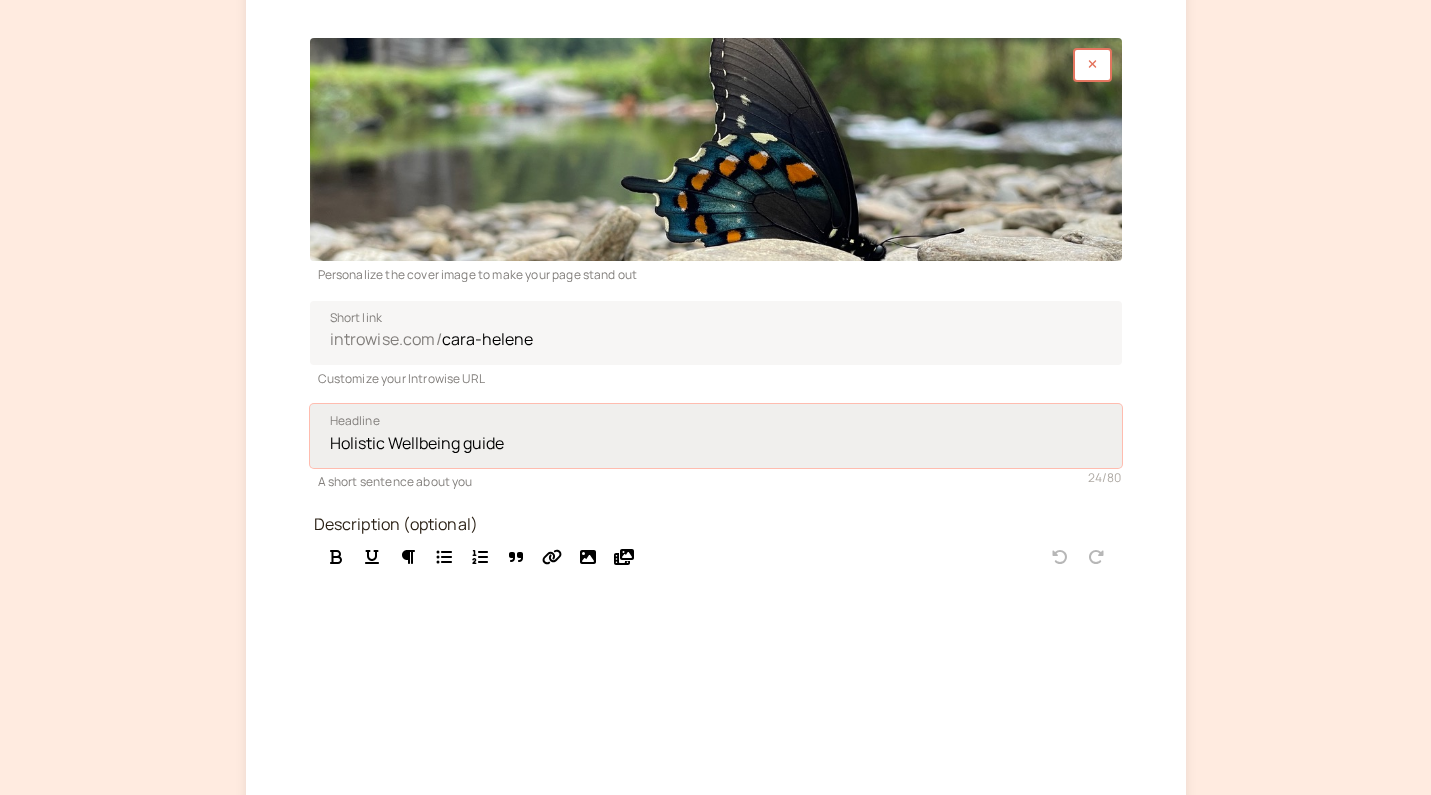 click on "Holistic Wellbeing guide" at bounding box center [716, 436] 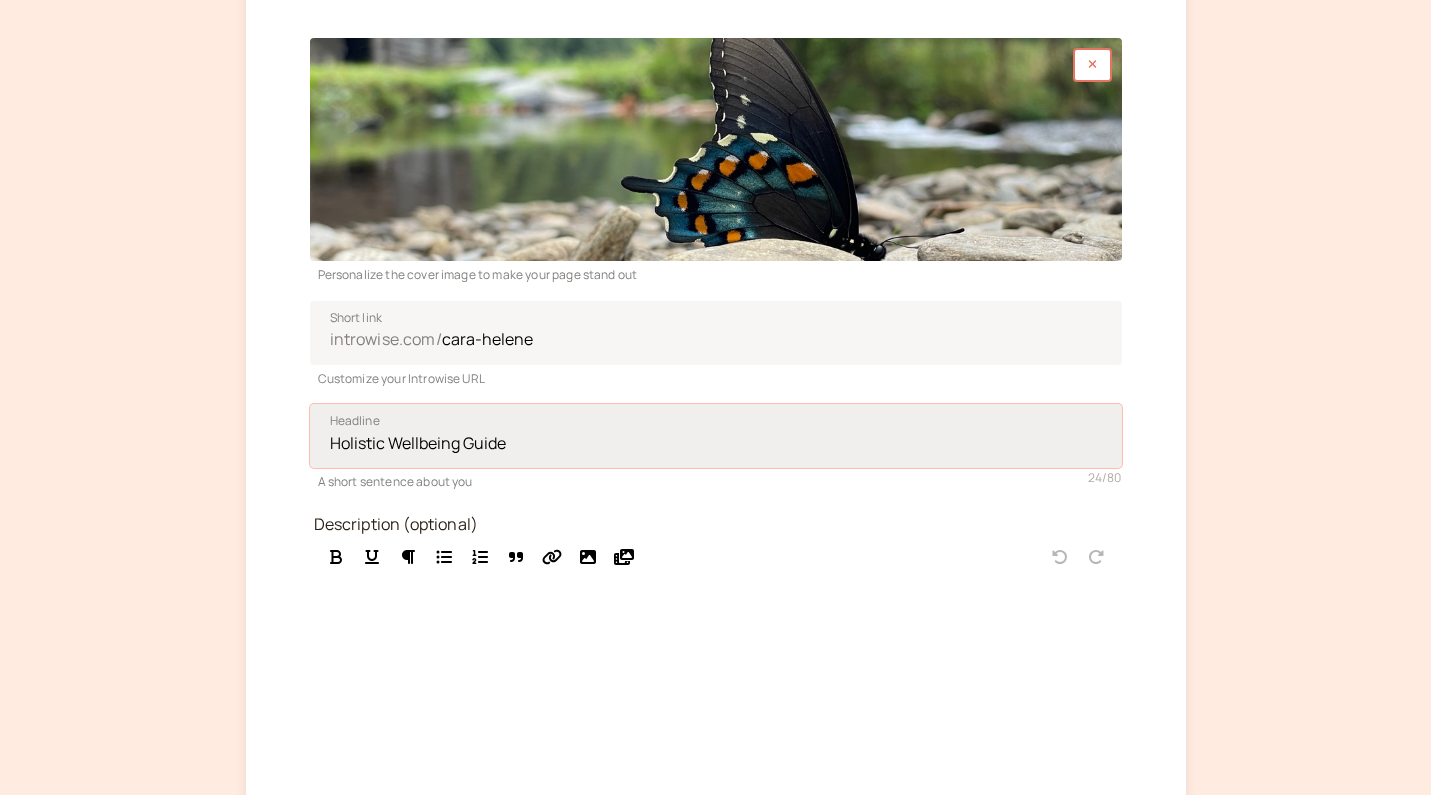 click on "Holistic Wellbeing Guide" at bounding box center (716, 436) 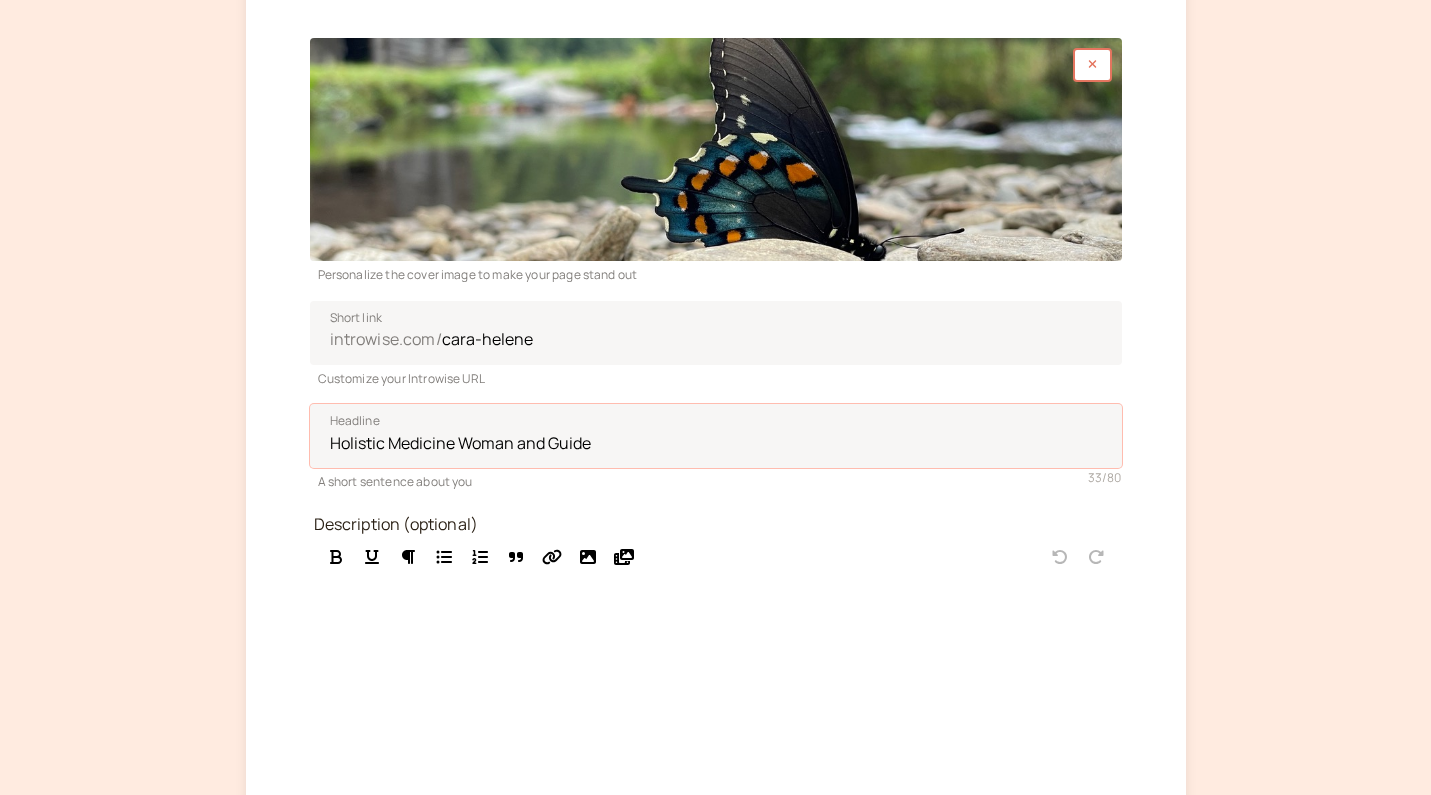 type on "Holistic Medicine Woman and Guide" 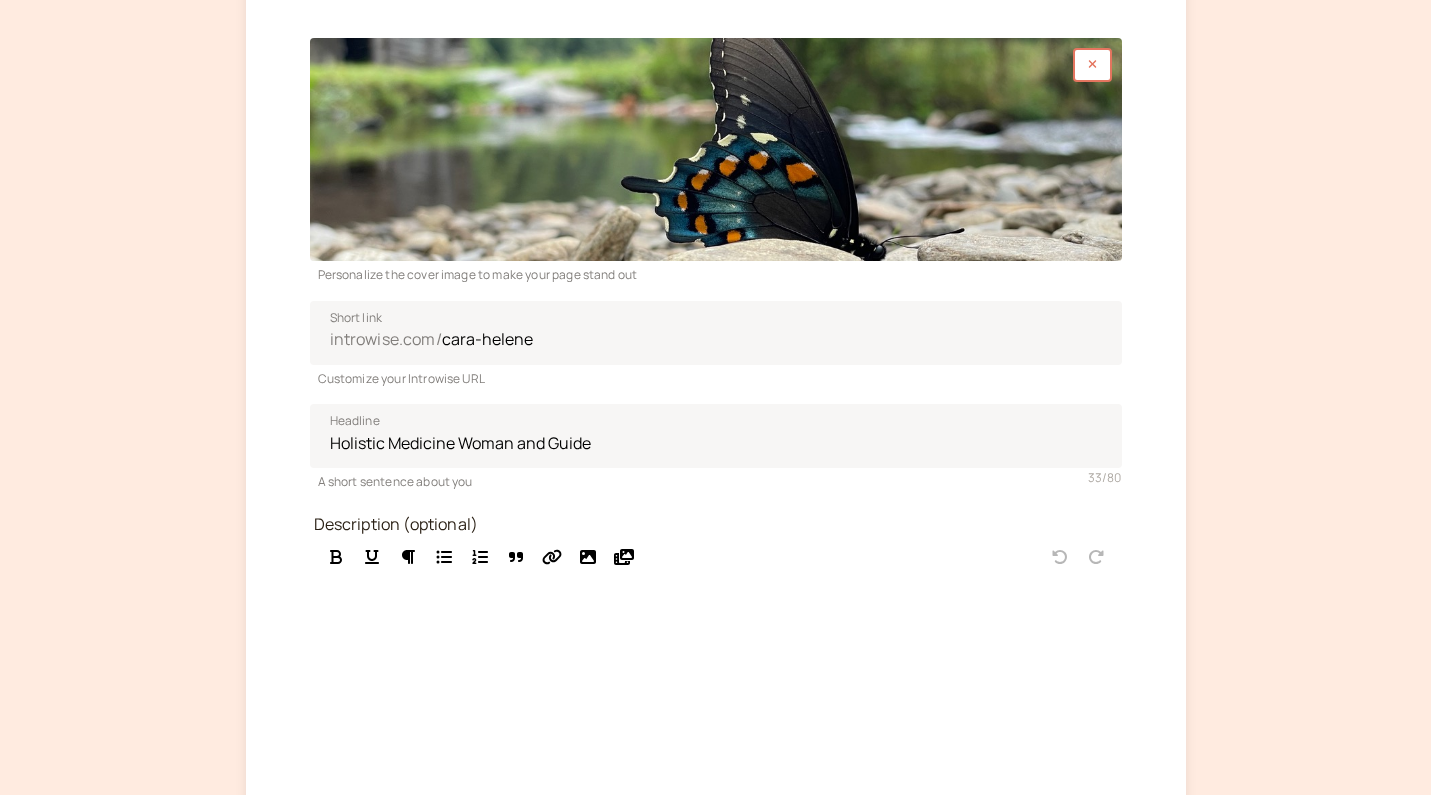 click at bounding box center (716, 722) 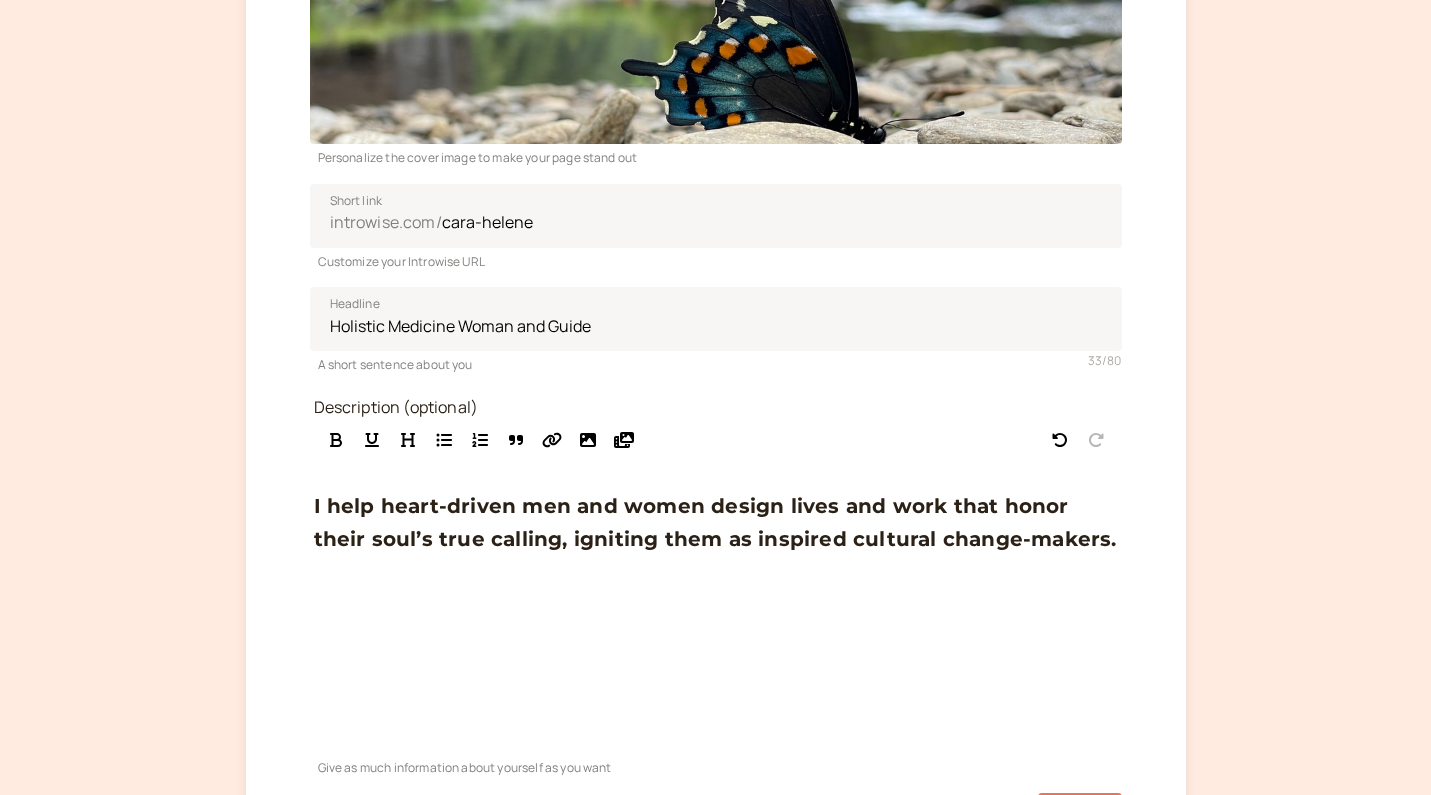 scroll, scrollTop: 355, scrollLeft: 0, axis: vertical 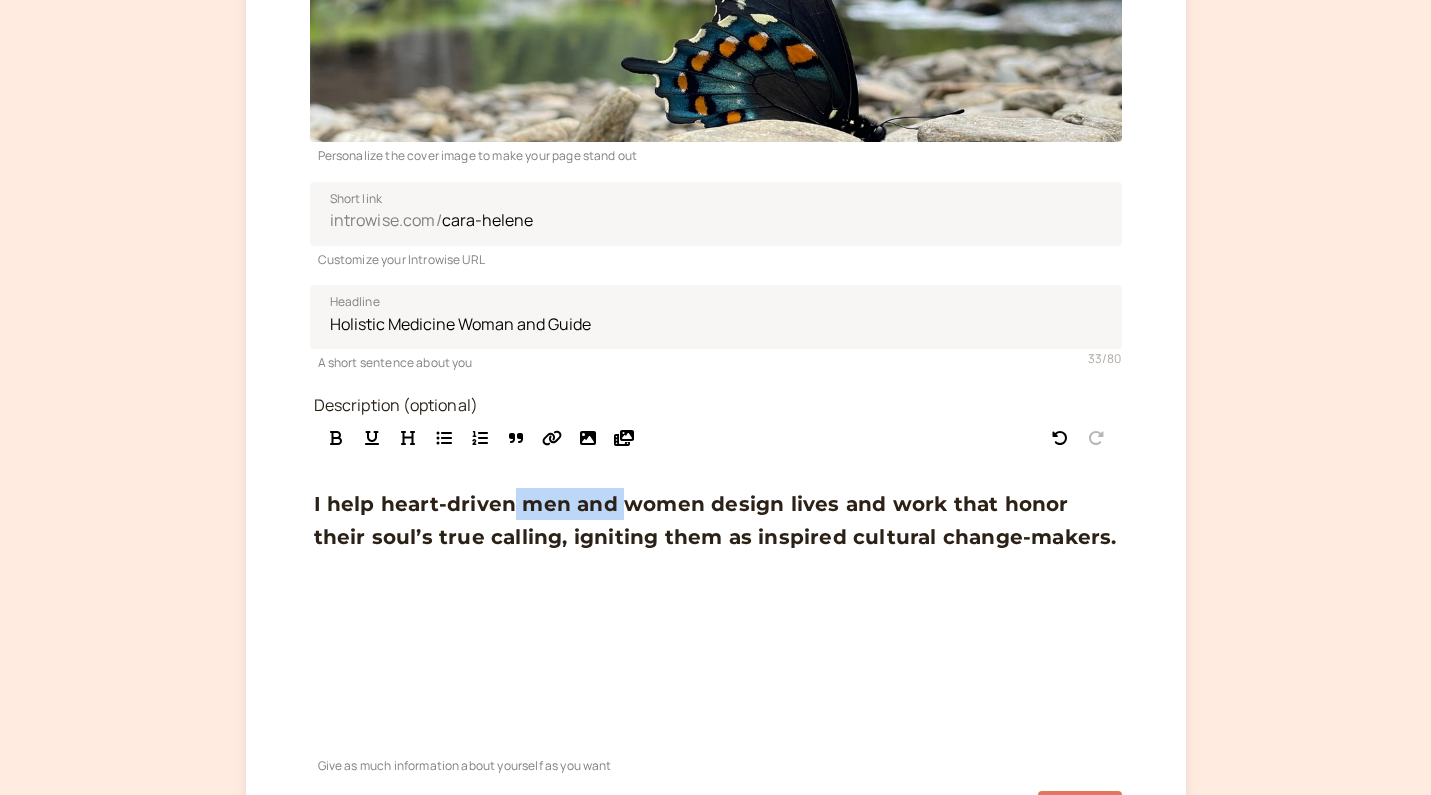 drag, startPoint x: 633, startPoint y: 506, endPoint x: 530, endPoint y: 499, distance: 103.23759 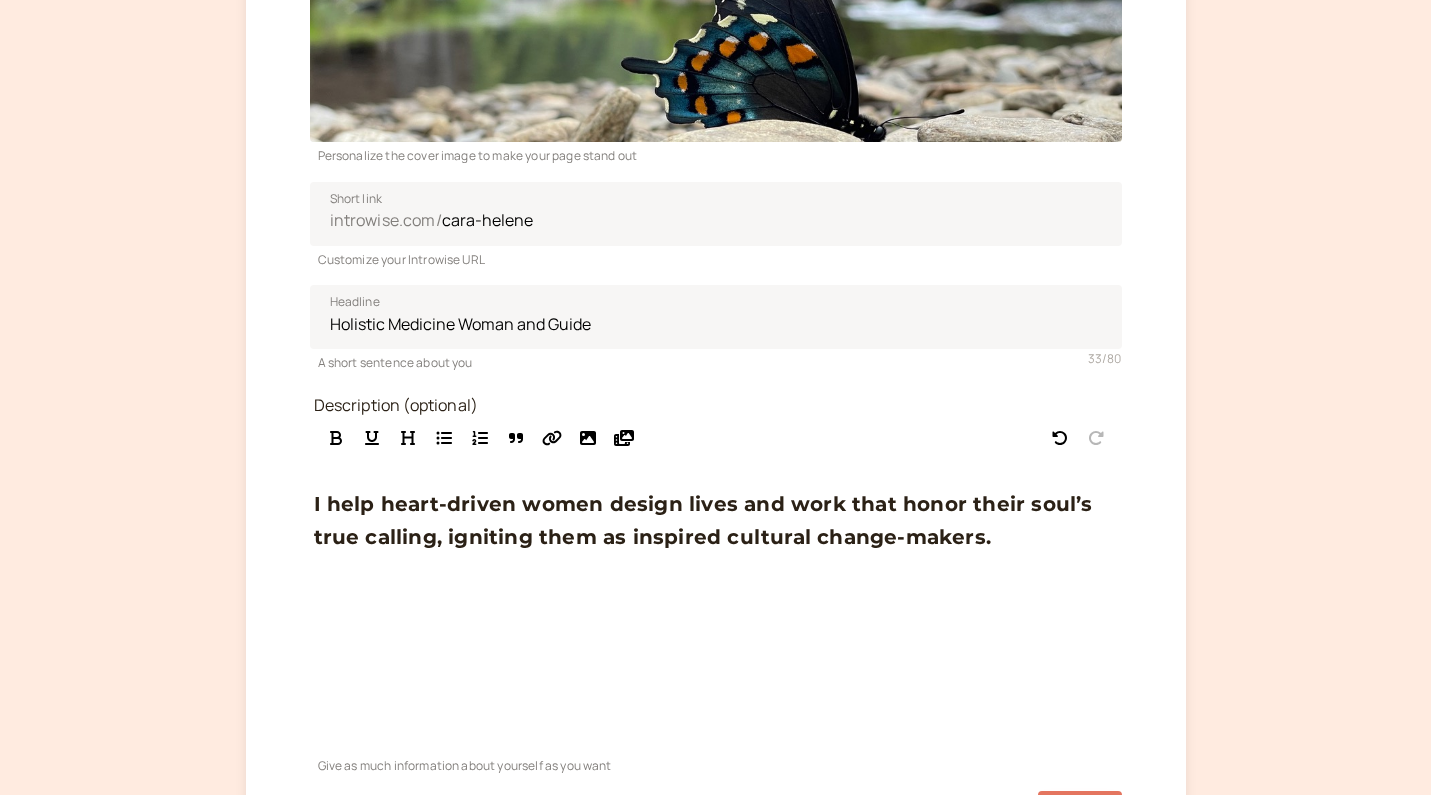 click on "I help heart-driven women design lives and work that honor their soul’s true calling, igniting them as inspired cultural change-makers." at bounding box center [706, 520] 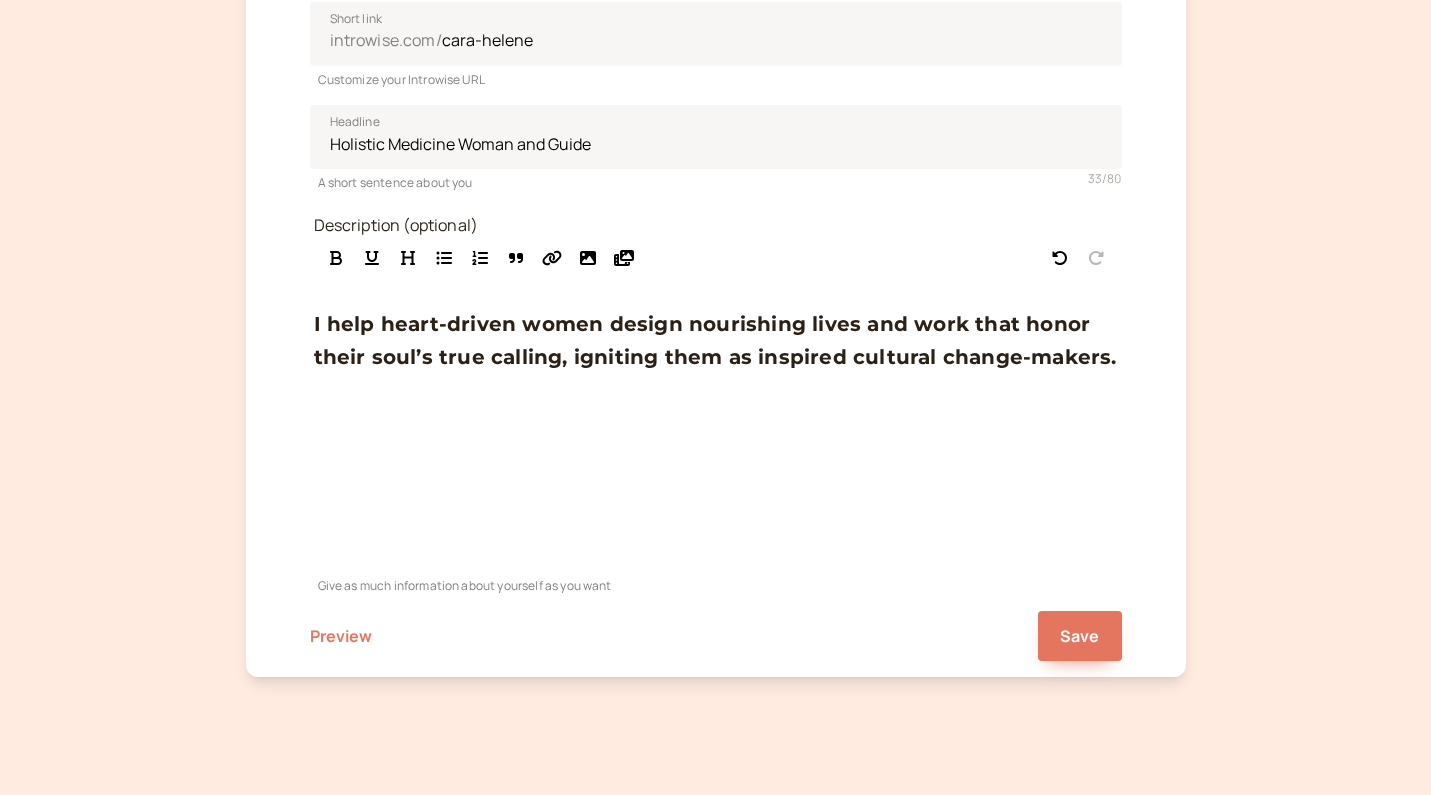 scroll, scrollTop: 534, scrollLeft: 0, axis: vertical 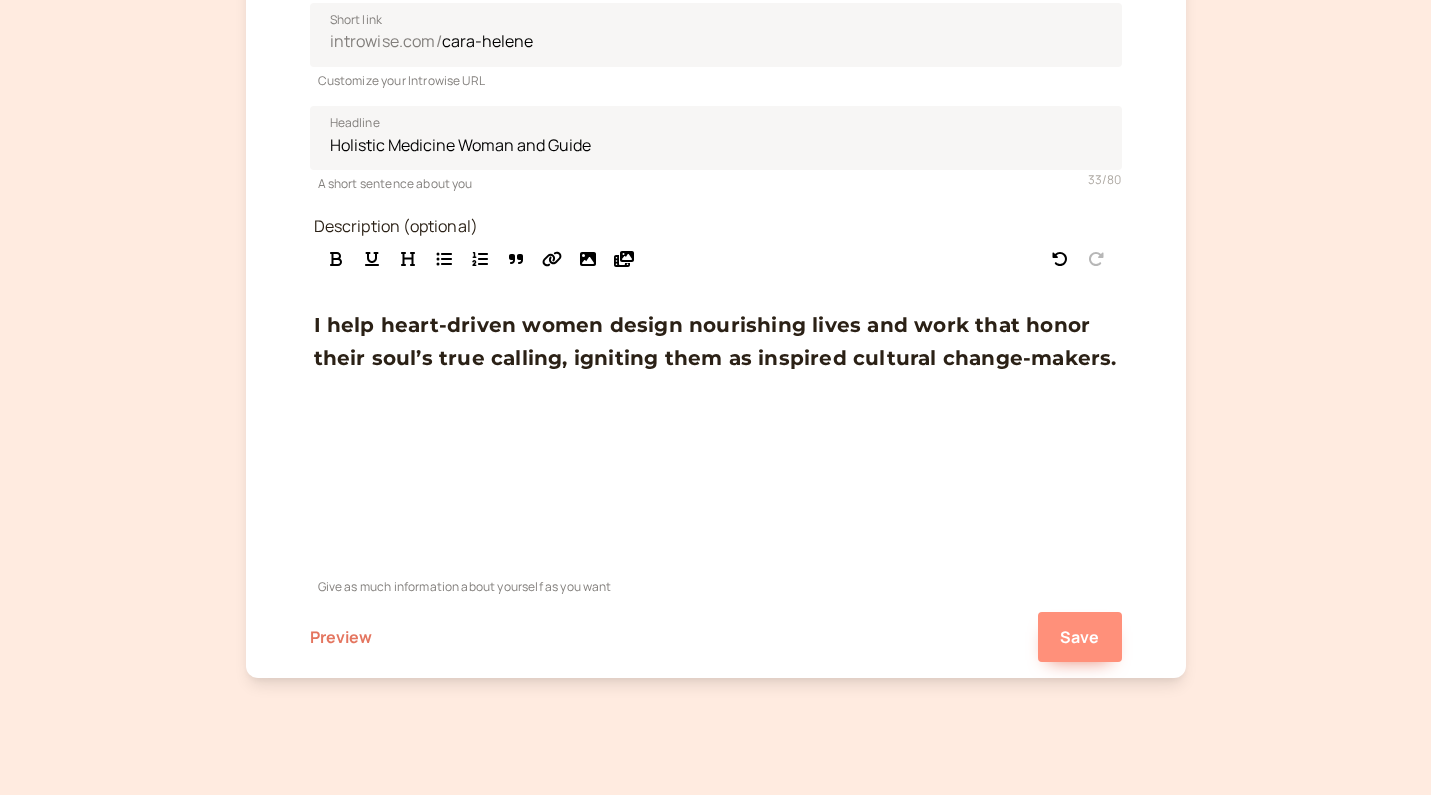 click on "Save" at bounding box center [1080, 637] 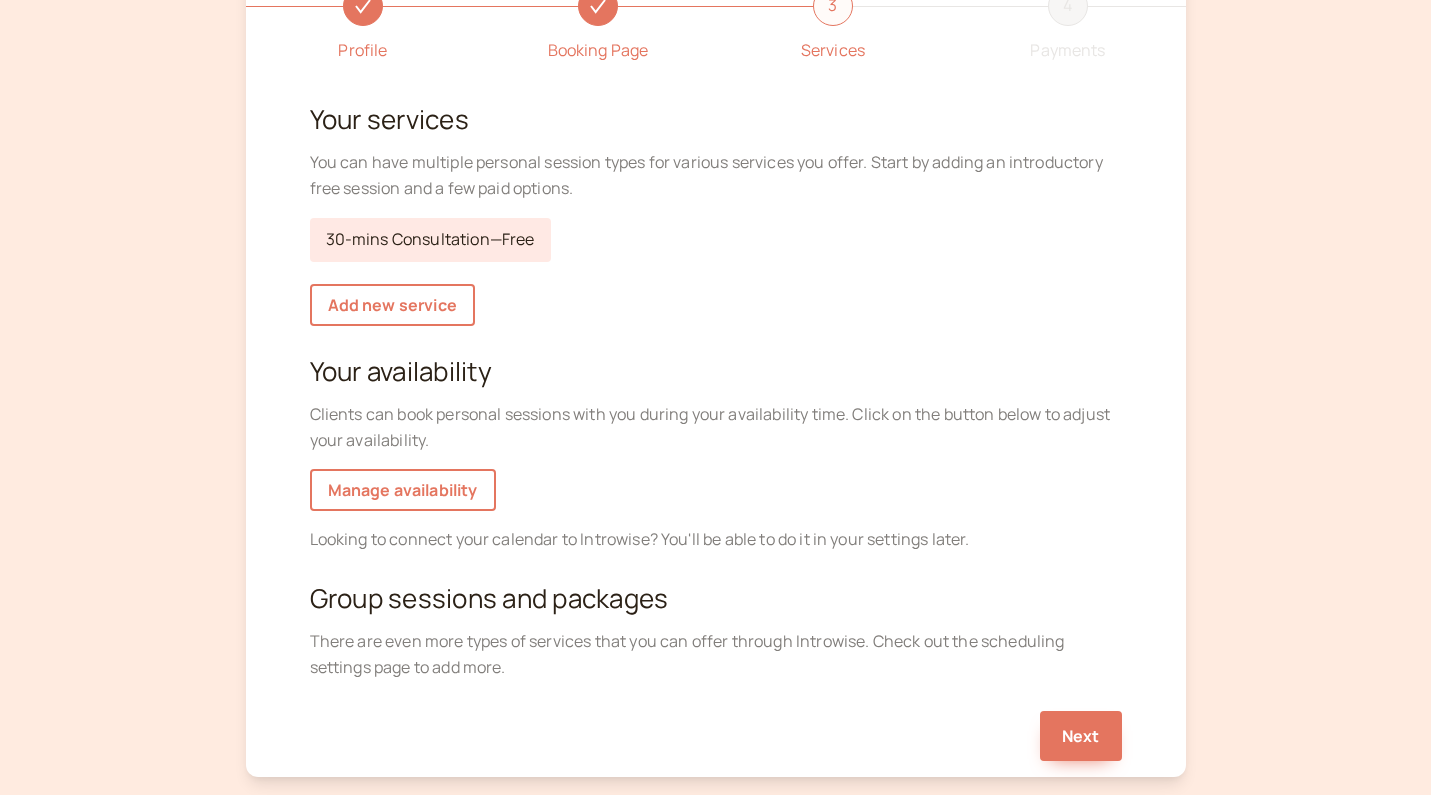 scroll, scrollTop: 194, scrollLeft: 0, axis: vertical 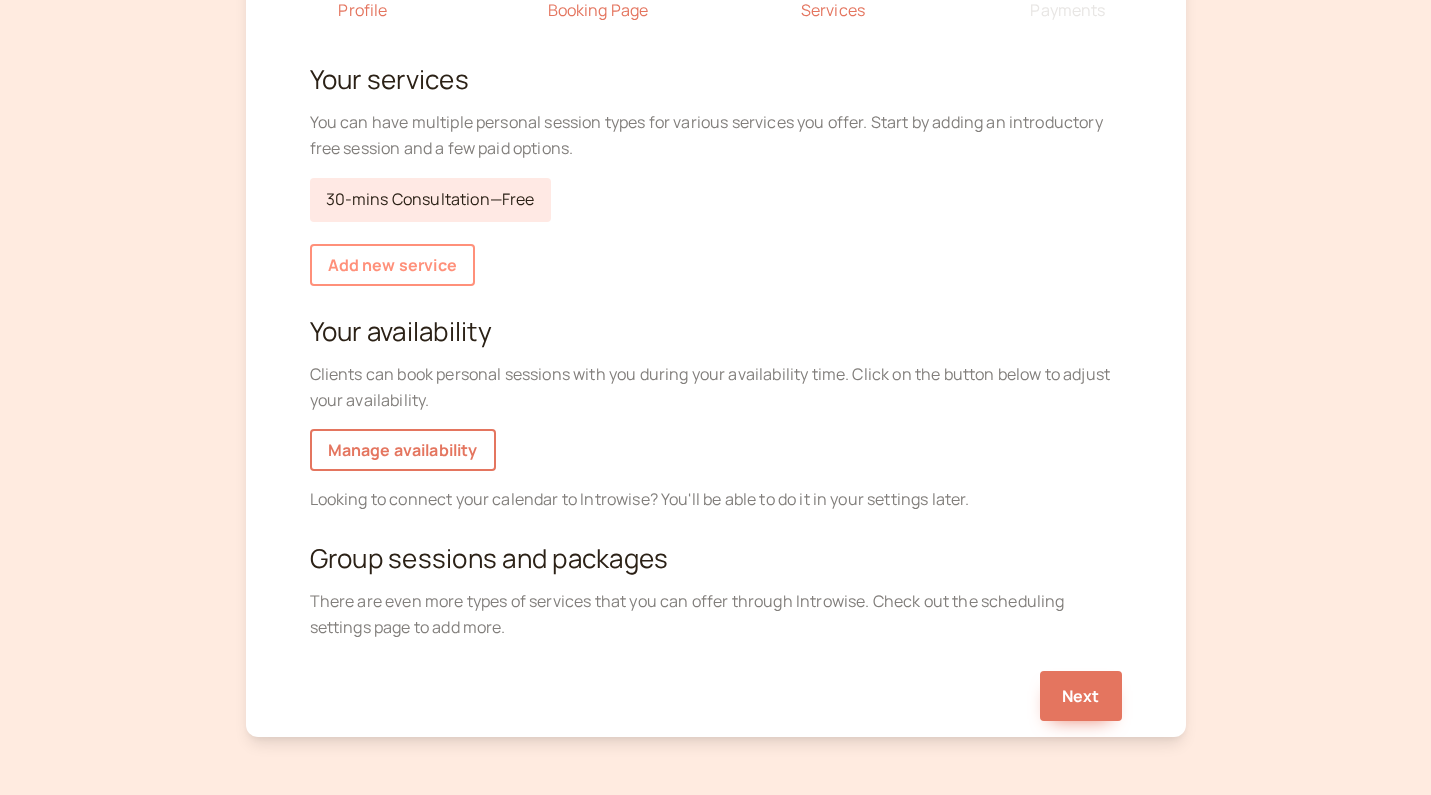 click on "Add new service" at bounding box center [392, 265] 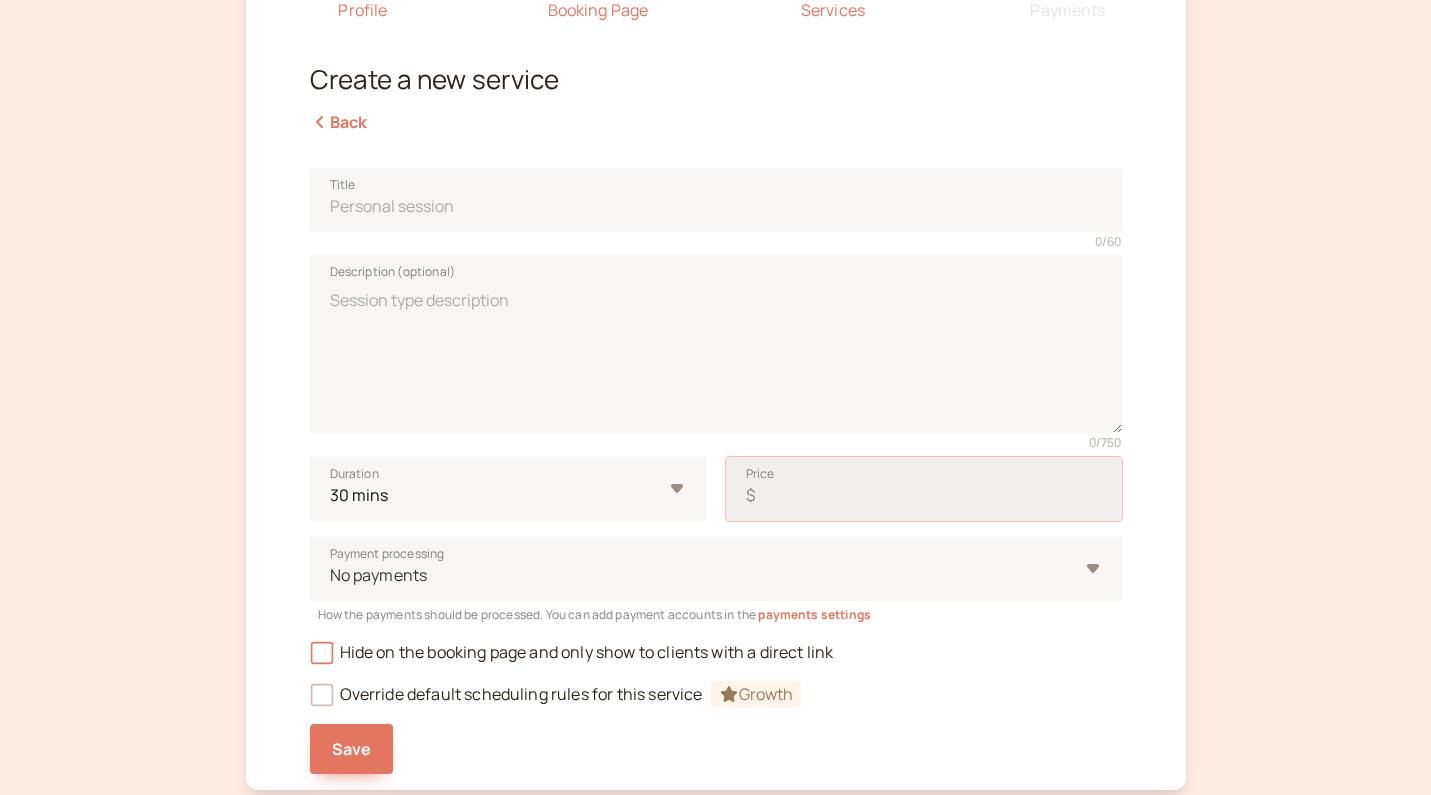 click on "Price $" at bounding box center (924, 489) 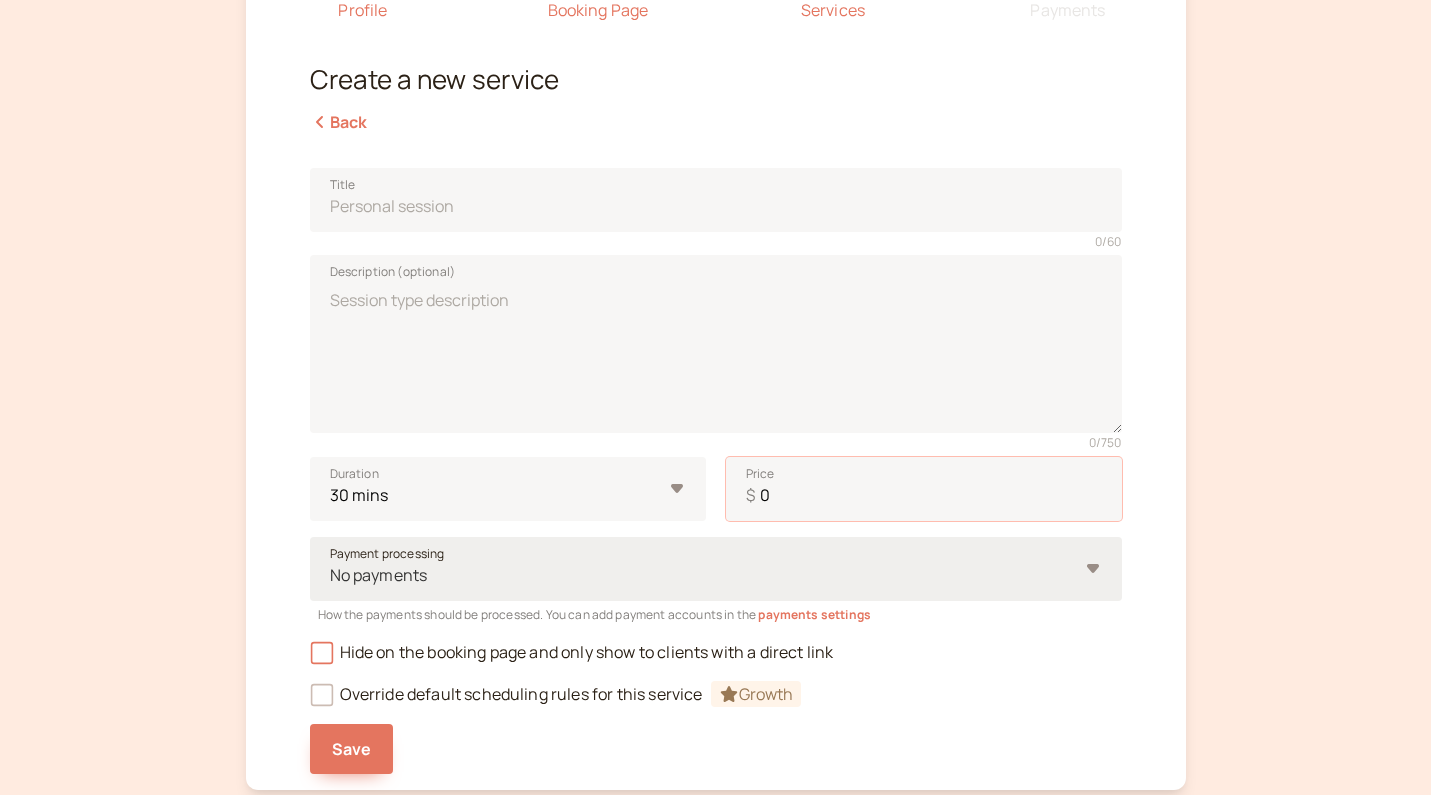 type on "[NUMBER]" 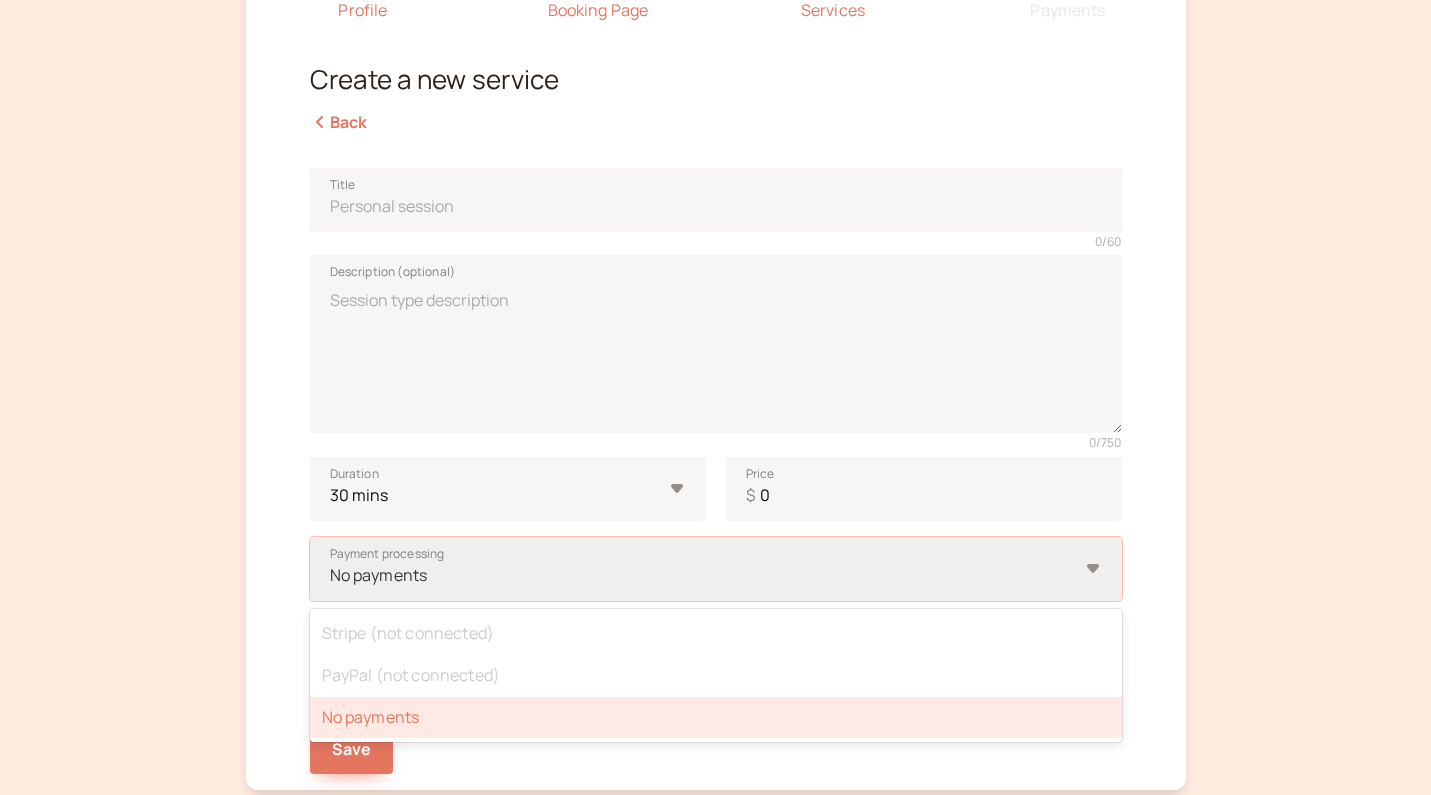 click at bounding box center [0, 0] 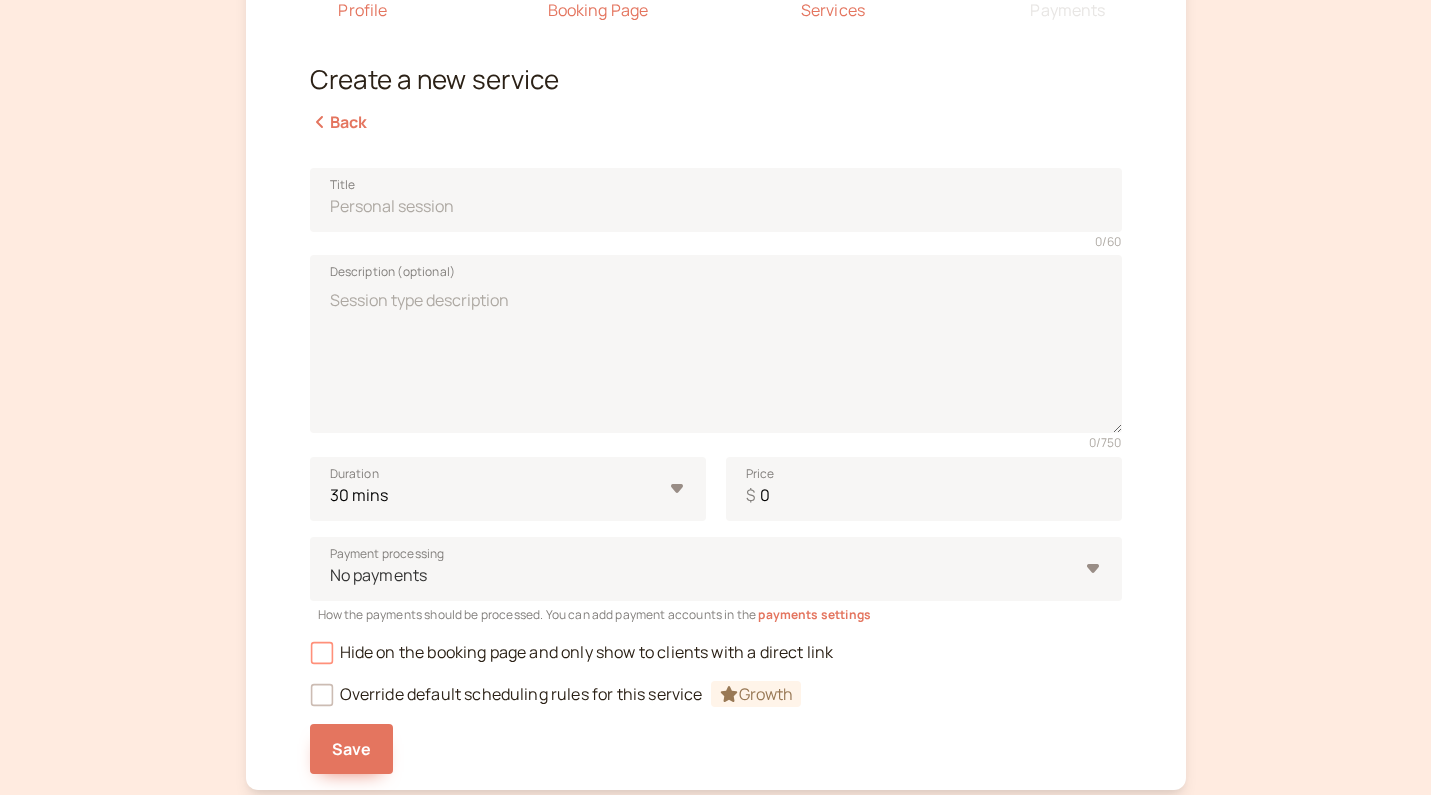 click at bounding box center (321, 653) 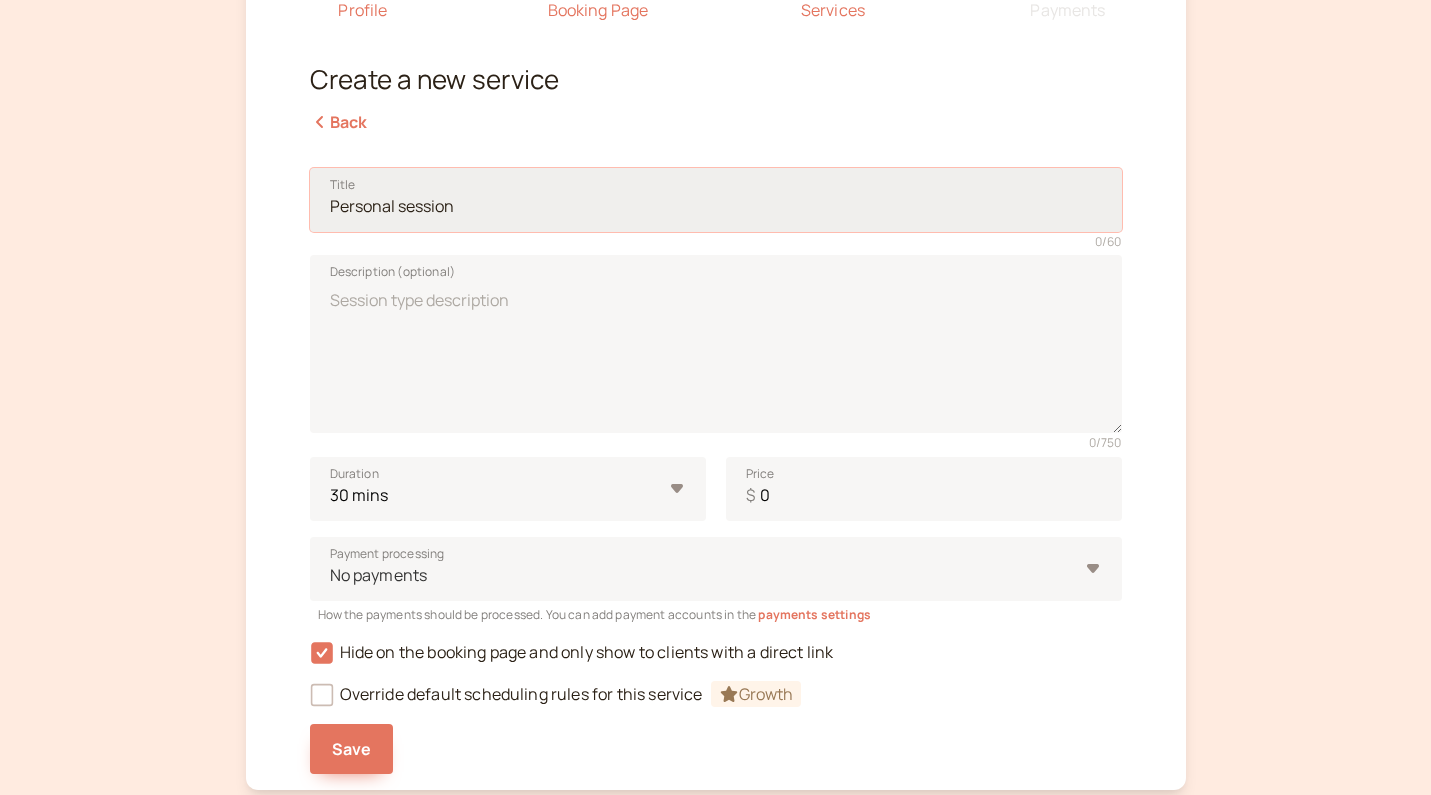 click on "Title" at bounding box center (716, 200) 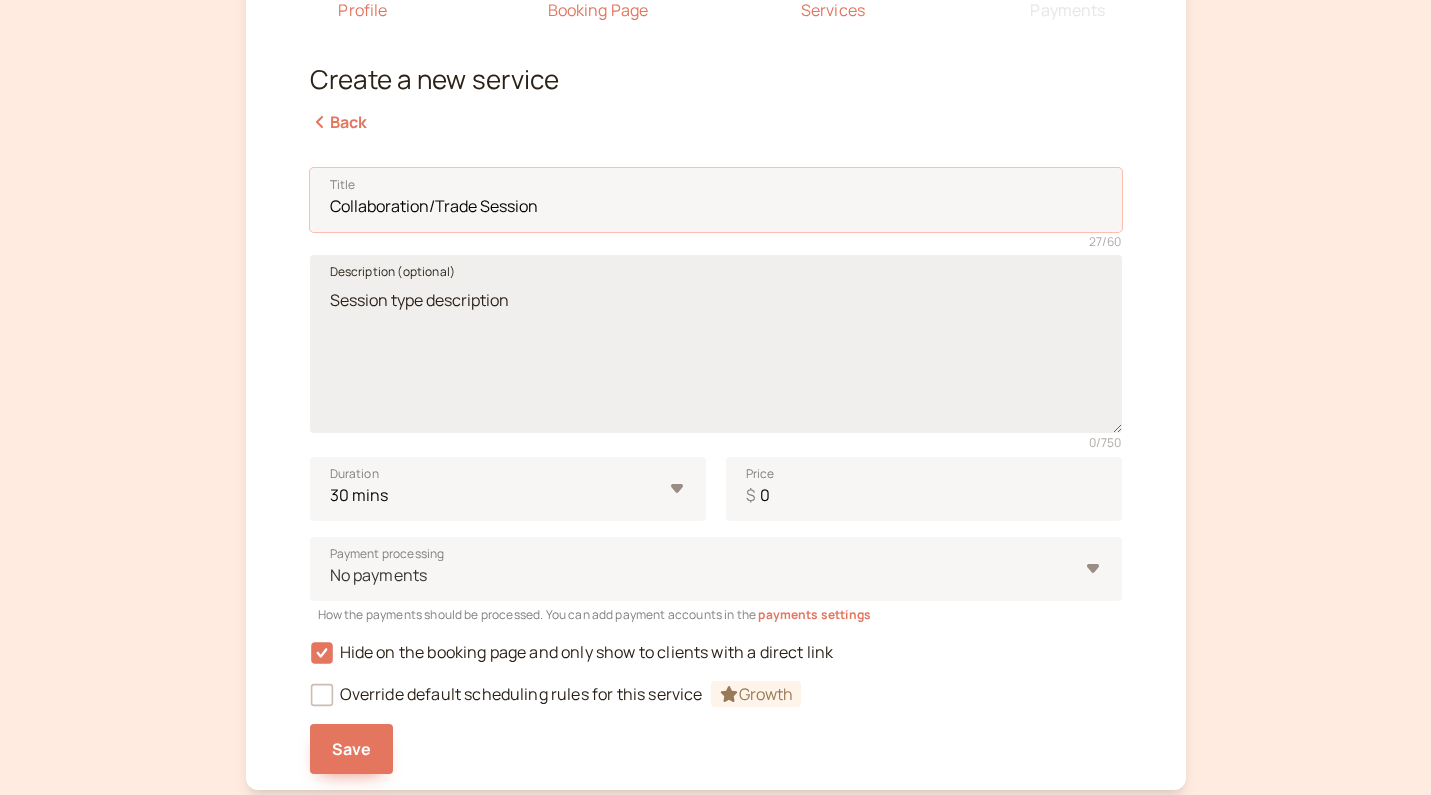 type on "Collaboration/Trade Session" 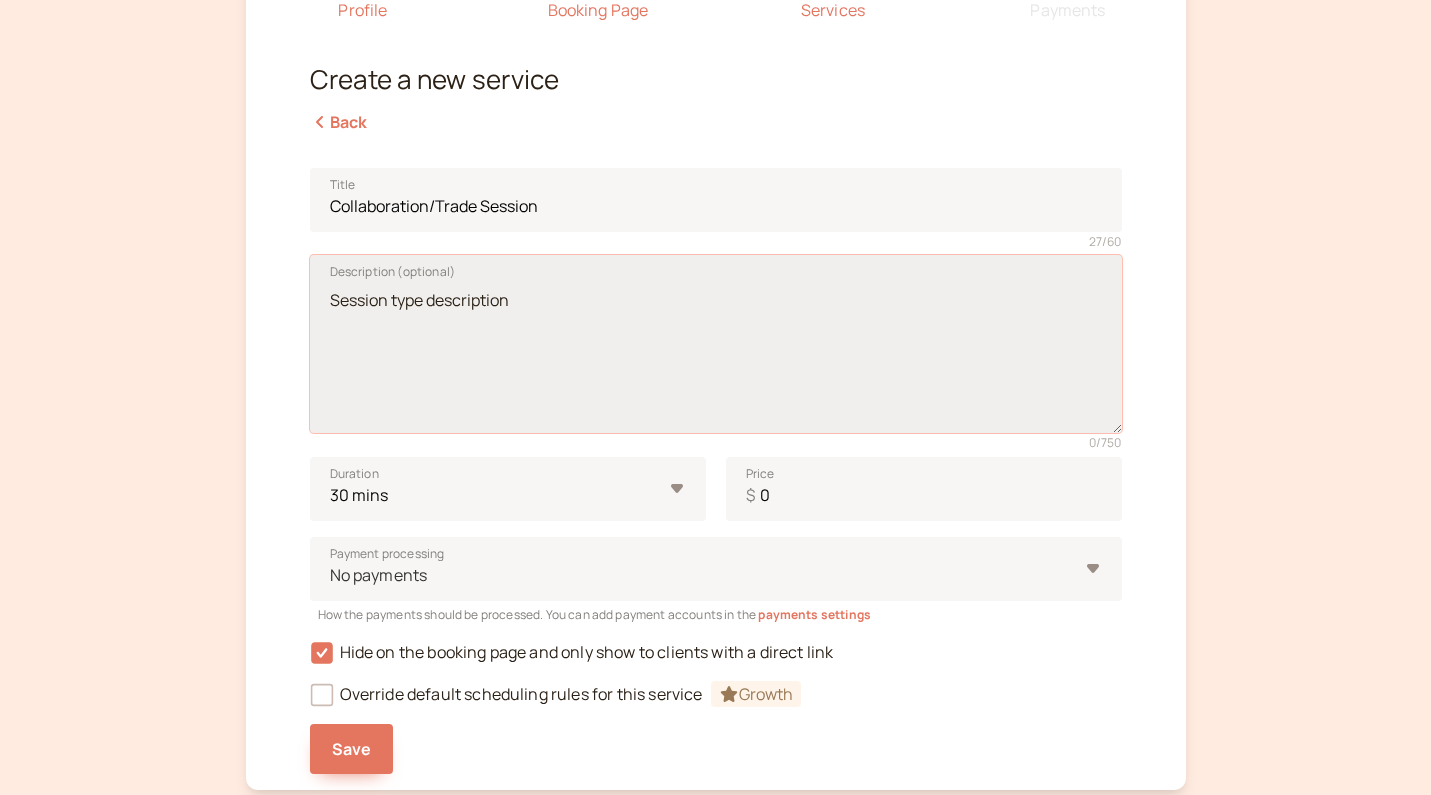 click on "Description (optional)" at bounding box center [716, 344] 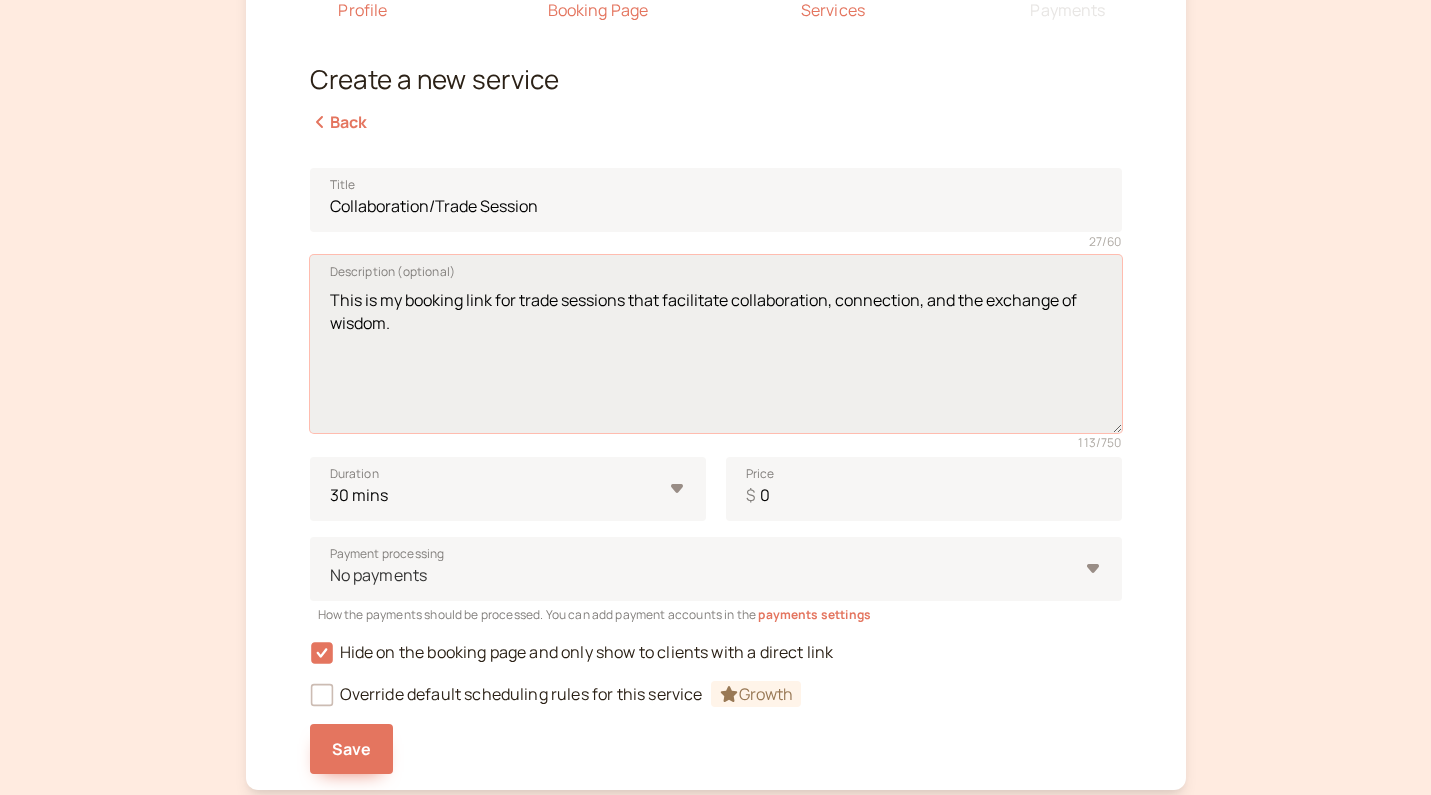 click on "This is my booking link for trade sessions that facilitate collaboration, connection, and the exchange of wisdom." at bounding box center (716, 344) 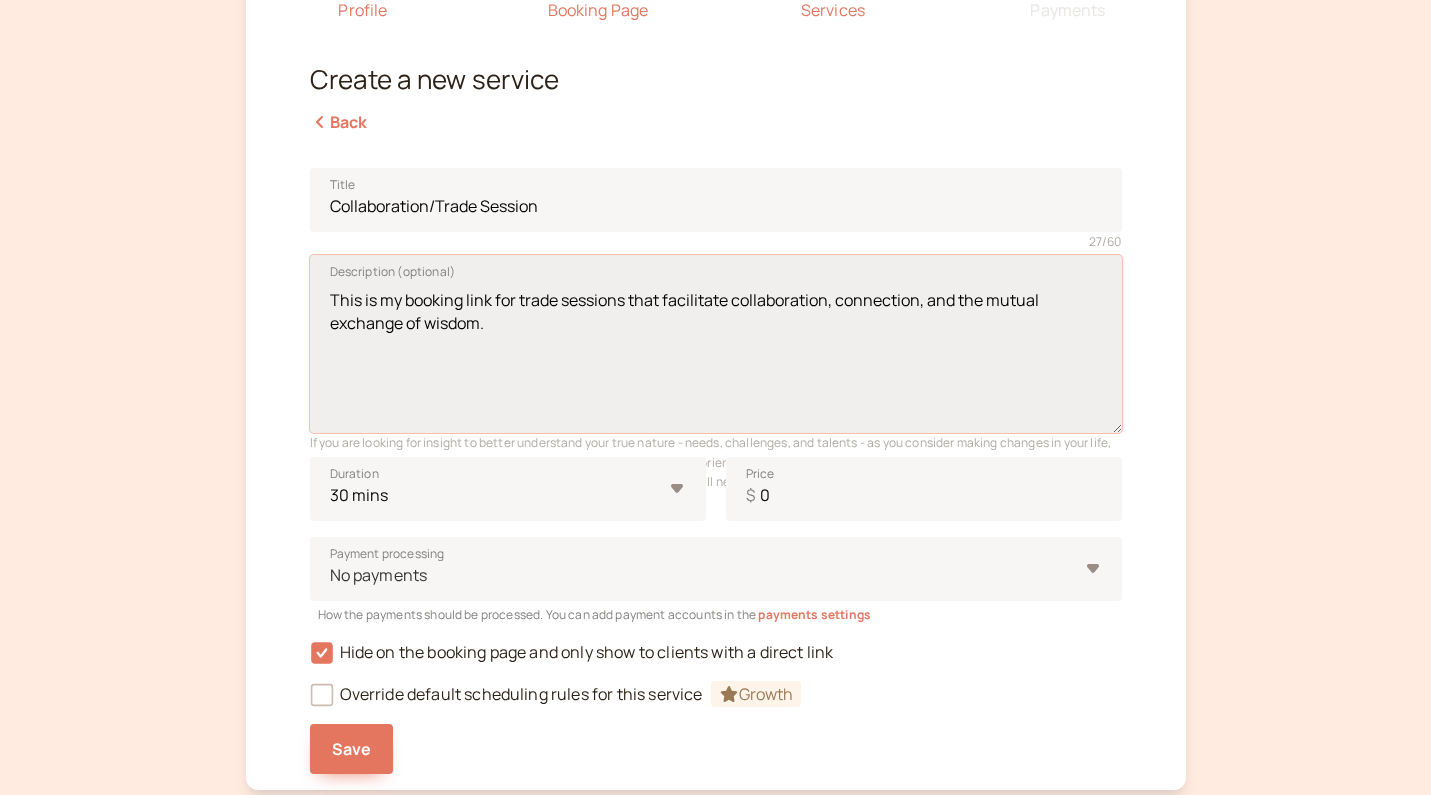 click on "This is my booking link for trade sessions that facilitate collaboration, connection, and the mutual exchange of wisdom." at bounding box center [716, 344] 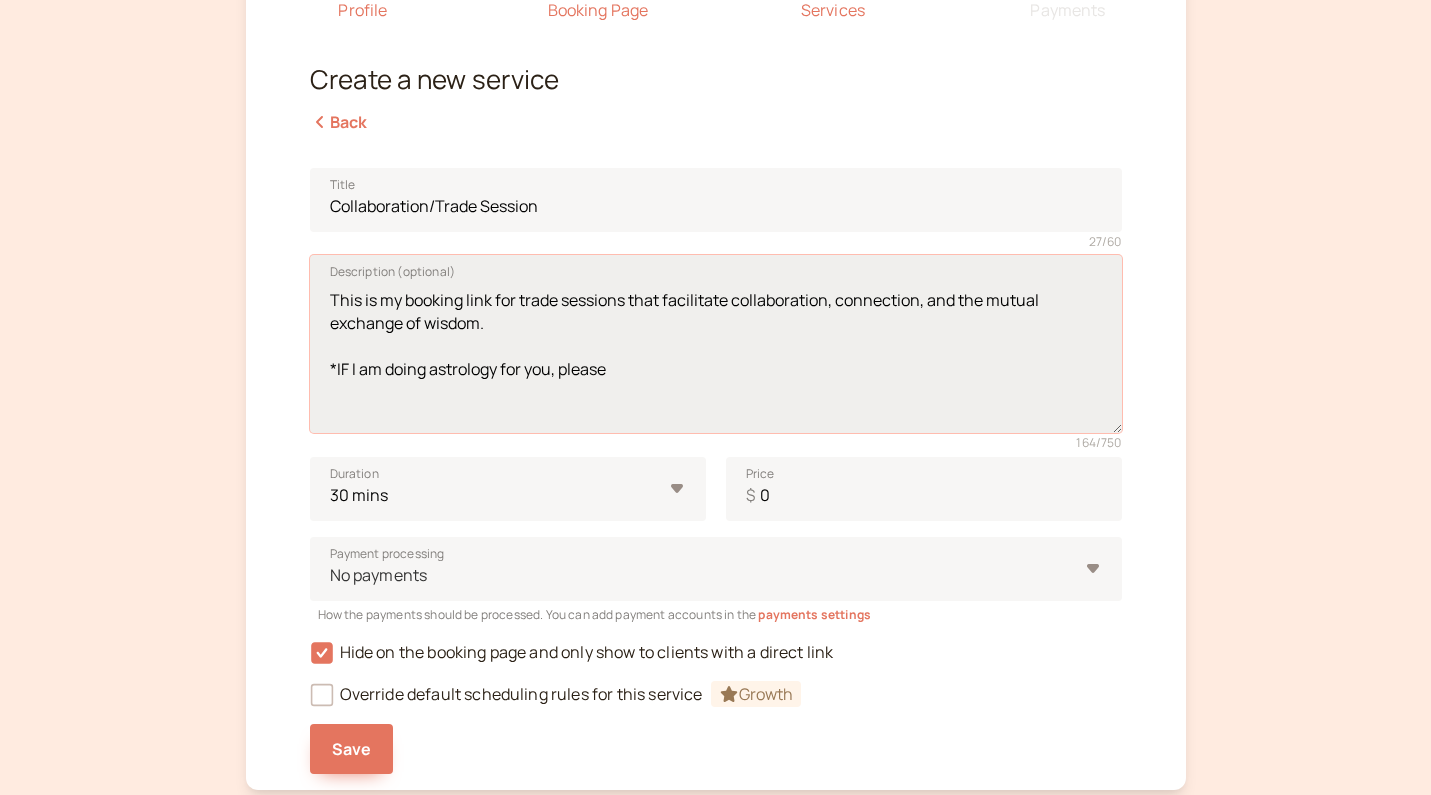 drag, startPoint x: 428, startPoint y: 367, endPoint x: 386, endPoint y: 363, distance: 42.190044 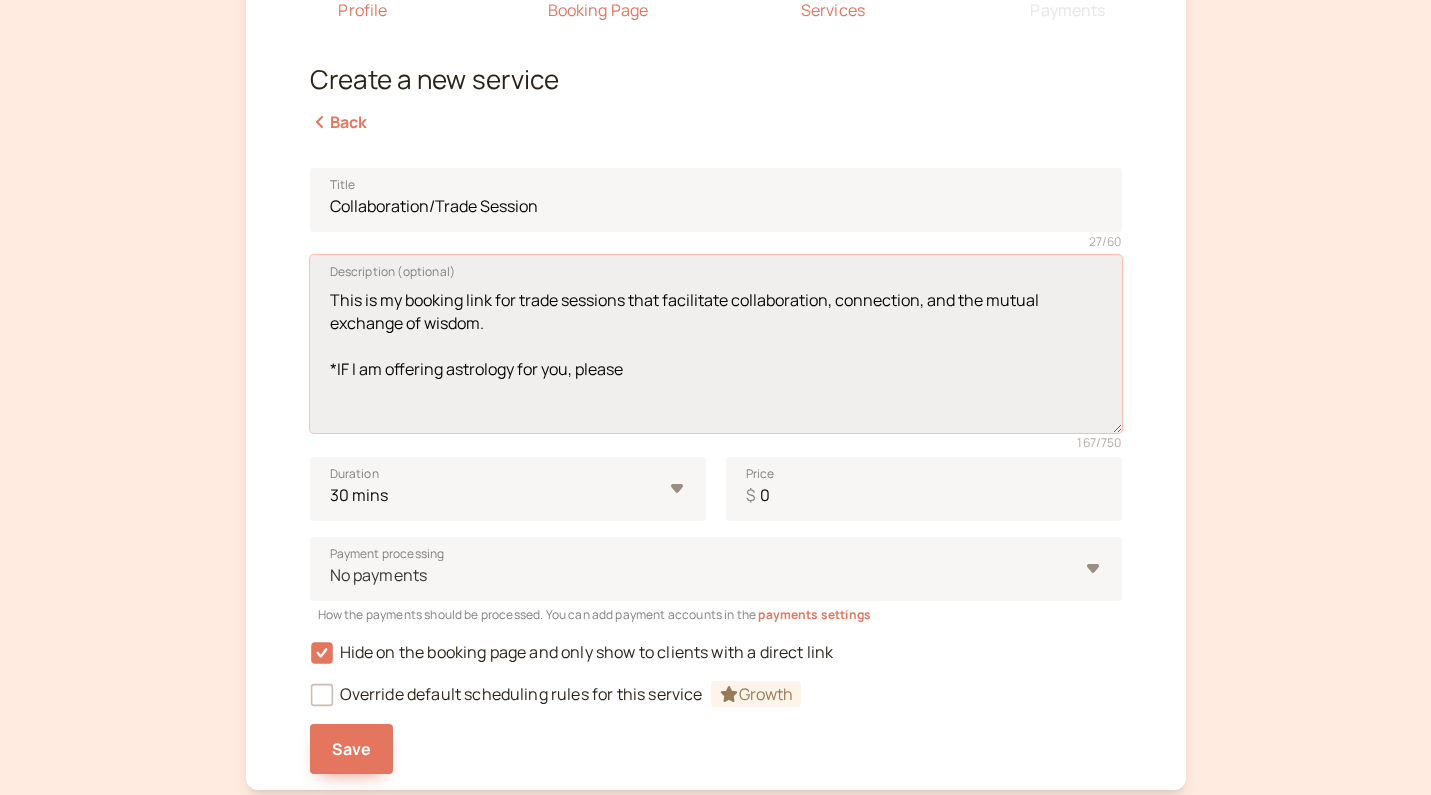 click on "This is my booking link for trade sessions that facilitate collaboration, connection, and the mutual exchange of wisdom.
*IF I am offering astrology for you, please" at bounding box center (716, 344) 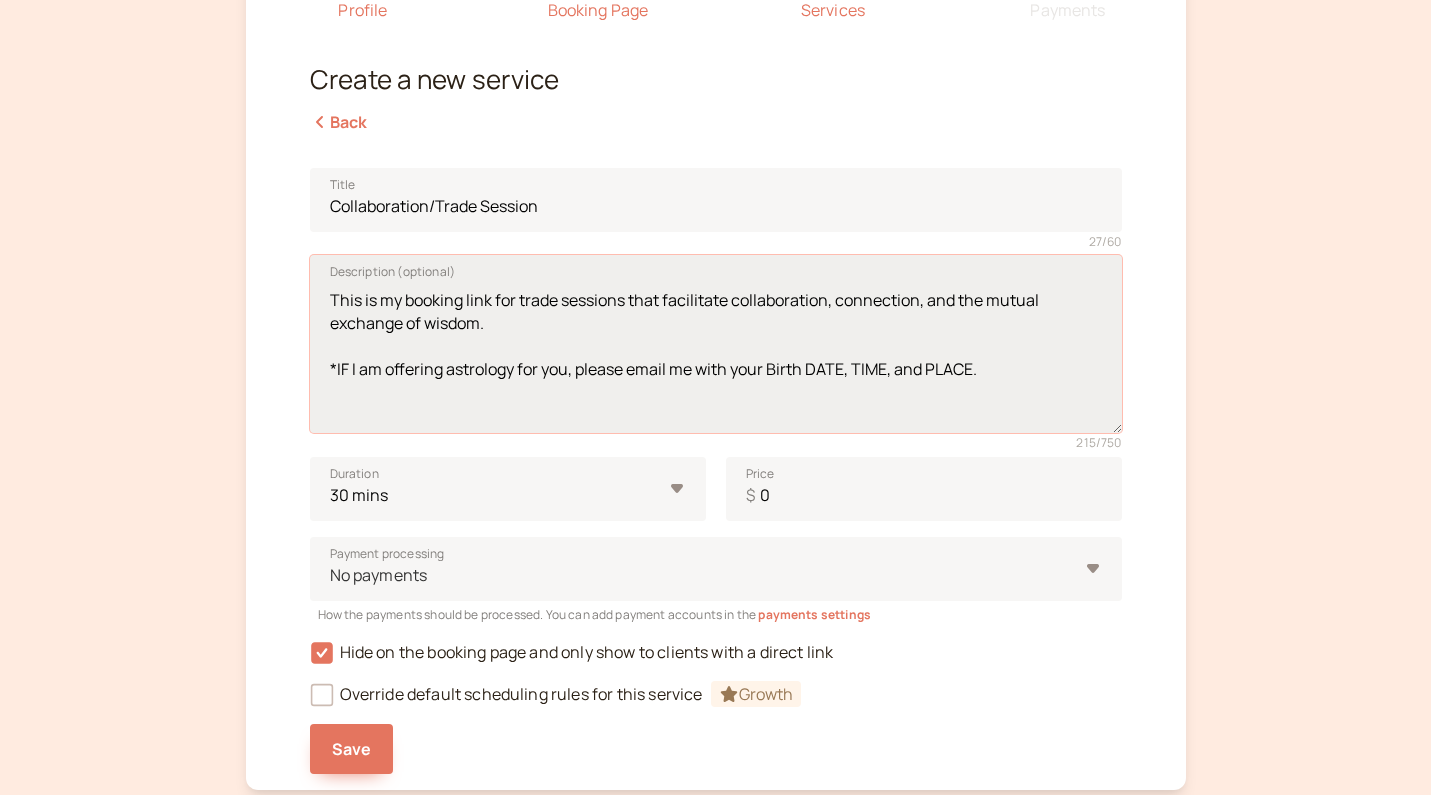 click on "This is my booking link for trade sessions that facilitate collaboration, connection, and the mutual exchange of wisdom.
*IF I am offering astrology for you, please email me with your Birth DATE, TIME, and PLACE." at bounding box center [716, 344] 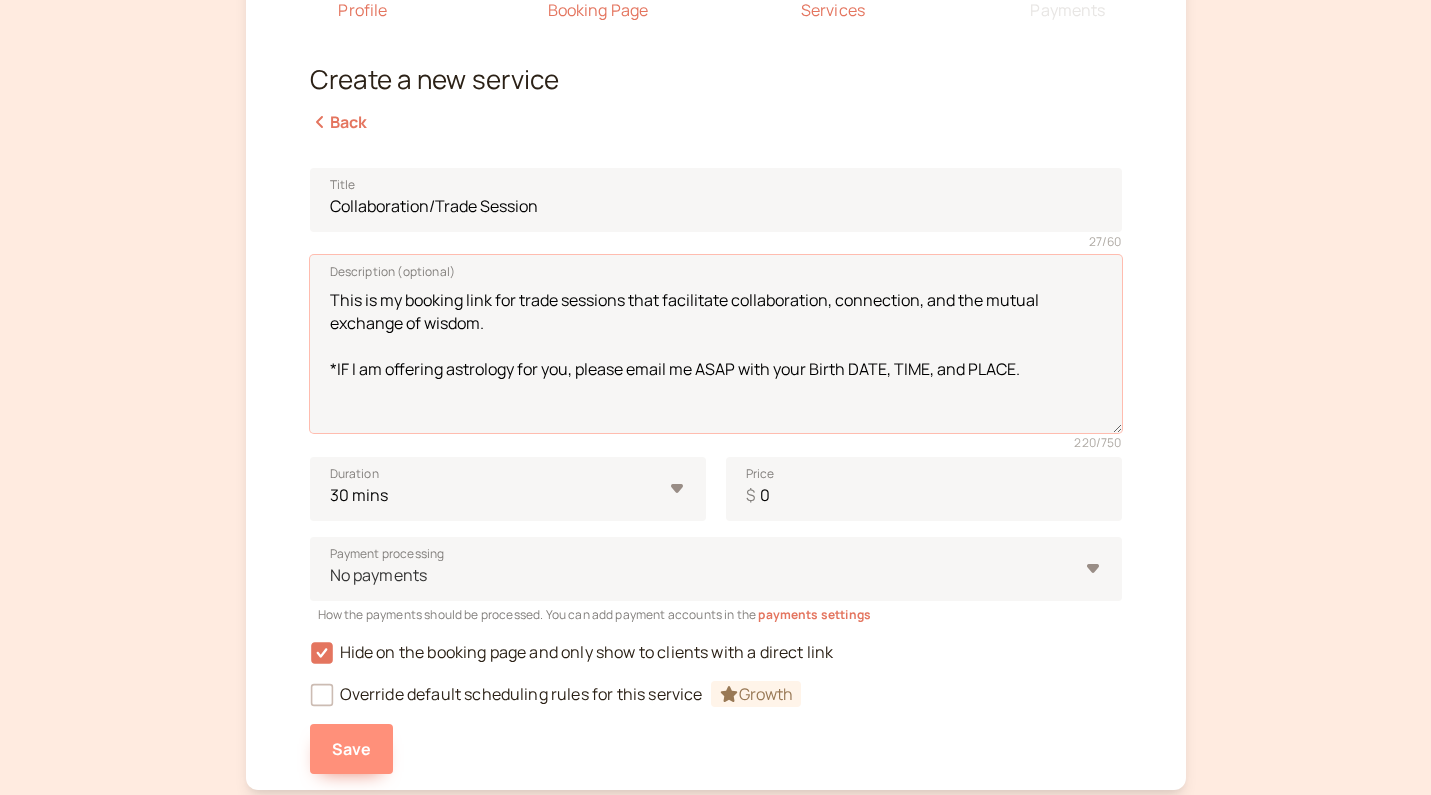 type on "This is my booking link for trade sessions that facilitate collaboration, connection, and the mutual exchange of wisdom.
*IF I am offering astrology for you, please email me ASAP with your Birth DATE, TIME, and PLACE." 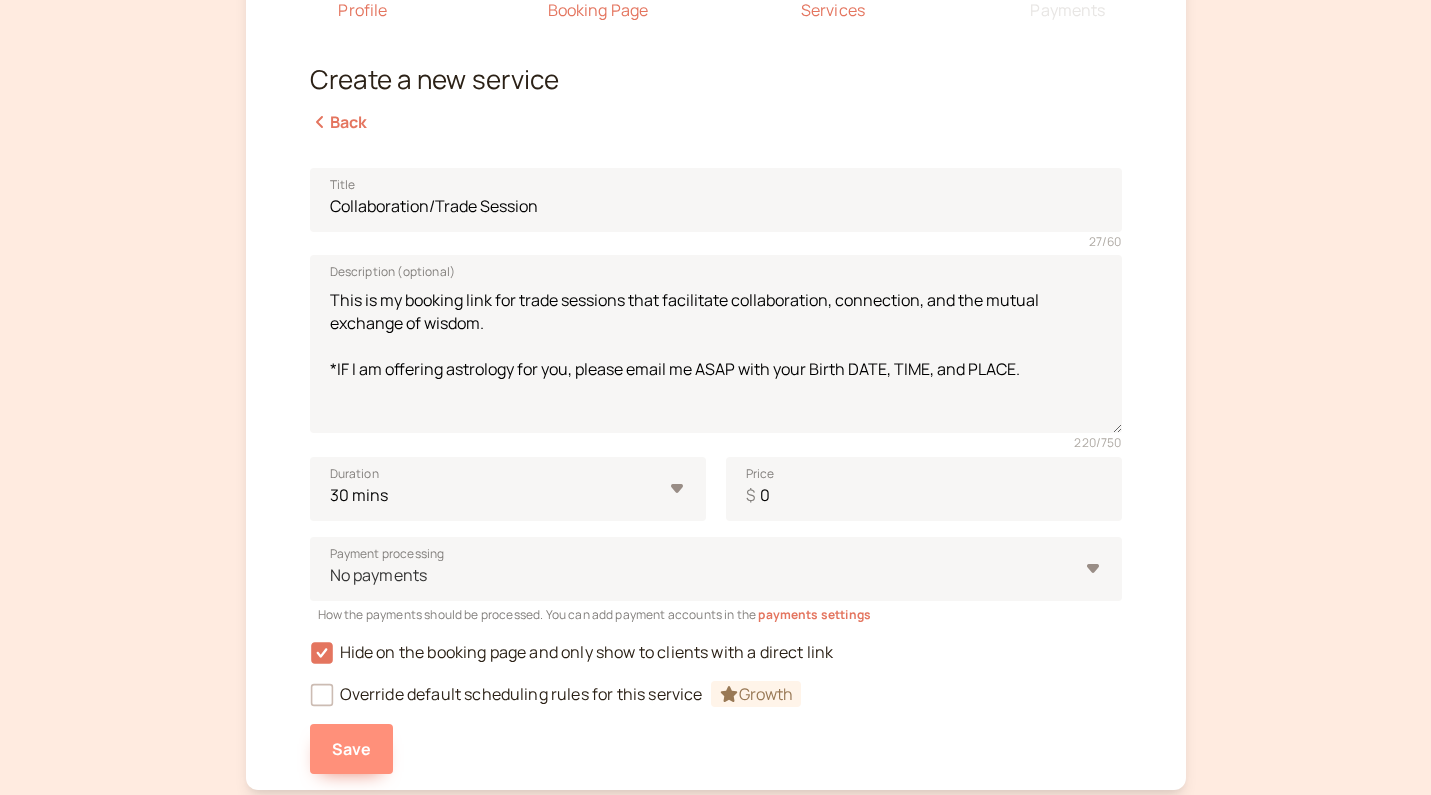 click on "Save" at bounding box center [352, 749] 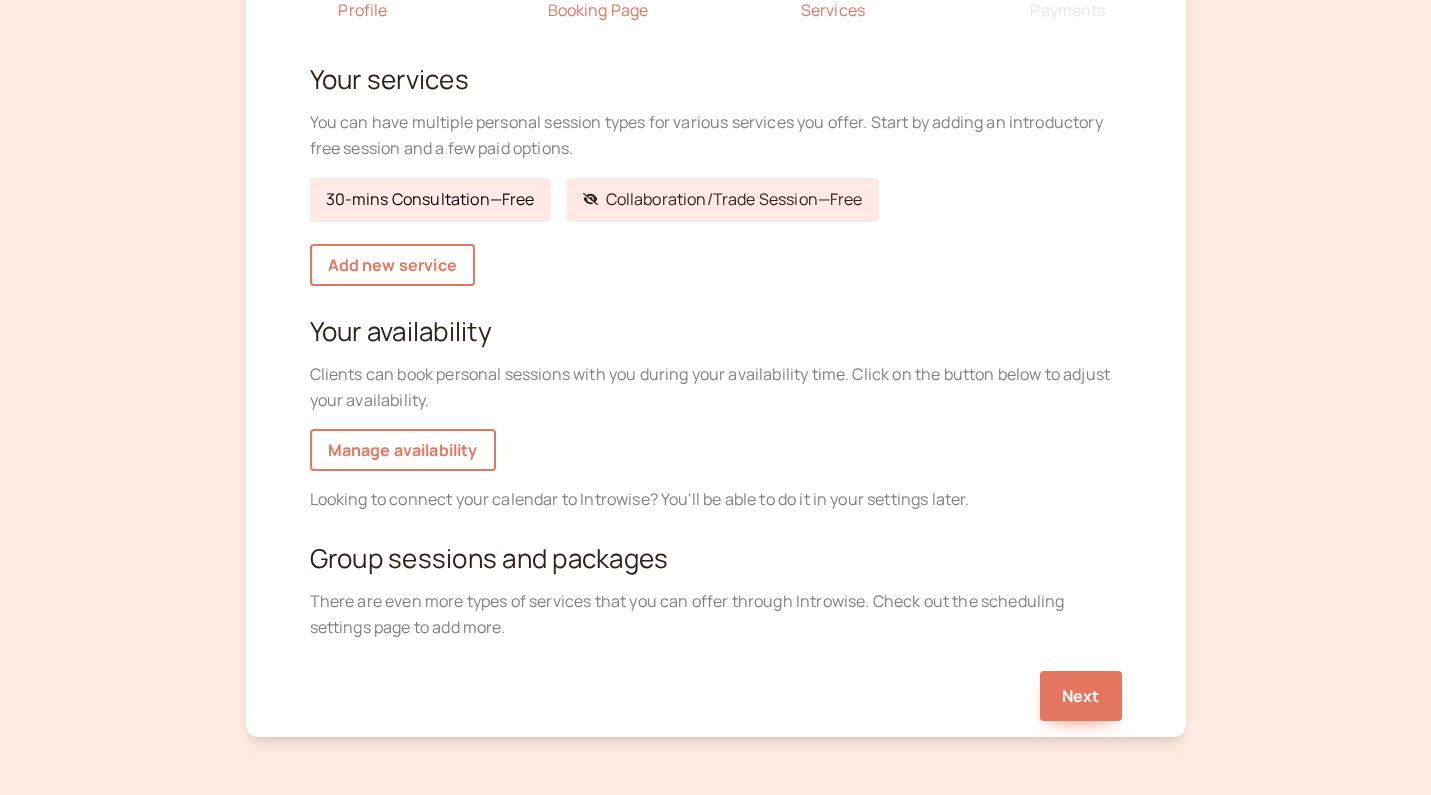 click on "30-mins Consultation  —  Free" at bounding box center (430, 200) 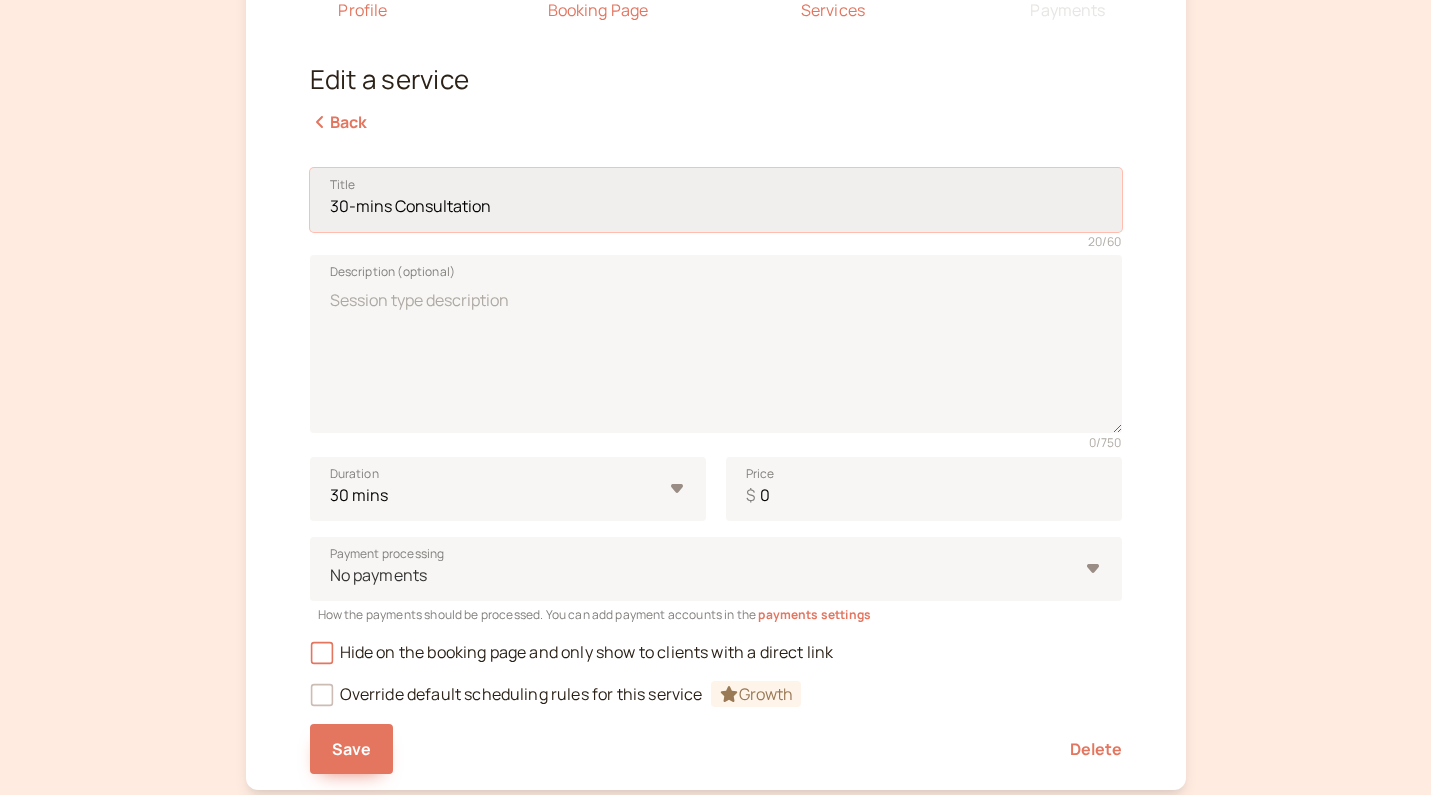 click on "30-mins Consultation" at bounding box center (716, 200) 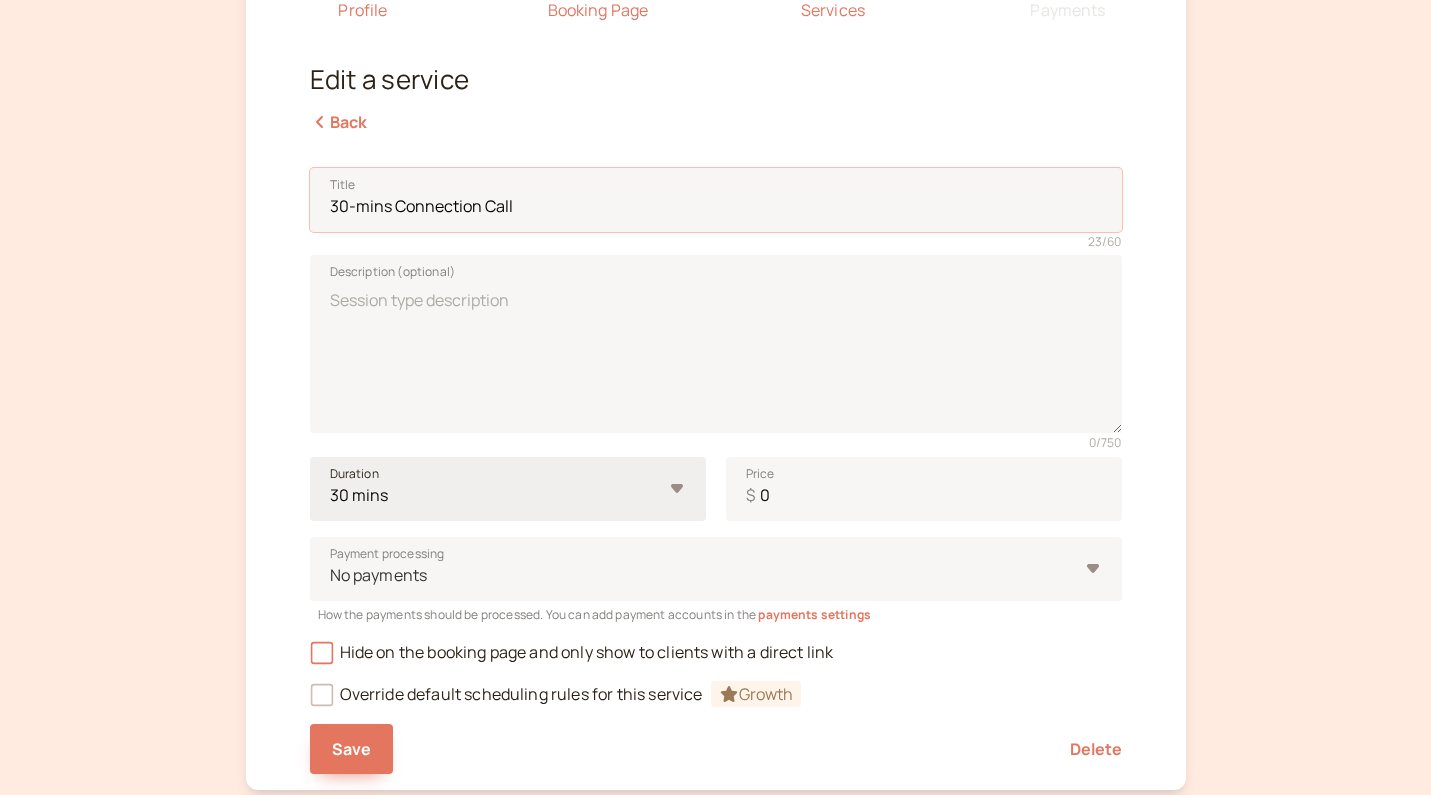 type on "30-mins Connection Call" 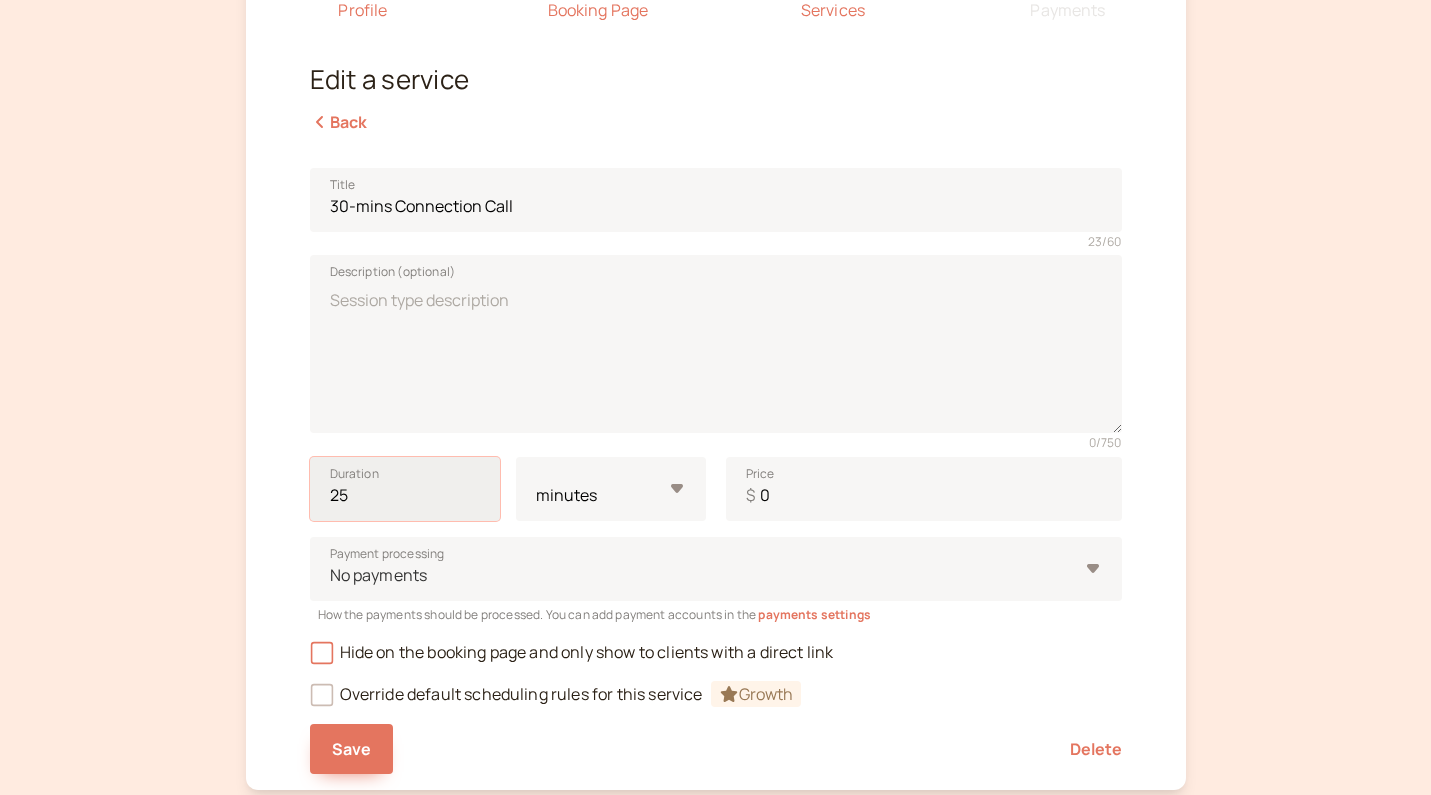click on "25" at bounding box center (405, 489) 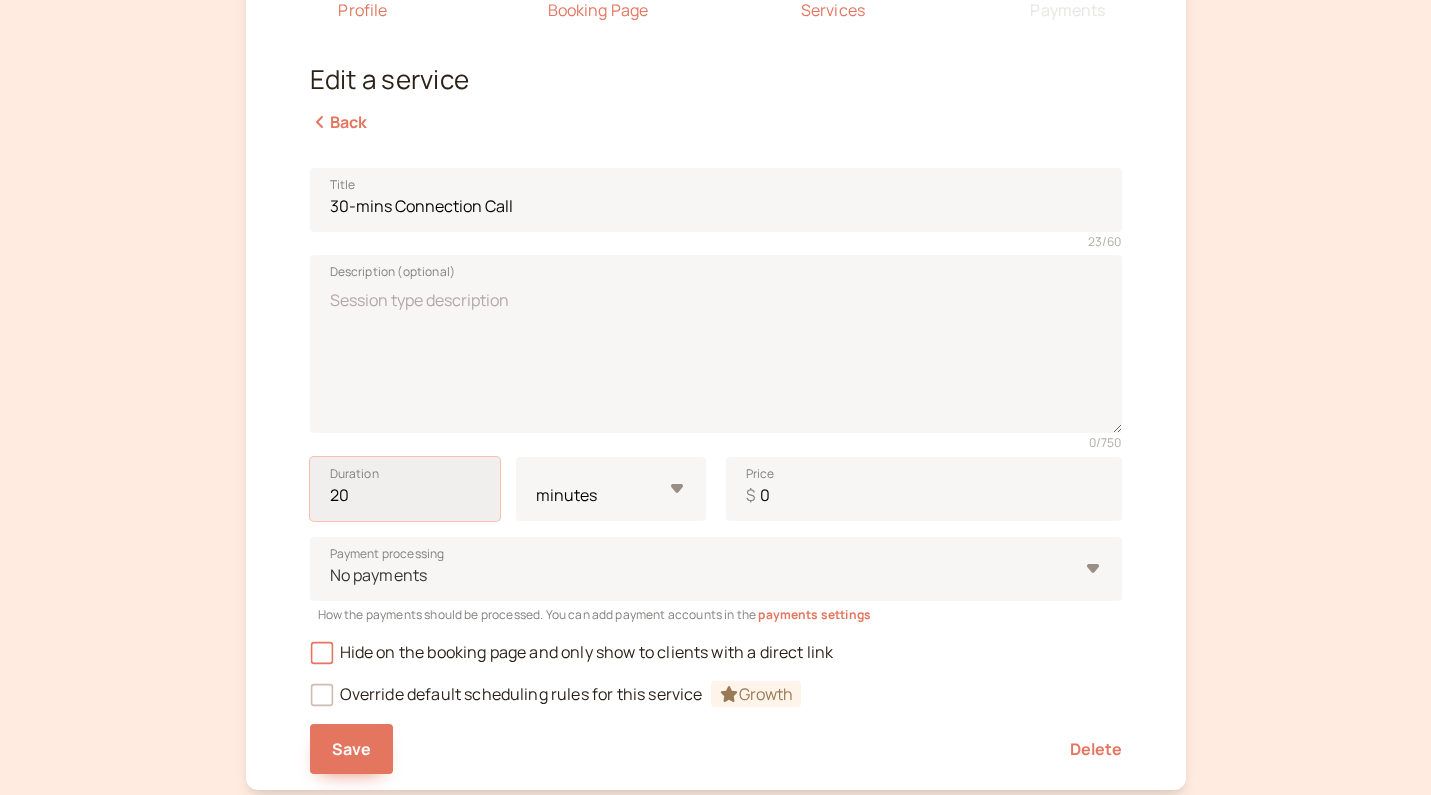 click on "[NUMBER]" at bounding box center (405, 489) 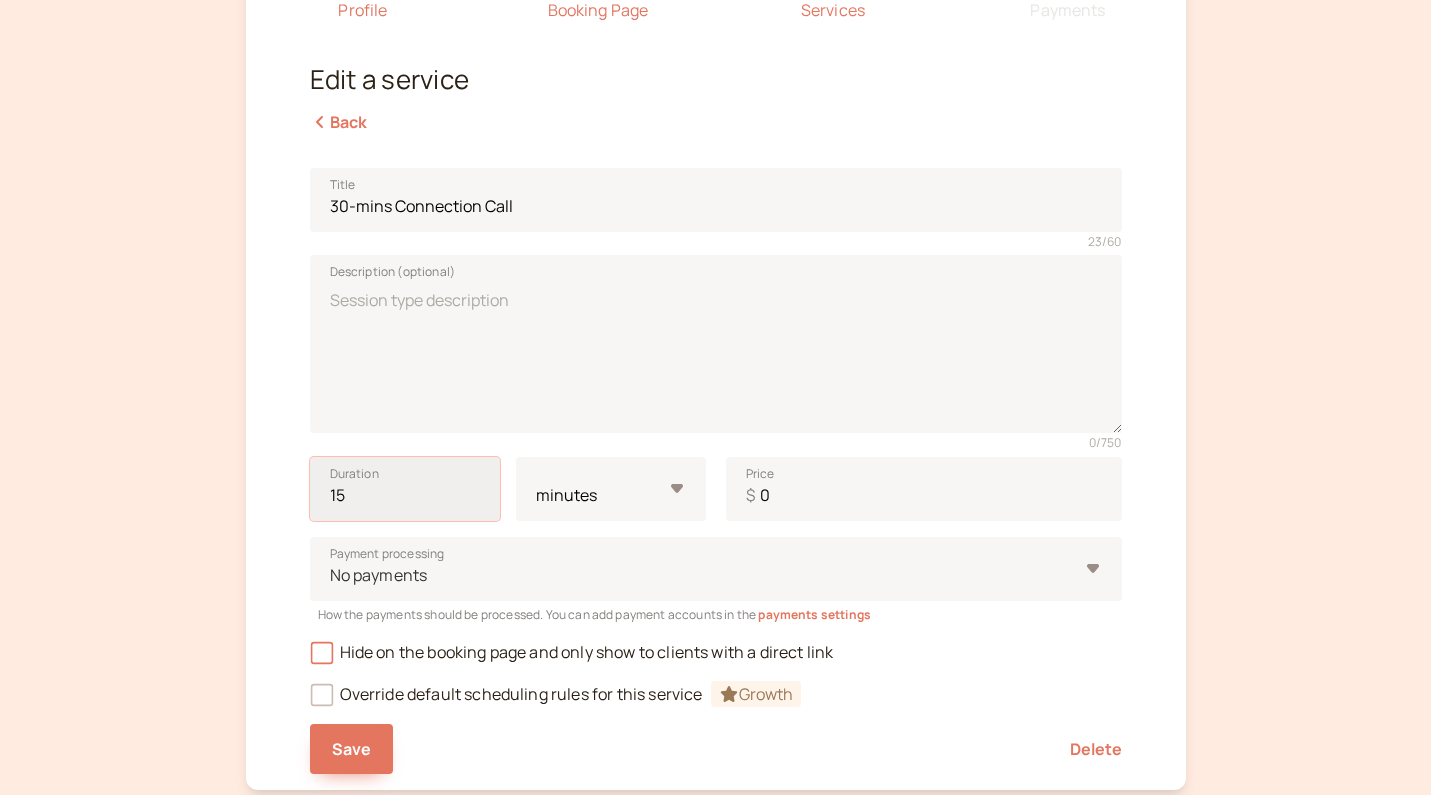 click on "15" at bounding box center (405, 489) 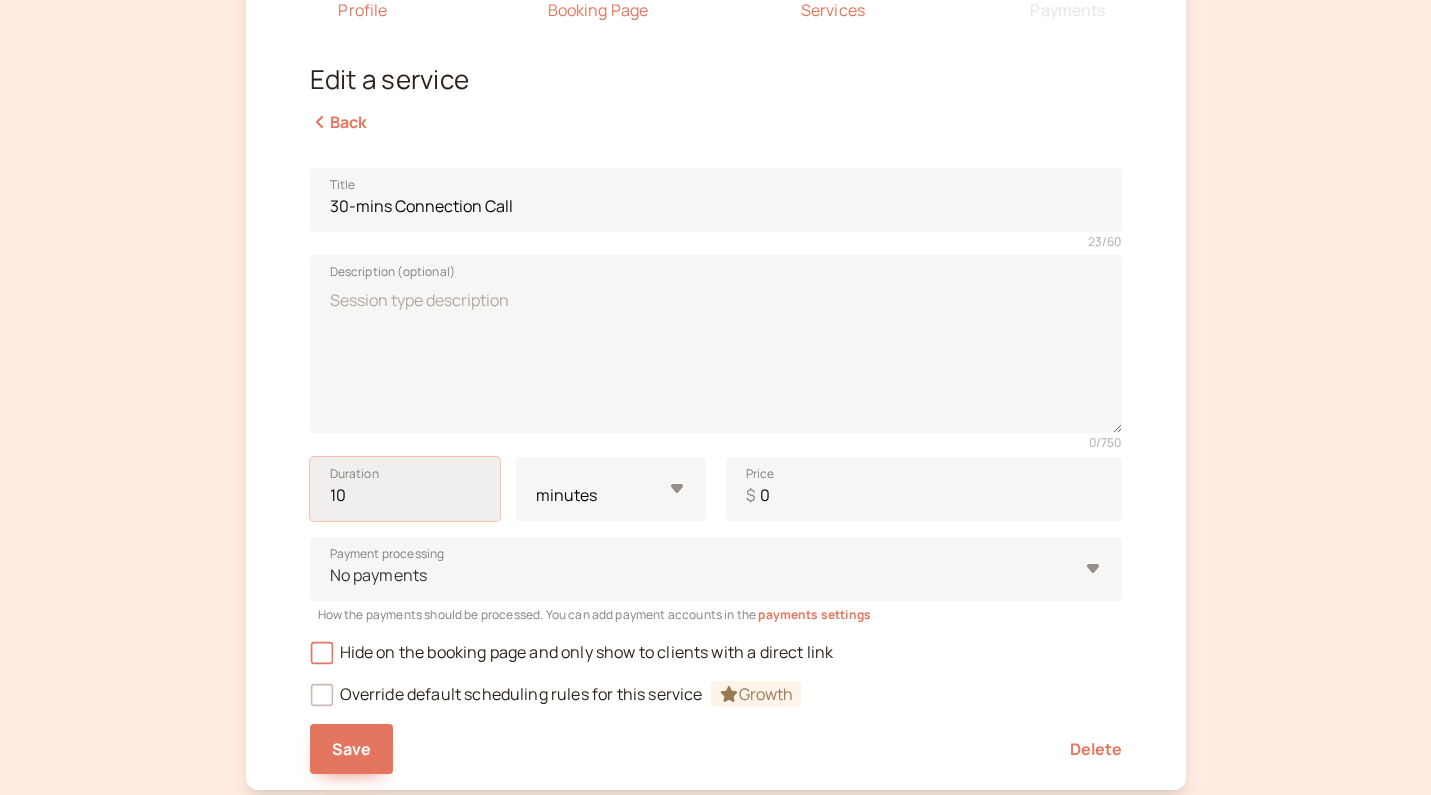 click on "10" at bounding box center [405, 489] 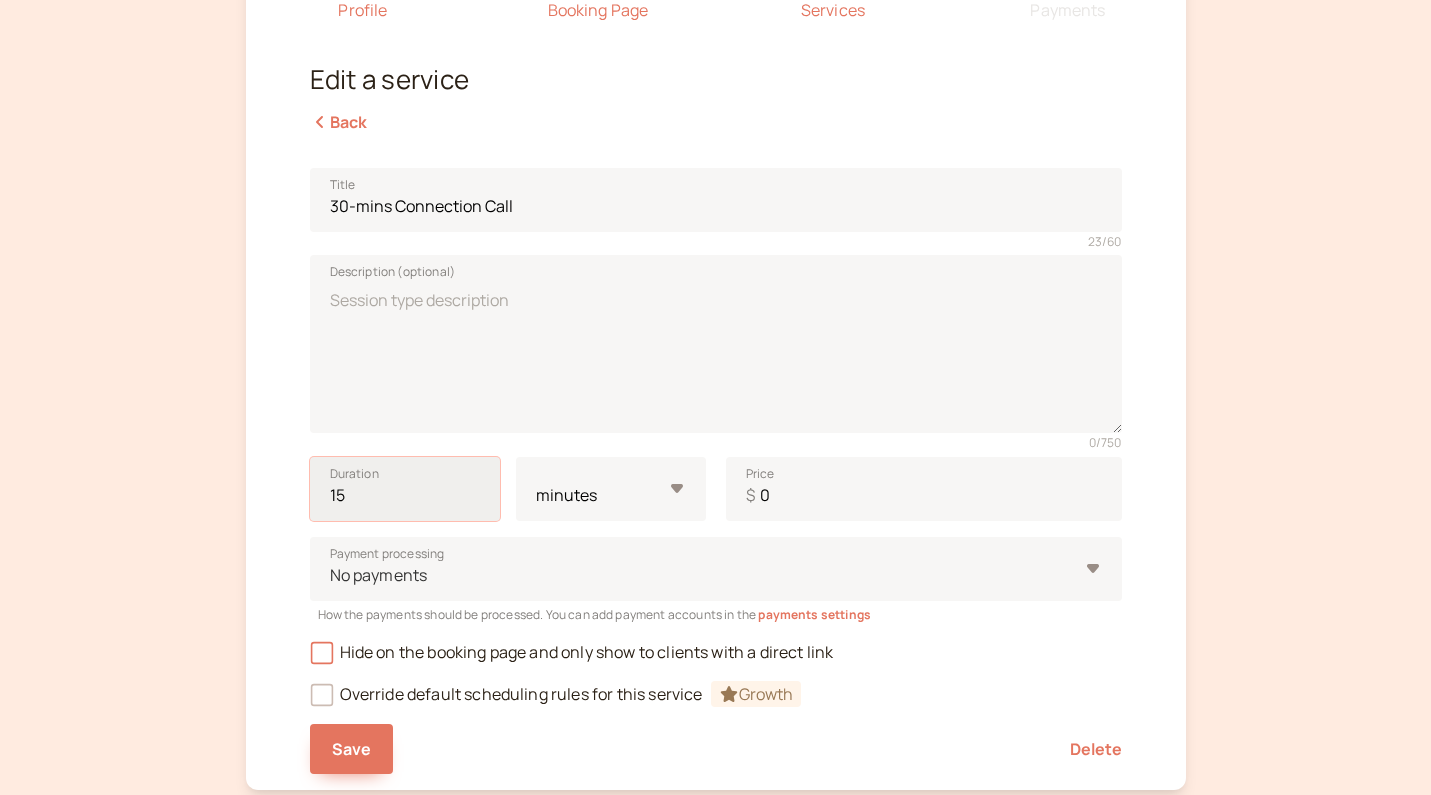 click on "15" at bounding box center [405, 489] 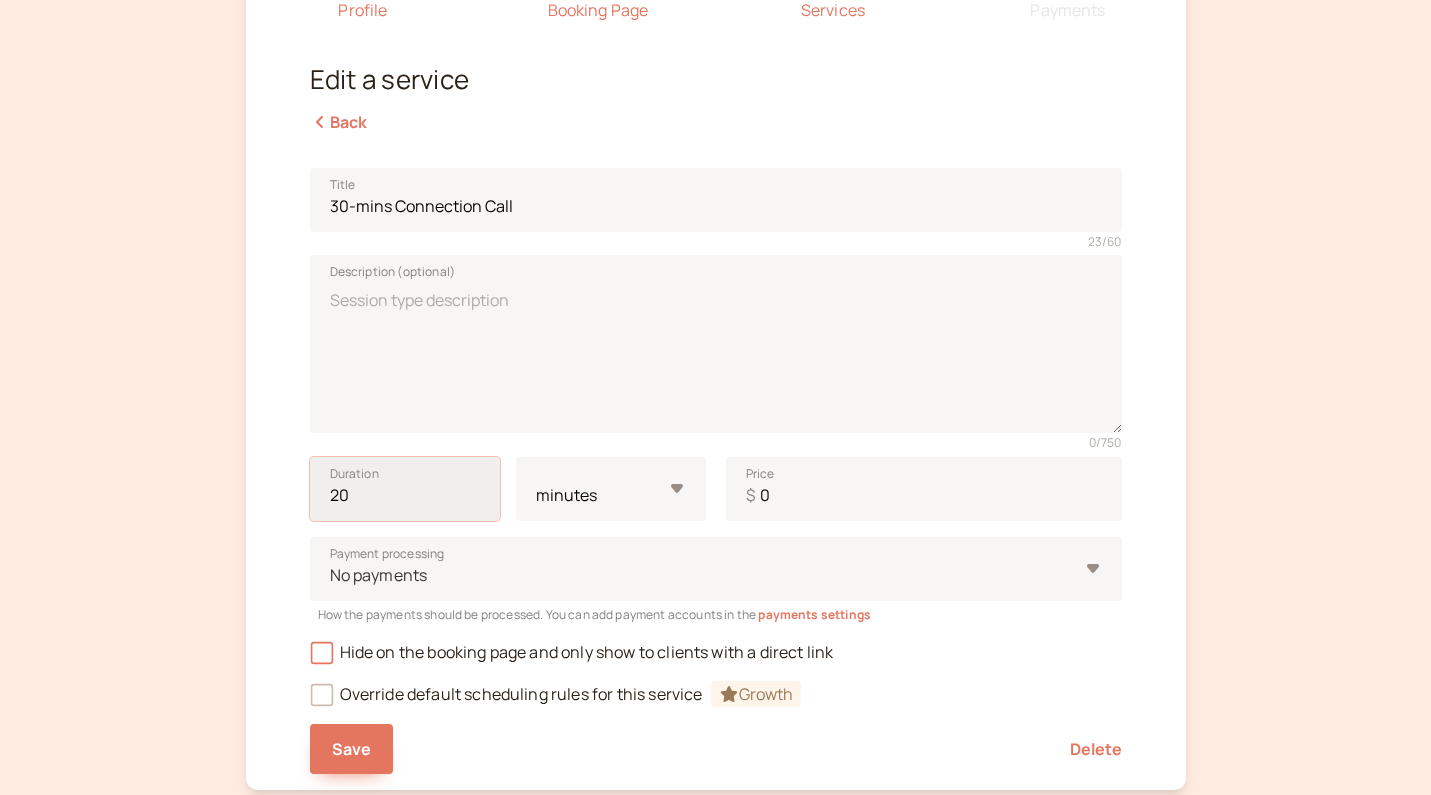 click on "[NUMBER]" at bounding box center [405, 489] 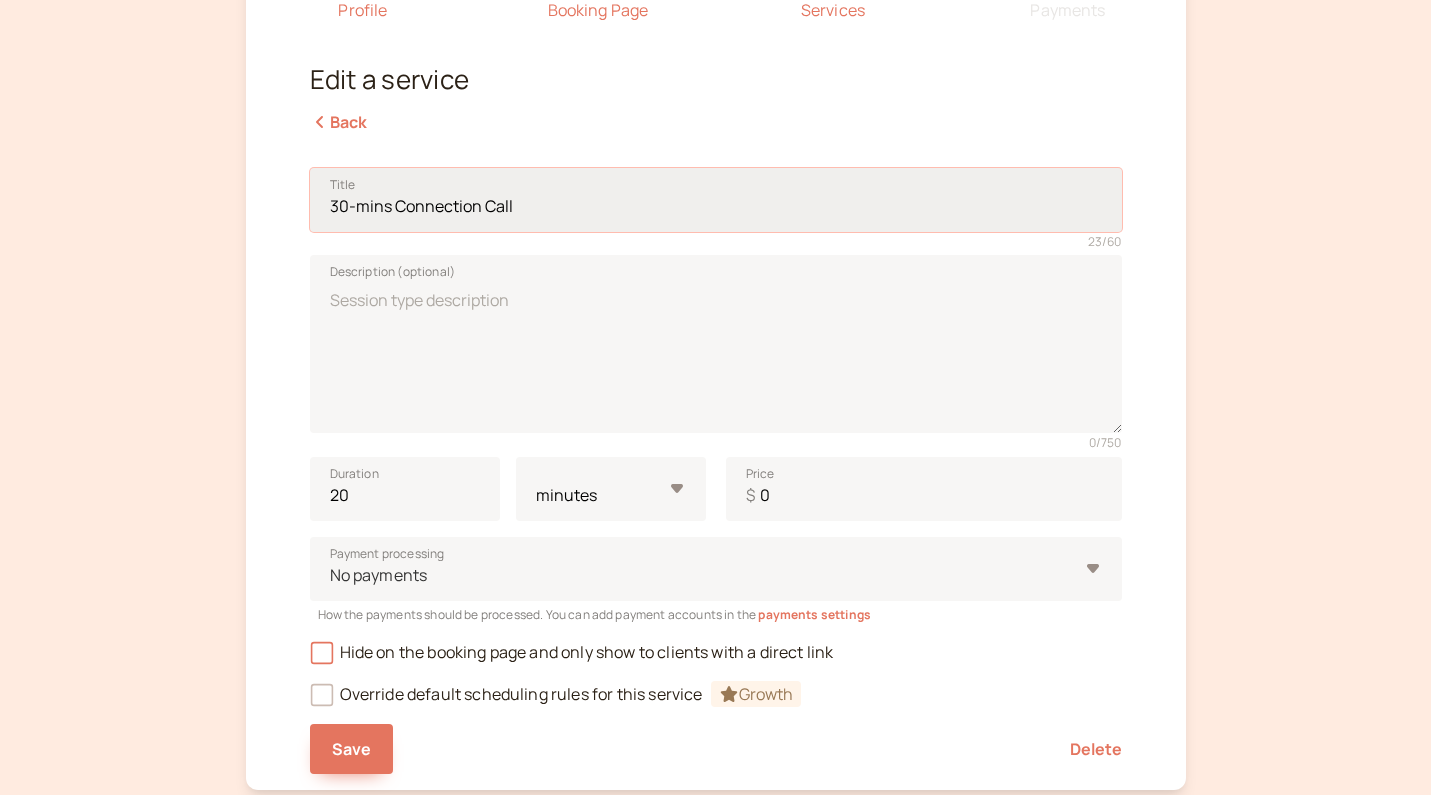 click on "30-mins Connection Call" at bounding box center (716, 200) 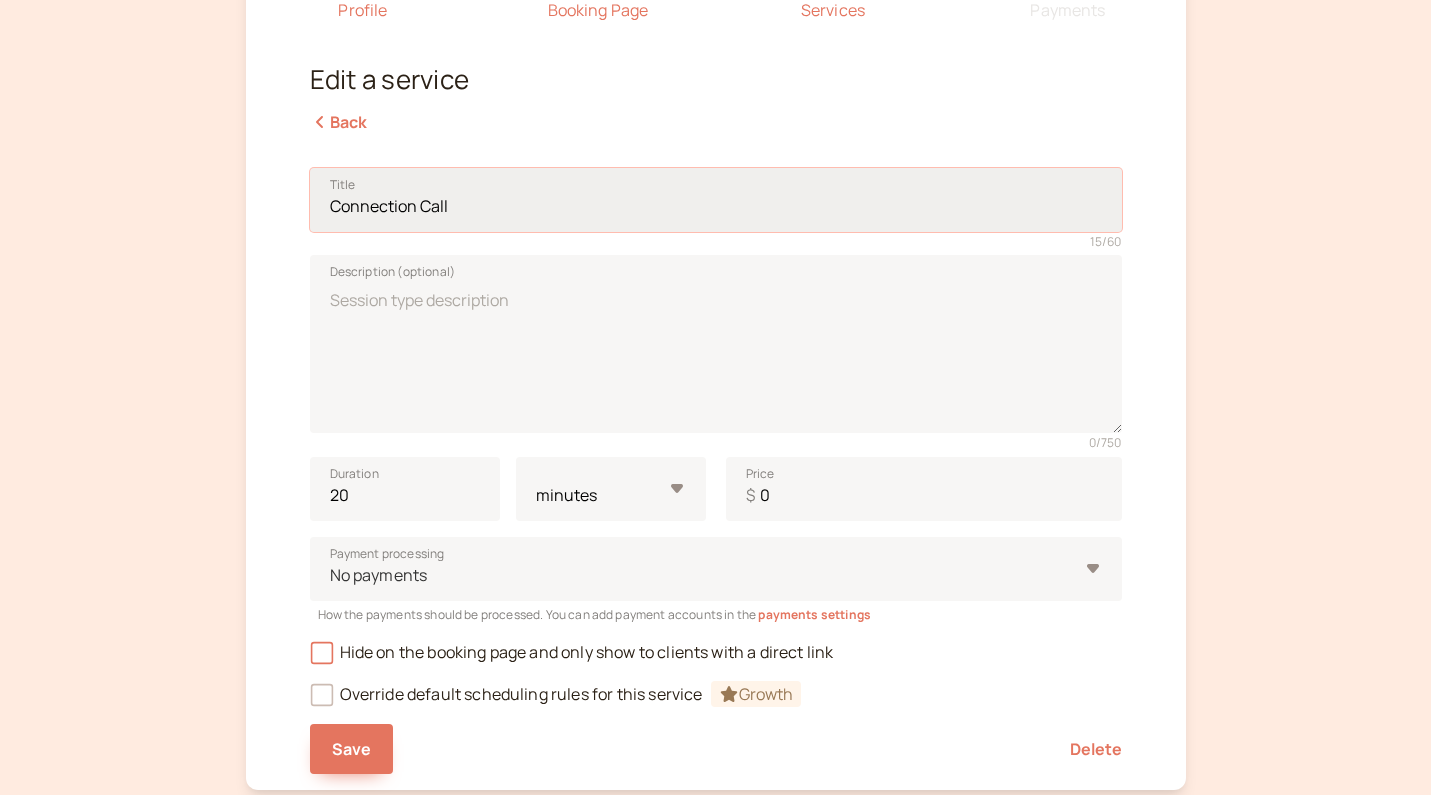 click on "Connection Call" at bounding box center (716, 200) 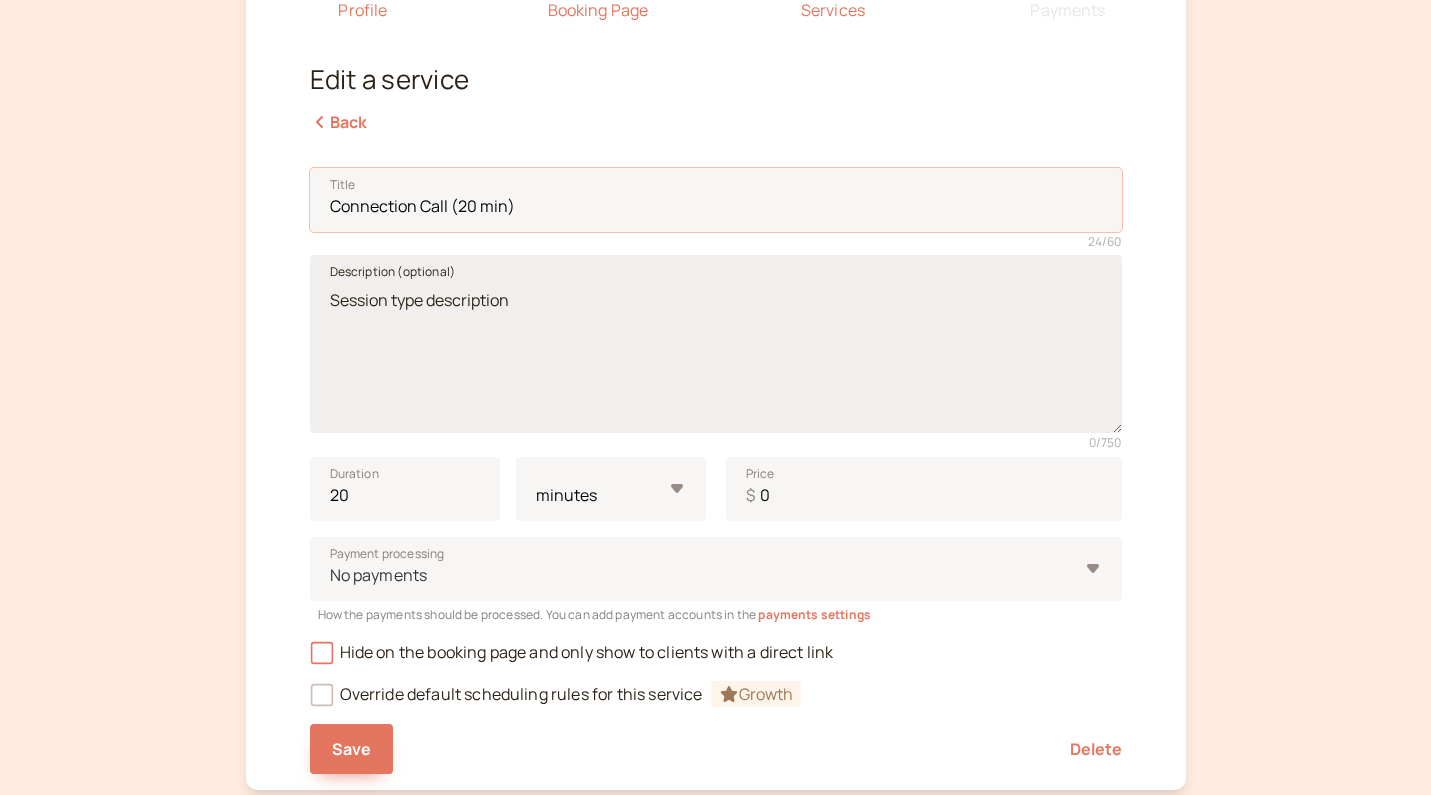 type on "Connection Call (20 min)" 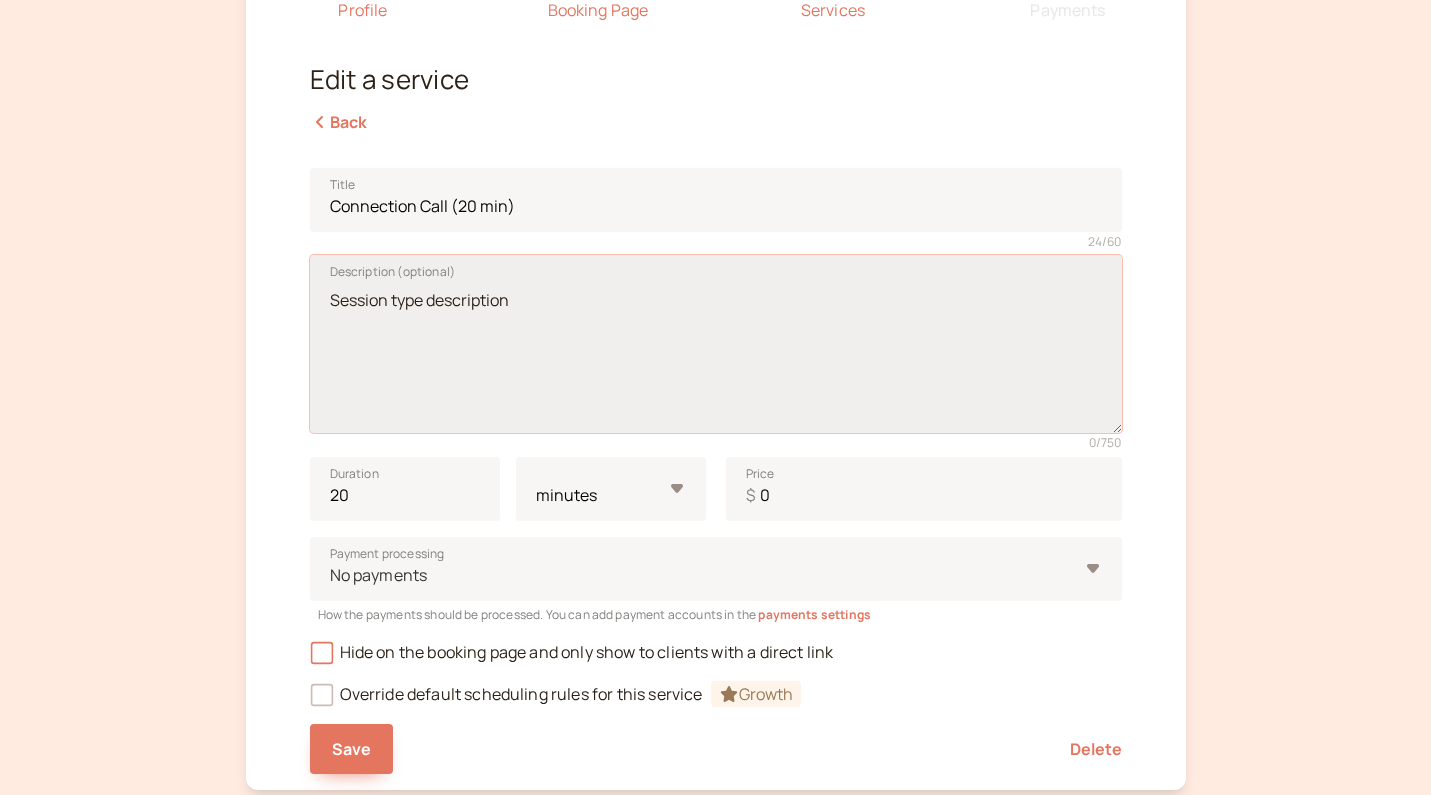 click on "Description (optional)" at bounding box center [716, 344] 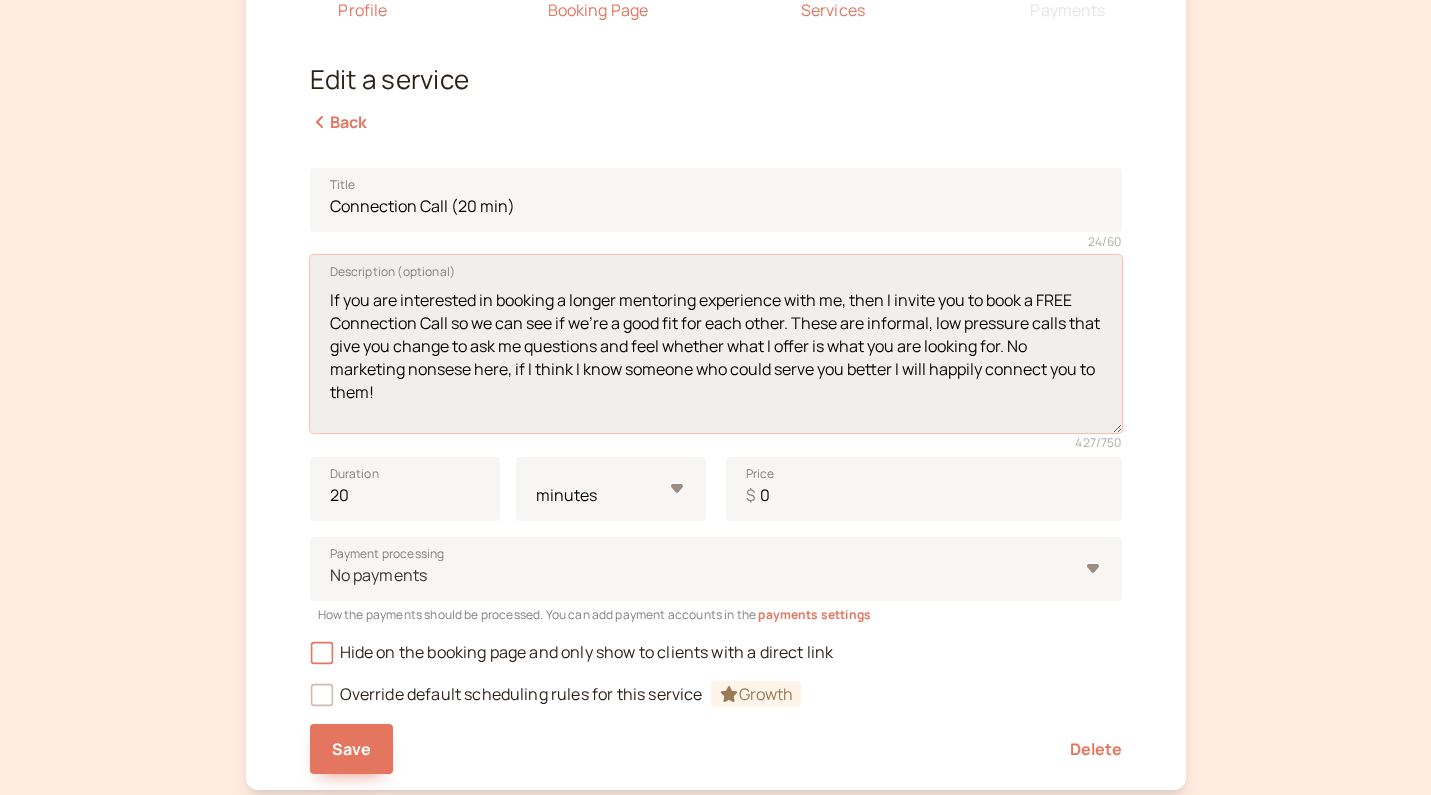 click on "If you are interested in booking a longer mentoring experience with me, then I invite you to book a FREE Connection Call so we can see if we're a good fit for each other.  These are informal, low pressure calls that give you change to ask me questions and feel whether what I offer is what you are looking for.  No marketing nonsese here, if I think I know someone who could serve you better I will happily connect you to them!" at bounding box center (716, 344) 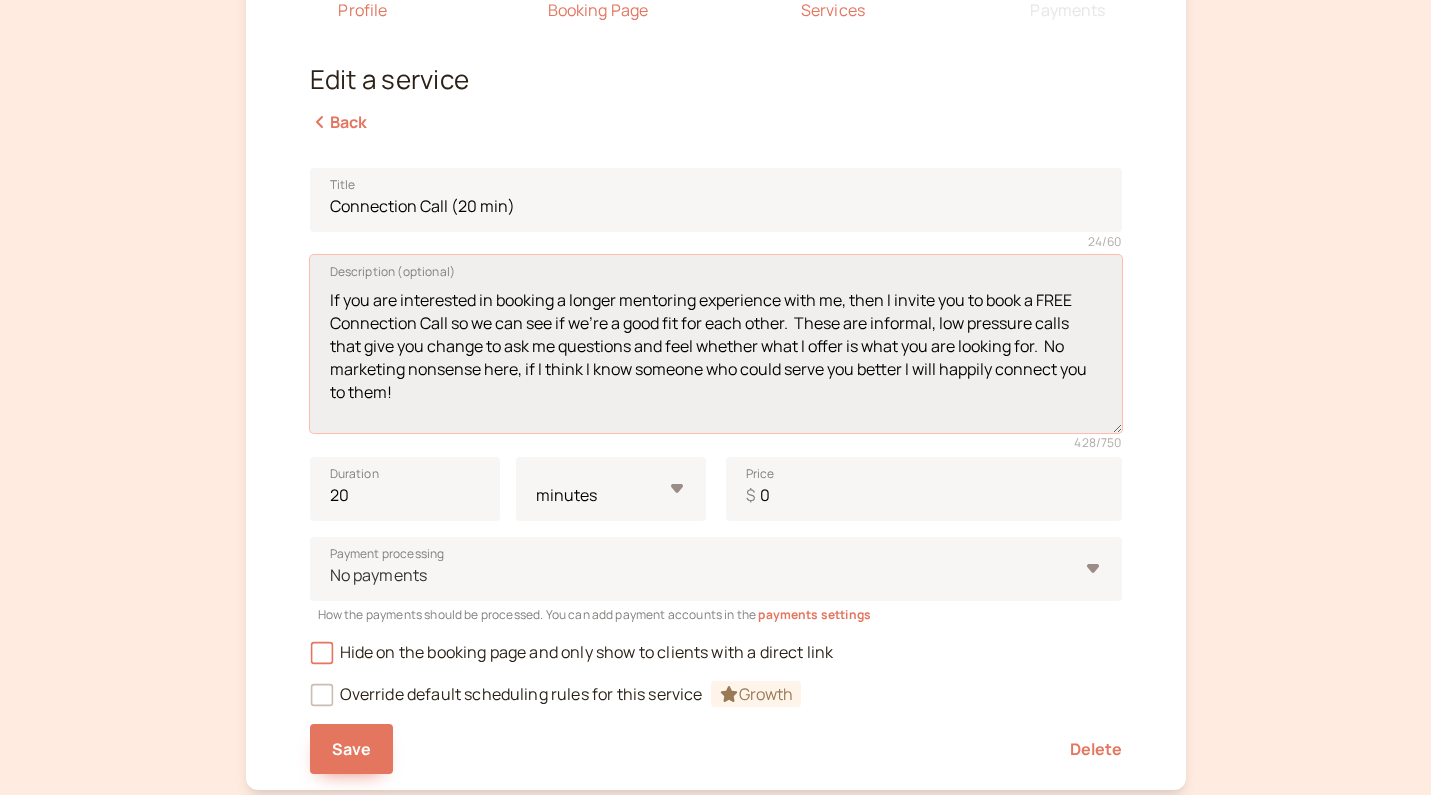 click on "If you are interested in booking a longer mentoring experience with me, then I invite you to book a FREE Connection Call so we can see if we're a good fit for each other.  These are informal, low pressure calls that give you change to ask me questions and feel whether what I offer is what you are looking for.  No marketing nonsense here, if I think I know someone who could serve you better I will happily connect you to them!" at bounding box center (716, 344) 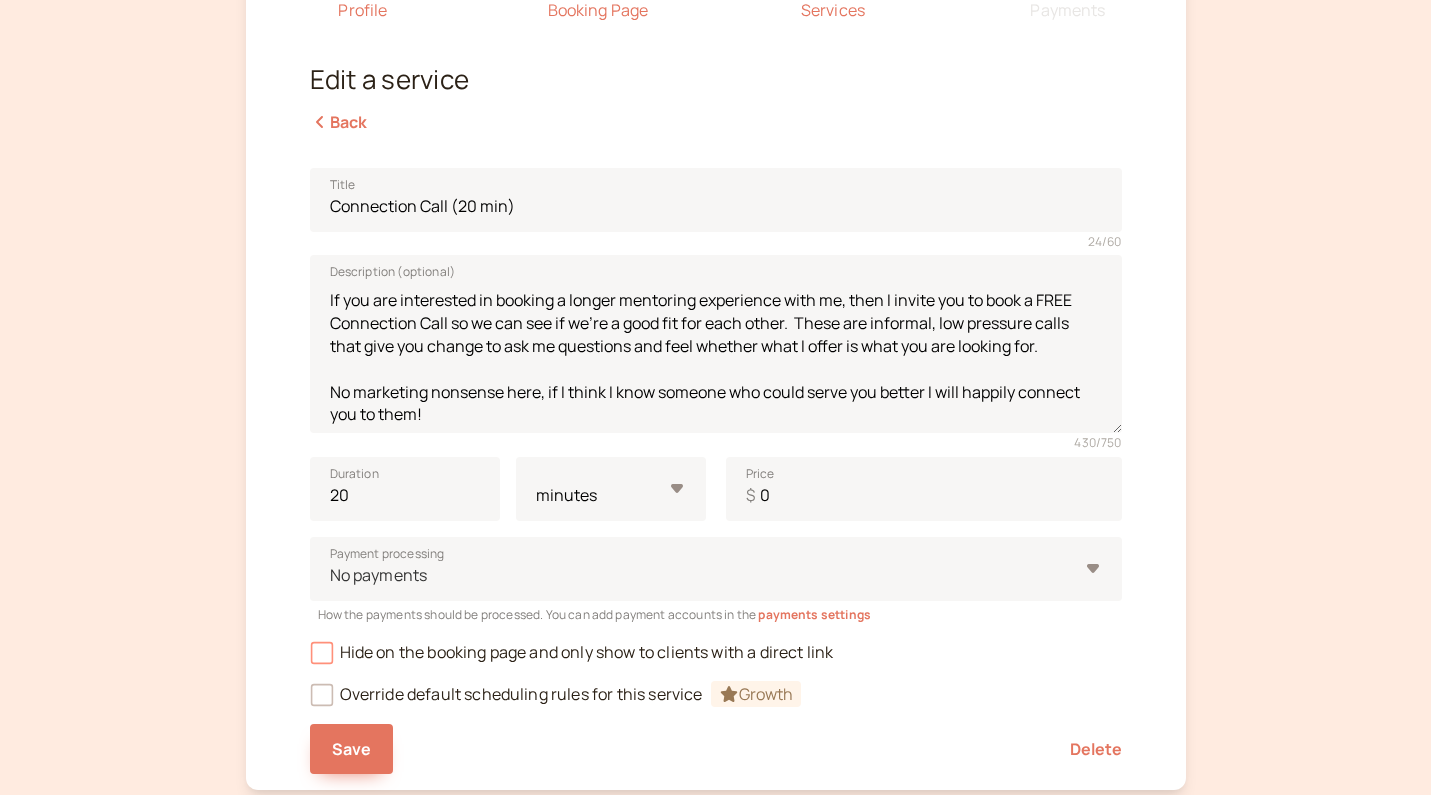 click at bounding box center [321, 653] 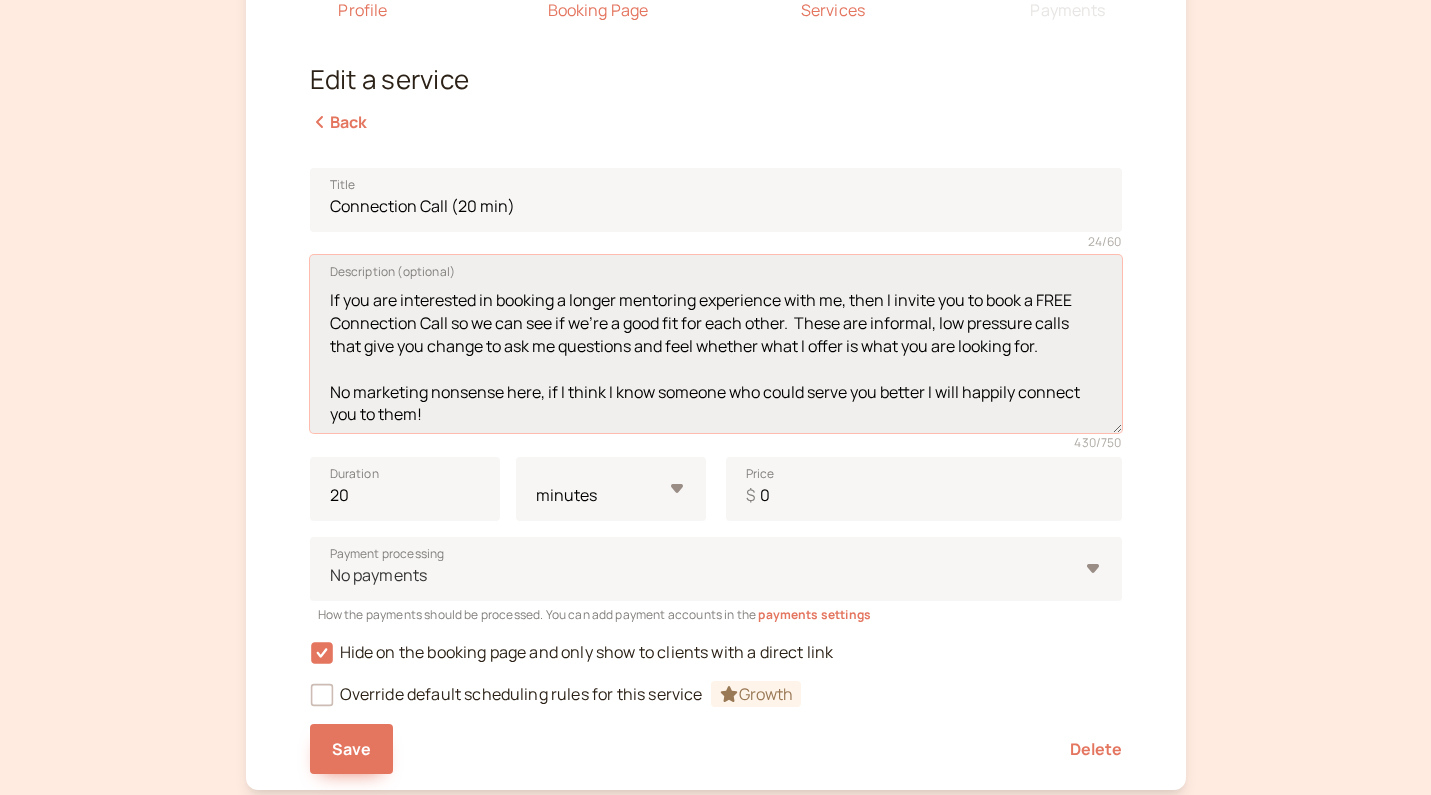 click on "If you are interested in booking a longer mentoring experience with me, then I invite you to book a FREE Connection Call so we can see if we're a good fit for each other.  These are informal, low pressure calls that give you change to ask me questions and feel whether what I offer is what you are looking for.
No marketing nonsense here, if I think I know someone who could serve you better I will happily connect you to them!" at bounding box center (716, 344) 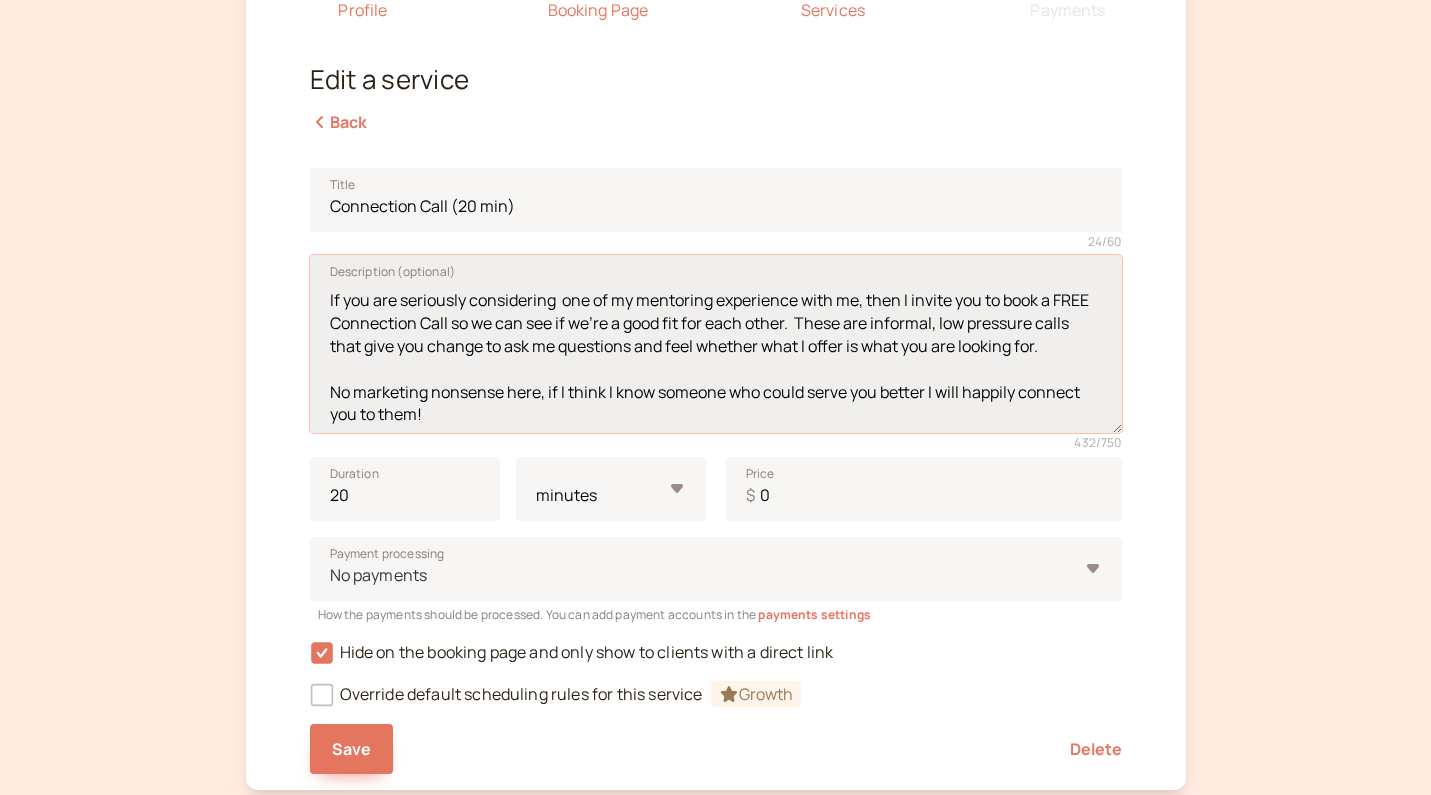 click on "If you are seriously considering  one of my mentoring experience with me, then I invite you to book a FREE Connection Call so we can see if we're a good fit for each other.  These are informal, low pressure calls that give you change to ask me questions and feel whether what I offer is what you are looking for.
No marketing nonsense here, if I think I know someone who could serve you better I will happily connect you to them!" at bounding box center (716, 344) 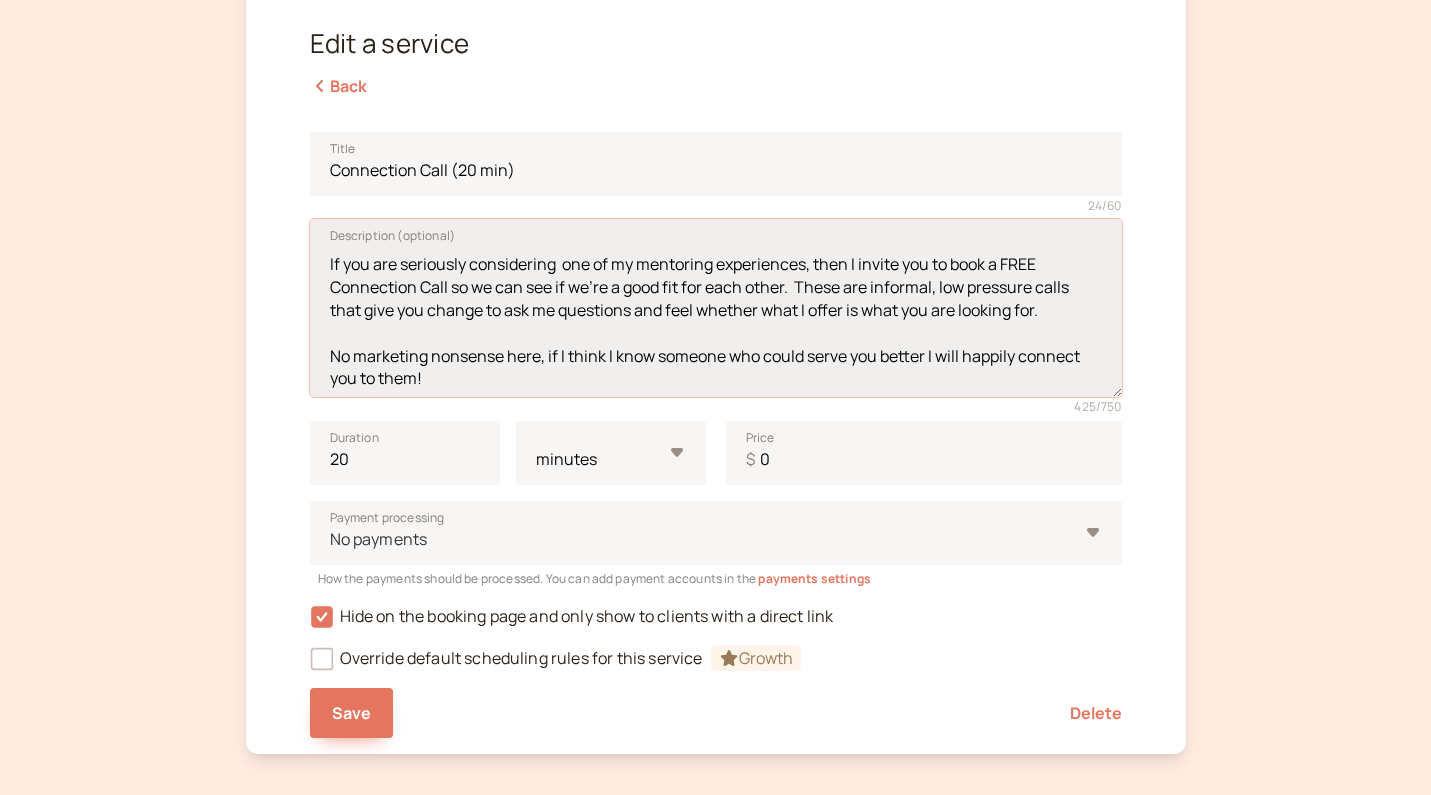 scroll, scrollTop: 233, scrollLeft: 0, axis: vertical 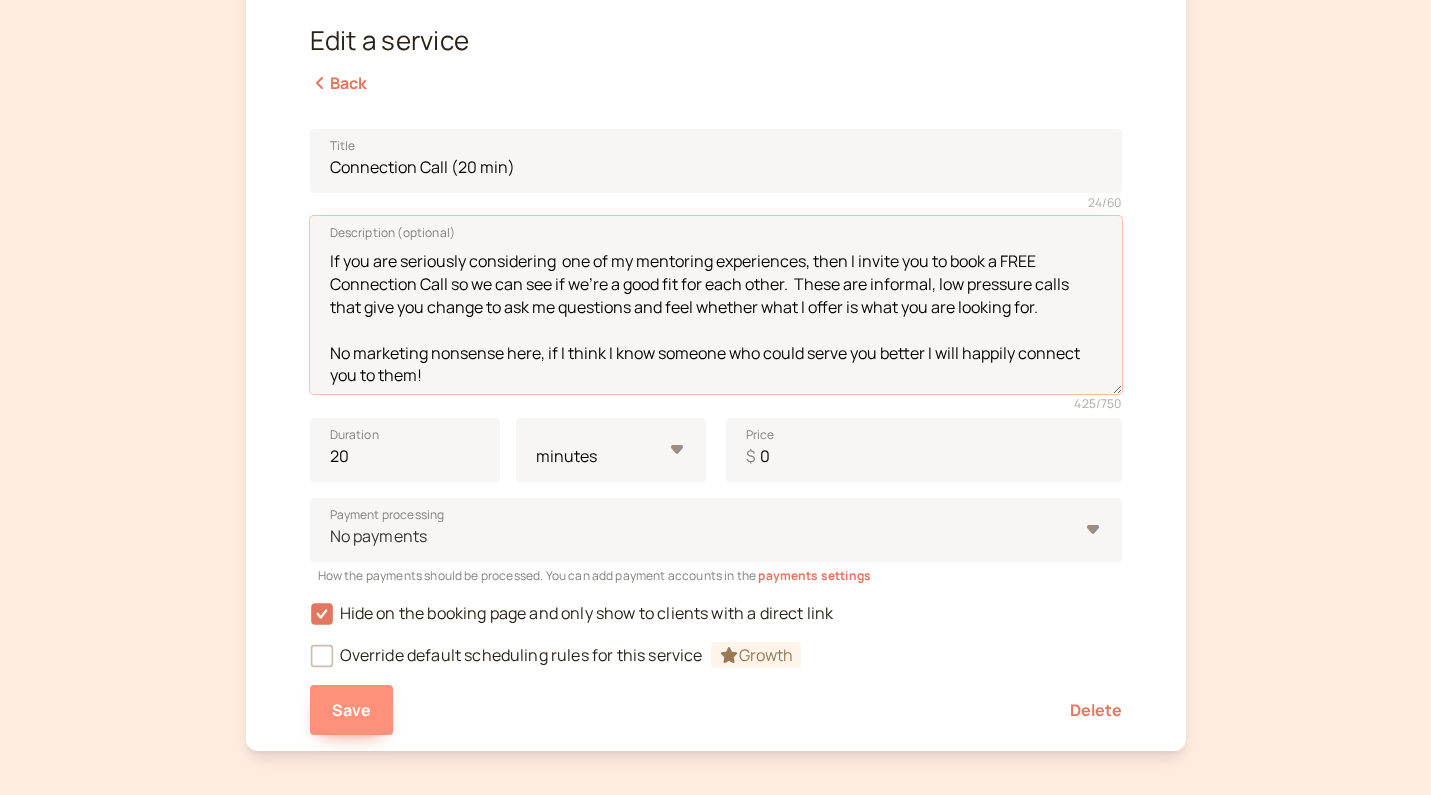 type on "If you are seriously considering  one of my mentoring experiences, then I invite you to book a FREE Connection Call so we can see if we're a good fit for each other.  These are informal, low pressure calls that give you change to ask me questions and feel whether what I offer is what you are looking for.
No marketing nonsense here, if I think I know someone who could serve you better I will happily connect you to them!" 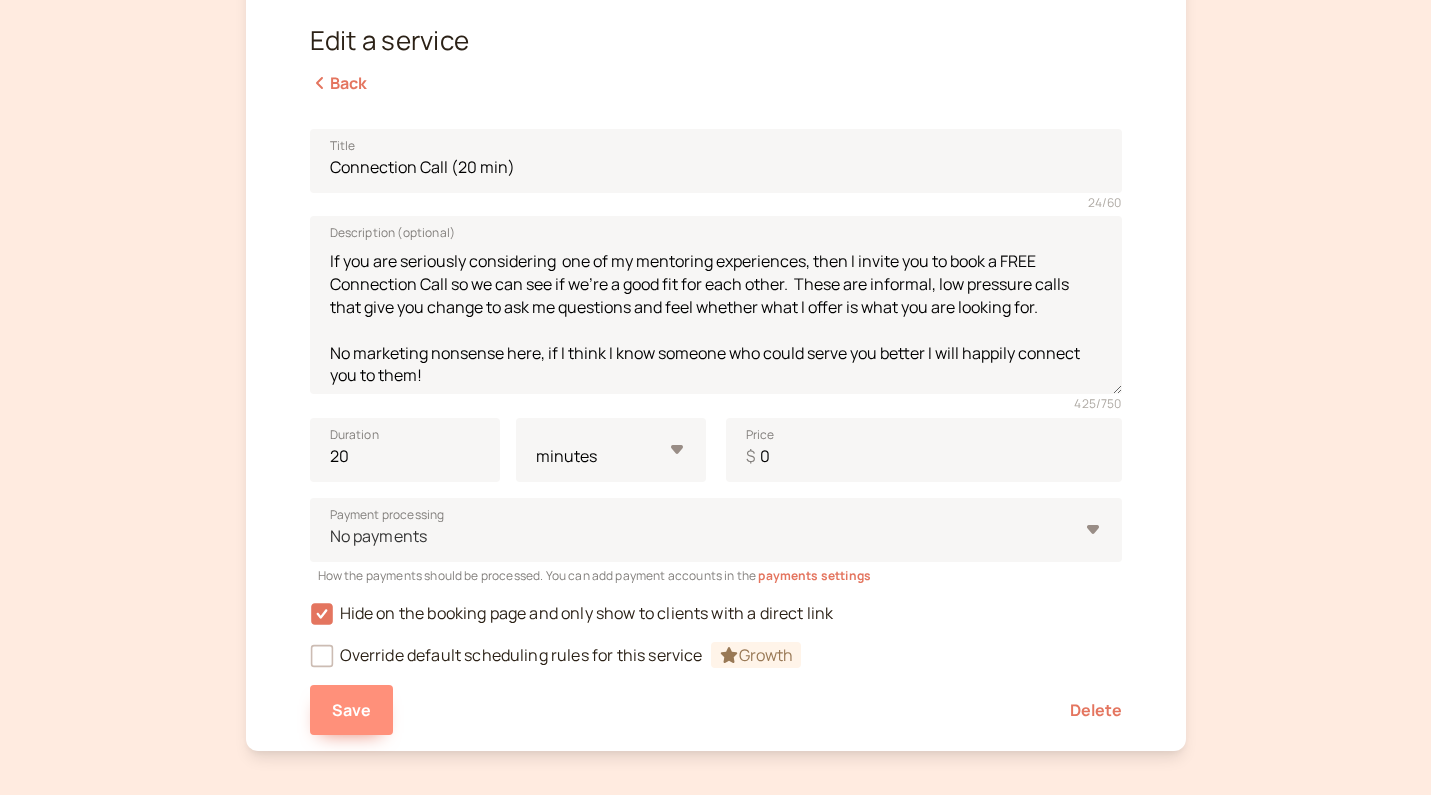 click on "Save" at bounding box center (352, 710) 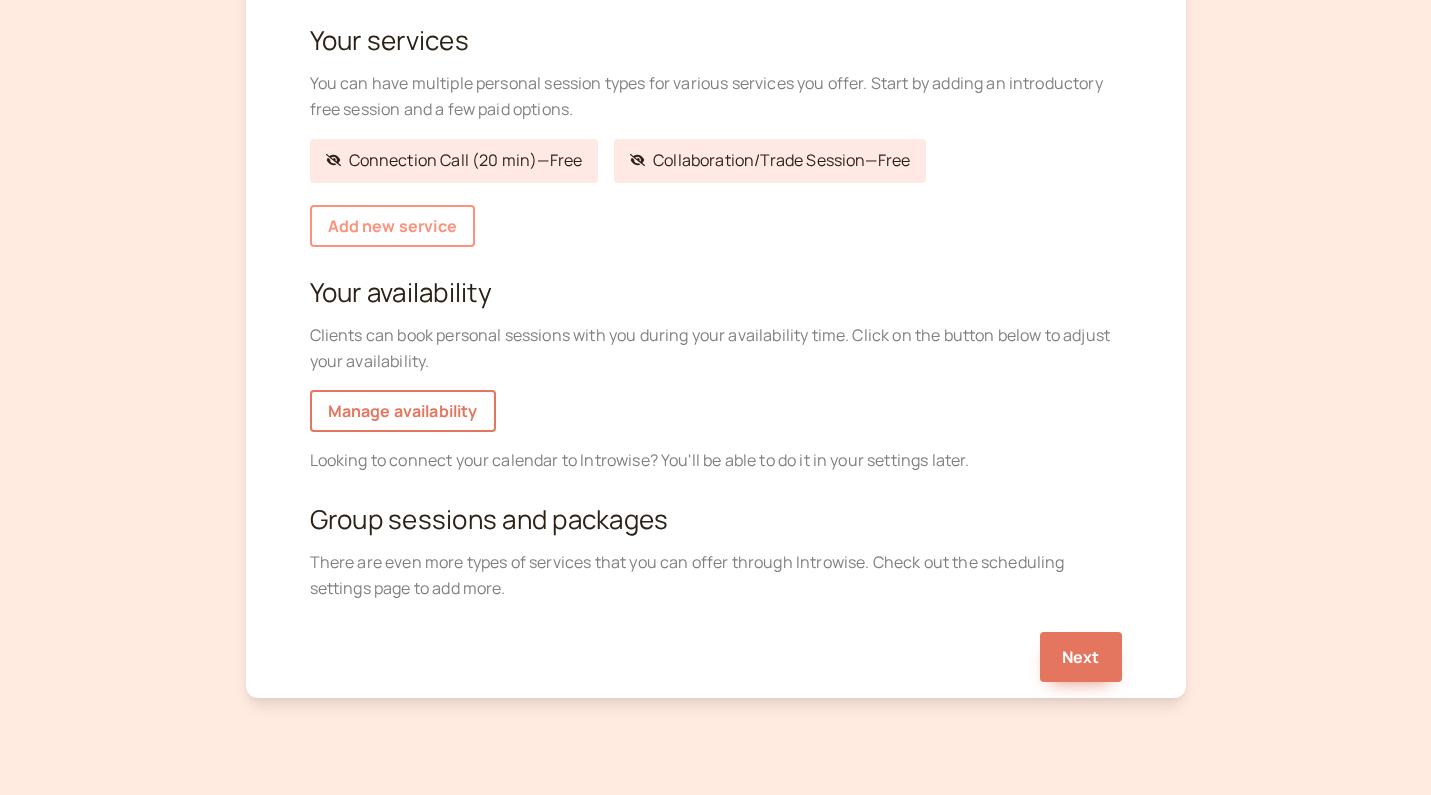 click on "Add new service" at bounding box center (392, 226) 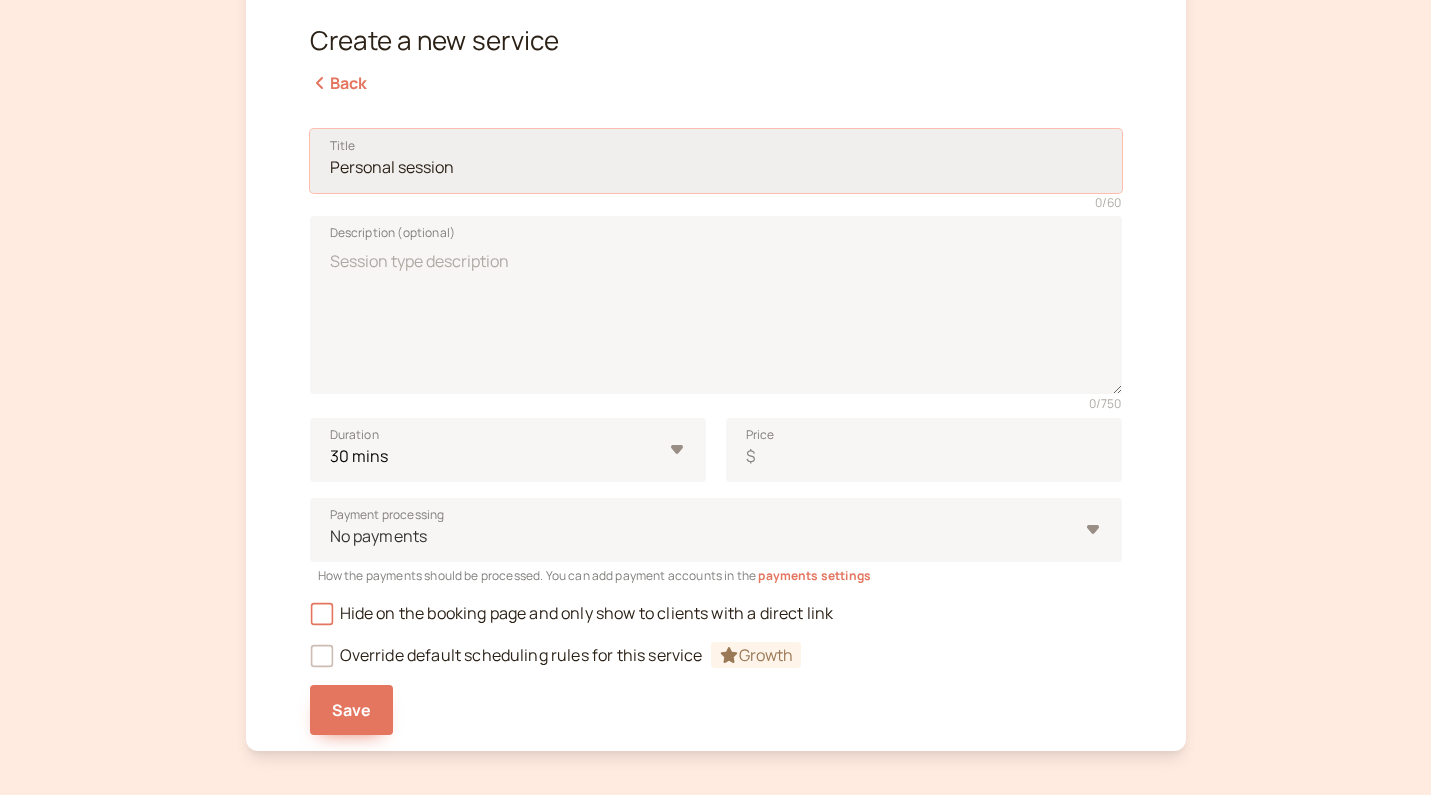 click on "Title" at bounding box center (716, 161) 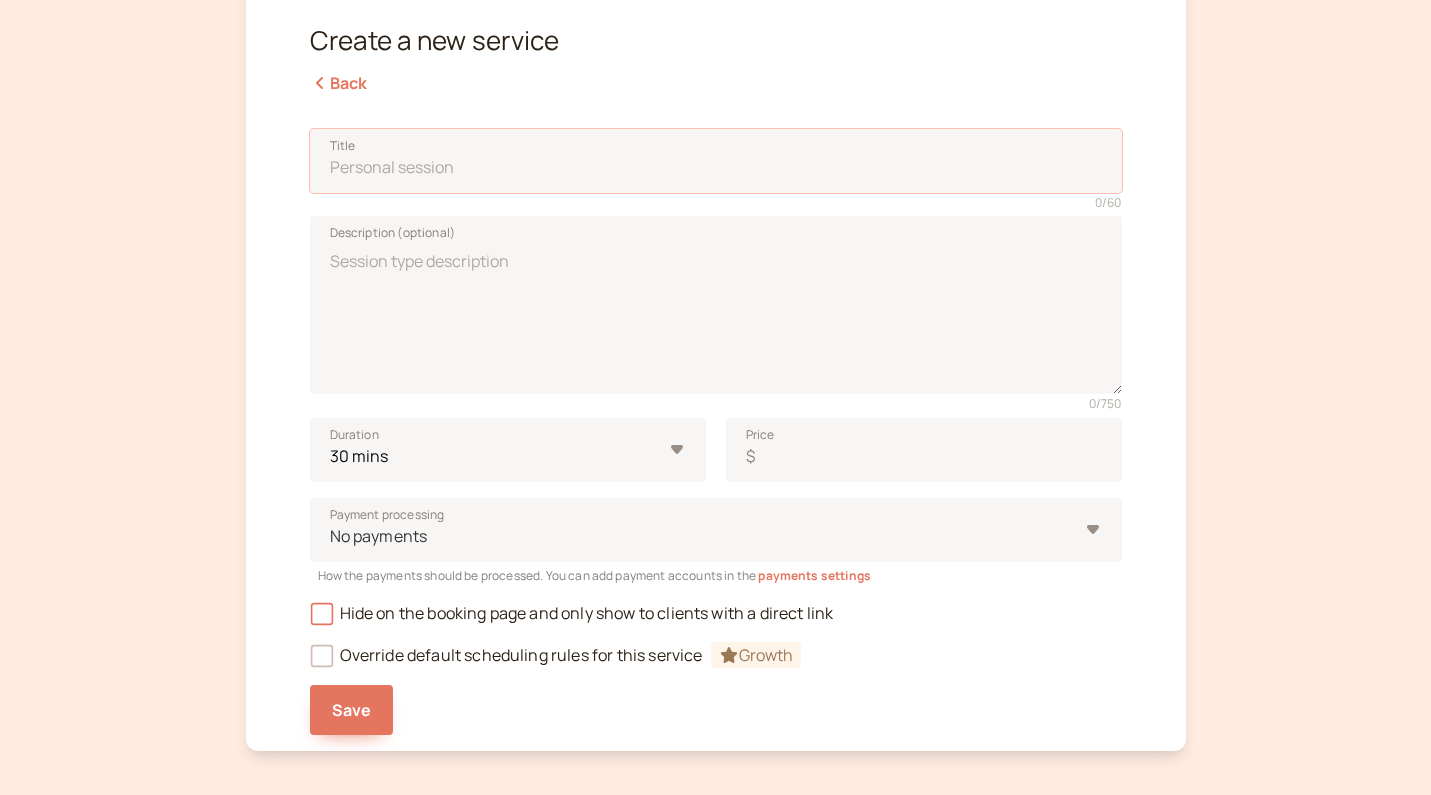 scroll, scrollTop: 247, scrollLeft: 0, axis: vertical 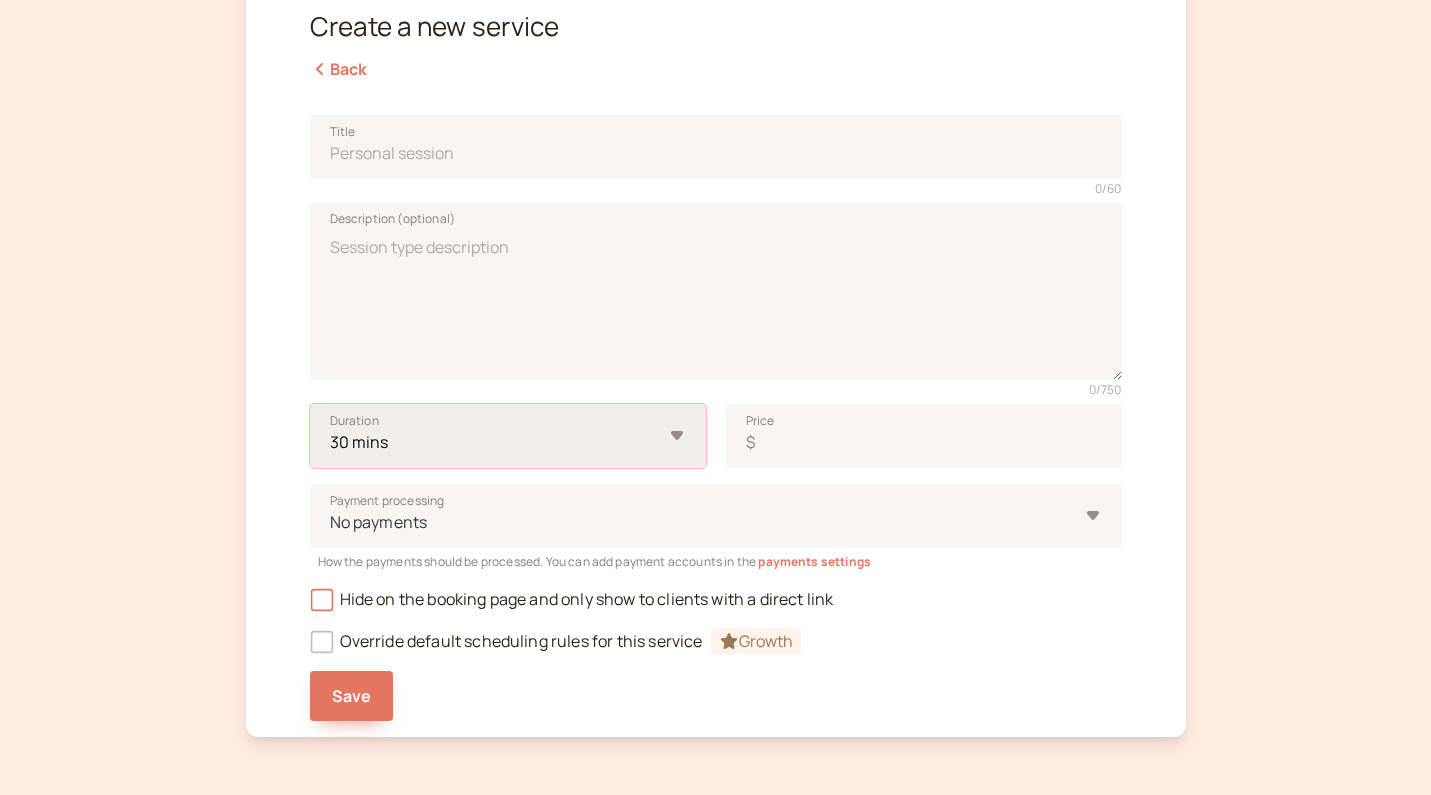 select on "60" 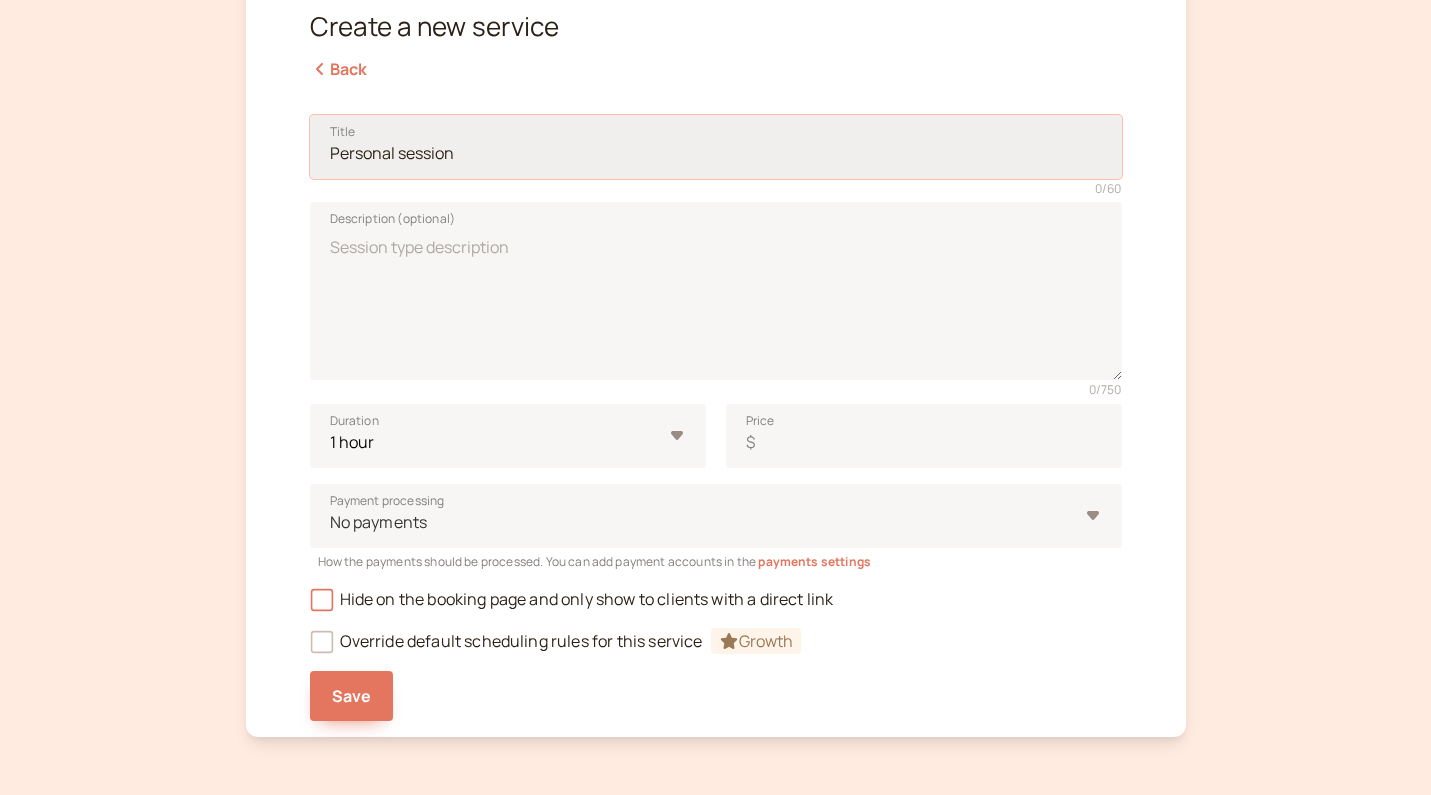 click on "Title" at bounding box center [716, 147] 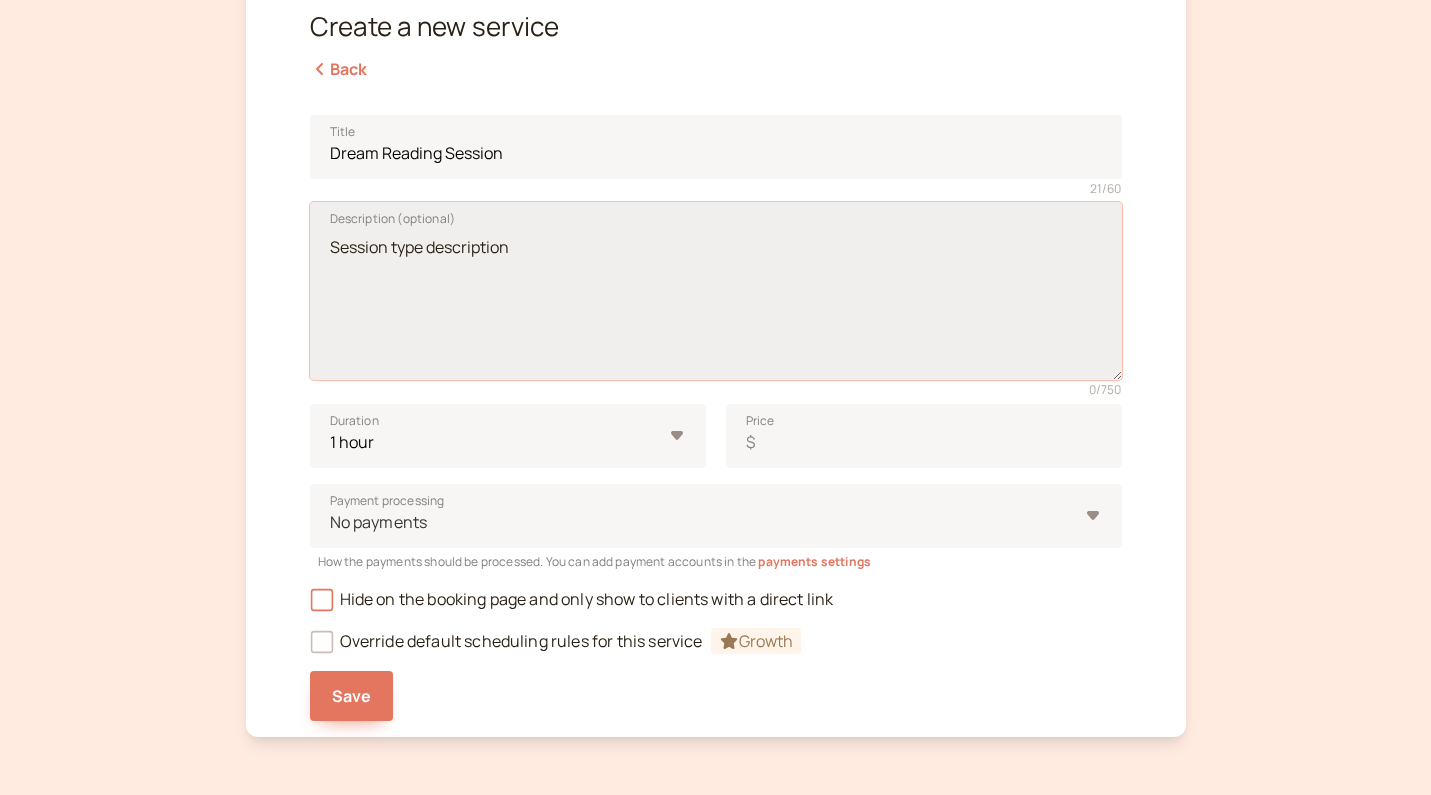 click on "Description (optional)" at bounding box center (716, 291) 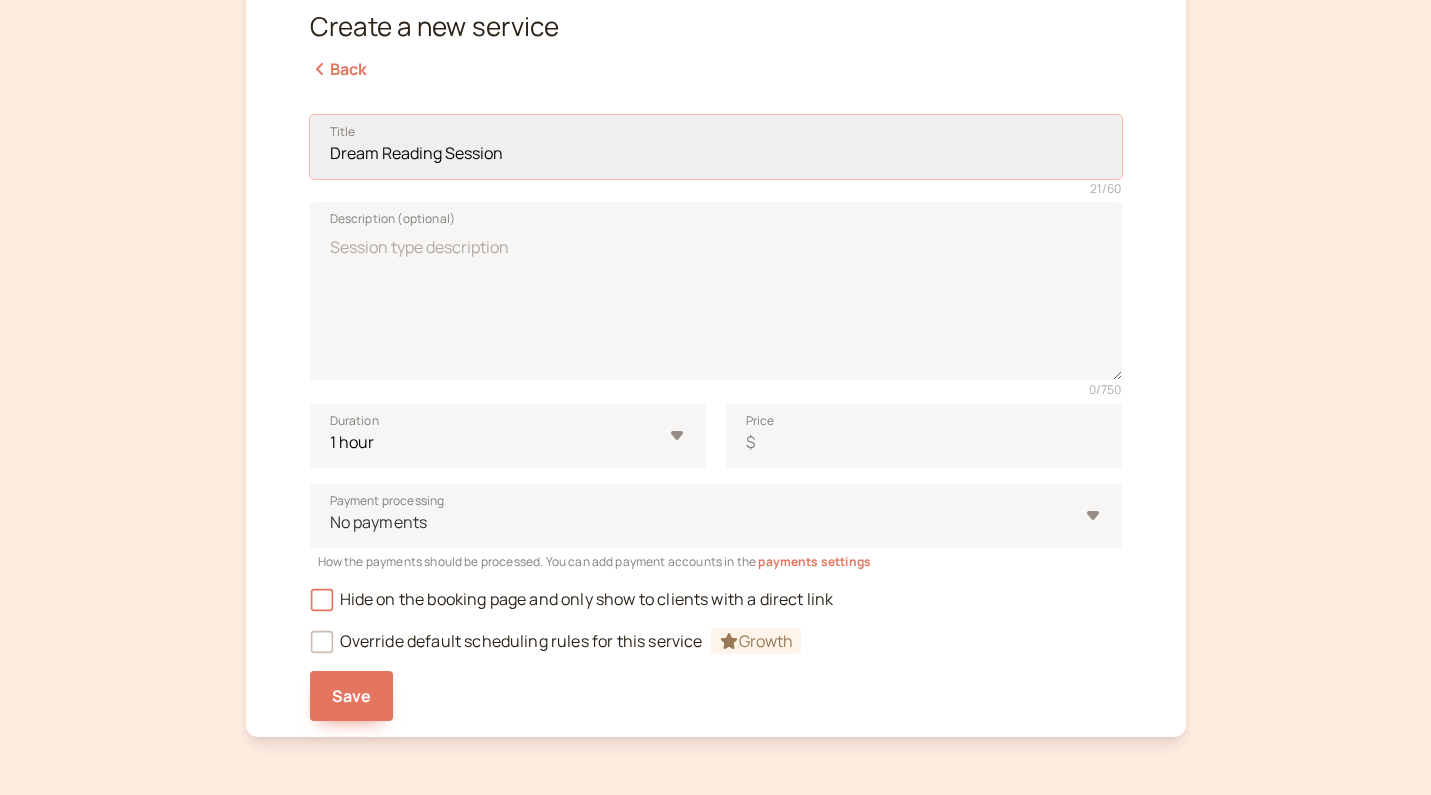 click on "Dream Reading Session" at bounding box center [716, 147] 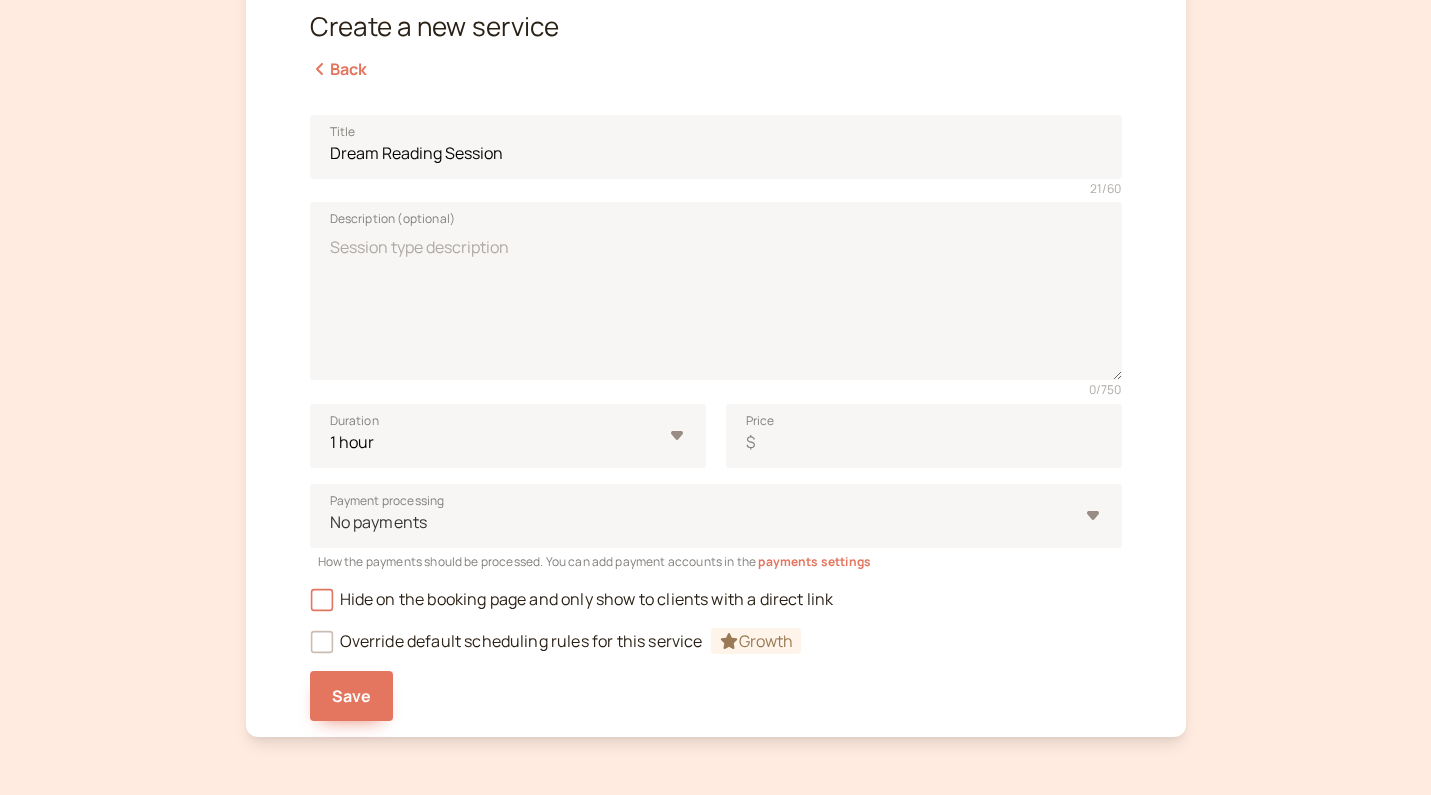 click on "Profile Booking Page 3 Services 4 Payments Create a new service Back Title Dream Reading Session 21 / 60   Description (optional) 0 / 750   Duration 10 mins 15 mins 30 mins 45 mins 1 hour 1.5 hours 2 hours Custom… Price $ Availability Working Hours This is your default availability. You can edit it and add additional availabilities in the scheduling settings Location Introwise Call Where the session will be held. You can edit and add additional locations in the   calls settings Payment processing No payments How the payments should be processed. You can add payment accounts in the   payments settings Workflows Reminders Use workflows to automate repeating tasks, like reminders and follow-ups Hide on the booking page and only show to clients with a direct link Override default scheduling rules for this service  Growth Save" at bounding box center (716, 295) 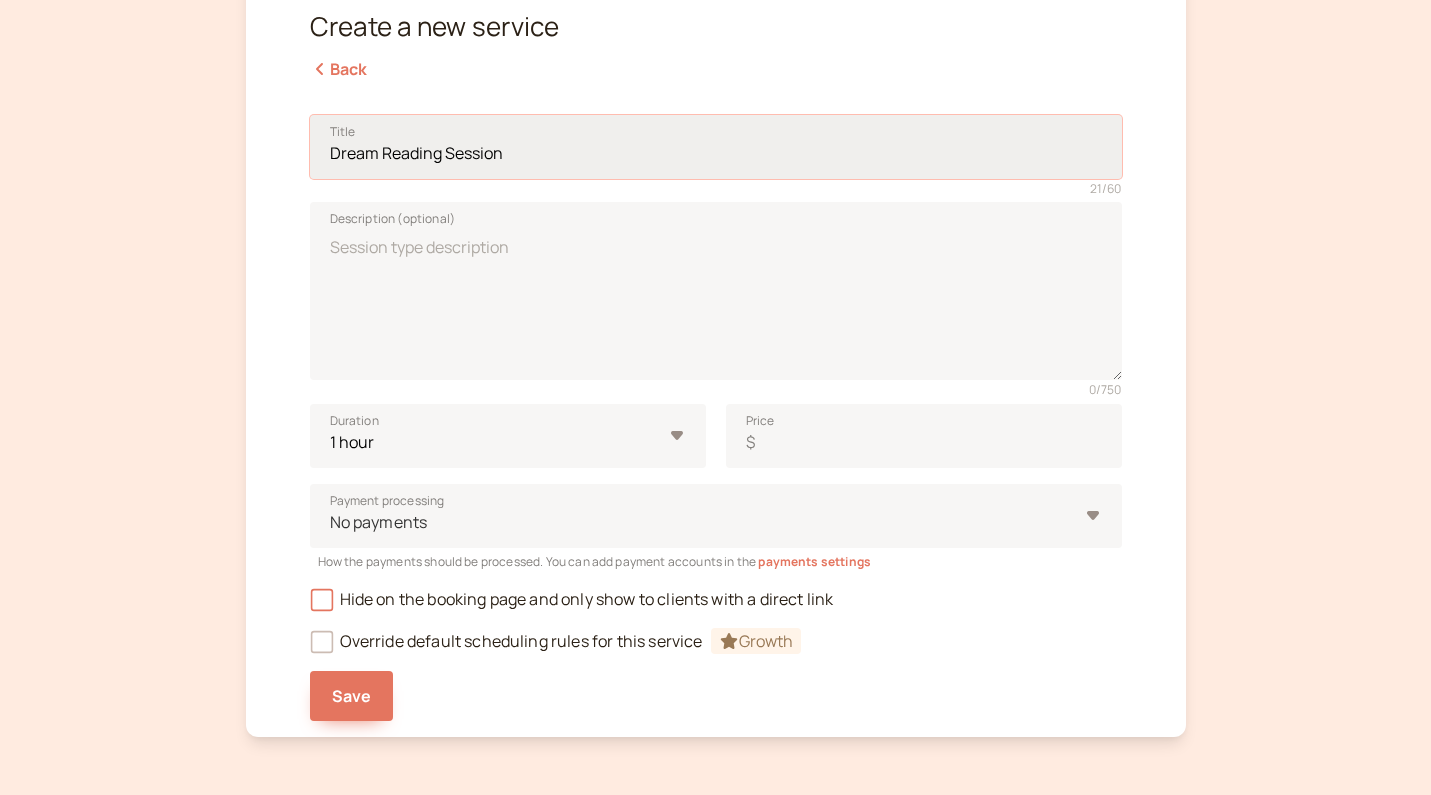 click on "Dream Reading Session" at bounding box center [716, 147] 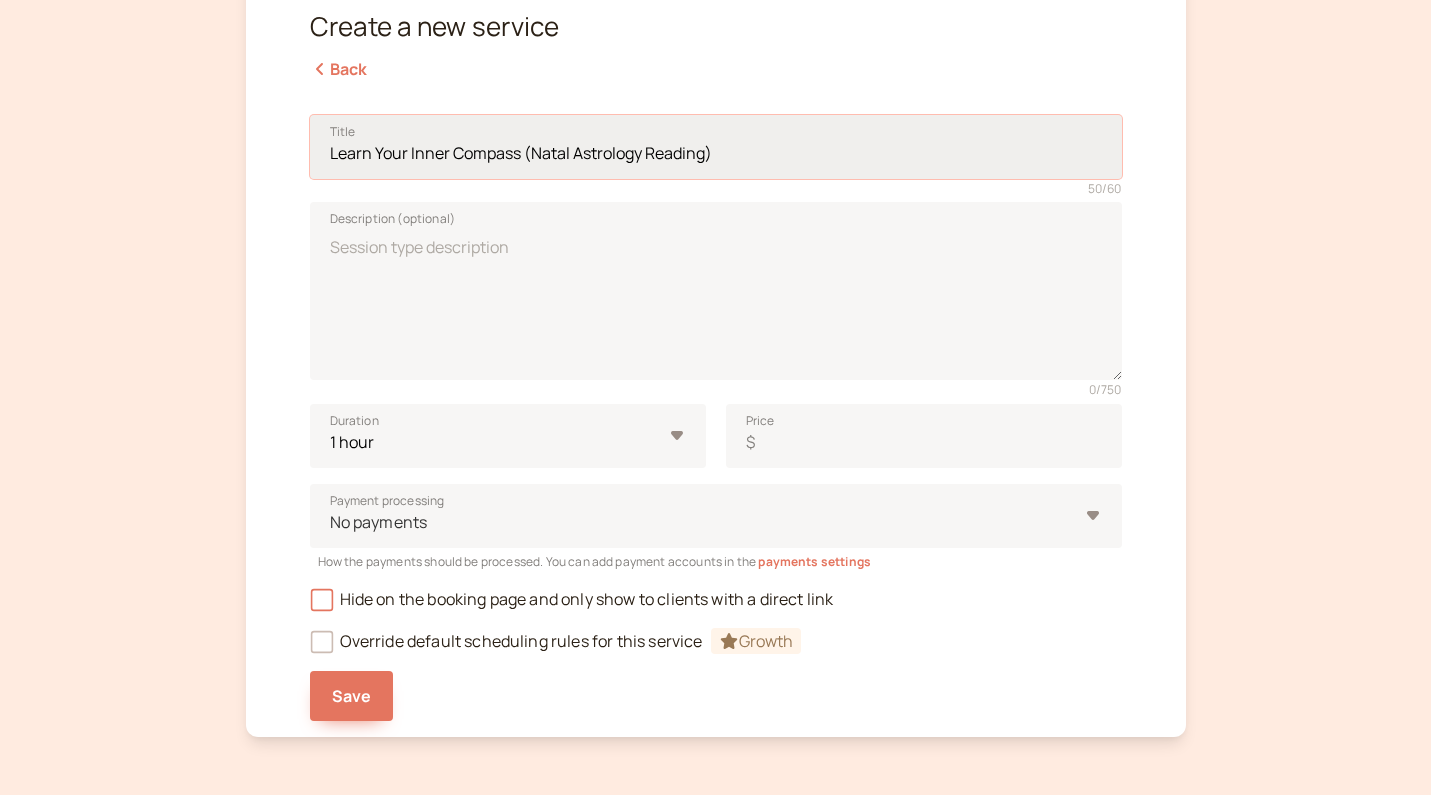 type on "Learn Your Inner Compass (Natal Astrology Reading)" 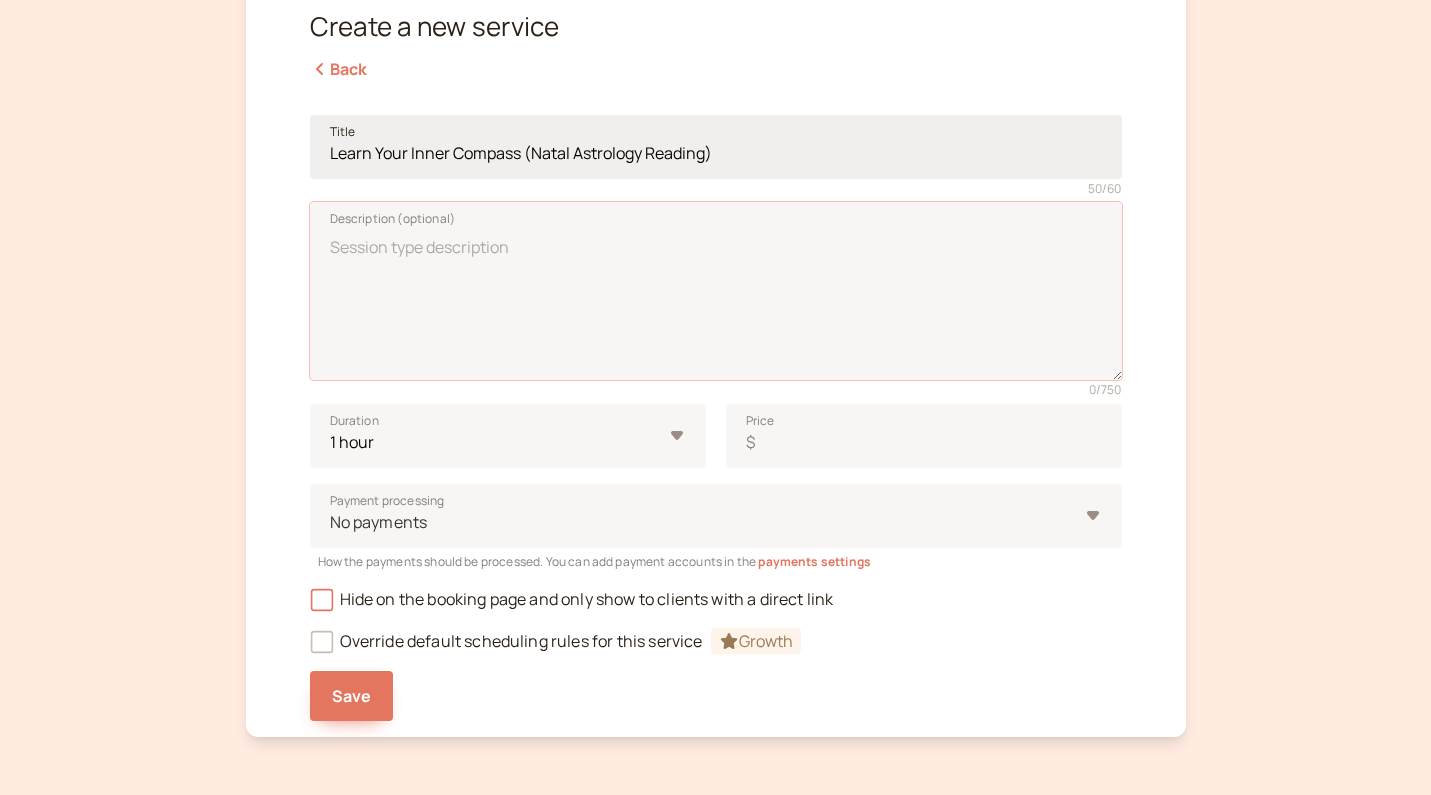paste on "You are looking for insight to better understand your true nature - talents, needs, and challenges - as you consider making changes in your life.
We’ll go through your natal tropical astrology chart* to orient you to how your body, mind, heart, and spirit are wired to move through the world so you can better honor and care for yourself.
* You will need to provide your birth DATE, TIME, and PLACE at the time of booking." 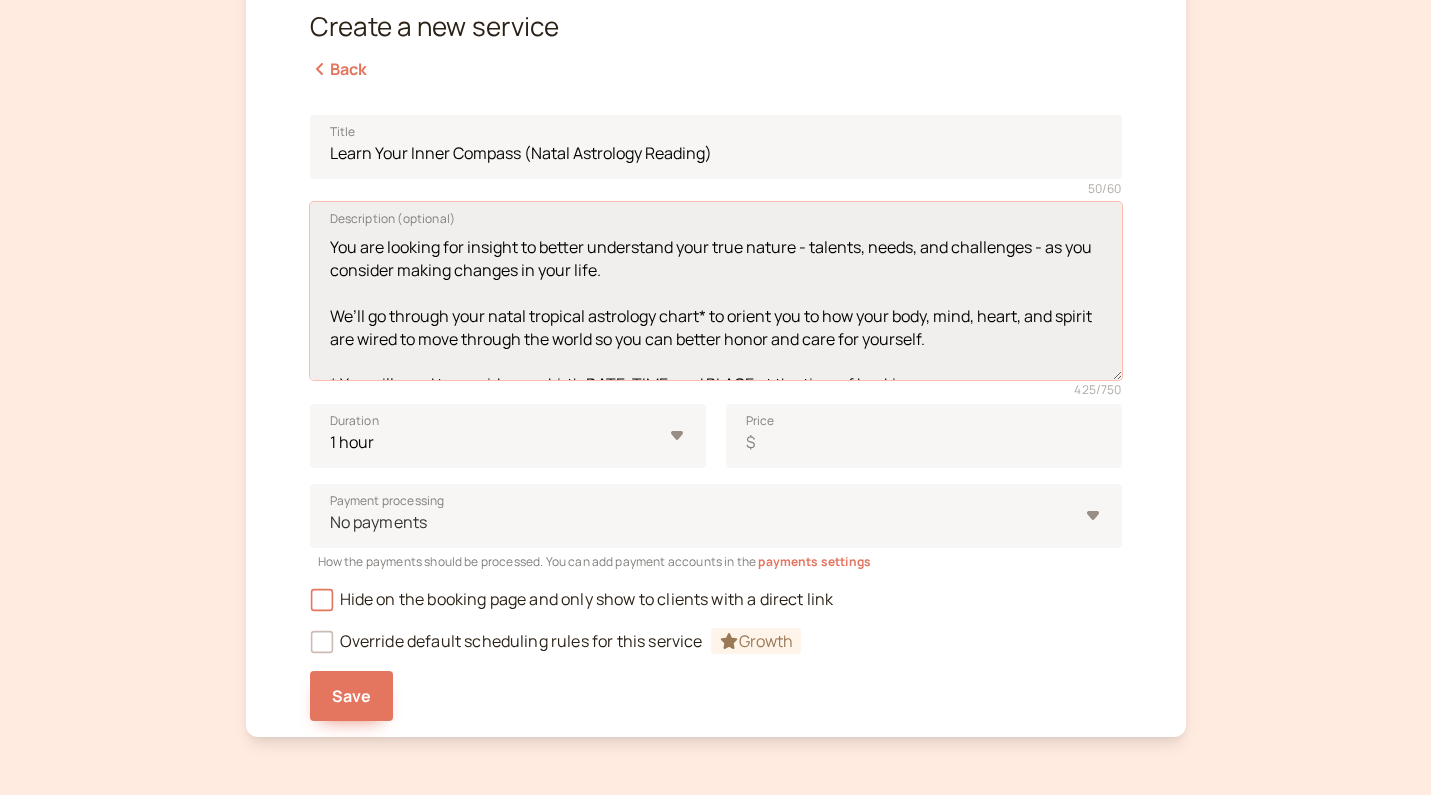 scroll, scrollTop: 0, scrollLeft: 0, axis: both 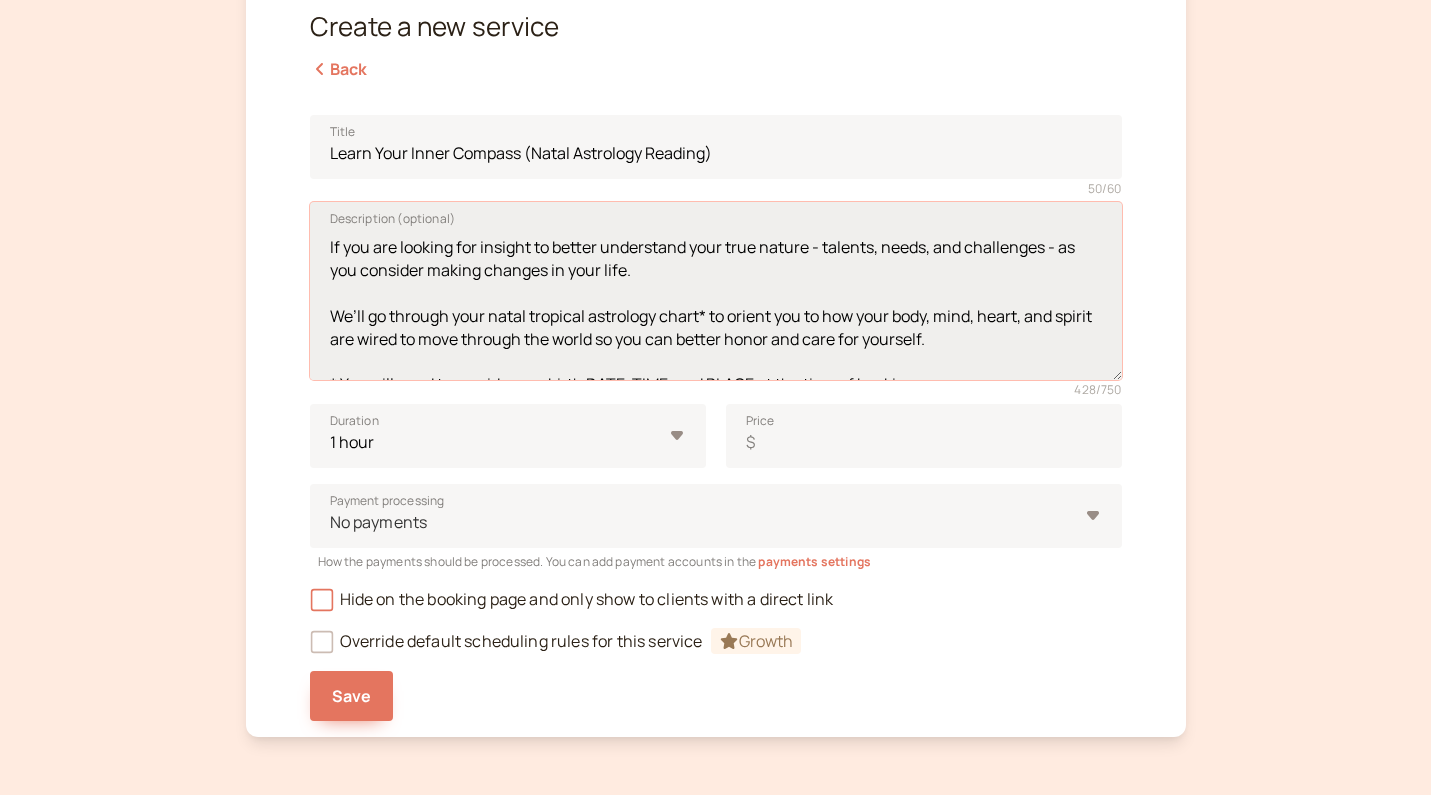 drag, startPoint x: 885, startPoint y: 247, endPoint x: 825, endPoint y: 246, distance: 60.00833 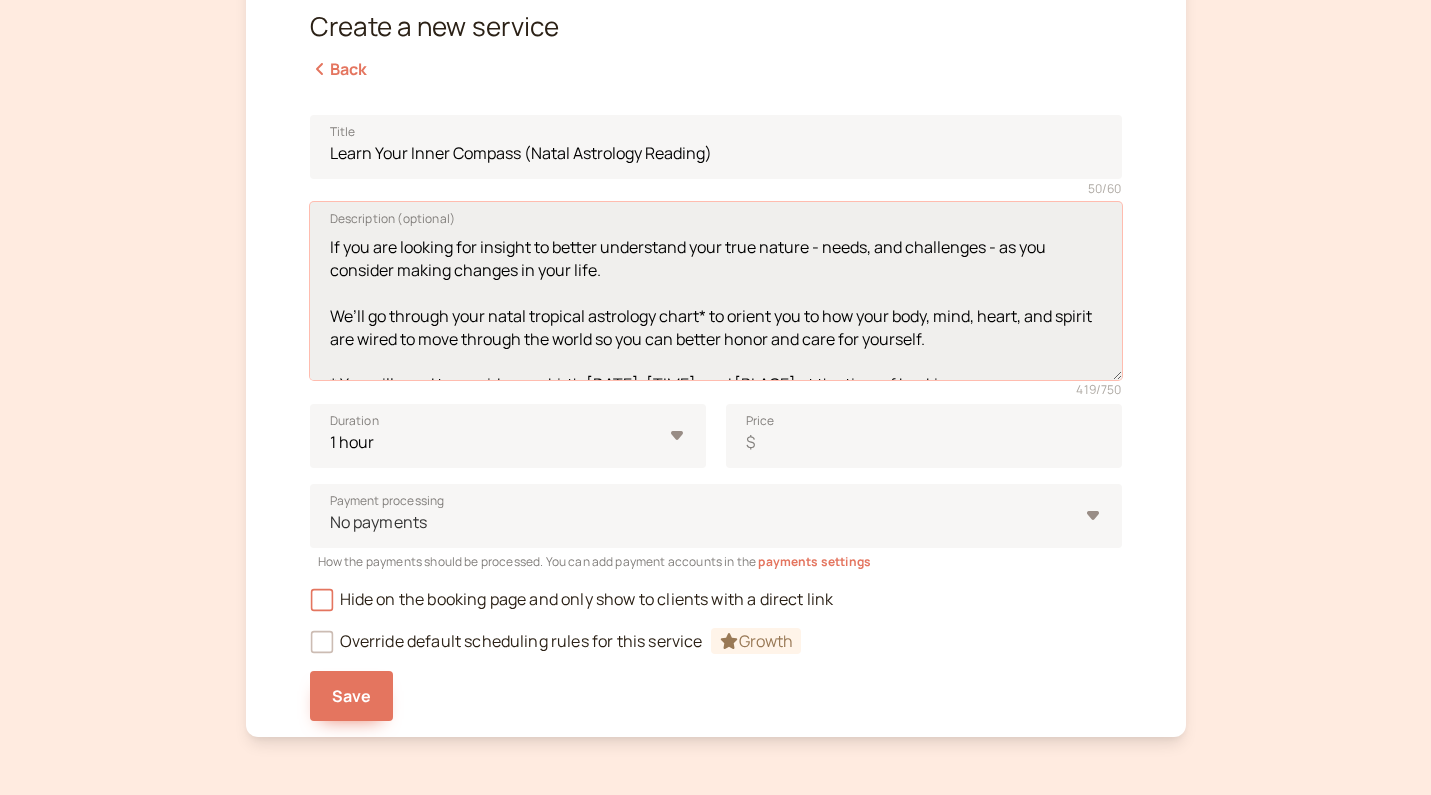 click on "If you are looking for insight to better understand your true nature - needs, and challenges - as you consider making changes in your life.
We’ll go through your natal tropical astrology chart* to orient you to how your body, mind, heart, and spirit are wired to move through the world so you can better honor and care for yourself.
* You will need to provide your birth DATE, TIME, and PLACE at the time of booking." at bounding box center (716, 291) 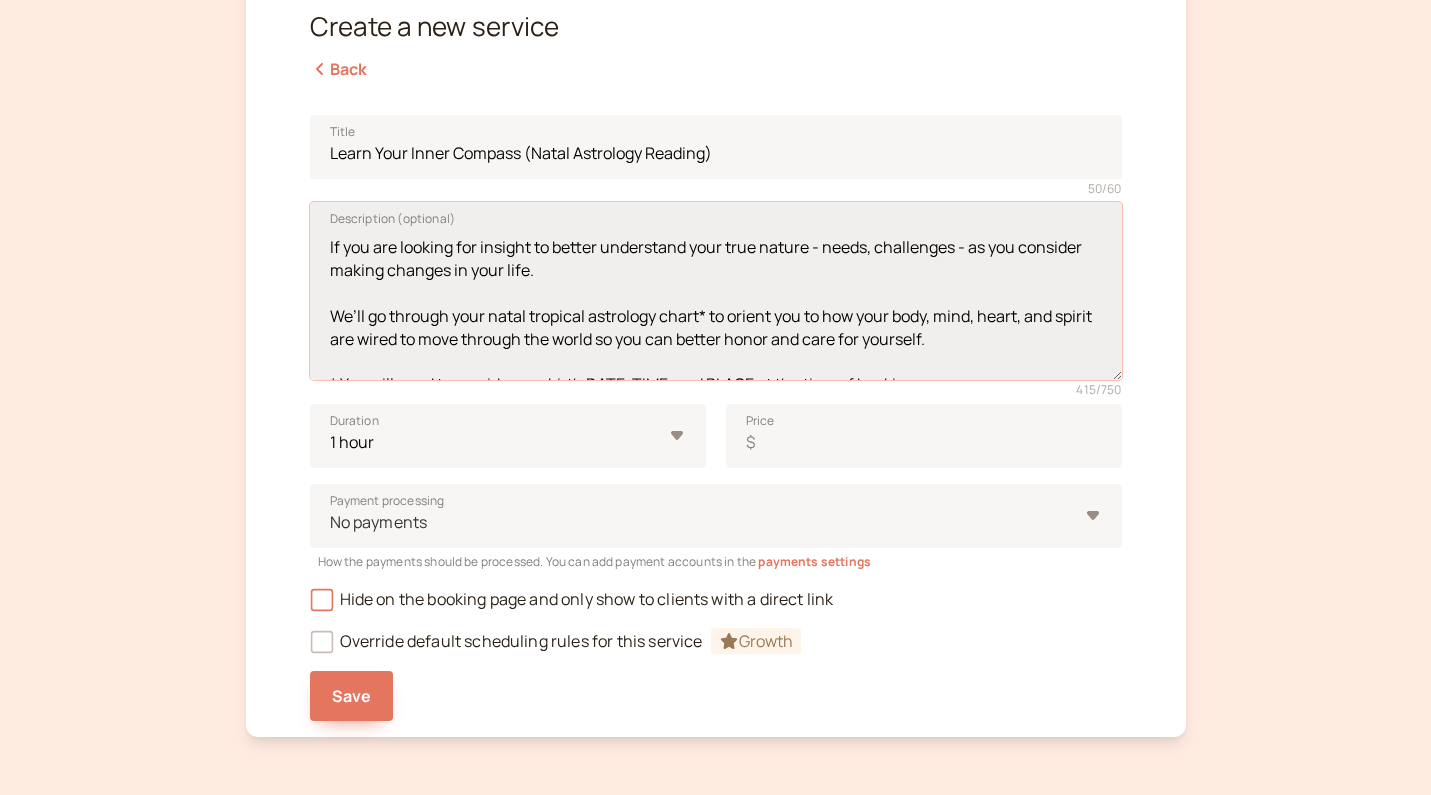 click on "If you are looking for insight to better understand your true nature - needs, challenges - as you consider making changes in your life.
We’ll go through your natal tropical astrology chart* to orient you to how your body, mind, heart, and spirit are wired to move through the world so you can better honor and care for yourself.
* You will need to provide your birth DATE, TIME, and PLACE at the time of booking." at bounding box center [716, 291] 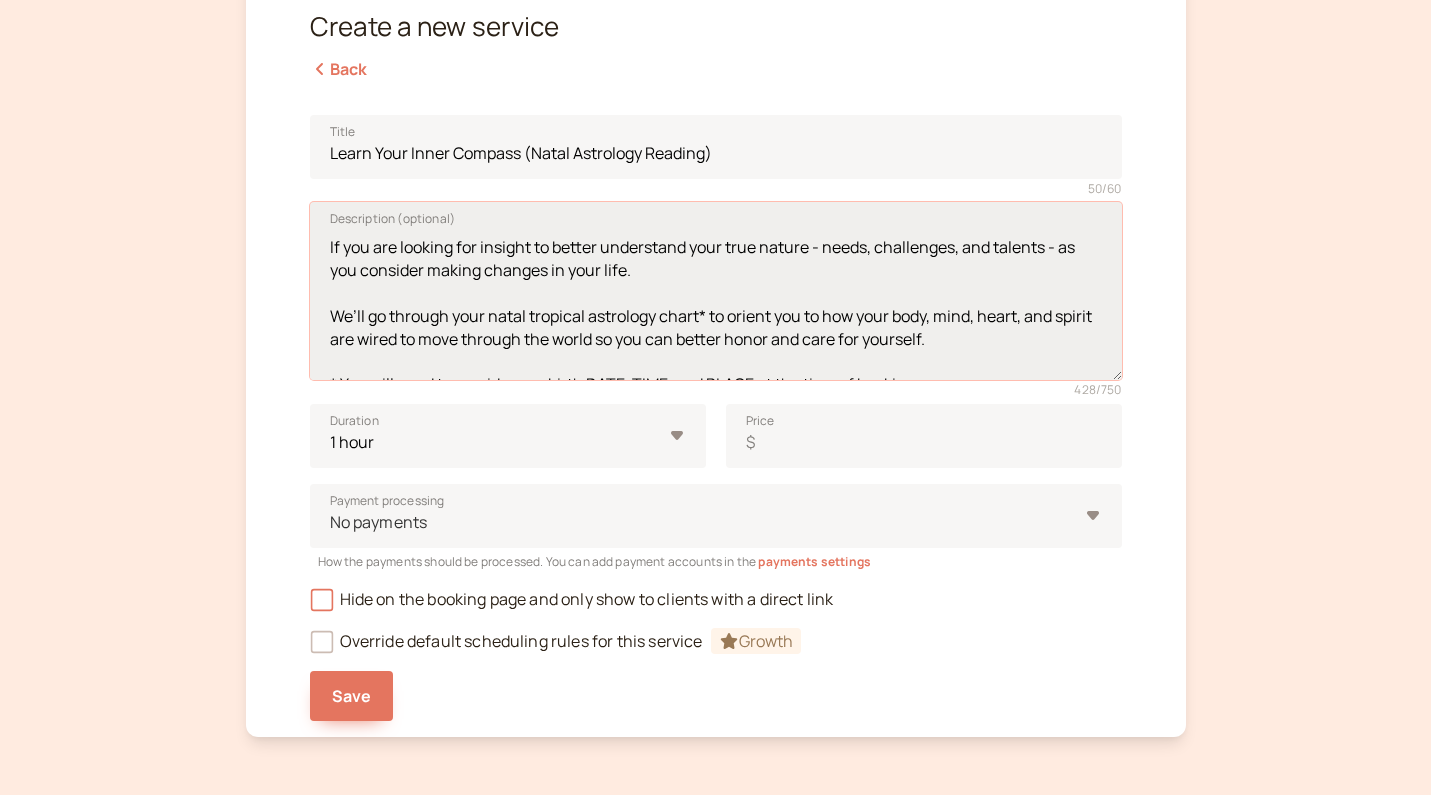click on "If you are looking for insight to better understand your true nature - needs, challenges, and talents - as you consider making changes in your life.
We’ll go through your natal tropical astrology chart* to orient you to how your body, mind, heart, and spirit are wired to move through the world so you can better honor and care for yourself.
* You will need to provide your birth DATE, TIME, and PLACE at the time of booking." at bounding box center (716, 291) 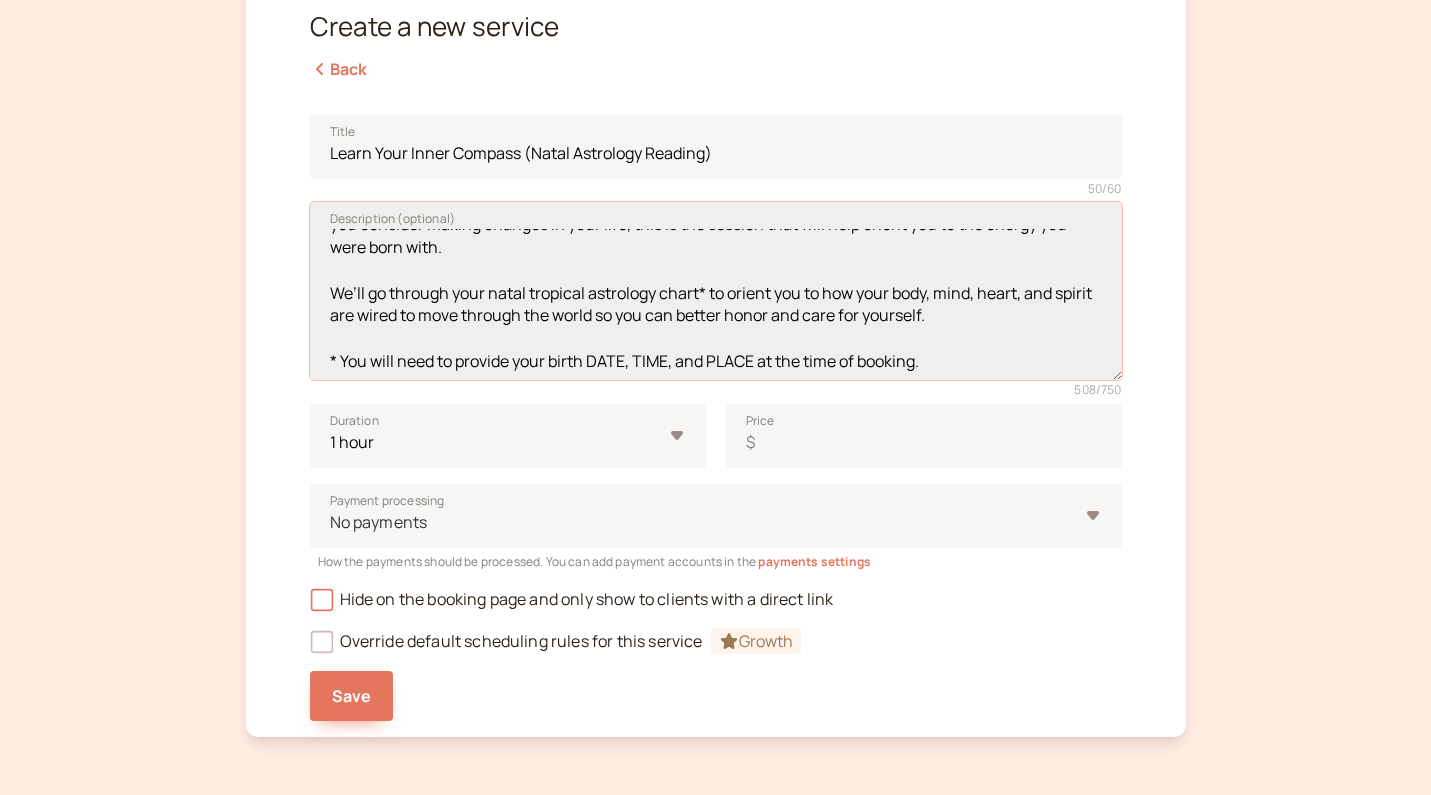 scroll, scrollTop: 44, scrollLeft: 0, axis: vertical 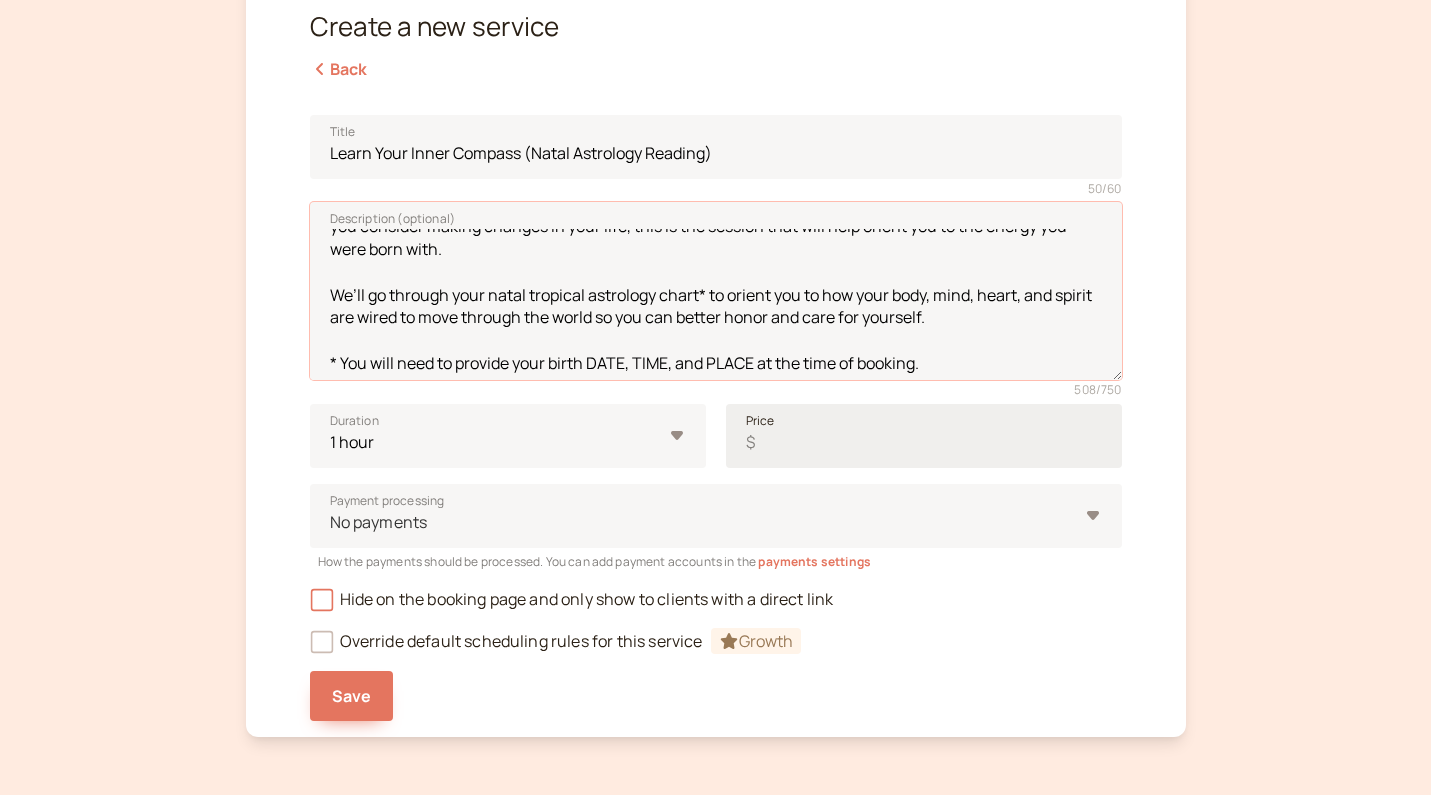 type on "If you are looking for insight to better understand your true nature - needs, challenges, and talents - as you consider making changes in your life, this is the session that will help orient you to the energy you were born with.
We’ll go through your natal tropical astrology chart* to orient you to how your body, mind, heart, and spirit are wired to move through the world so you can better honor and care for yourself.
* You will need to provide your birth DATE, TIME, and PLACE at the time of booking." 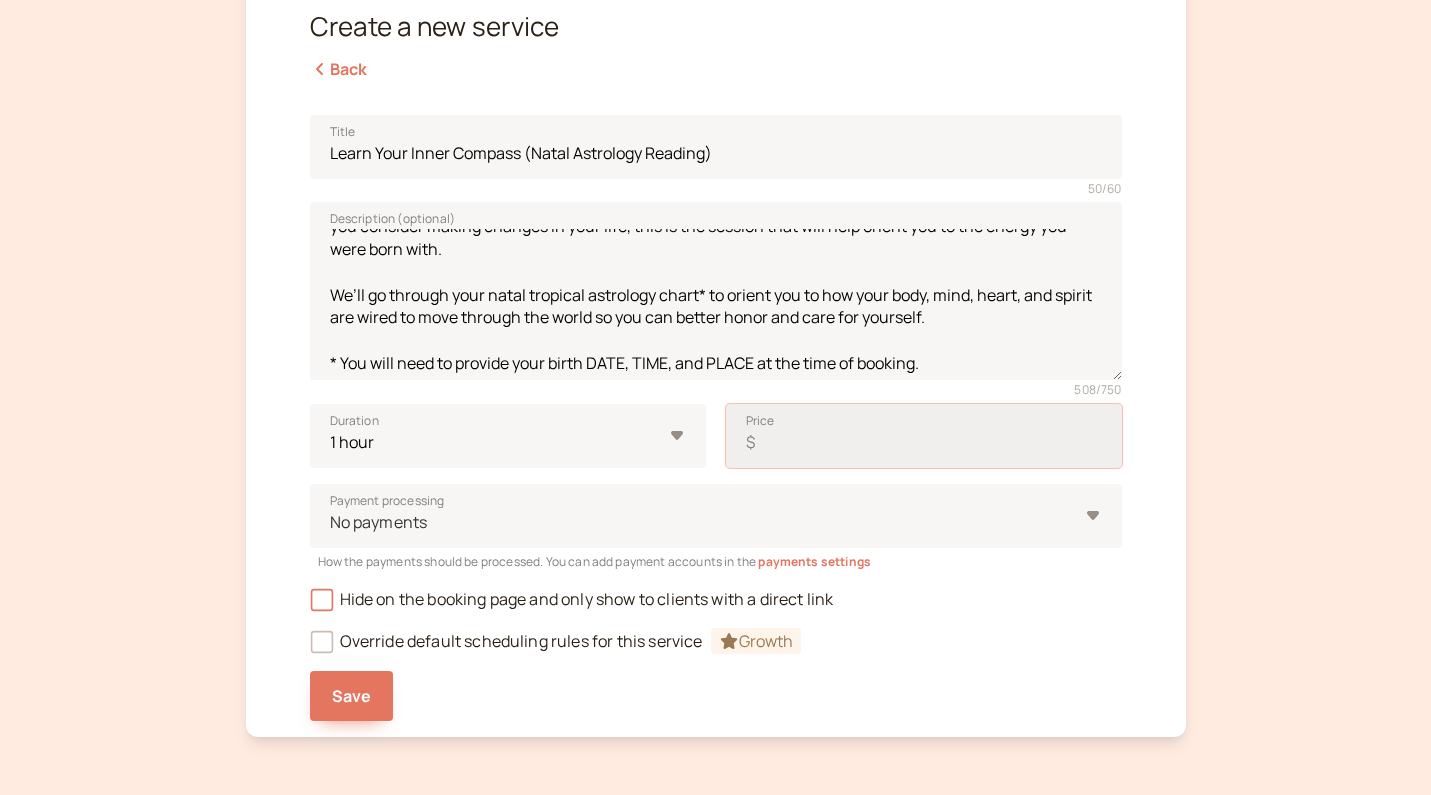 click on "Price $" at bounding box center [924, 436] 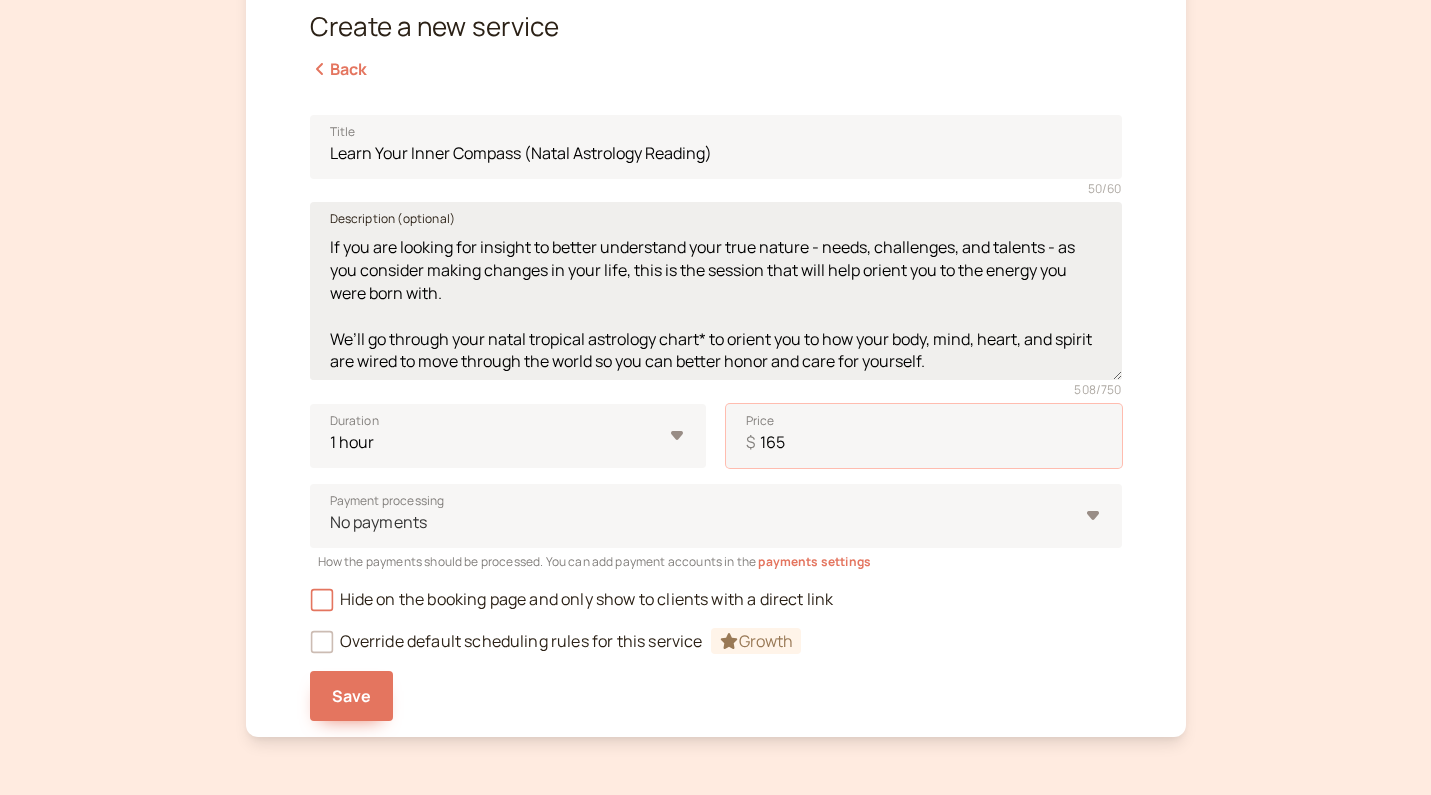 scroll, scrollTop: 0, scrollLeft: 0, axis: both 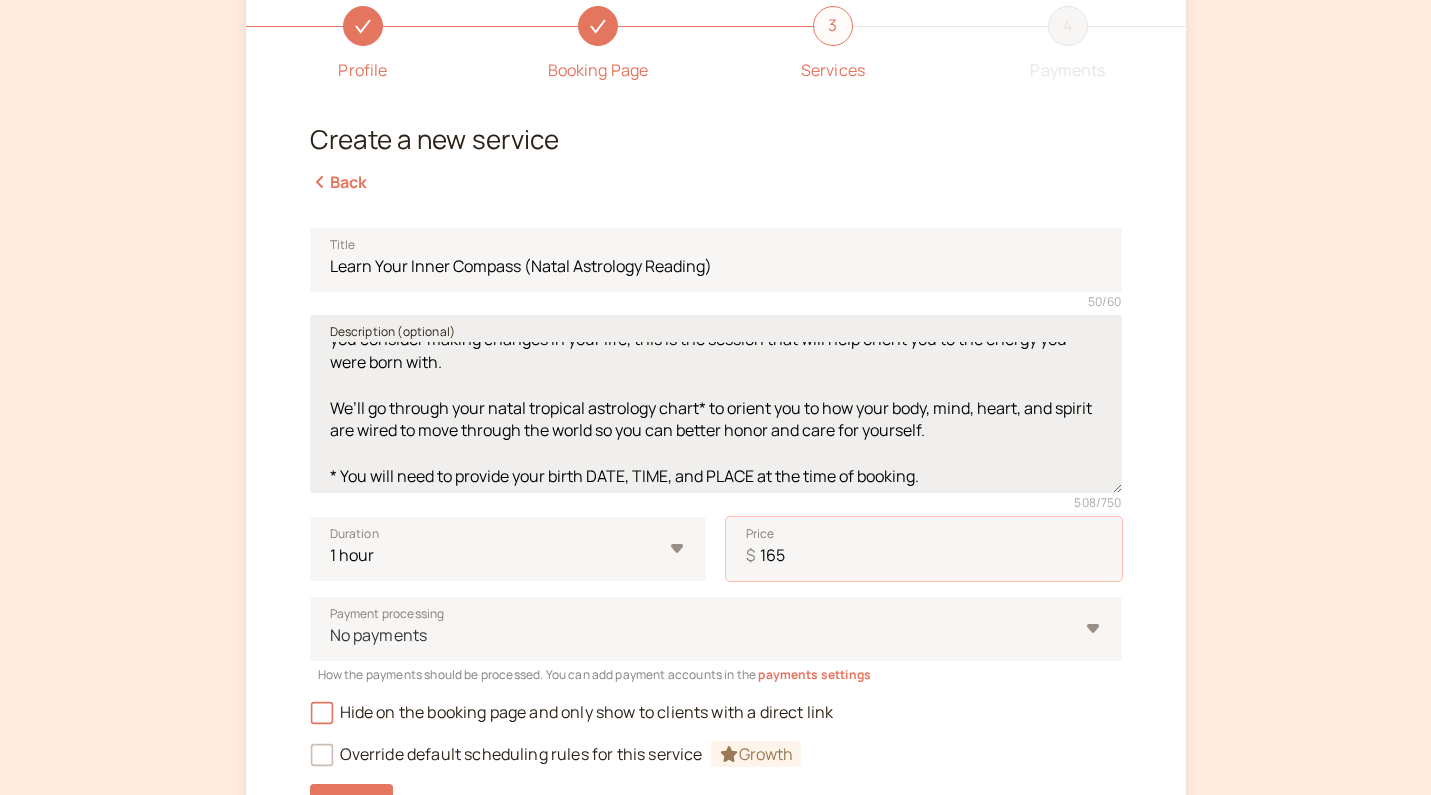 type on "165" 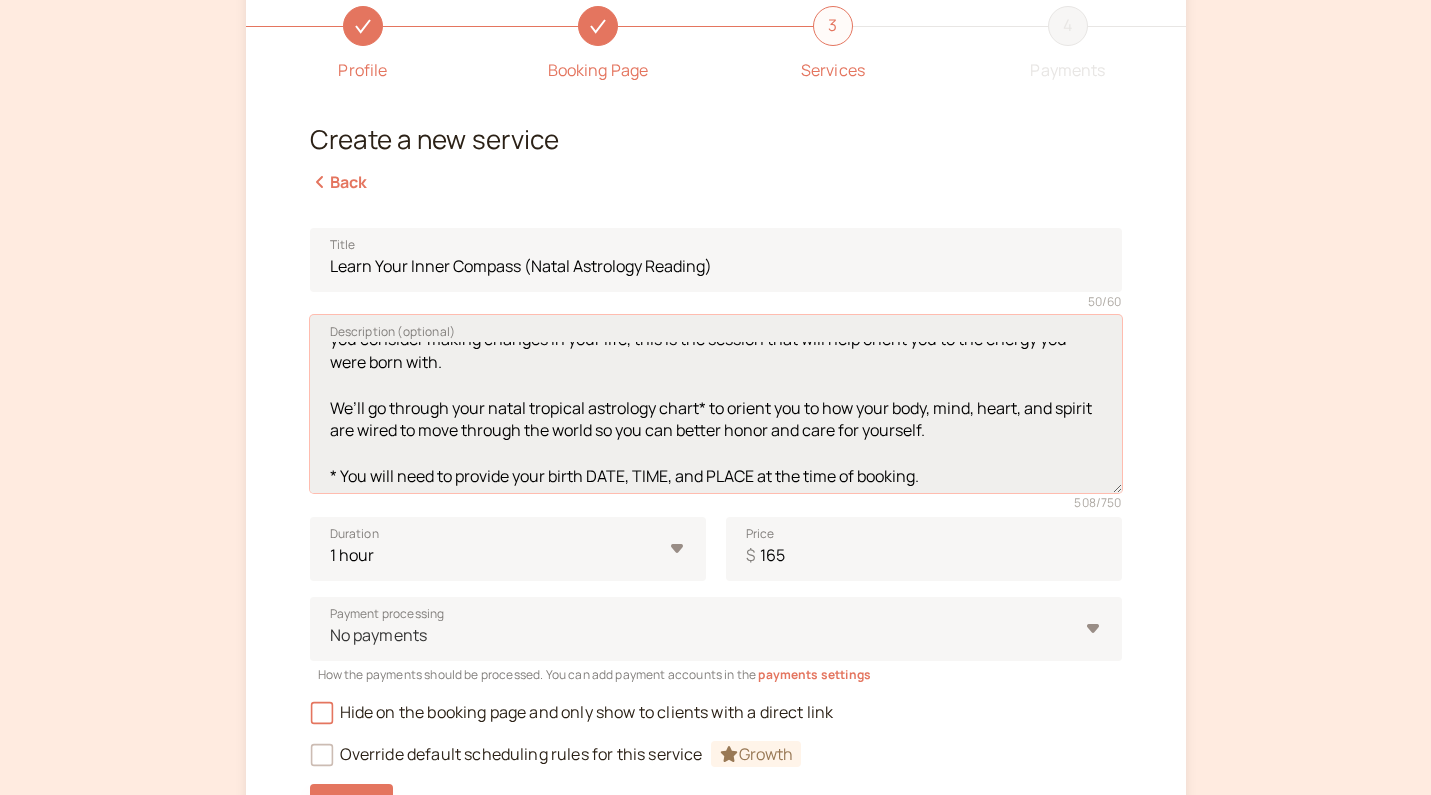 click on "If you are looking for insight to better understand your true nature - needs, challenges, and talents - as you consider making changes in your life, this is the session that will help orient you to the energy you were born with.
We’ll go through your natal tropical astrology chart* to orient you to how your body, mind, heart, and spirit are wired to move through the world so you can better honor and care for yourself.
* You will need to provide your birth DATE, TIME, and PLACE at the time of booking." at bounding box center [716, 404] 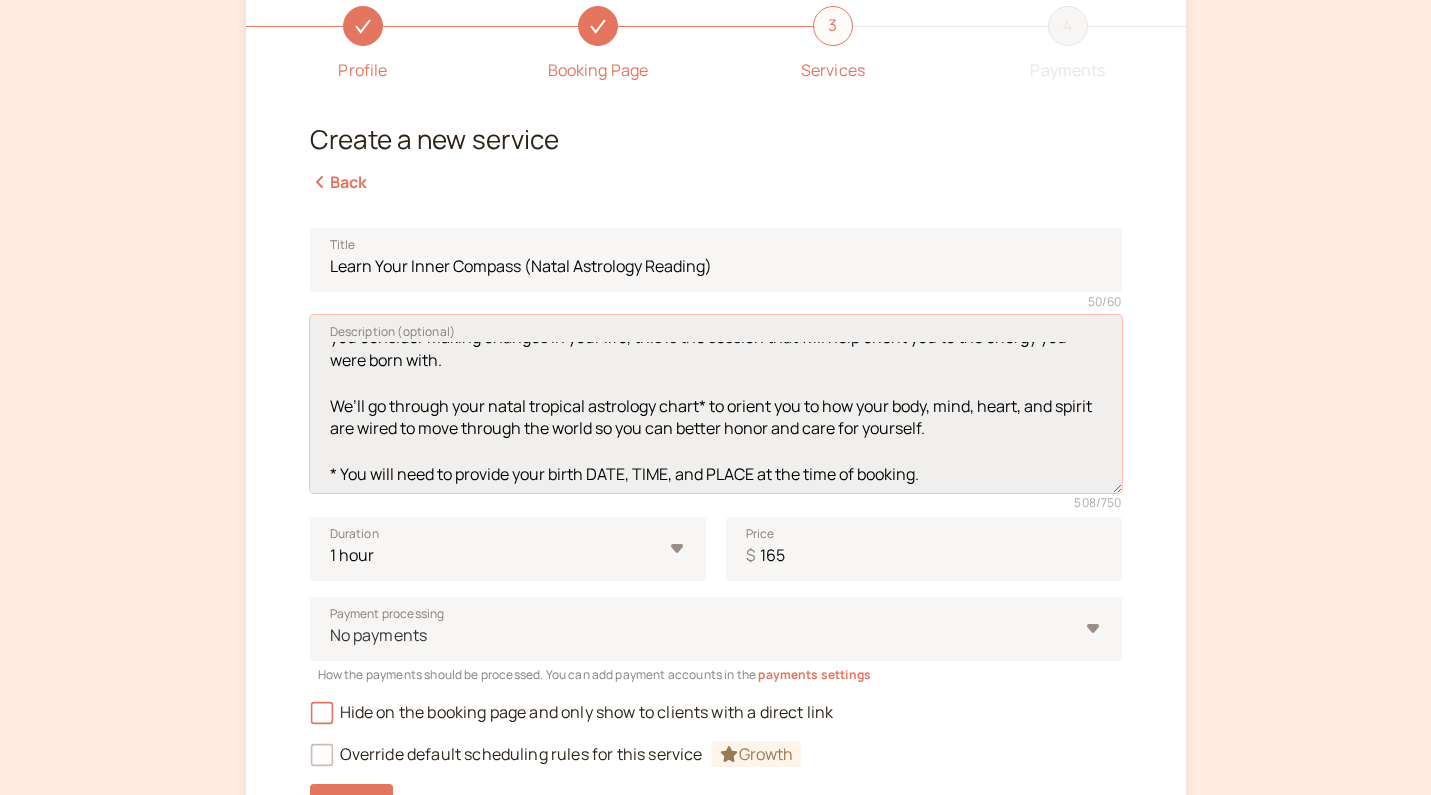 scroll, scrollTop: 81, scrollLeft: 0, axis: vertical 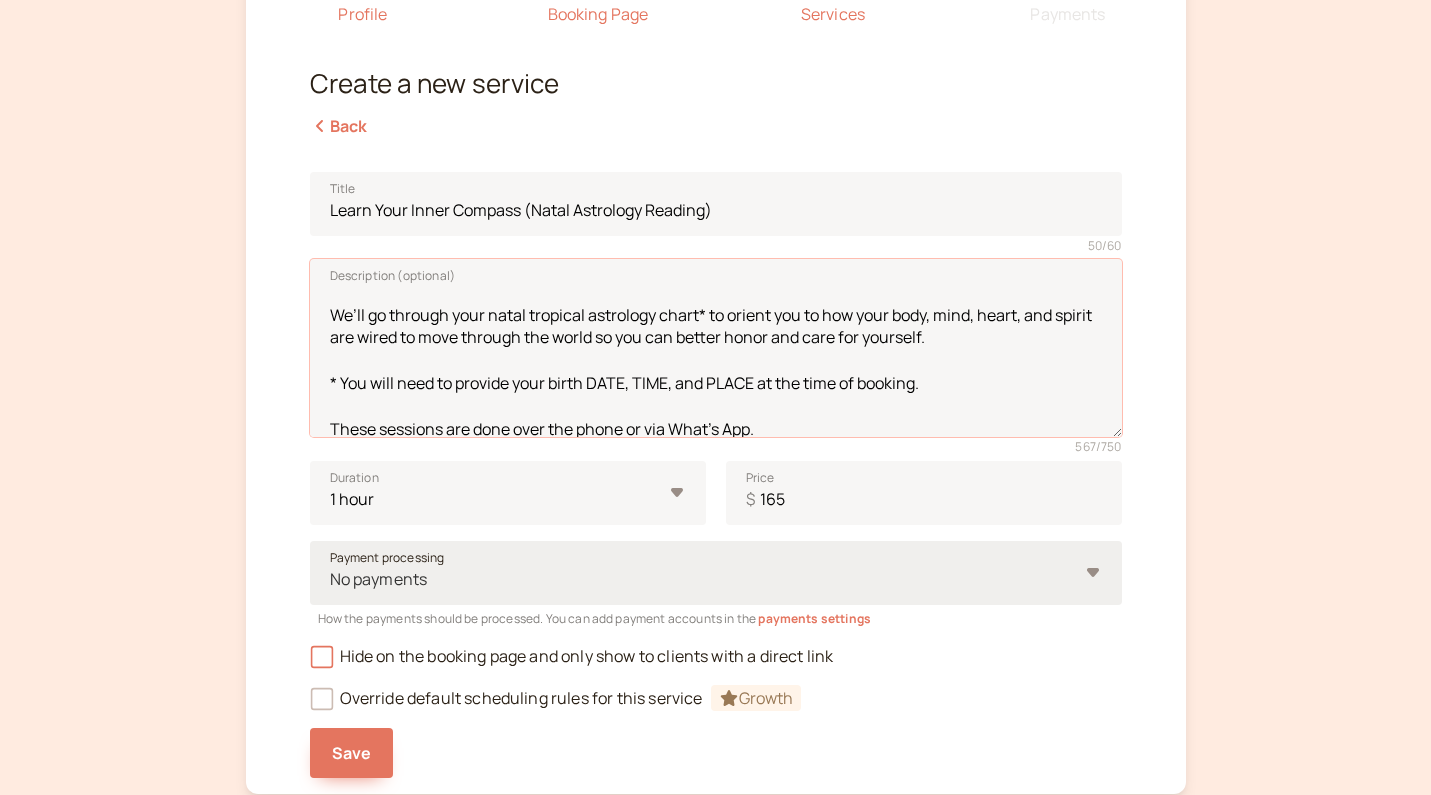 type on "If you are looking for insight to better understand your true nature - needs, challenges, and talents - as you consider making changes in your life, this is the session that will help orient you to the energy you were born with.
We’ll go through your natal tropical astrology chart* to orient you to how your body, mind, heart, and spirit are wired to move through the world so you can better honor and care for yourself.
* You will need to provide your birth DATE, TIME, and PLACE at the time of booking.
These sessions are done over the phone or via What's App." 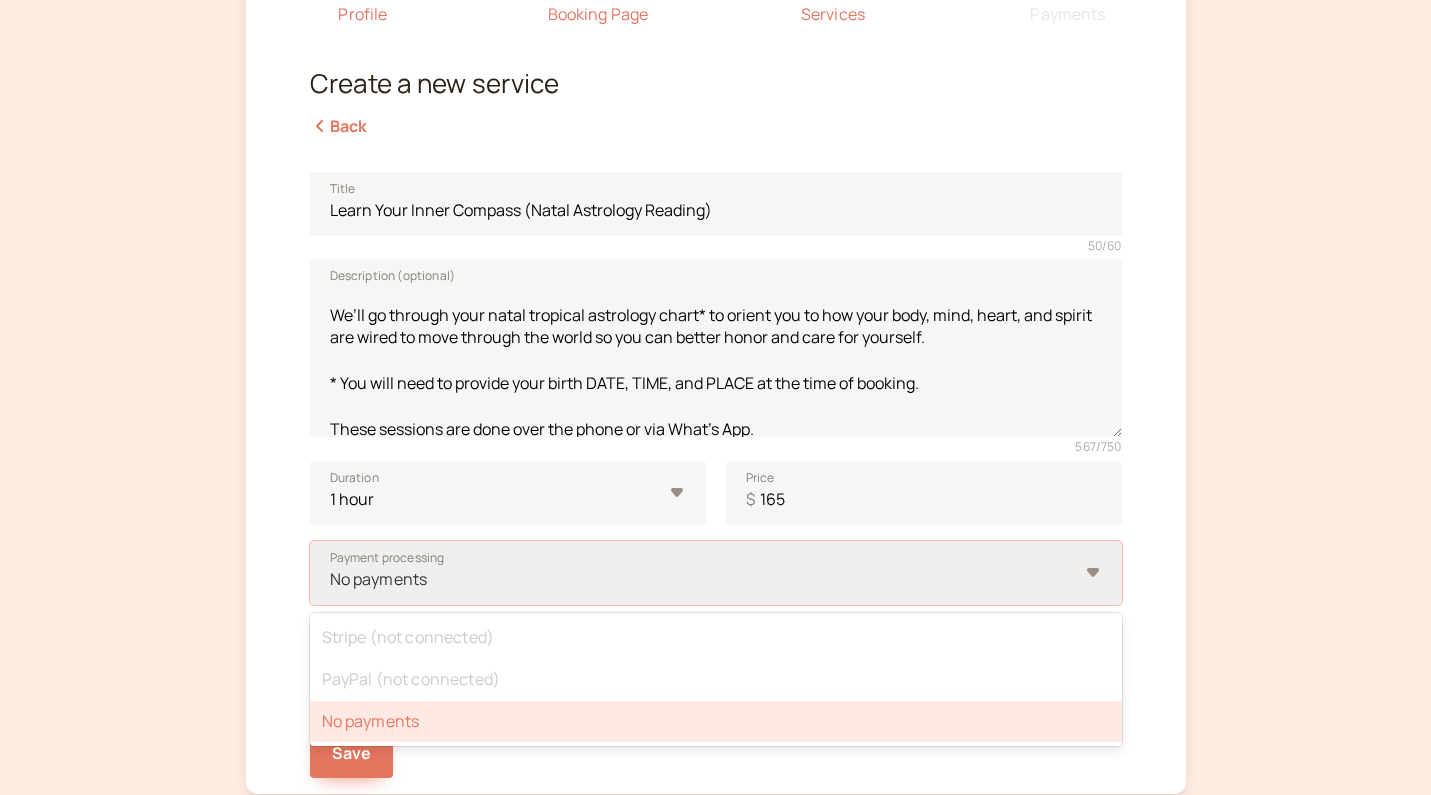 click on "No payments" at bounding box center (0, 0) 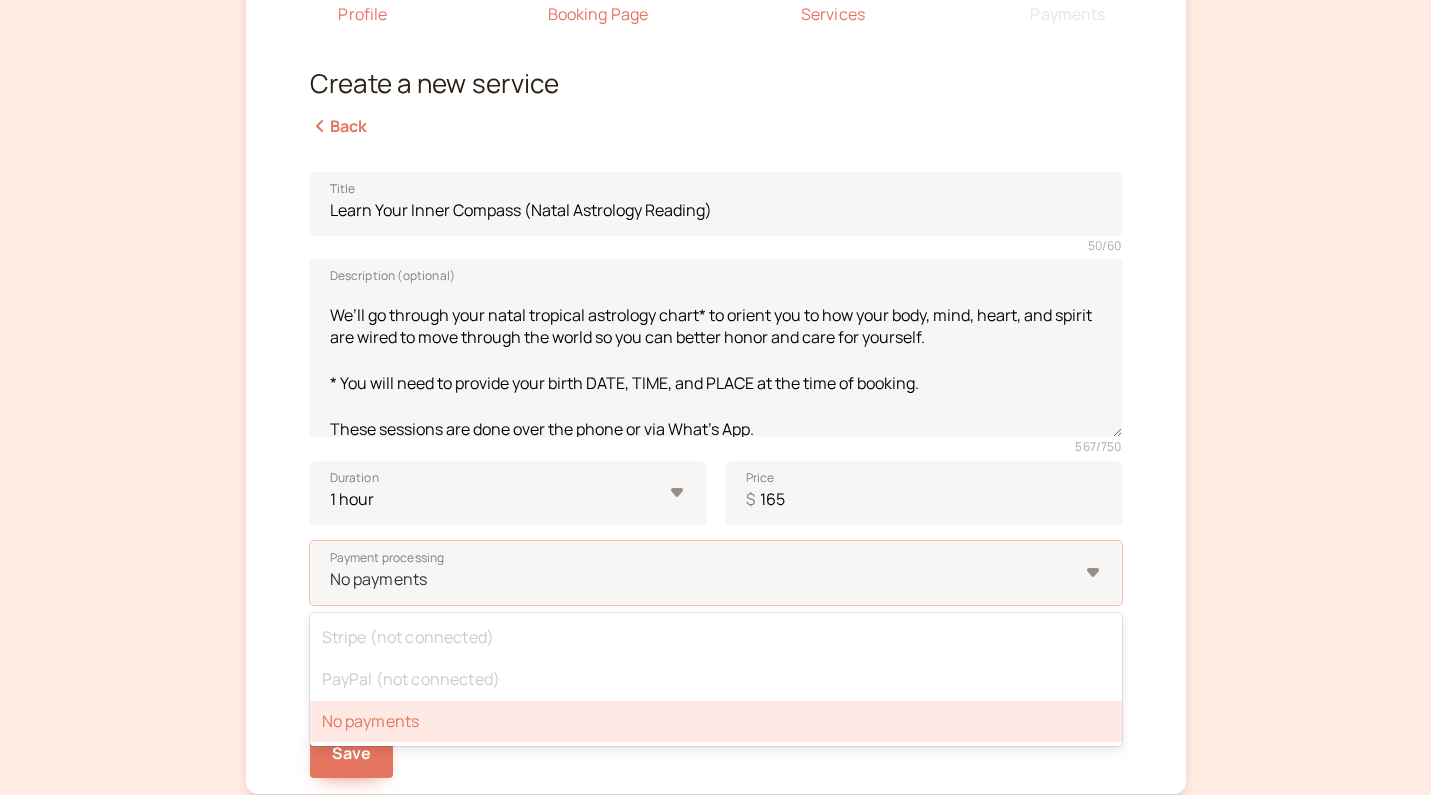 click on "Profile Booking Page 3 Services 4 Payments Create a new service Back Title Learn Your Inner Compass (Natal Astrology Reading) 50 / 60   If you are looking for insight to better understand your true nature - needs, challenges, and talents - as you consider making changes in your life, this is the session that will help orient you to the energy you were born with.
We’ll go through your natal tropical astrology chart* to orient you to how your body, mind, heart, and spirit are wired to move through the world so you can better honor and care for yourself.
* You will need to provide your birth DATE, TIME, and PLACE at the time of booking.
These sessions are done over the phone or via What's App. Description (optional) 567 / 750   Duration 10 mins 15 mins 30 mins 45 mins 1 hour 1.5 hours 2 hours Custom… Price $ 165 Availability Working Hours This is your default availability. You can edit it and add additional availabilities in the scheduling settings Location Introwise Call   calls settings No payments" at bounding box center (716, 352) 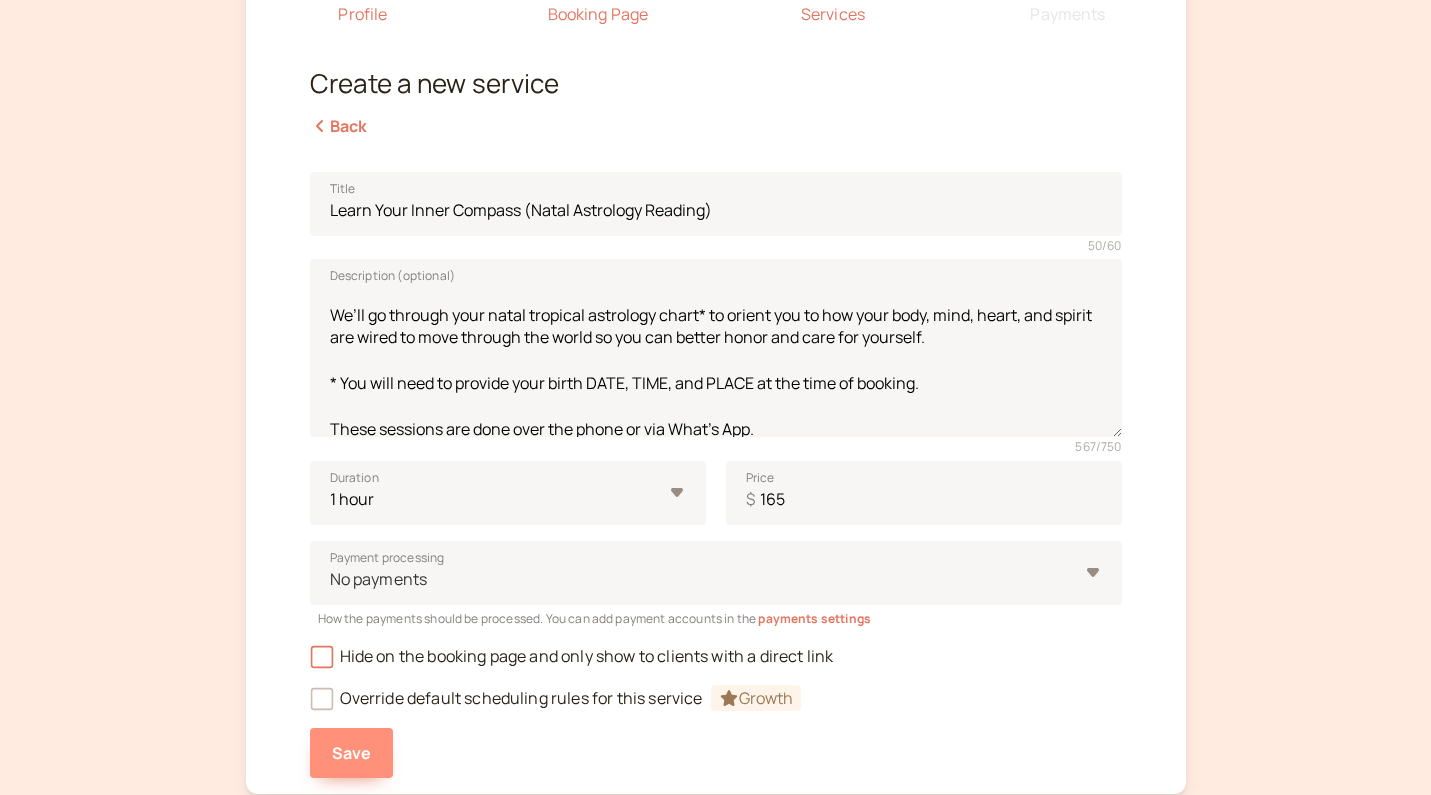 click on "Save" at bounding box center [352, 753] 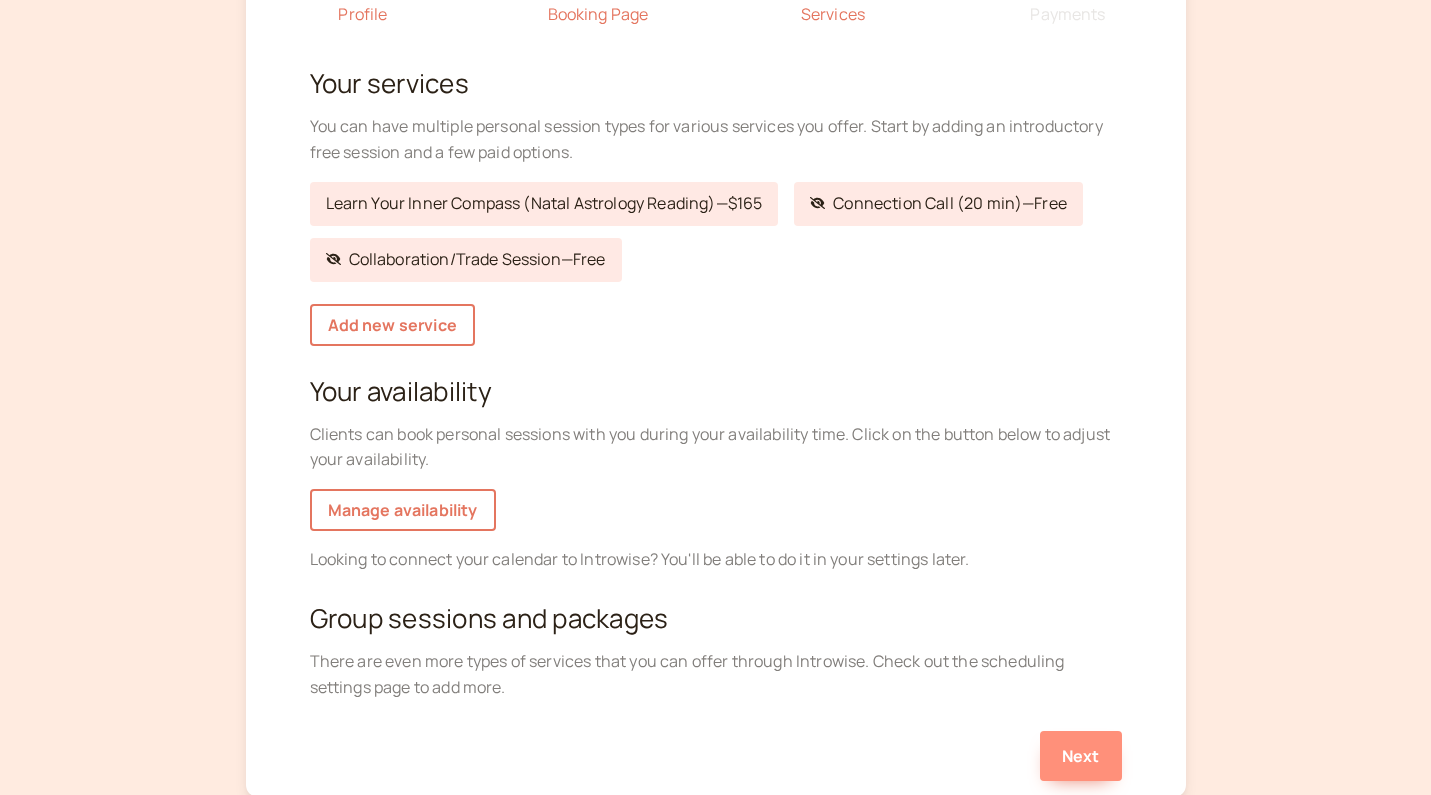 click on "Next" at bounding box center (1081, 756) 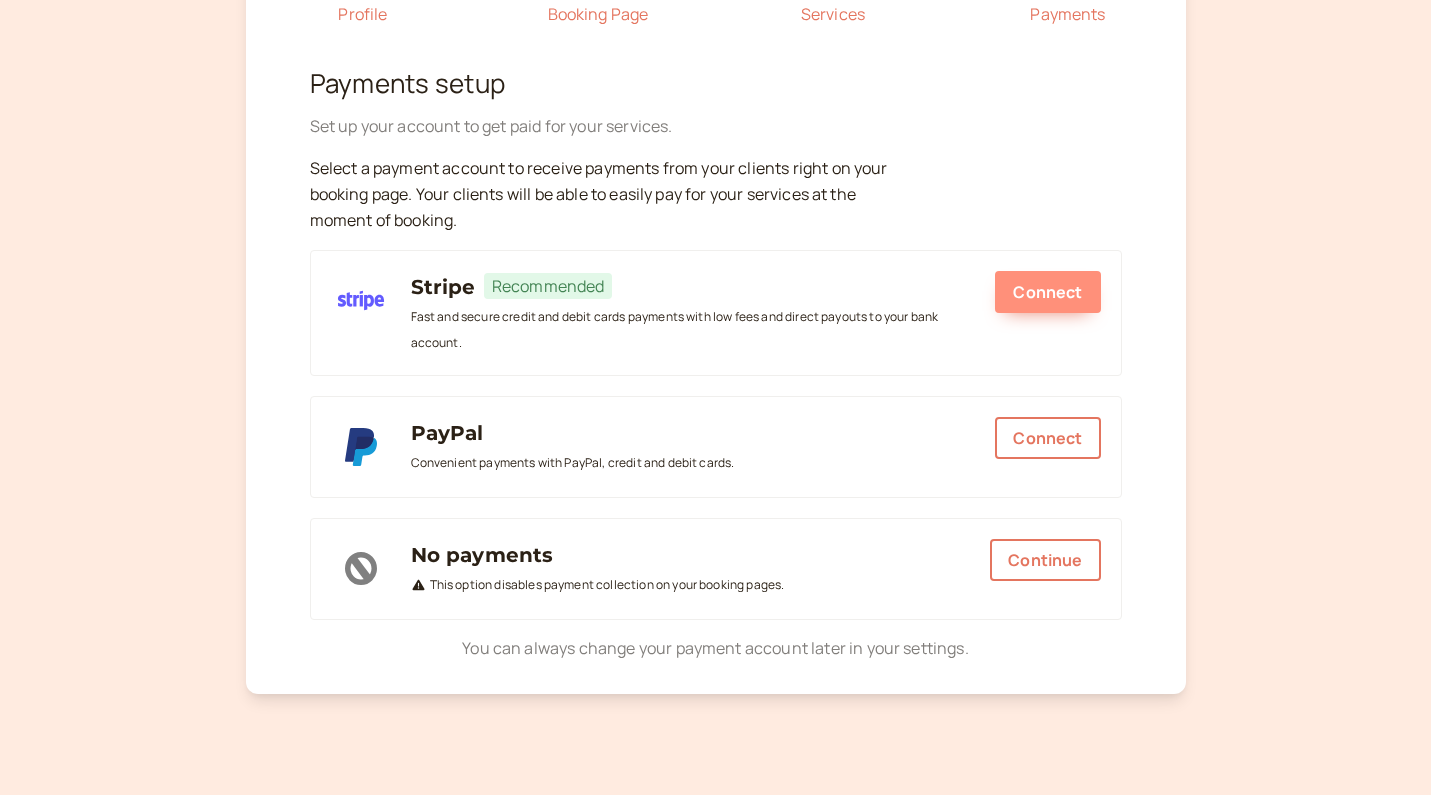 click on "Connect" at bounding box center [1047, 292] 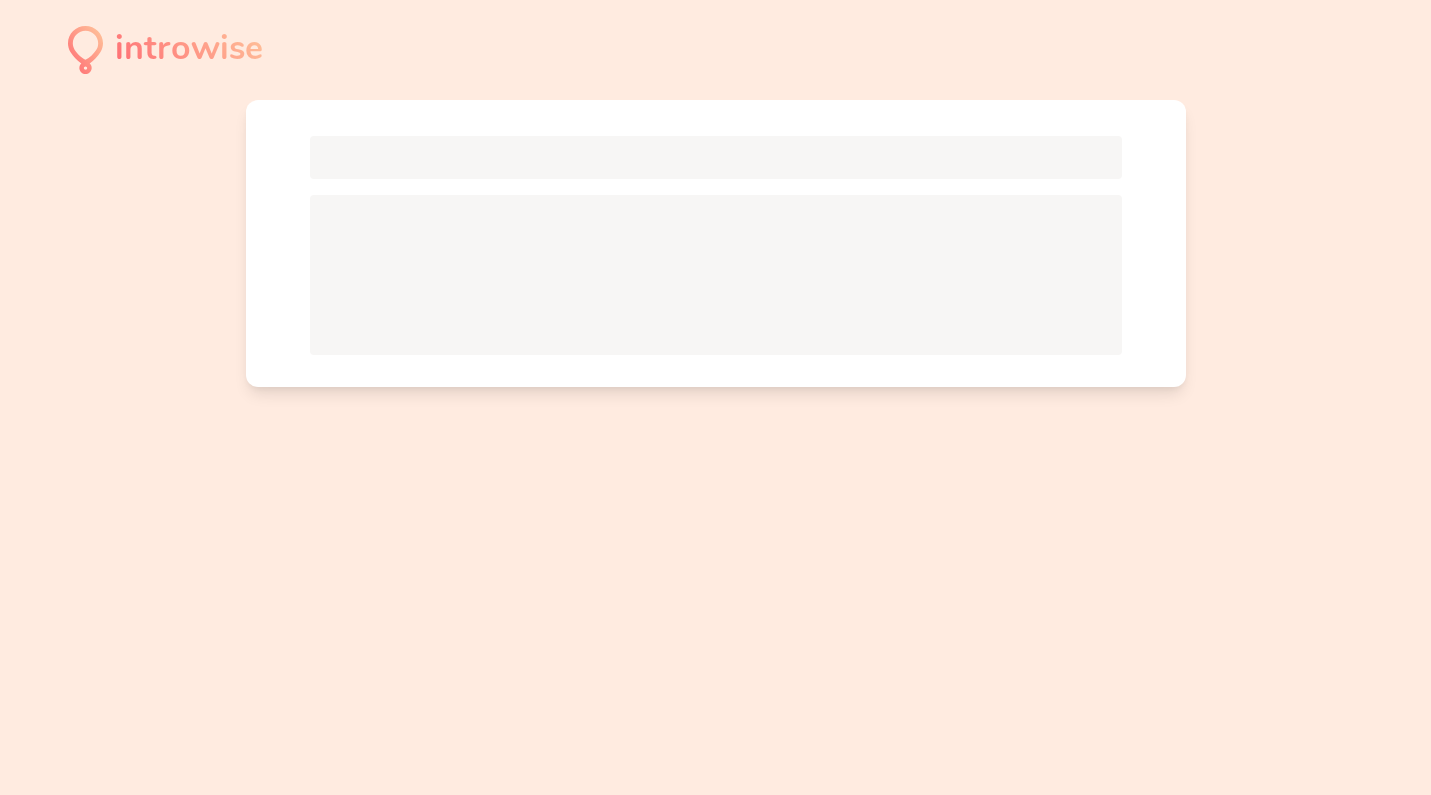 scroll, scrollTop: 0, scrollLeft: 0, axis: both 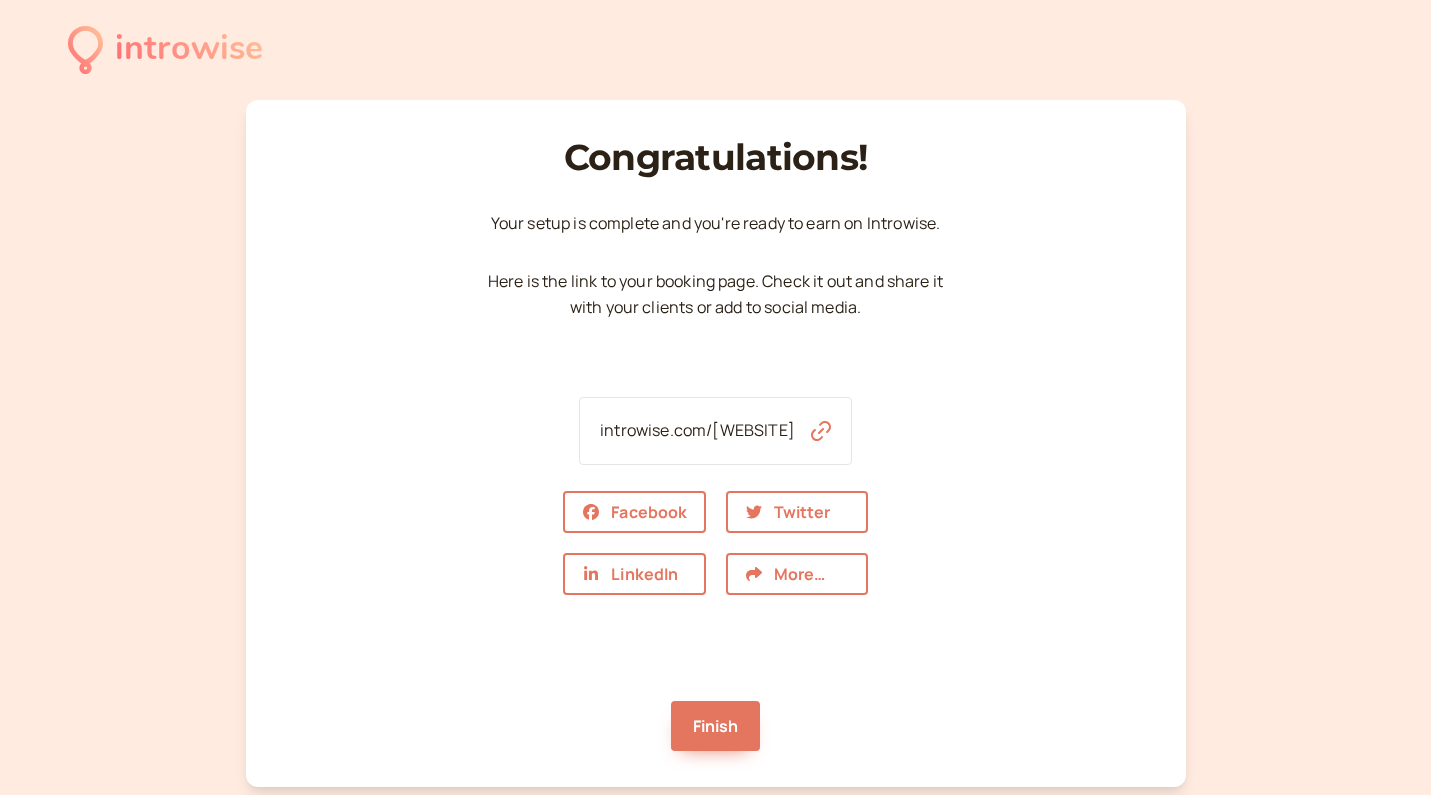 drag, startPoint x: 583, startPoint y: 426, endPoint x: 796, endPoint y: 429, distance: 213.02112 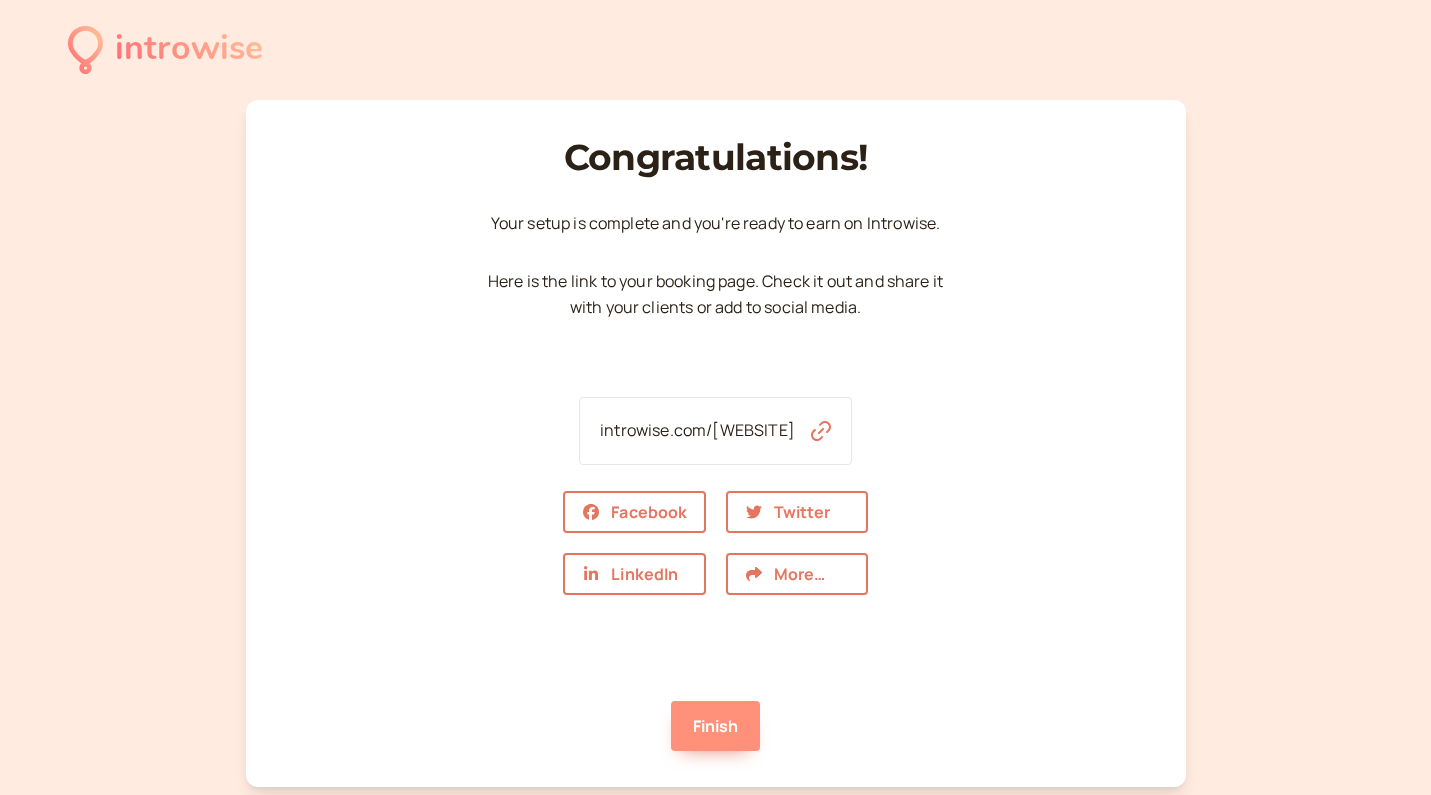 click on "Finish" at bounding box center (716, 726) 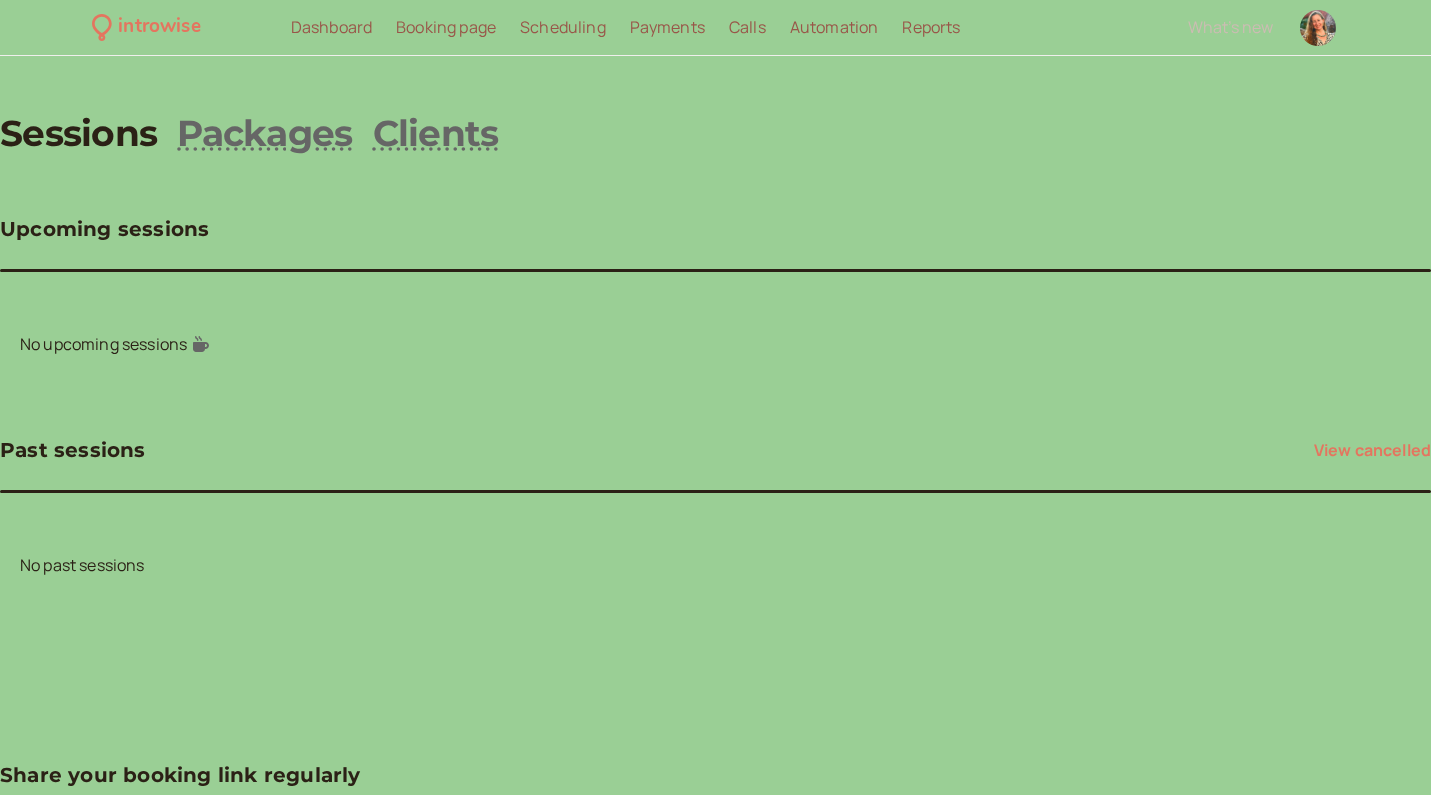 click on "Scheduling" at bounding box center (563, 27) 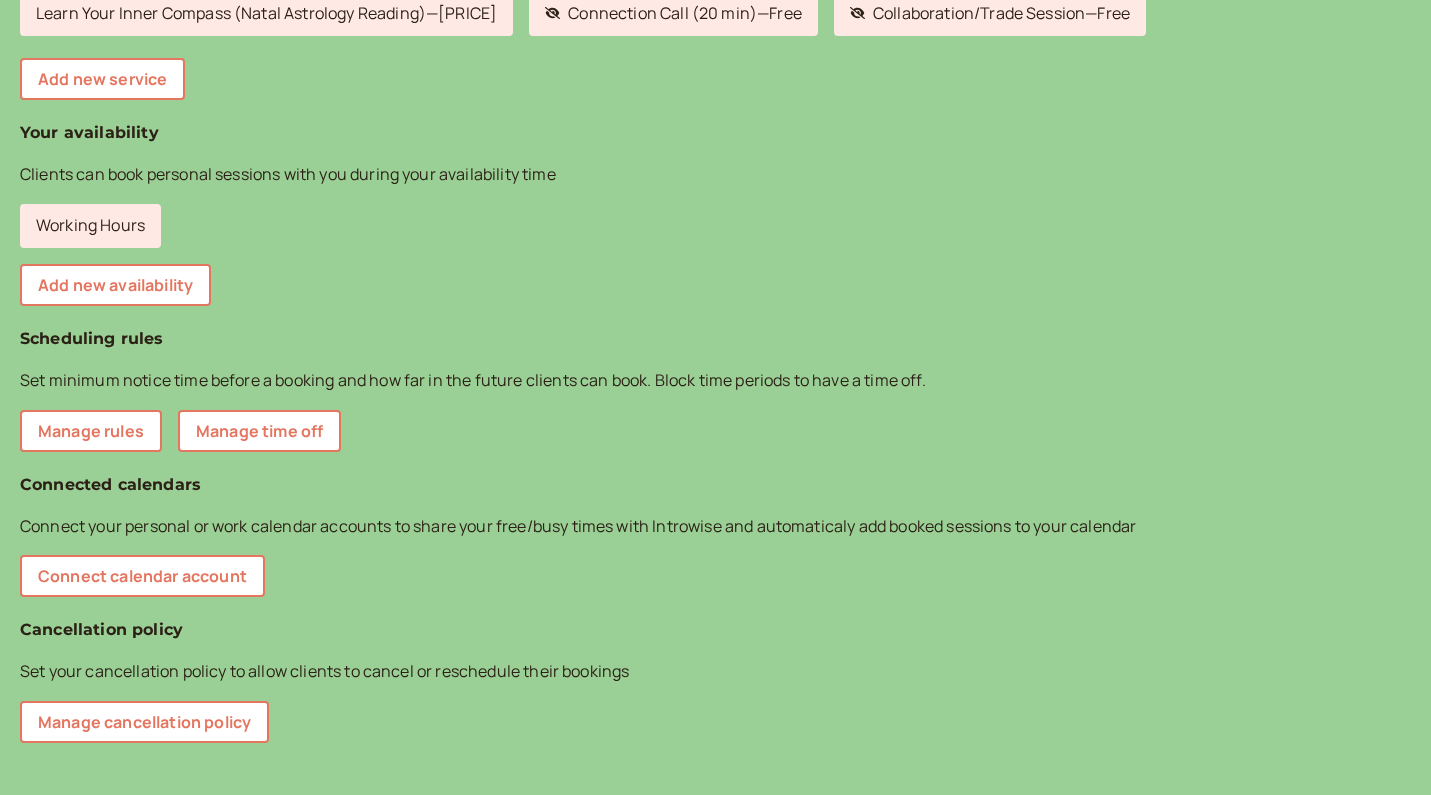 scroll, scrollTop: 531, scrollLeft: 0, axis: vertical 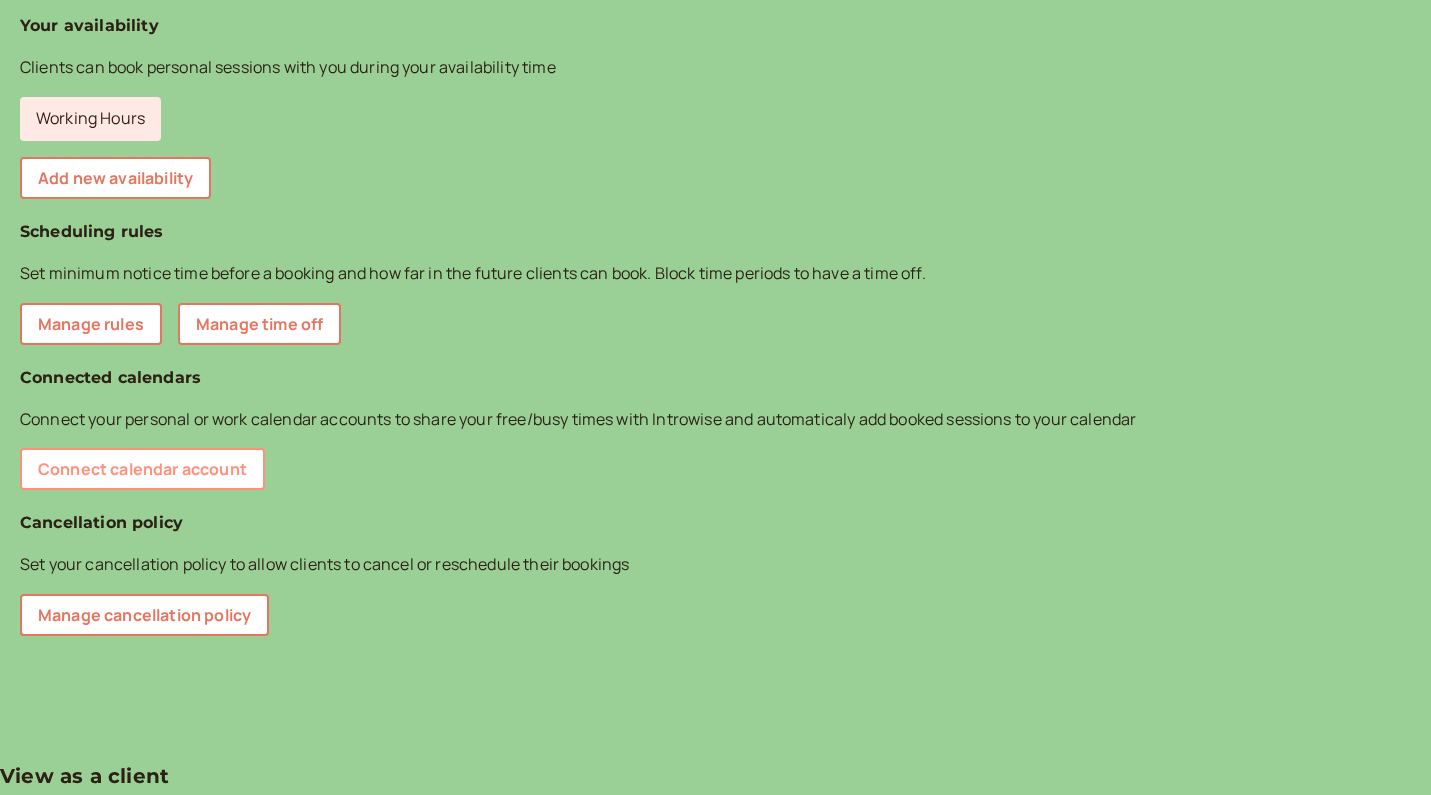 click on "Connect calendar account" at bounding box center (142, 469) 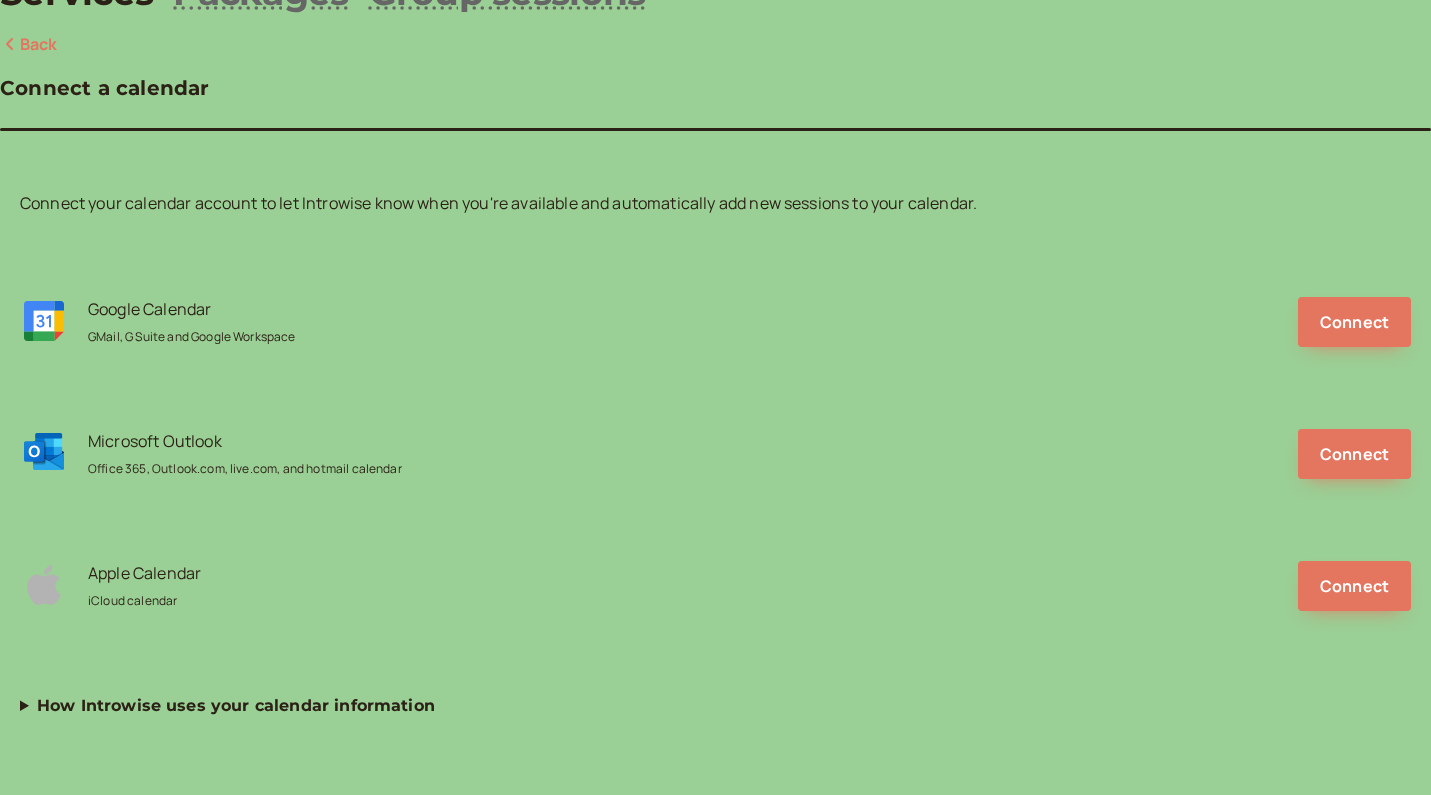 scroll, scrollTop: 158, scrollLeft: 0, axis: vertical 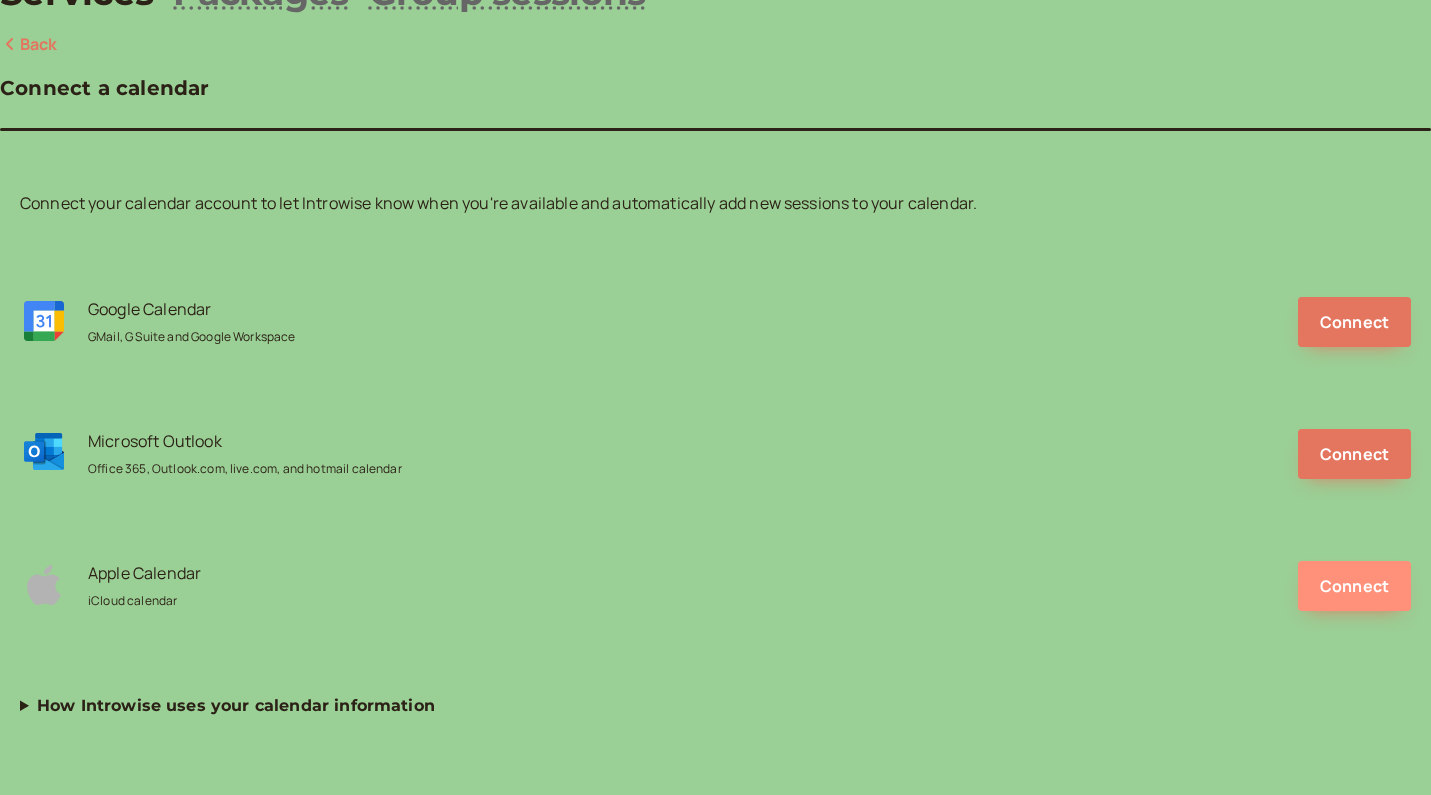 click on "Connect" at bounding box center [1354, 586] 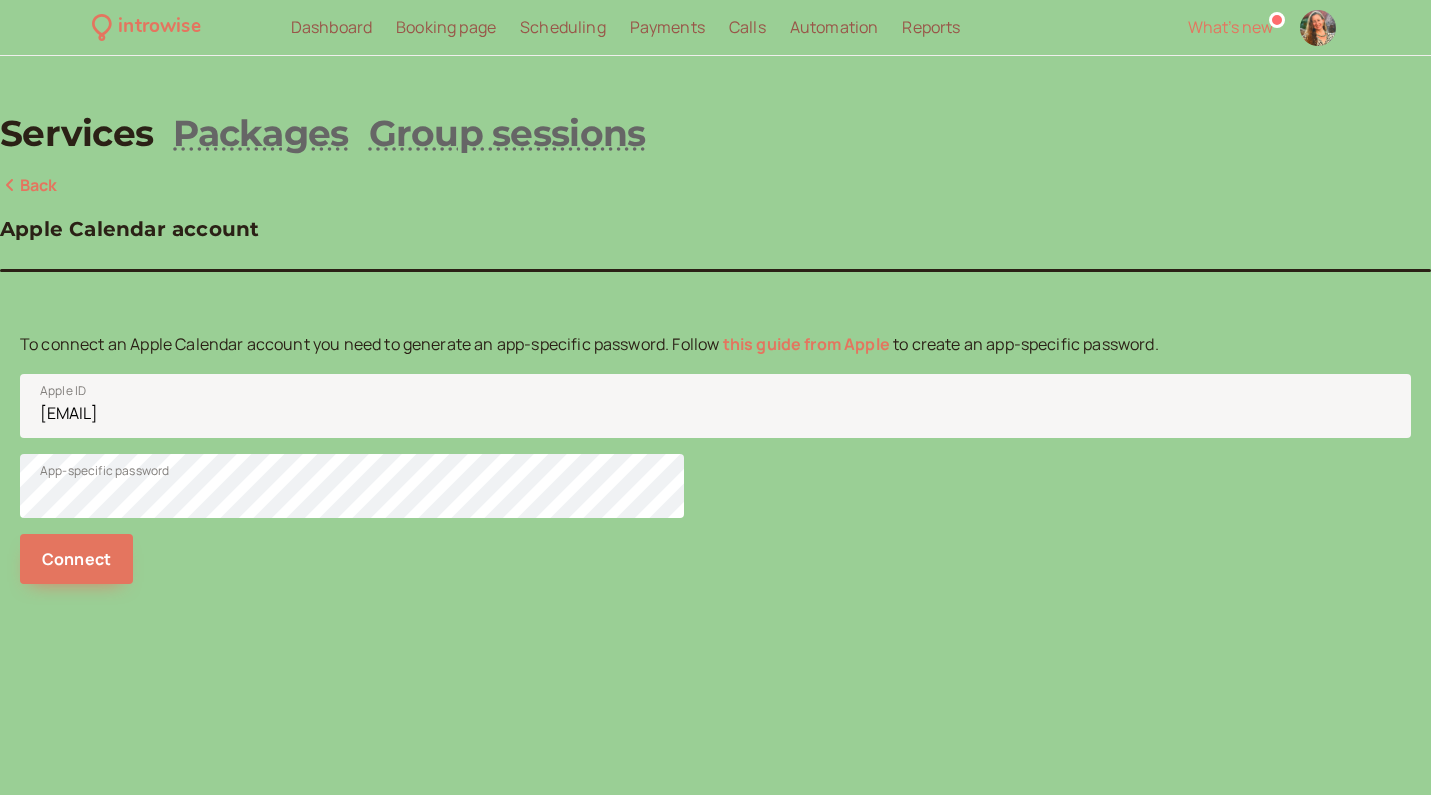 scroll, scrollTop: 0, scrollLeft: 0, axis: both 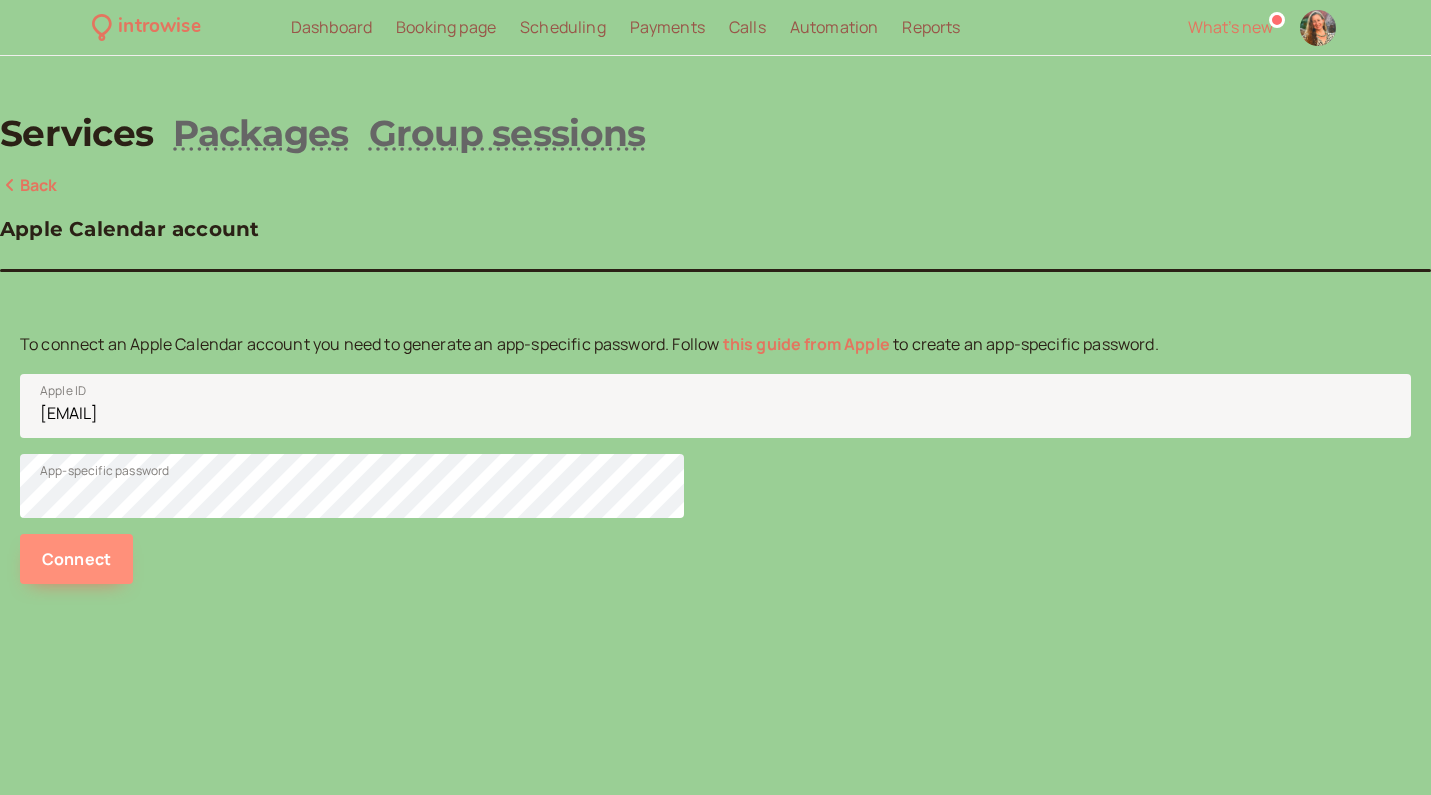 click on "Connect" at bounding box center [76, 559] 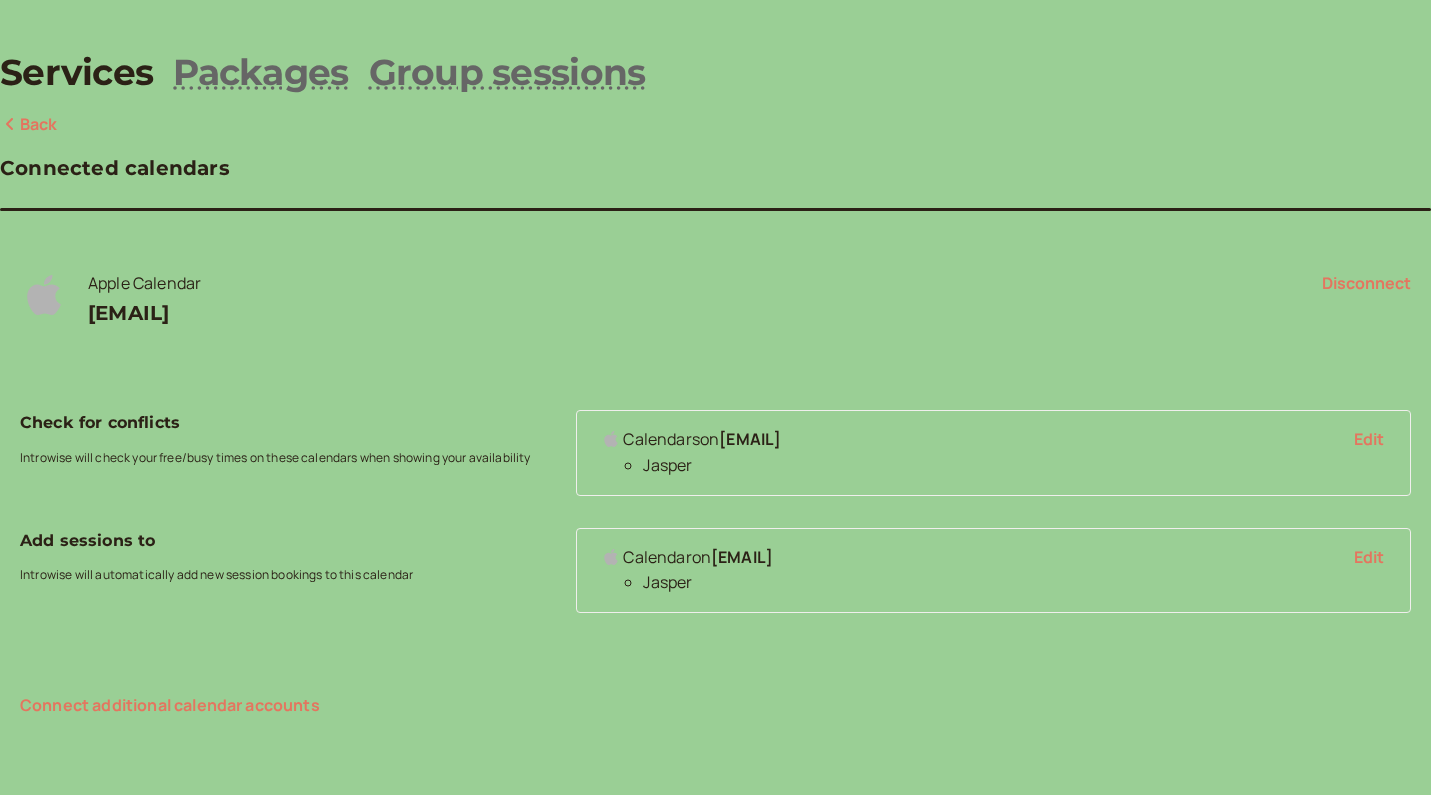 scroll, scrollTop: 88, scrollLeft: 0, axis: vertical 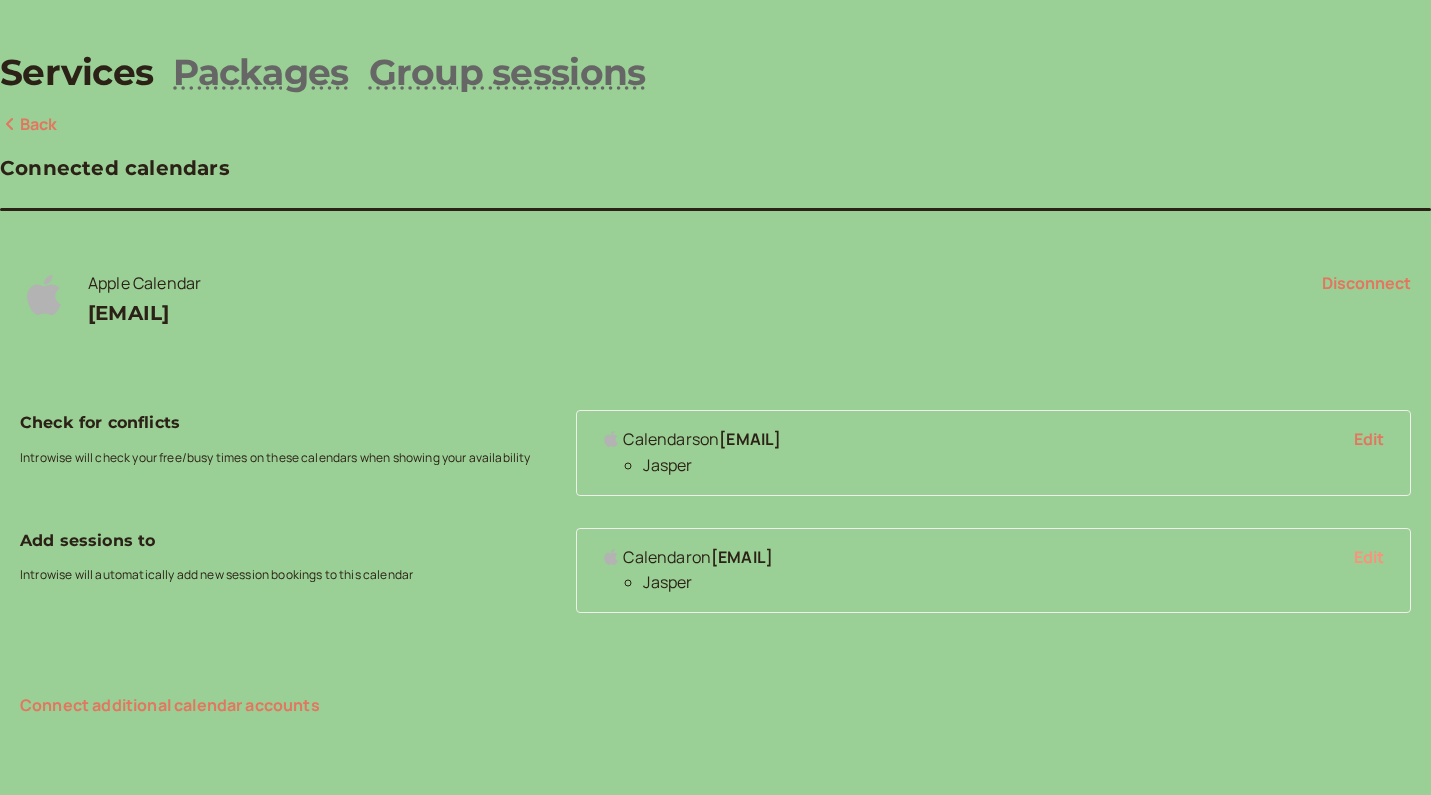 click on "Edit" at bounding box center (1369, 439) 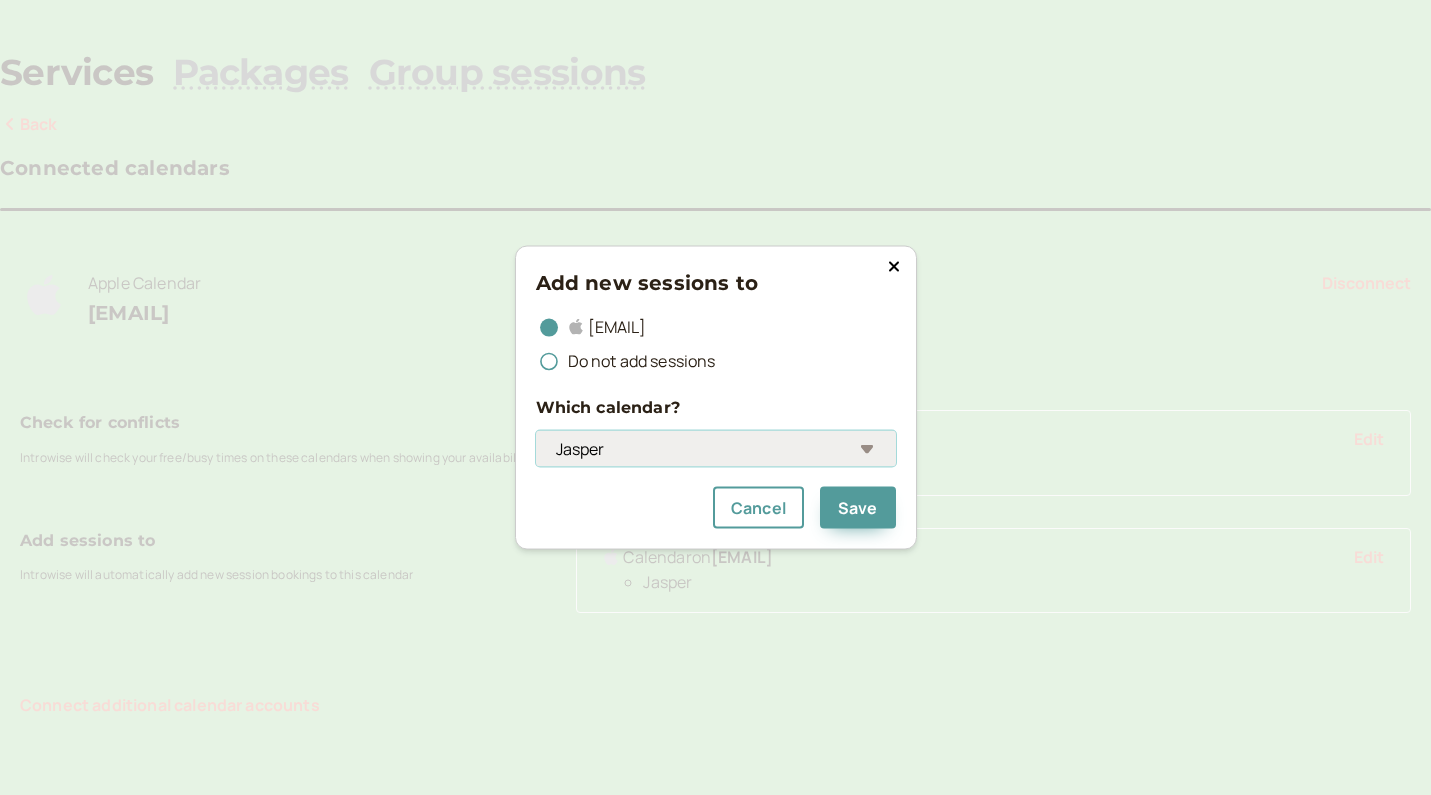 select on "https://caldav.icloud.com/[NUMBER]/calendars/home/" 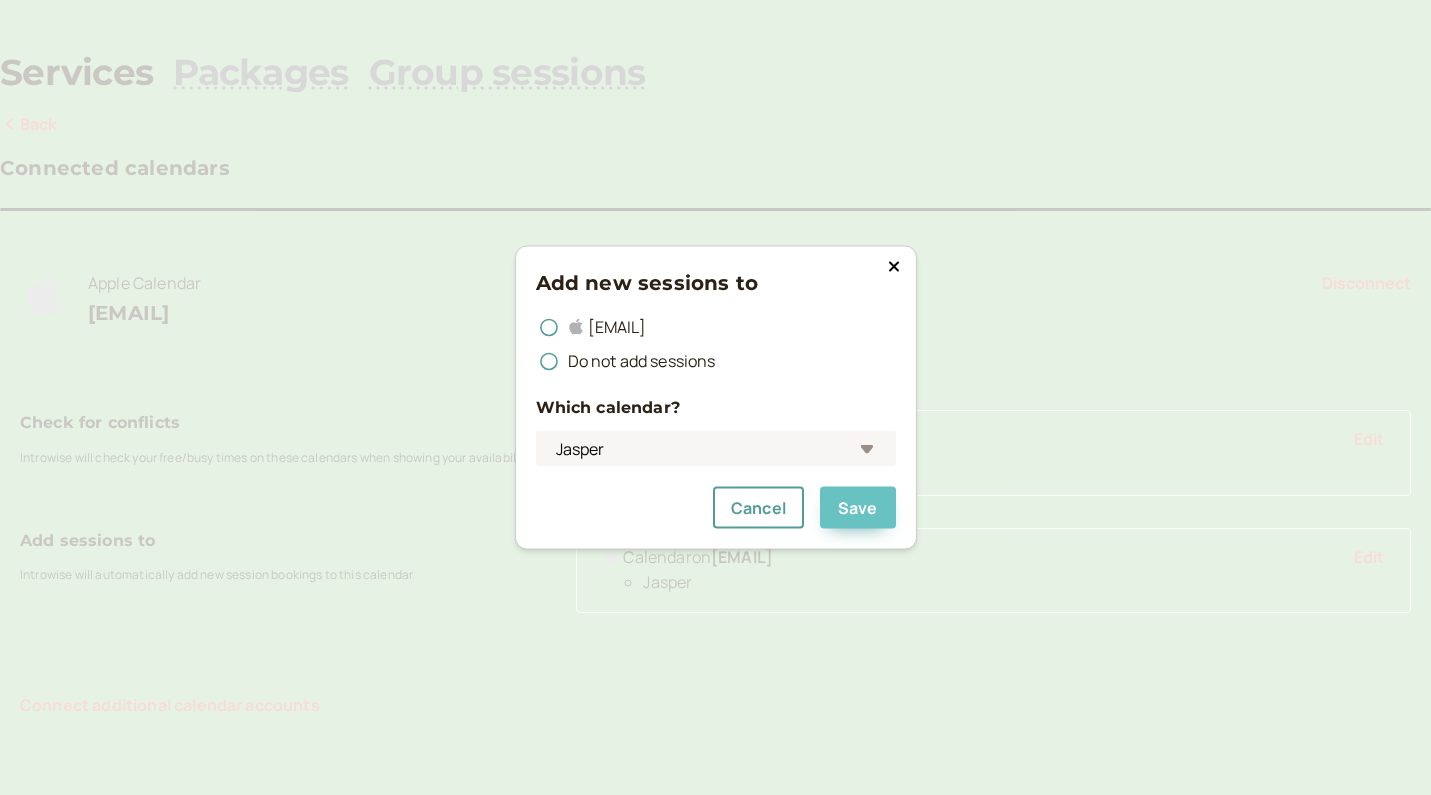 click on "Save" at bounding box center (858, 508) 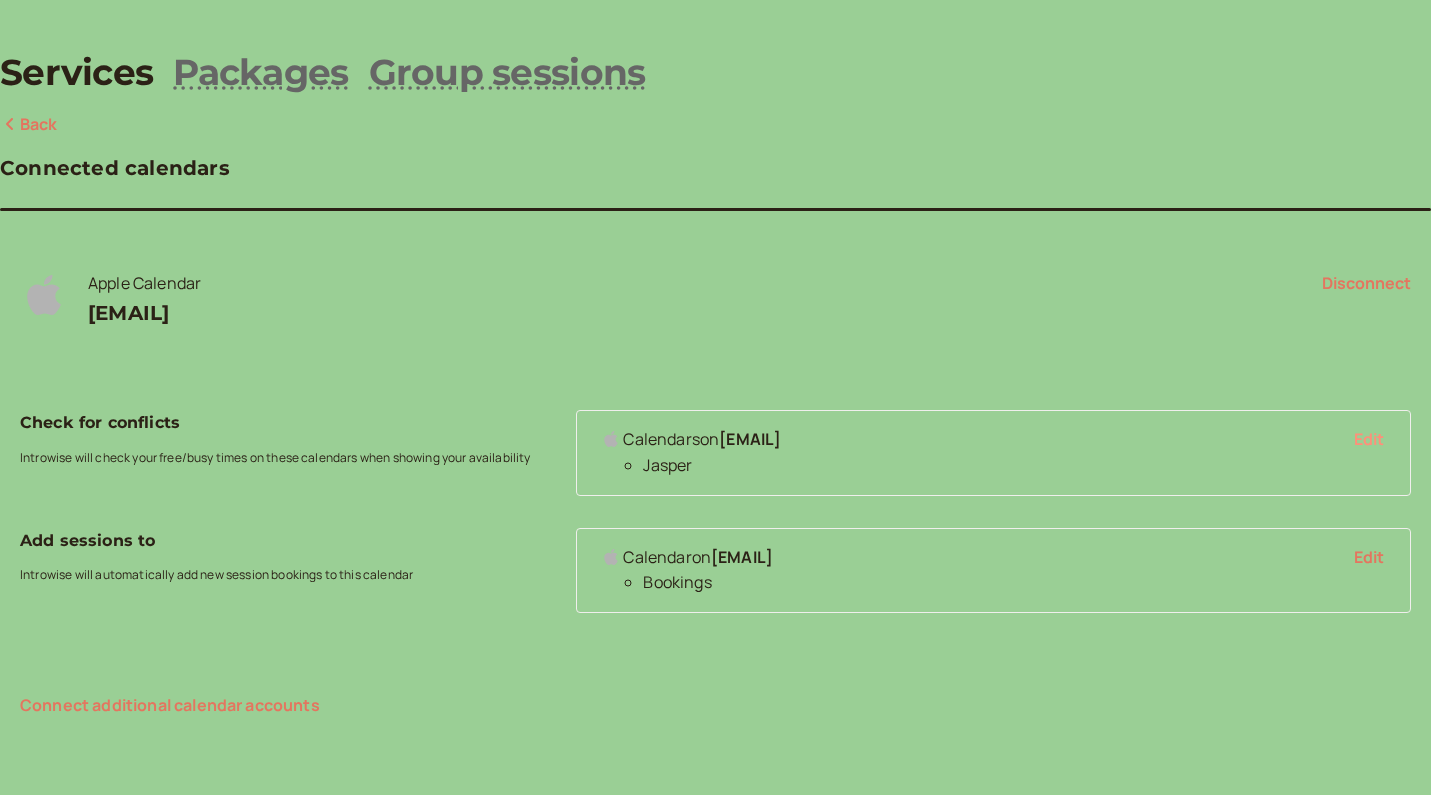 click on "Edit" at bounding box center (1369, 439) 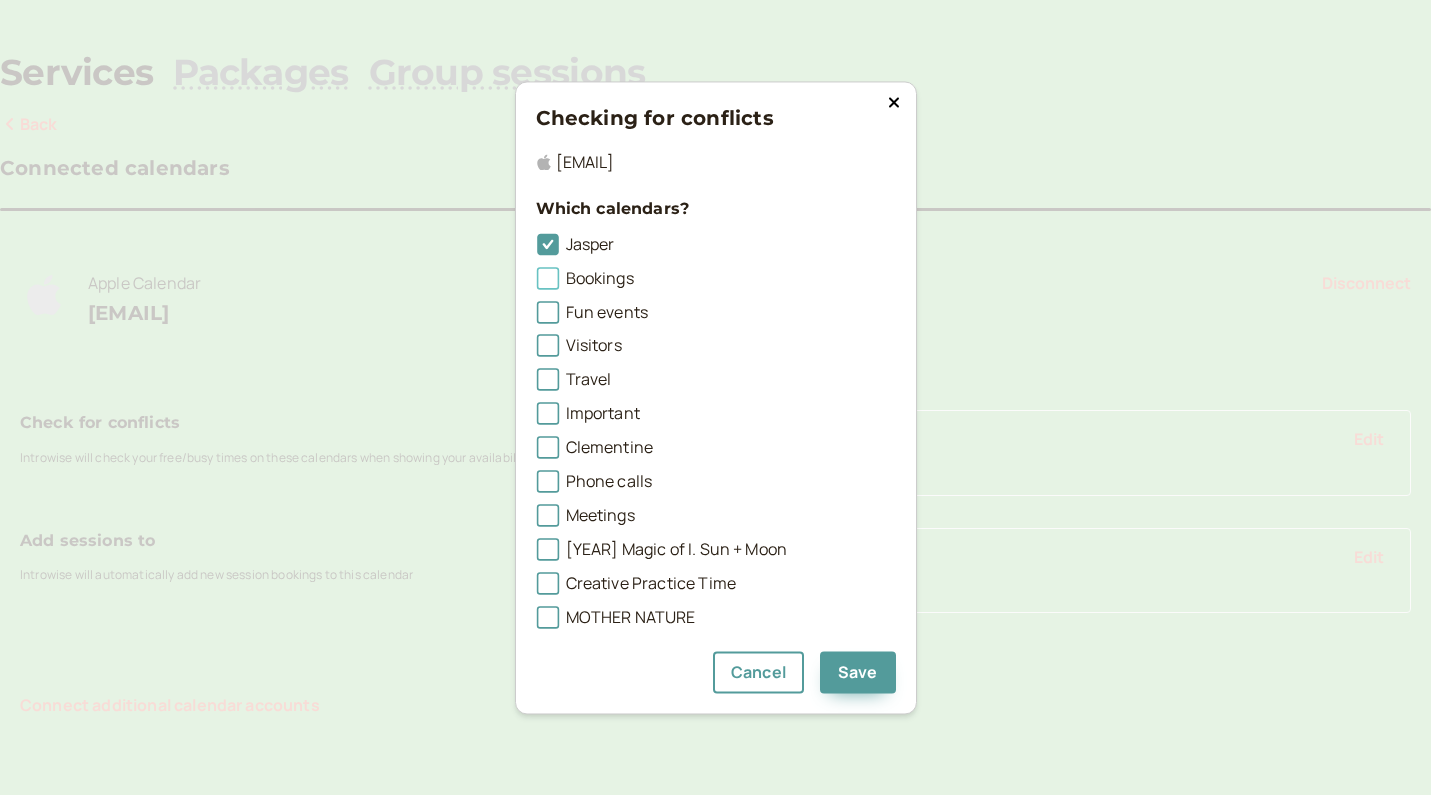 click at bounding box center [548, 244] 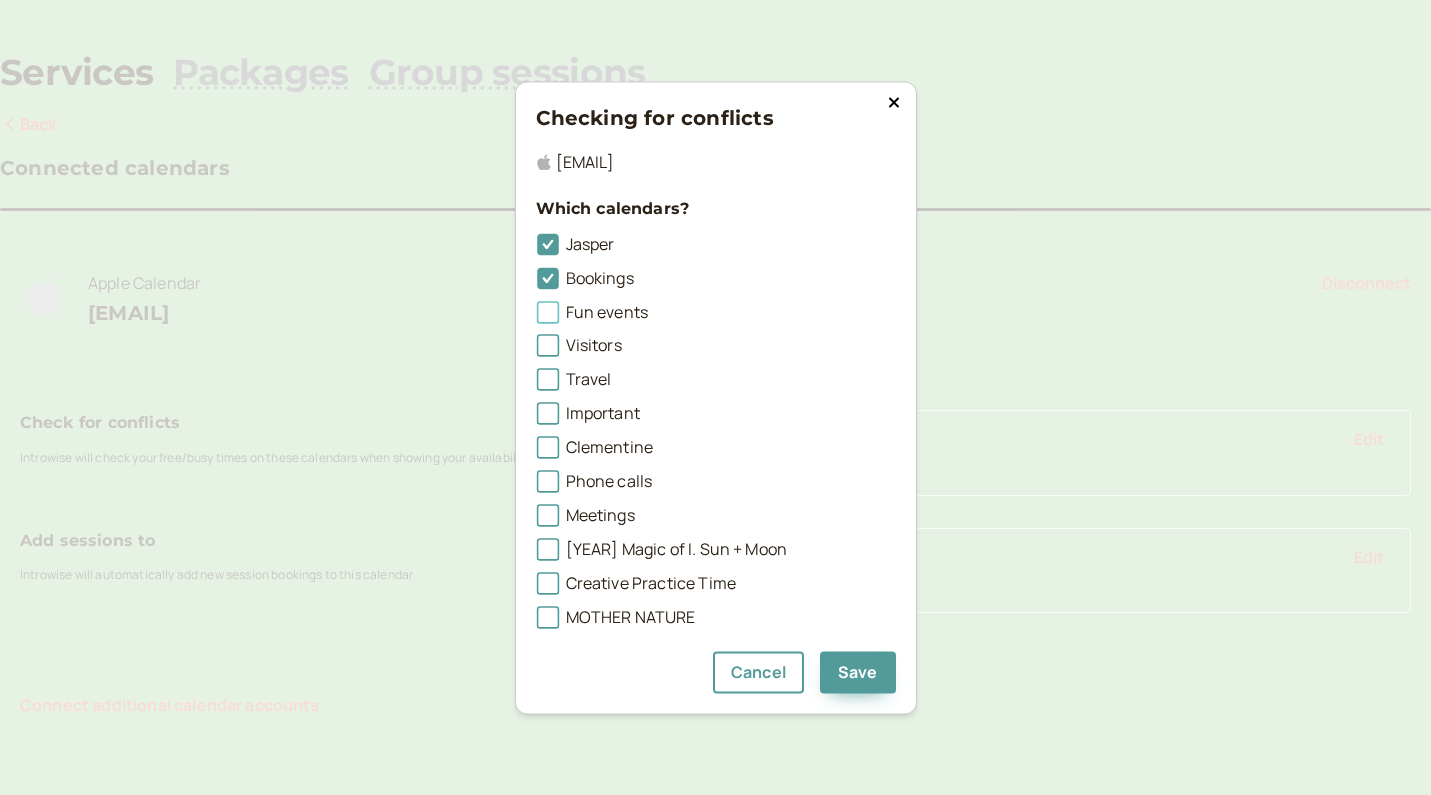 click at bounding box center [548, 244] 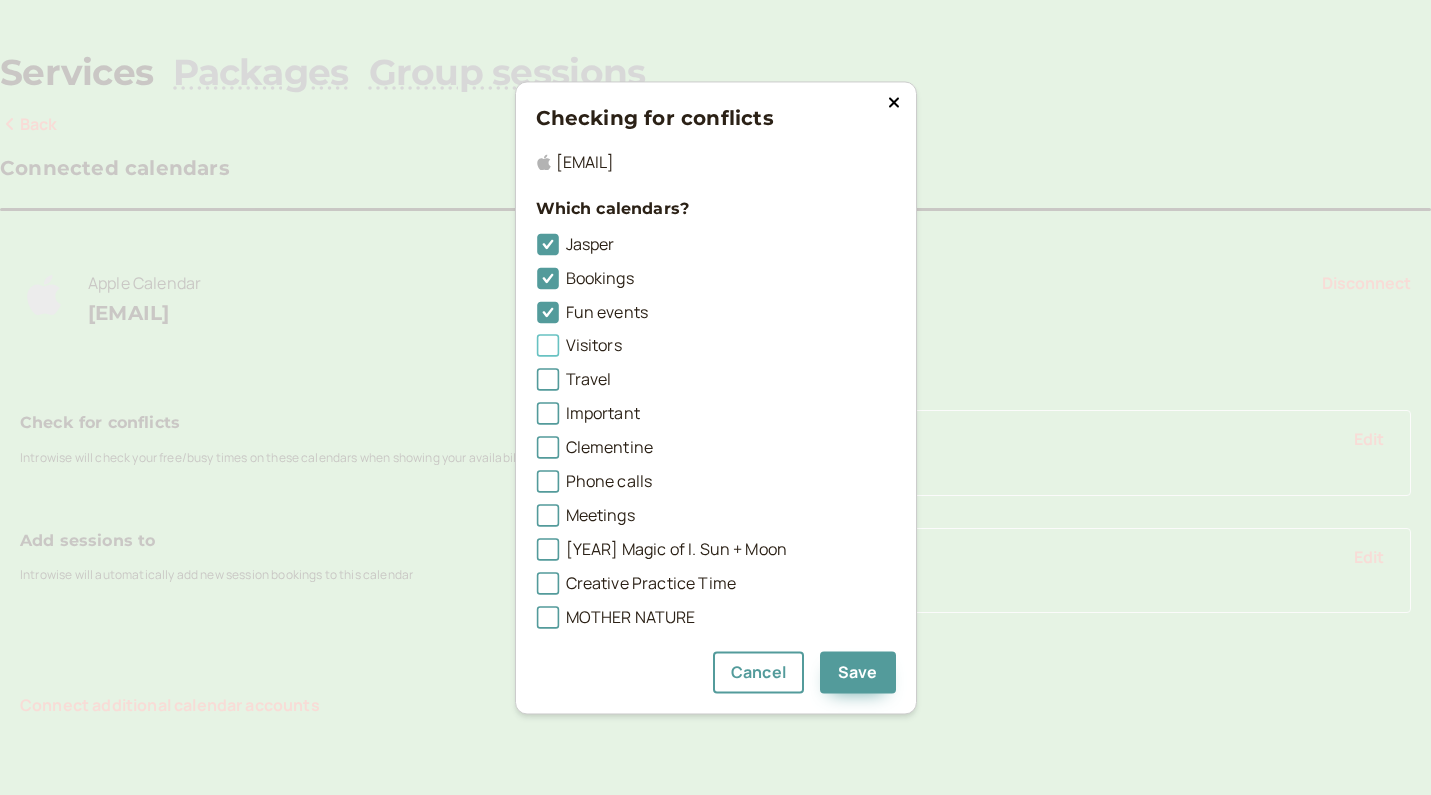 click at bounding box center [548, 244] 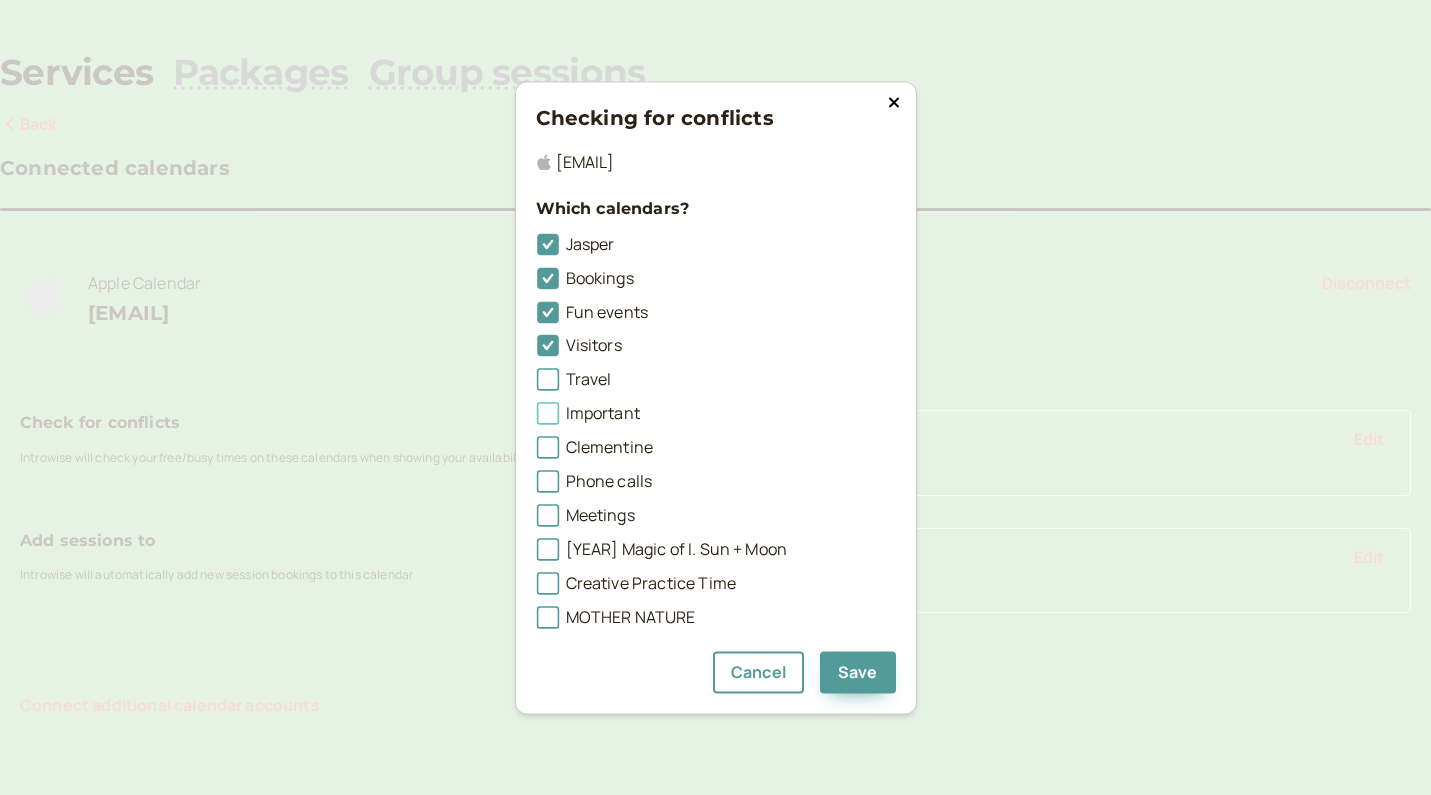 click at bounding box center (548, 244) 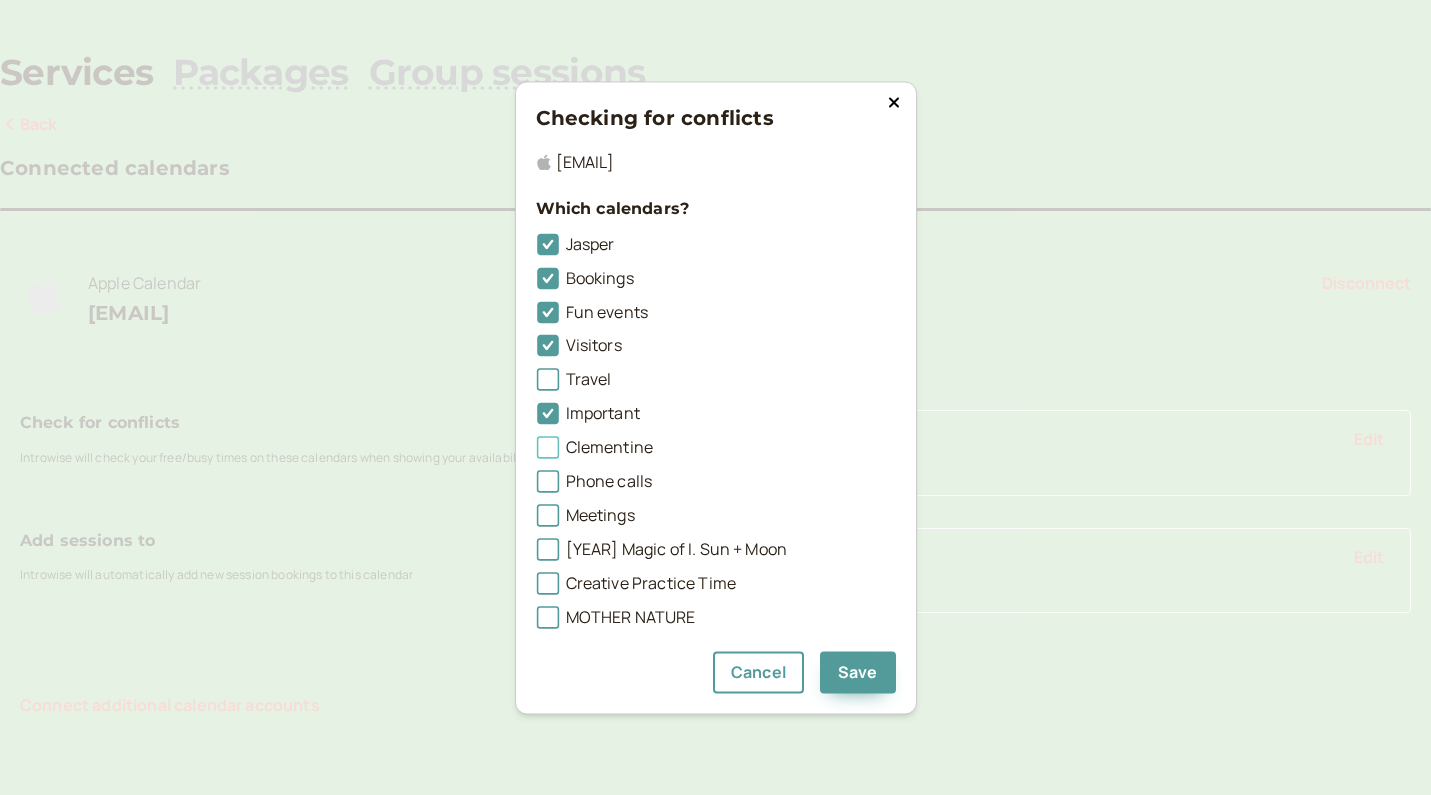 click at bounding box center [548, 244] 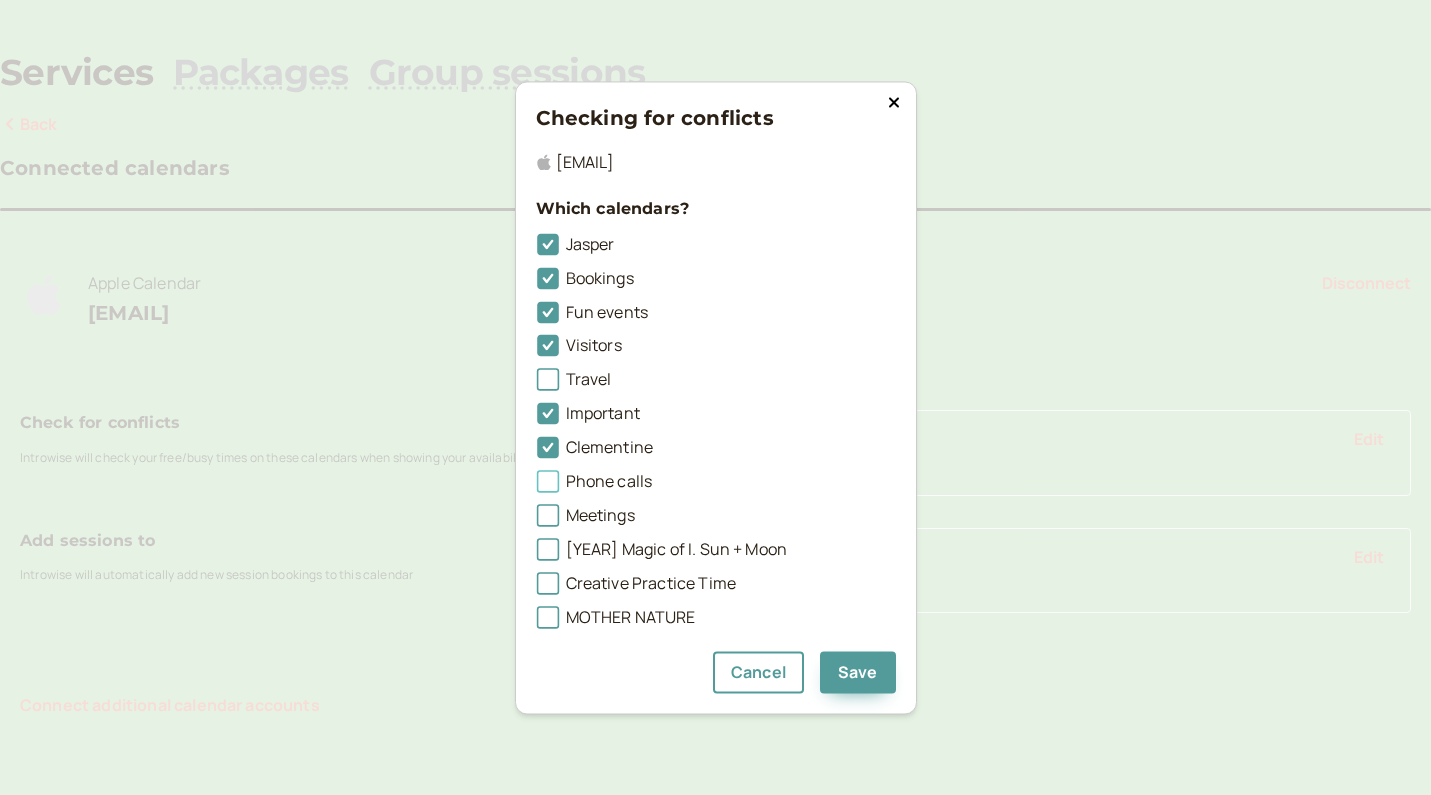 click at bounding box center [548, 244] 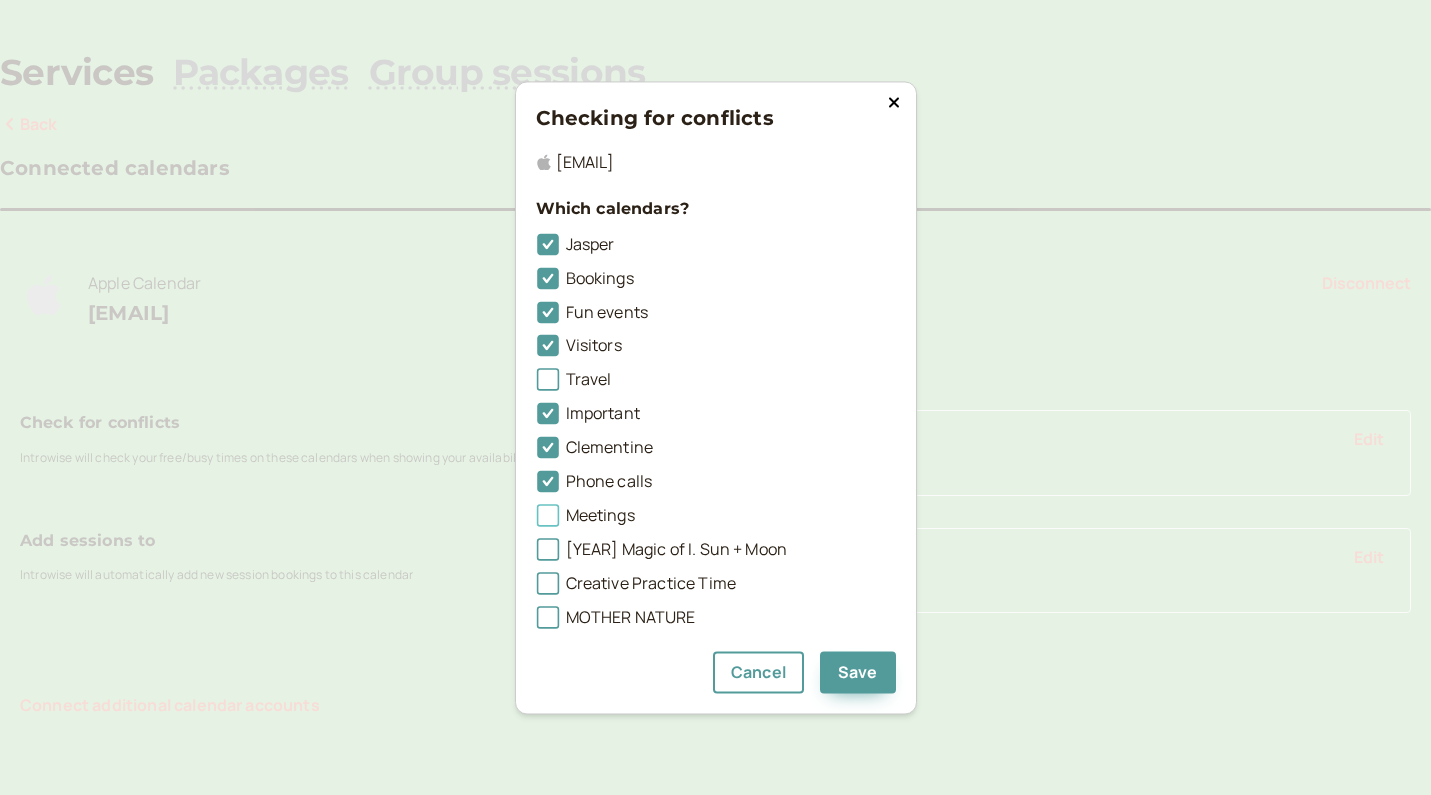 click at bounding box center (548, 244) 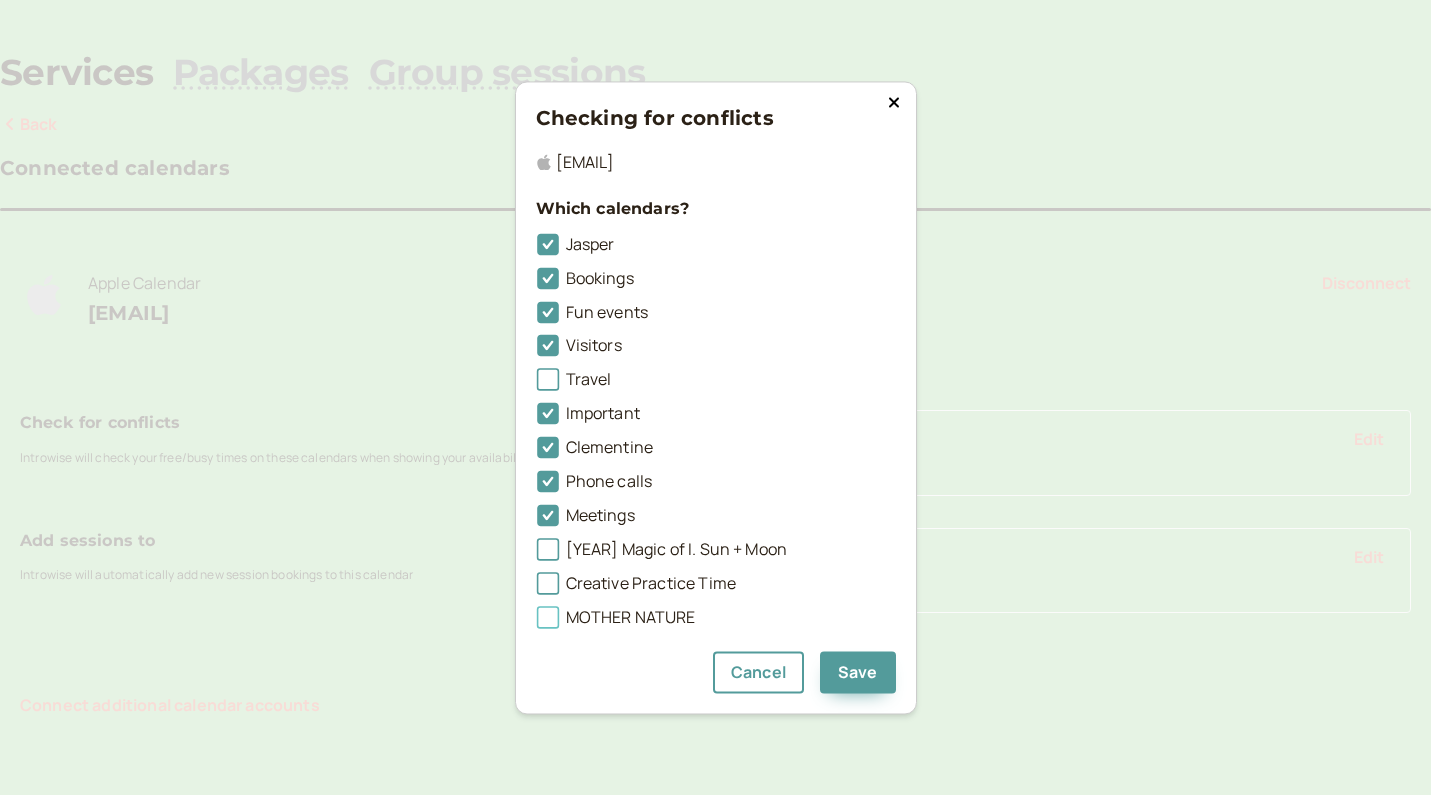 click at bounding box center [548, 244] 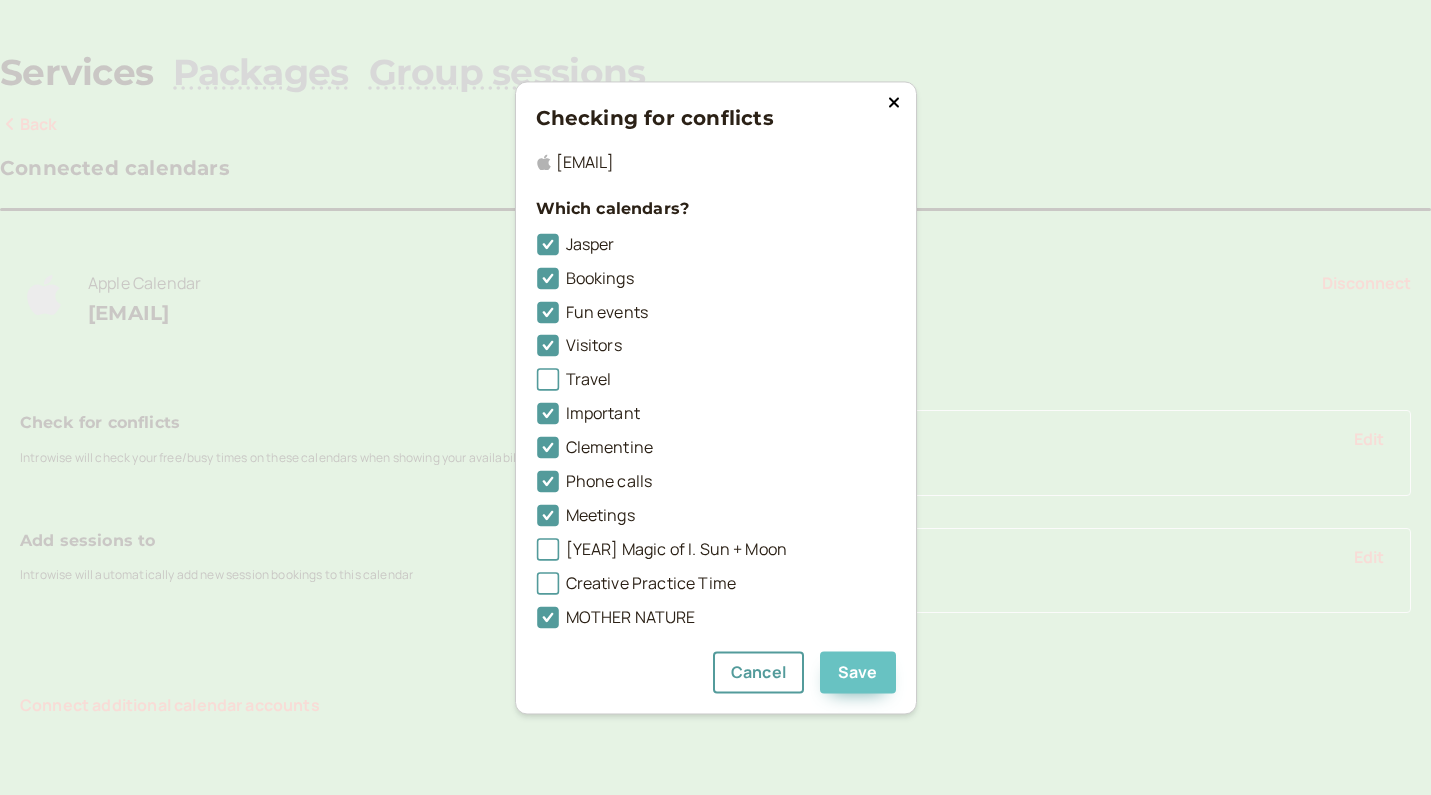 click on "Save" at bounding box center (858, 672) 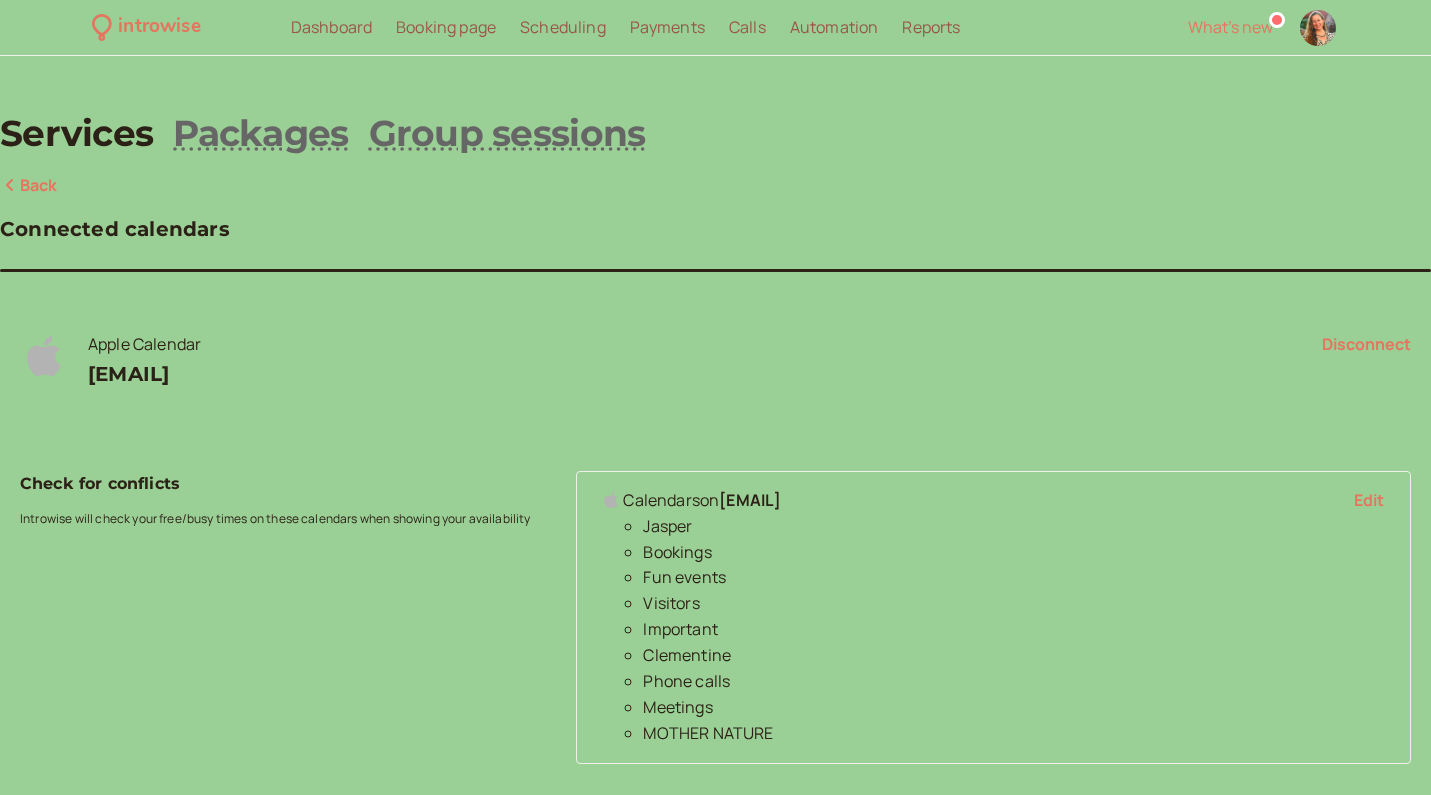 scroll, scrollTop: 0, scrollLeft: 0, axis: both 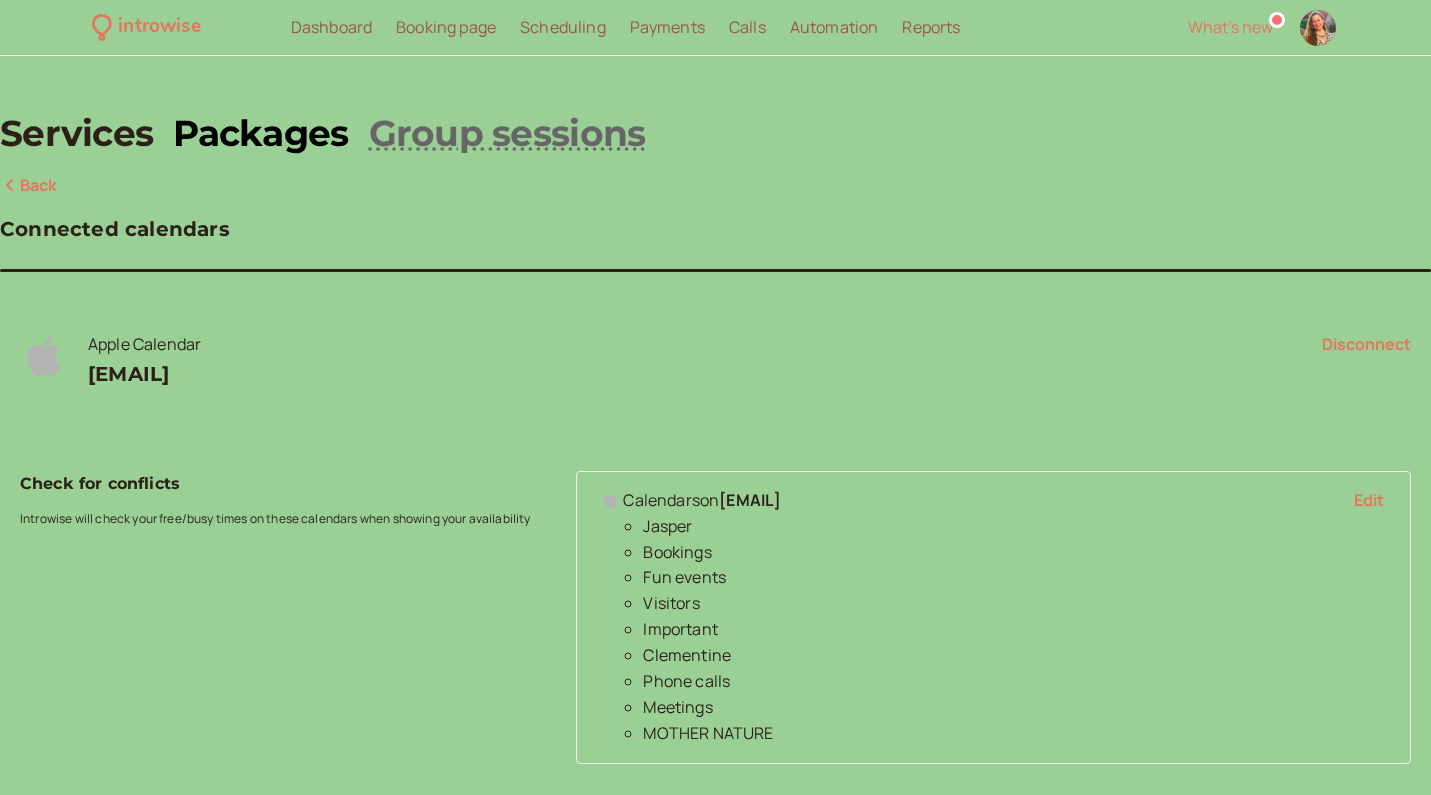 click on "Packages" at bounding box center [260, 133] 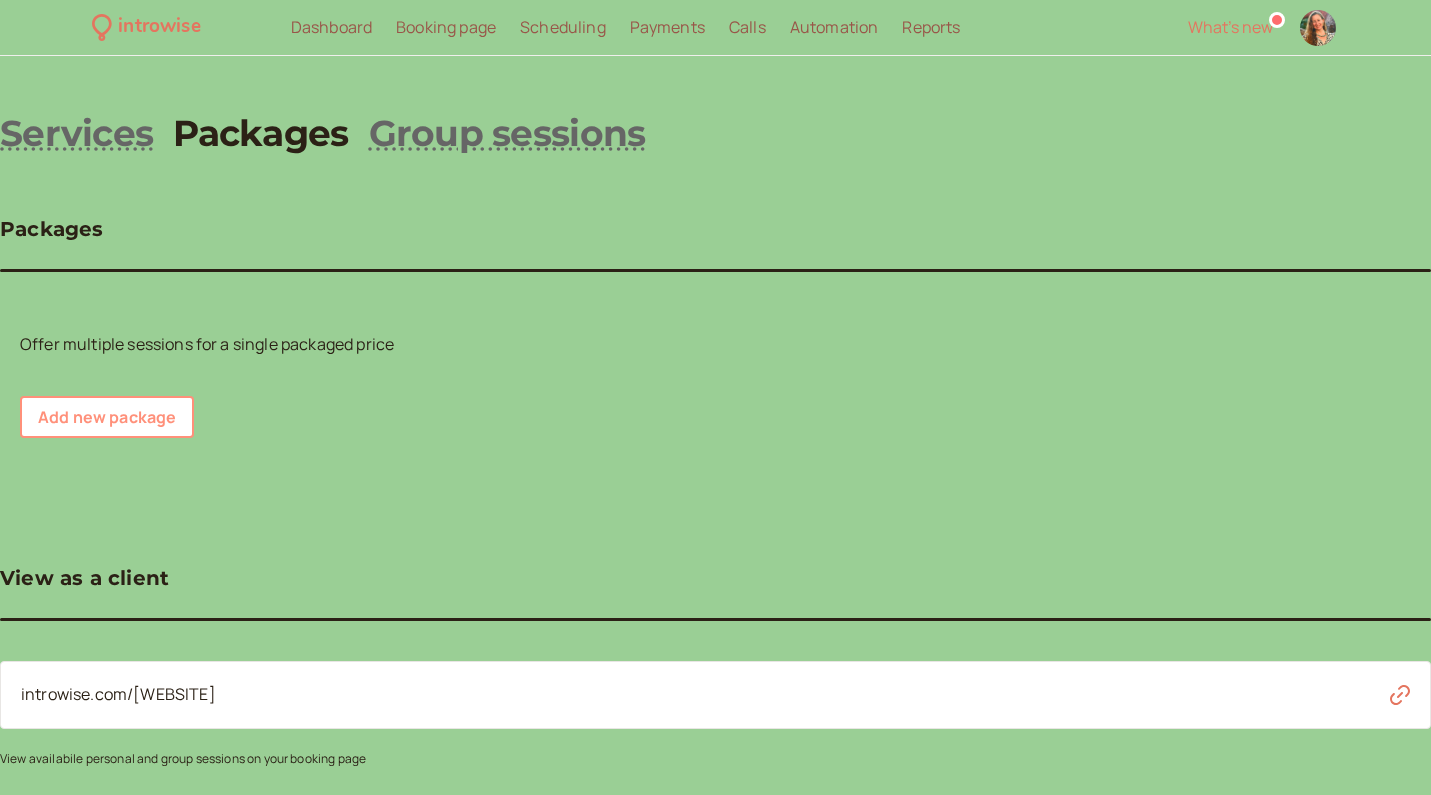 click on "Add new package" at bounding box center (107, 417) 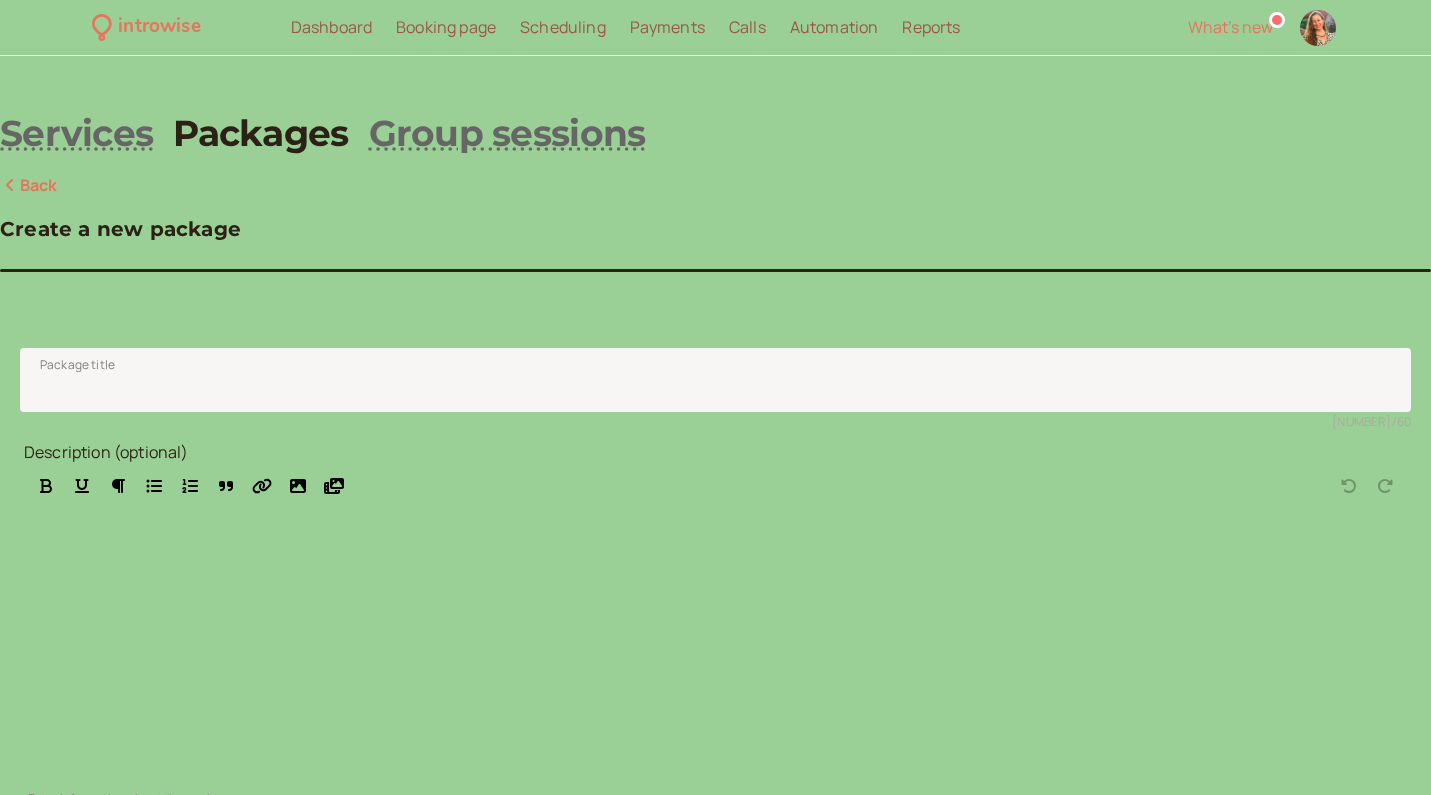 scroll, scrollTop: 0, scrollLeft: 0, axis: both 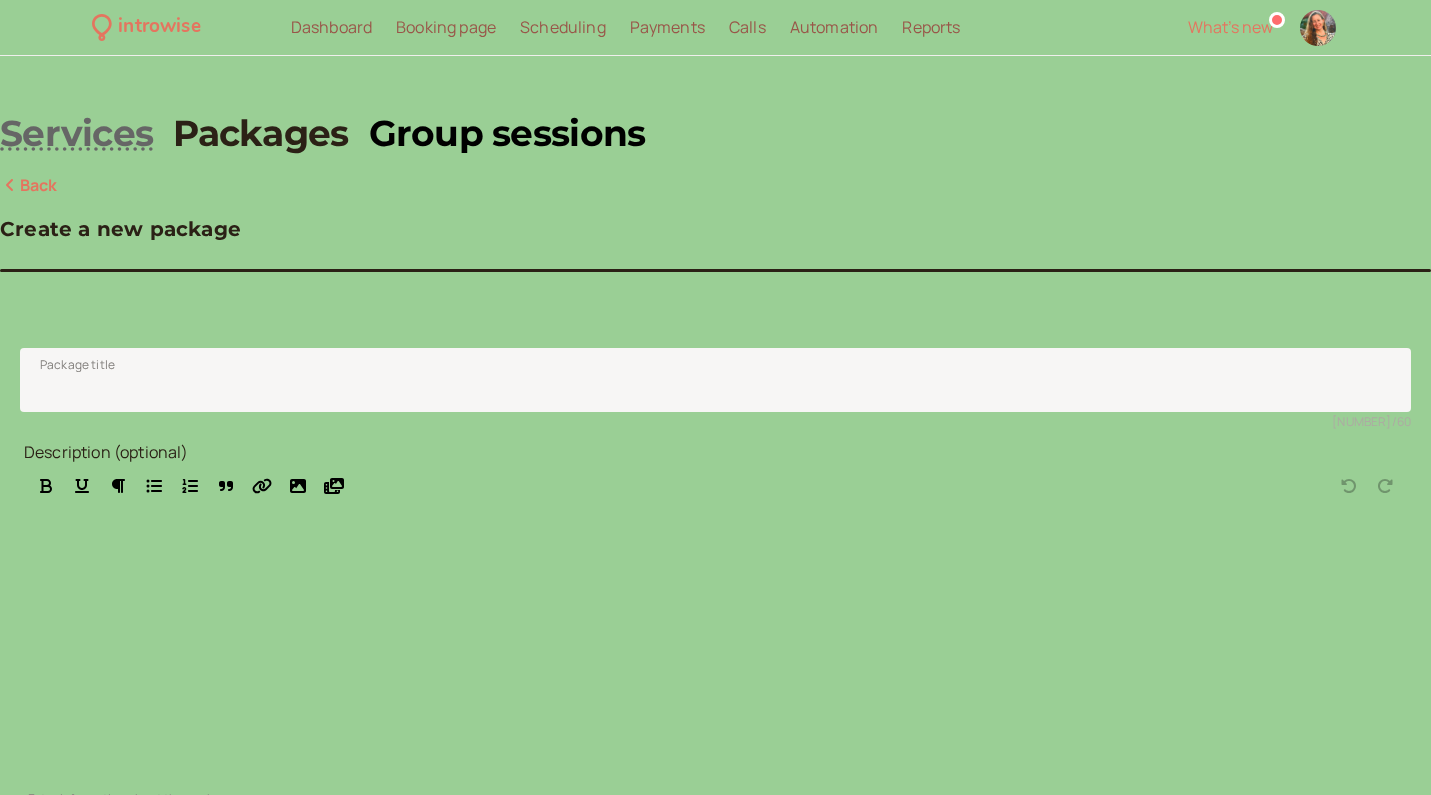 click on "Group sessions" at bounding box center [507, 133] 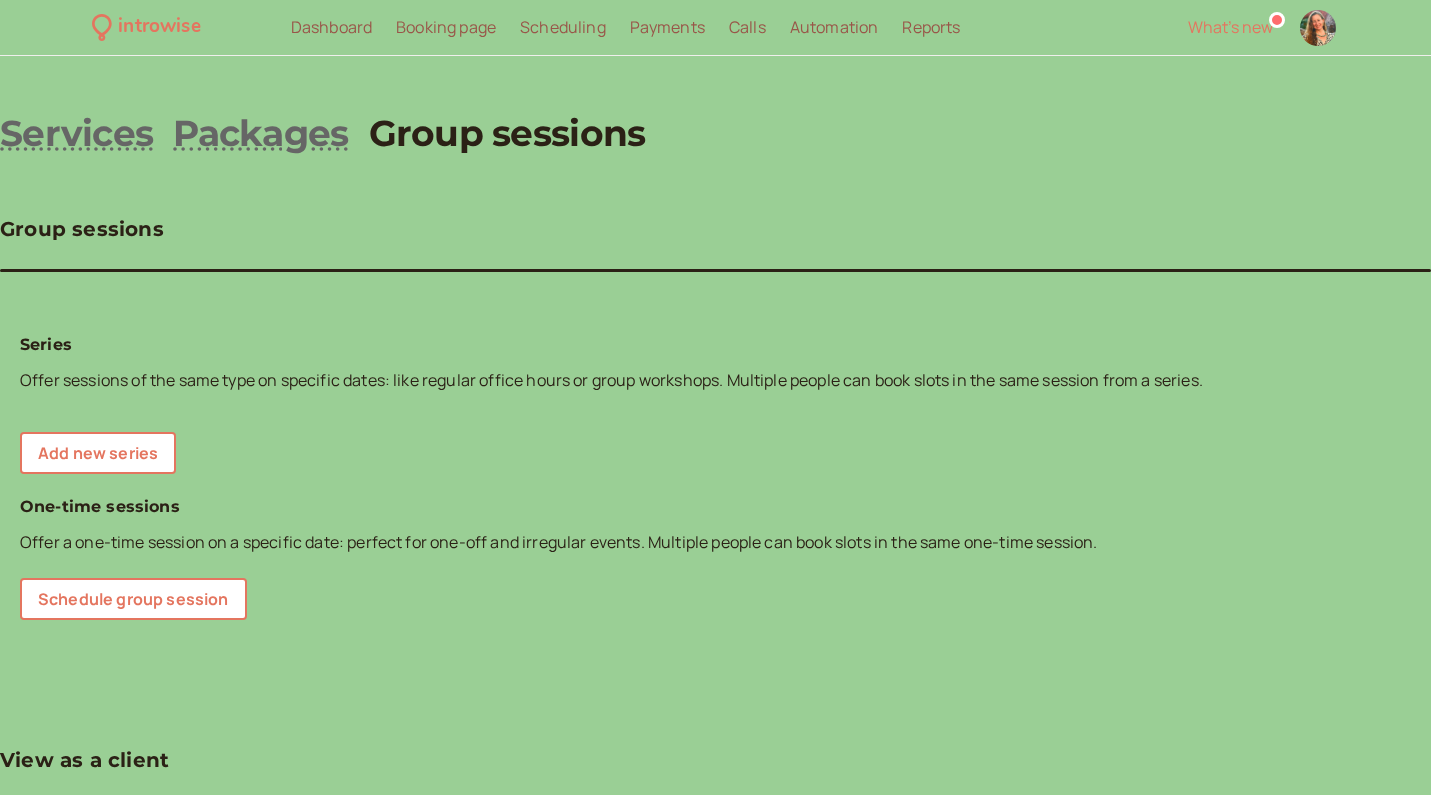 click on "Calls" at bounding box center (747, 27) 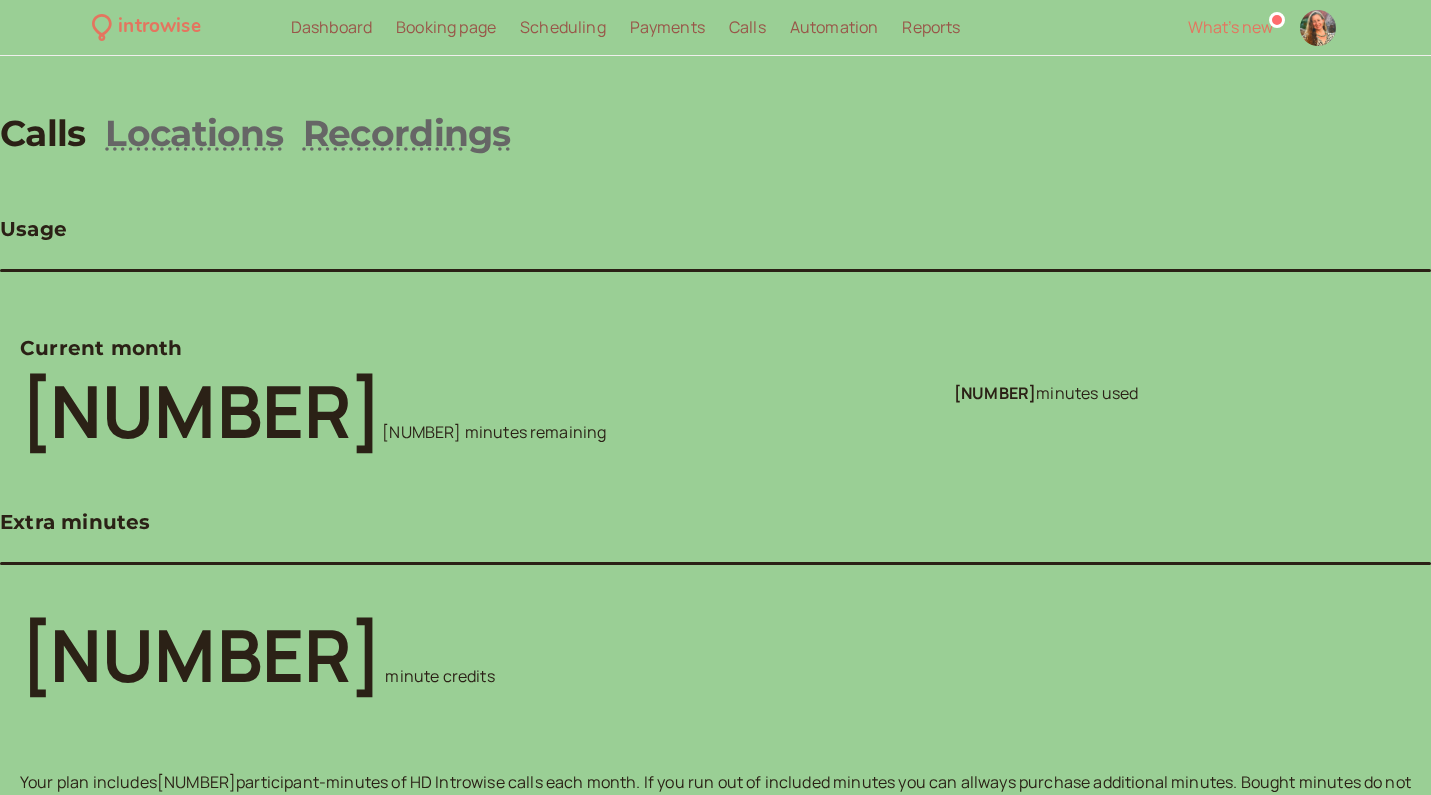 scroll, scrollTop: 0, scrollLeft: 0, axis: both 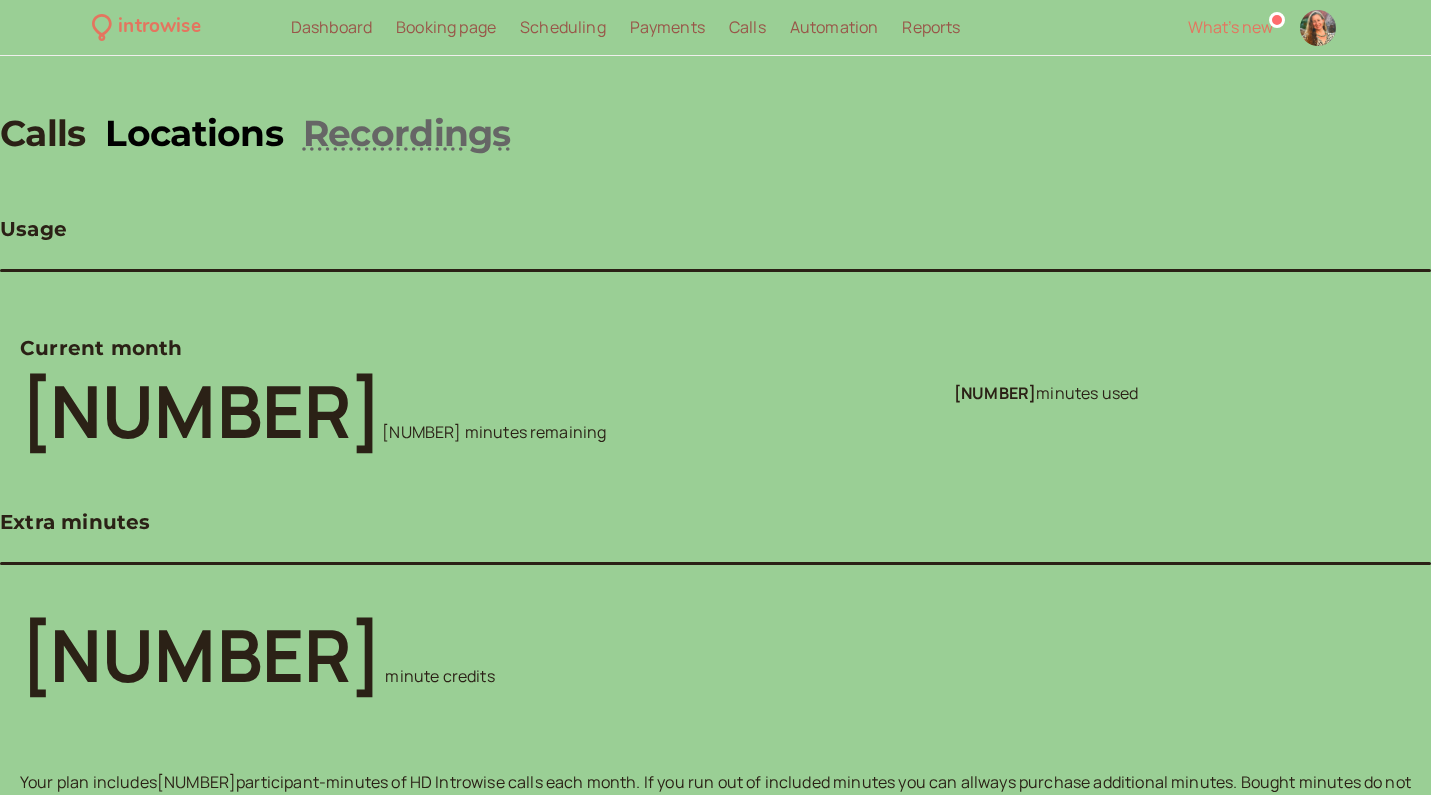 click on "Locations" at bounding box center [194, 133] 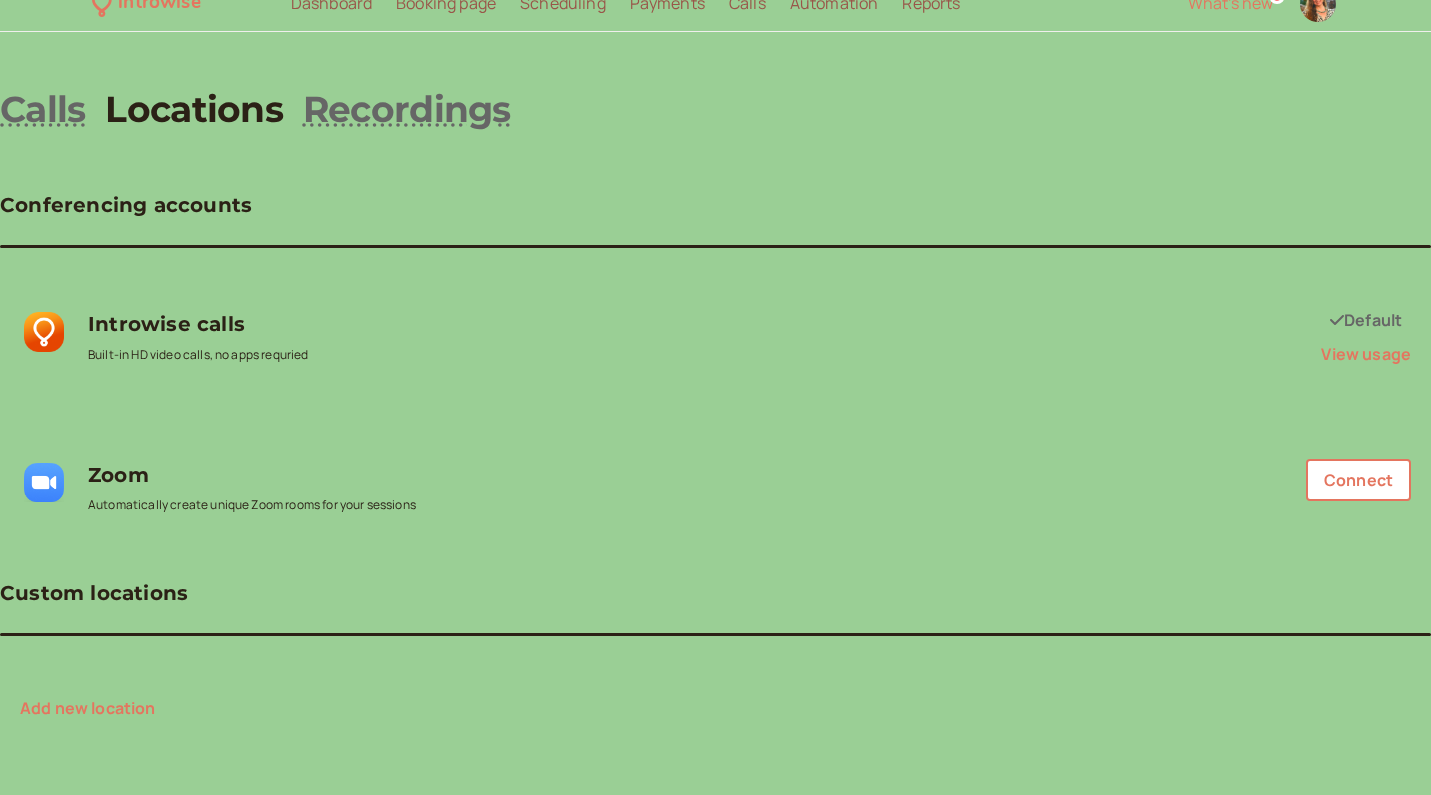 scroll, scrollTop: 23, scrollLeft: 0, axis: vertical 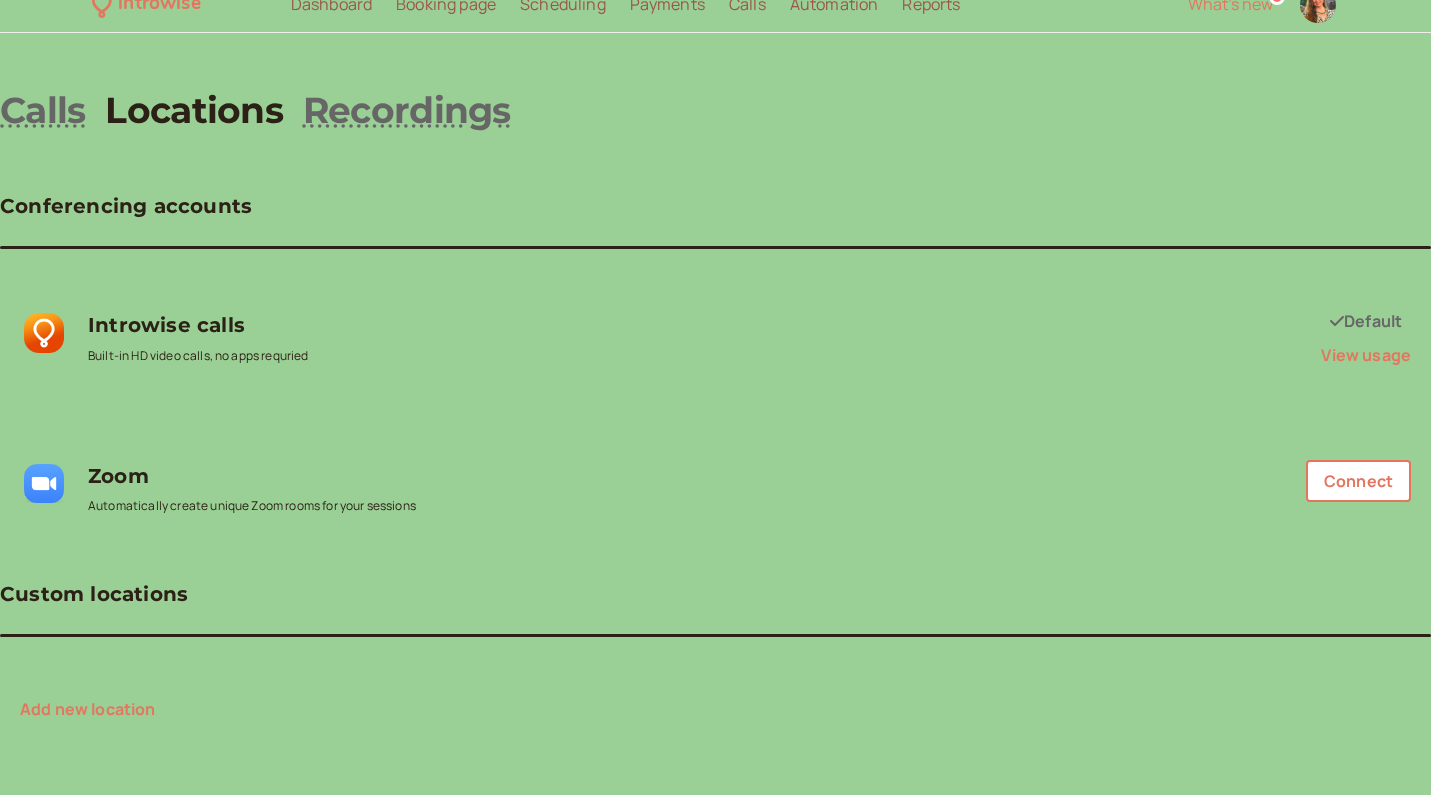 click on "Add new location" at bounding box center (88, 709) 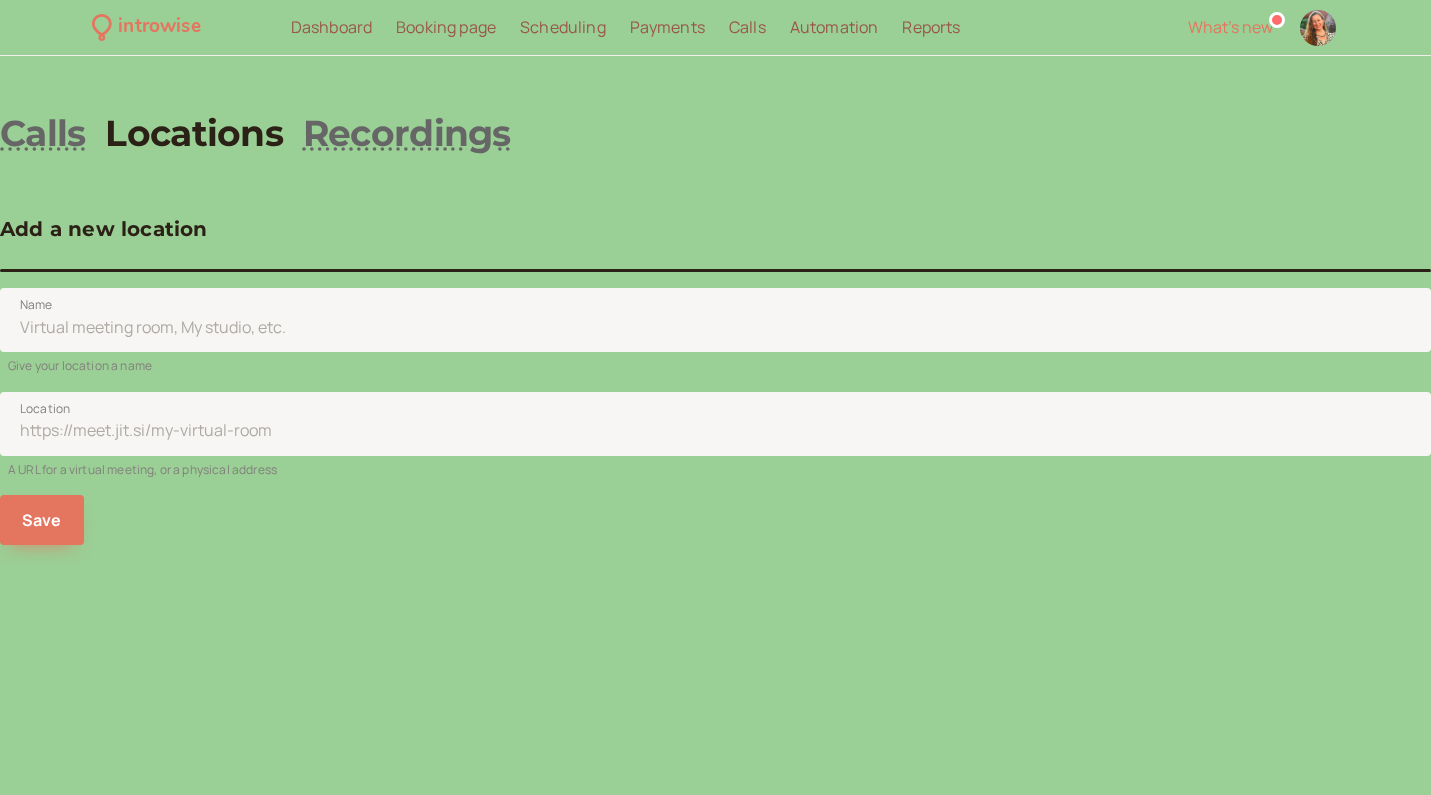 scroll, scrollTop: 0, scrollLeft: 0, axis: both 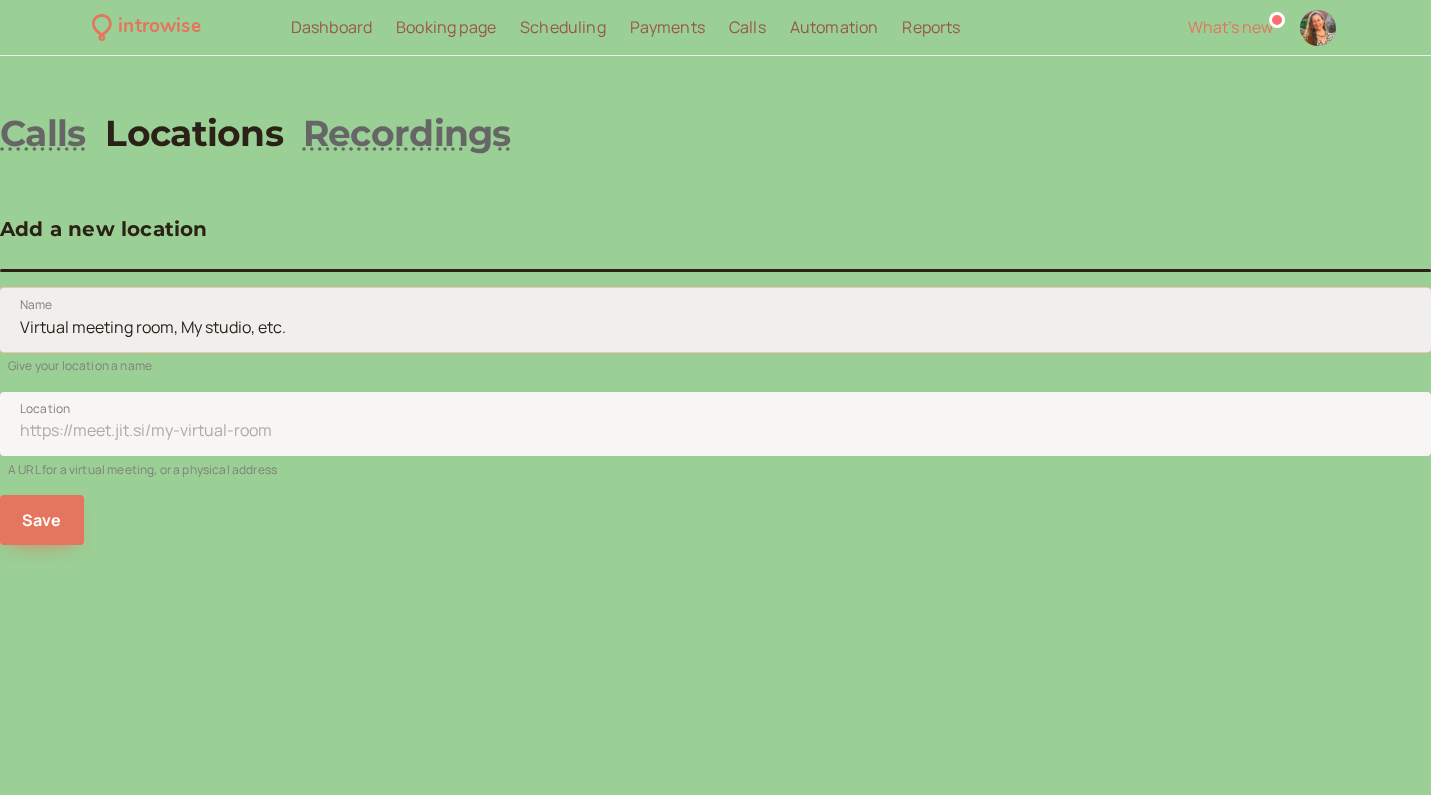 click on "Name" at bounding box center (715, 320) 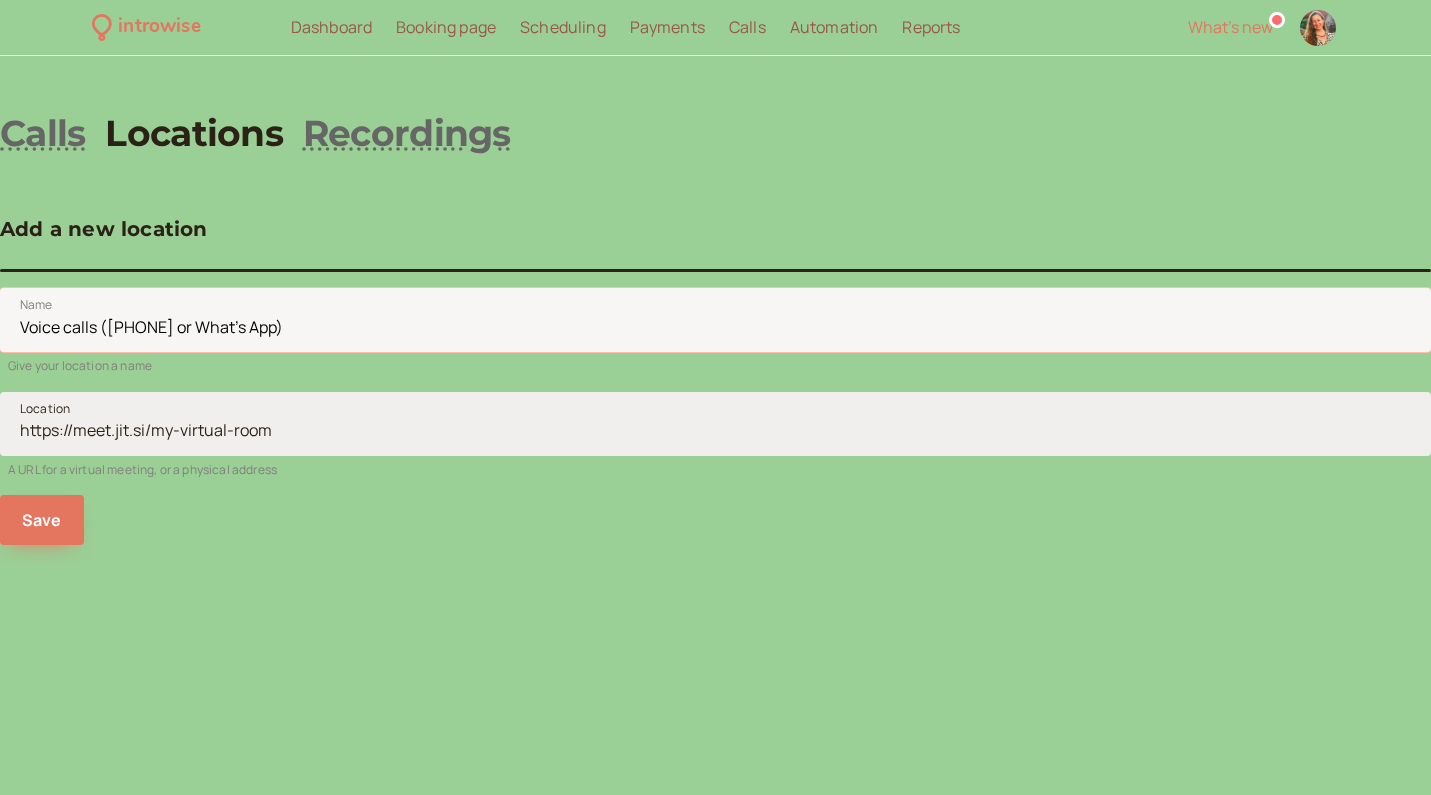 type on "Voice calls ([PHONE] or What's App)" 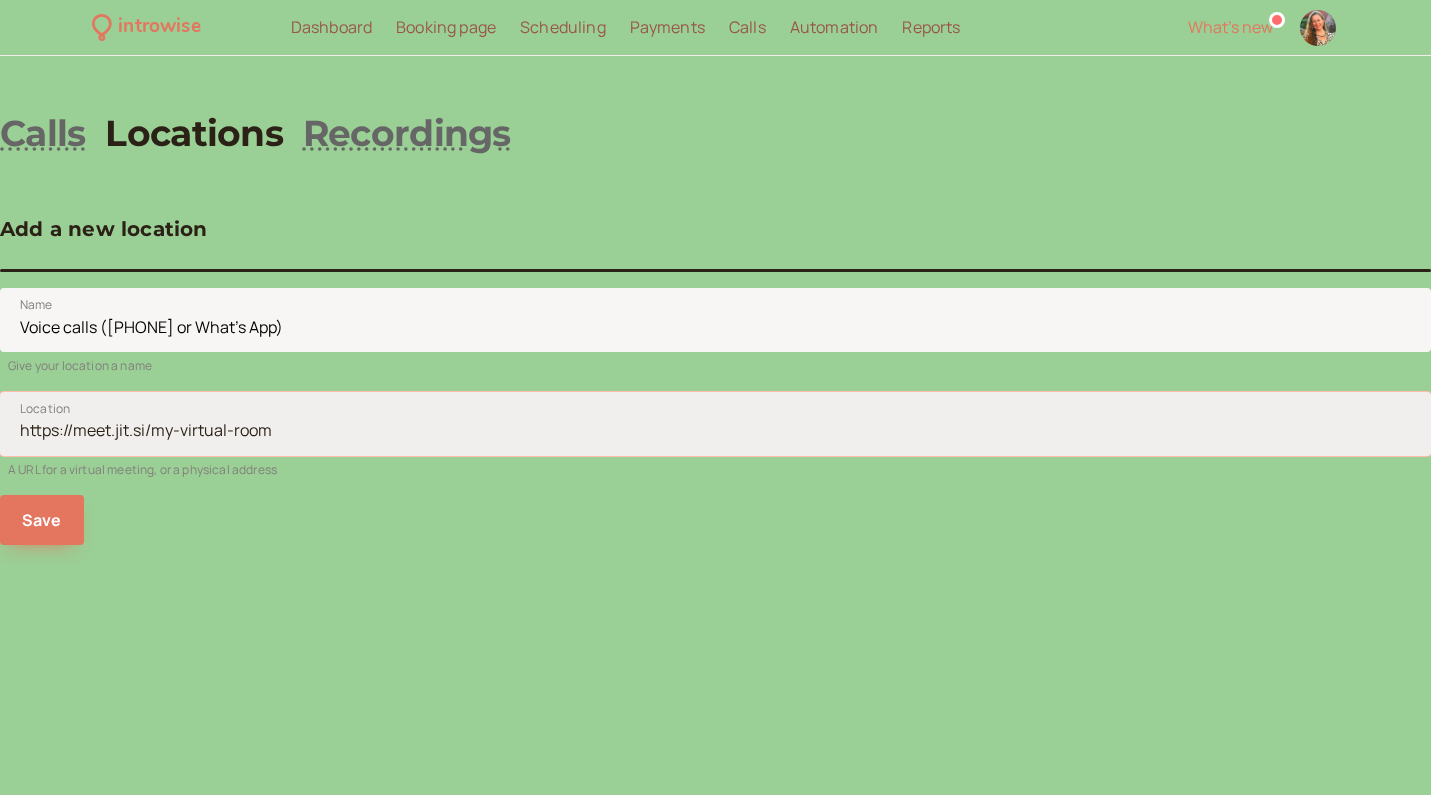 click on "Location" at bounding box center (715, 424) 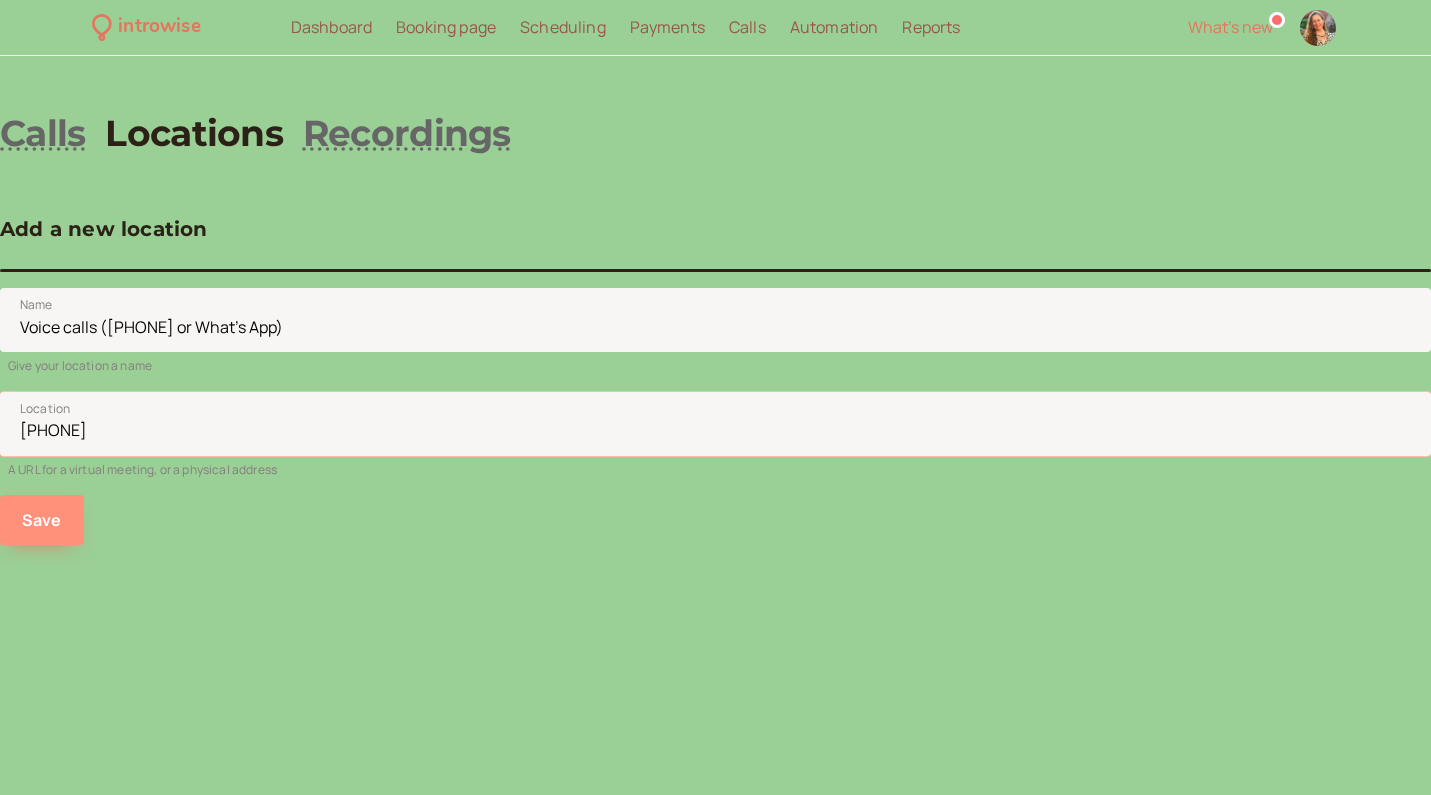 type on "[PHONE]" 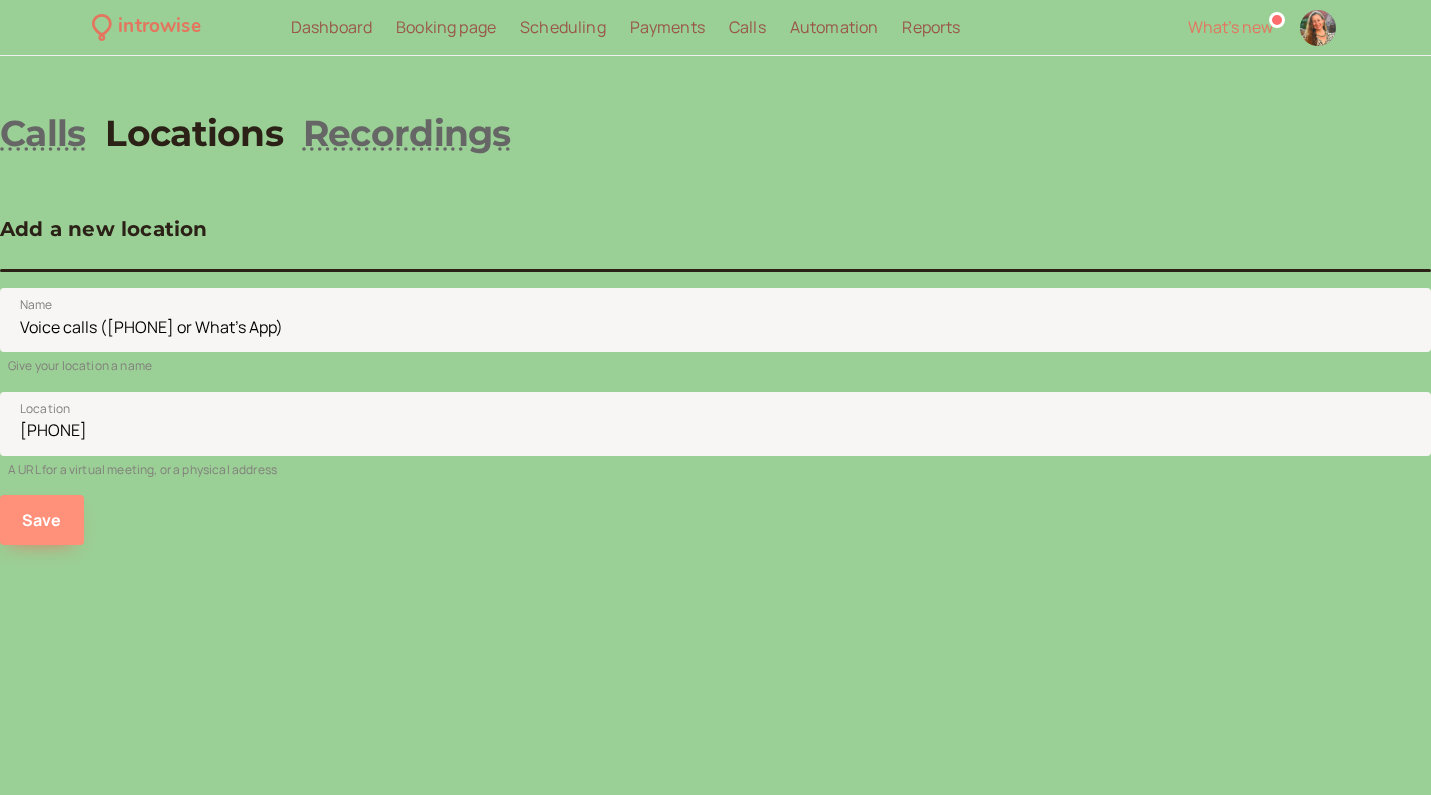 click on "Save" at bounding box center (42, 520) 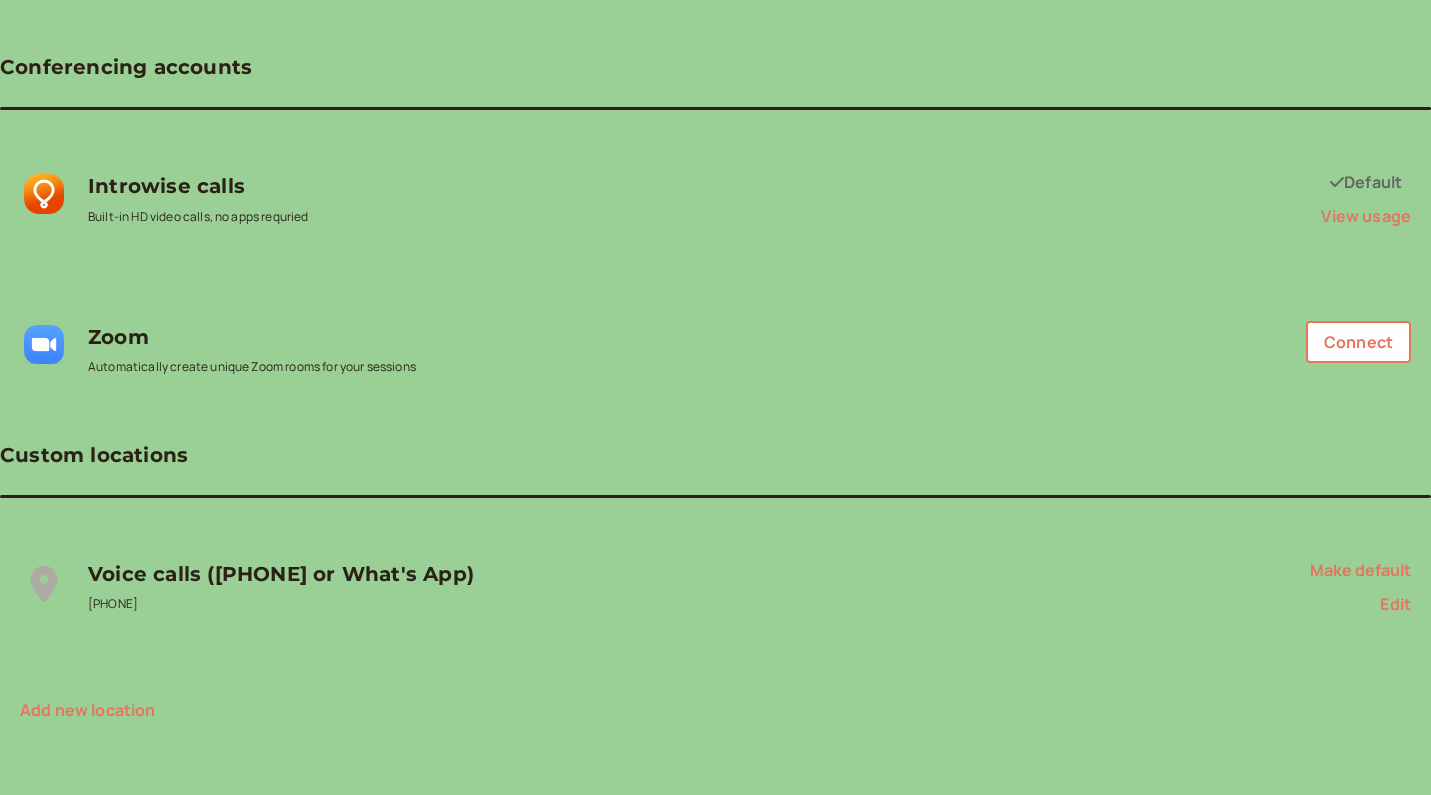 scroll, scrollTop: 161, scrollLeft: 0, axis: vertical 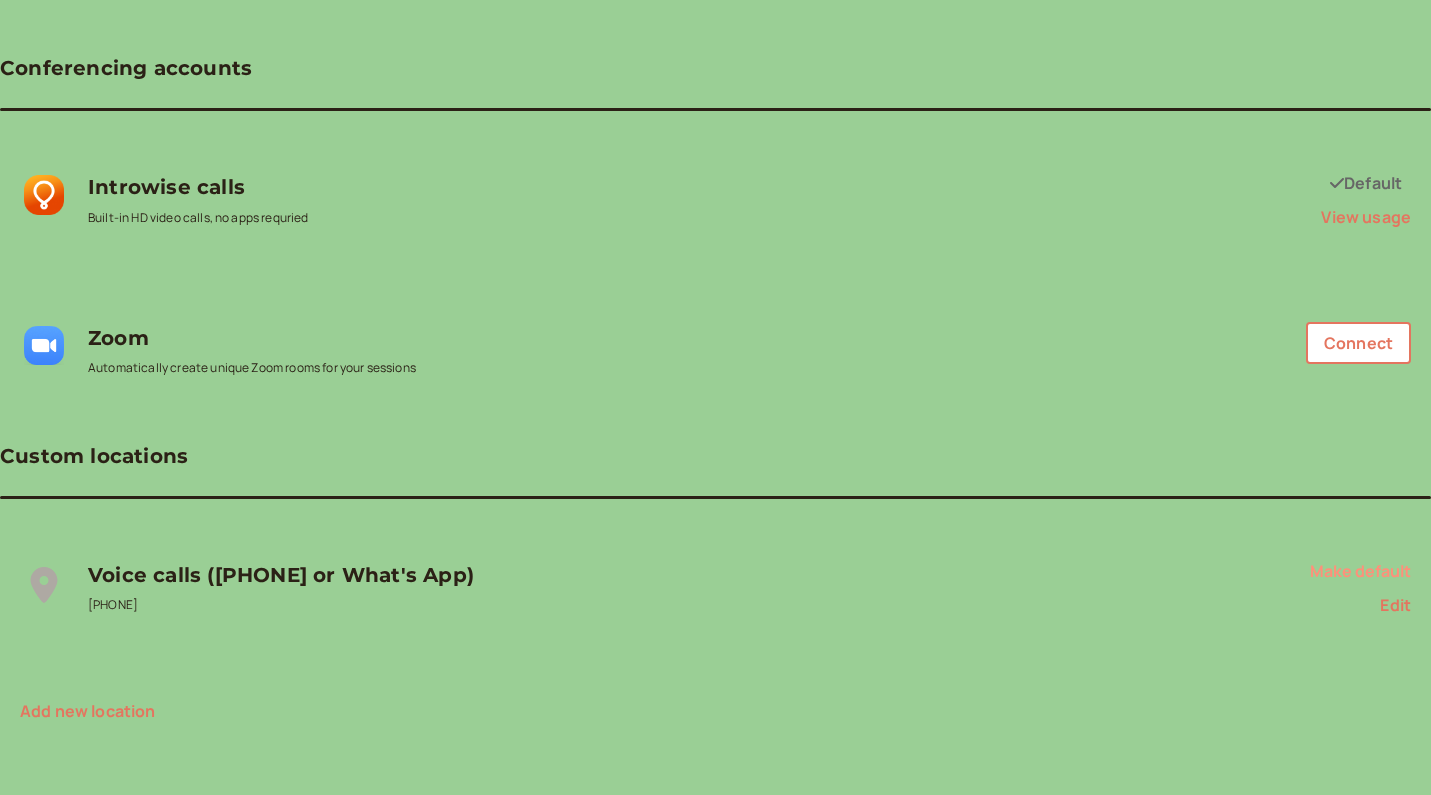 click on "Make default" at bounding box center [1360, 571] 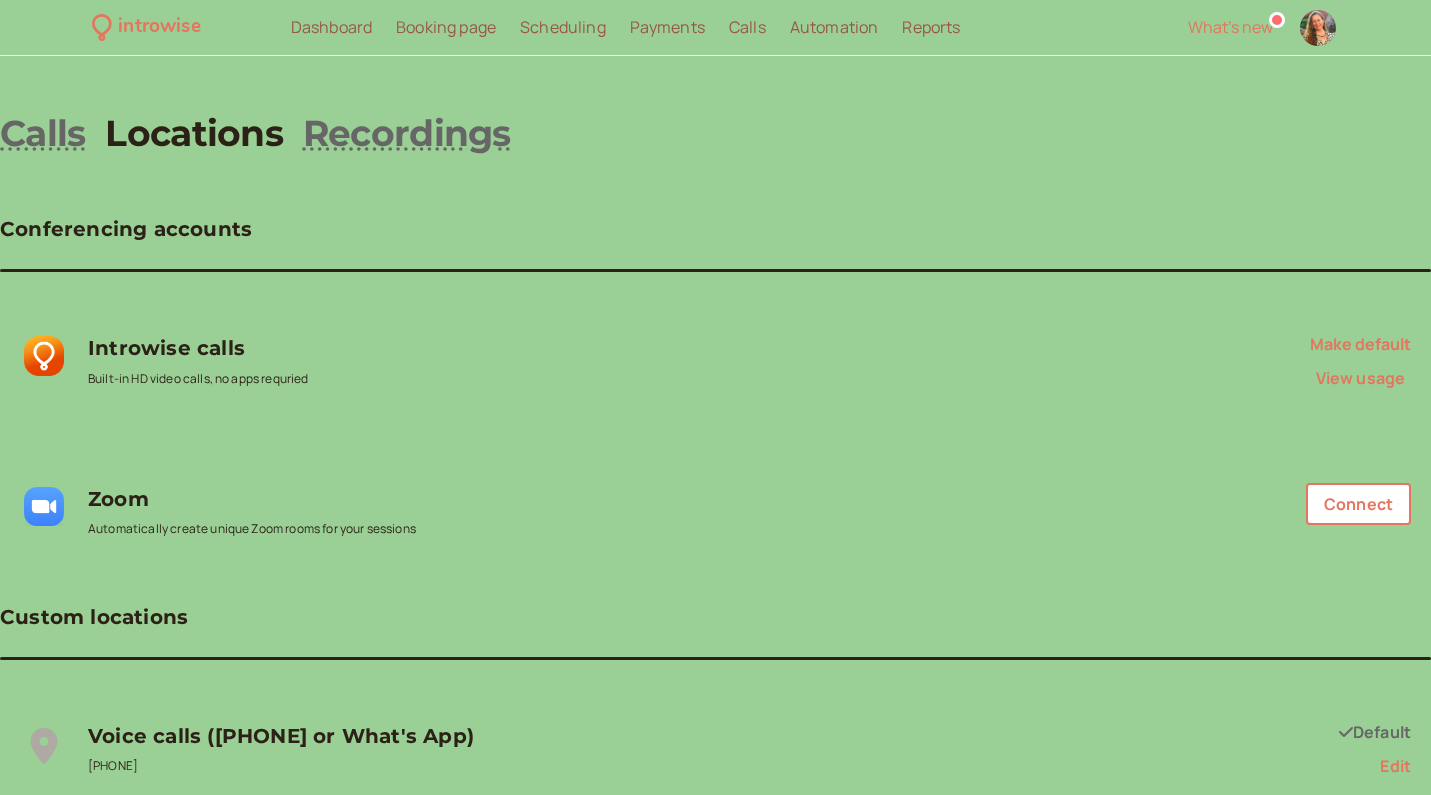 scroll, scrollTop: 0, scrollLeft: 0, axis: both 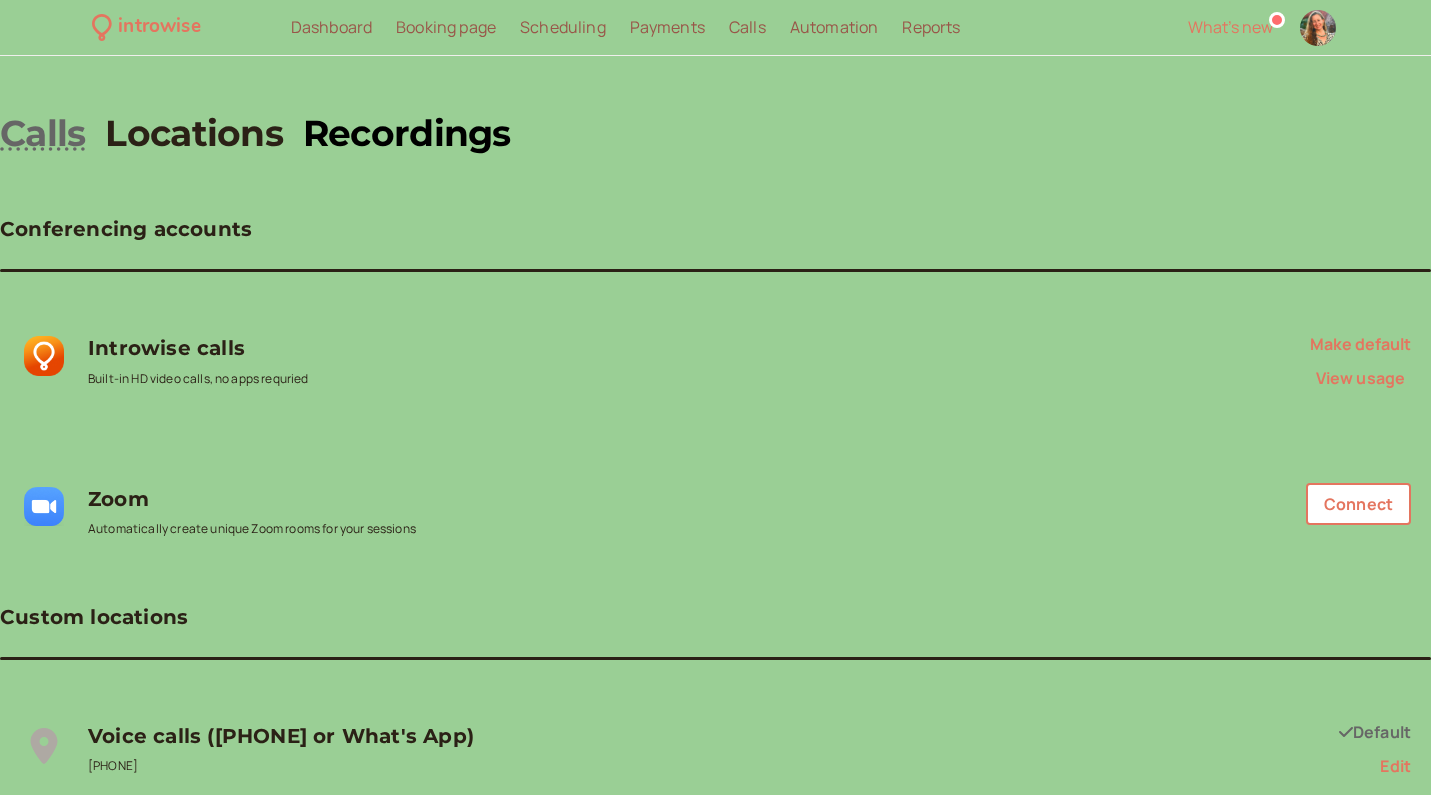 click on "Recordings" at bounding box center [407, 133] 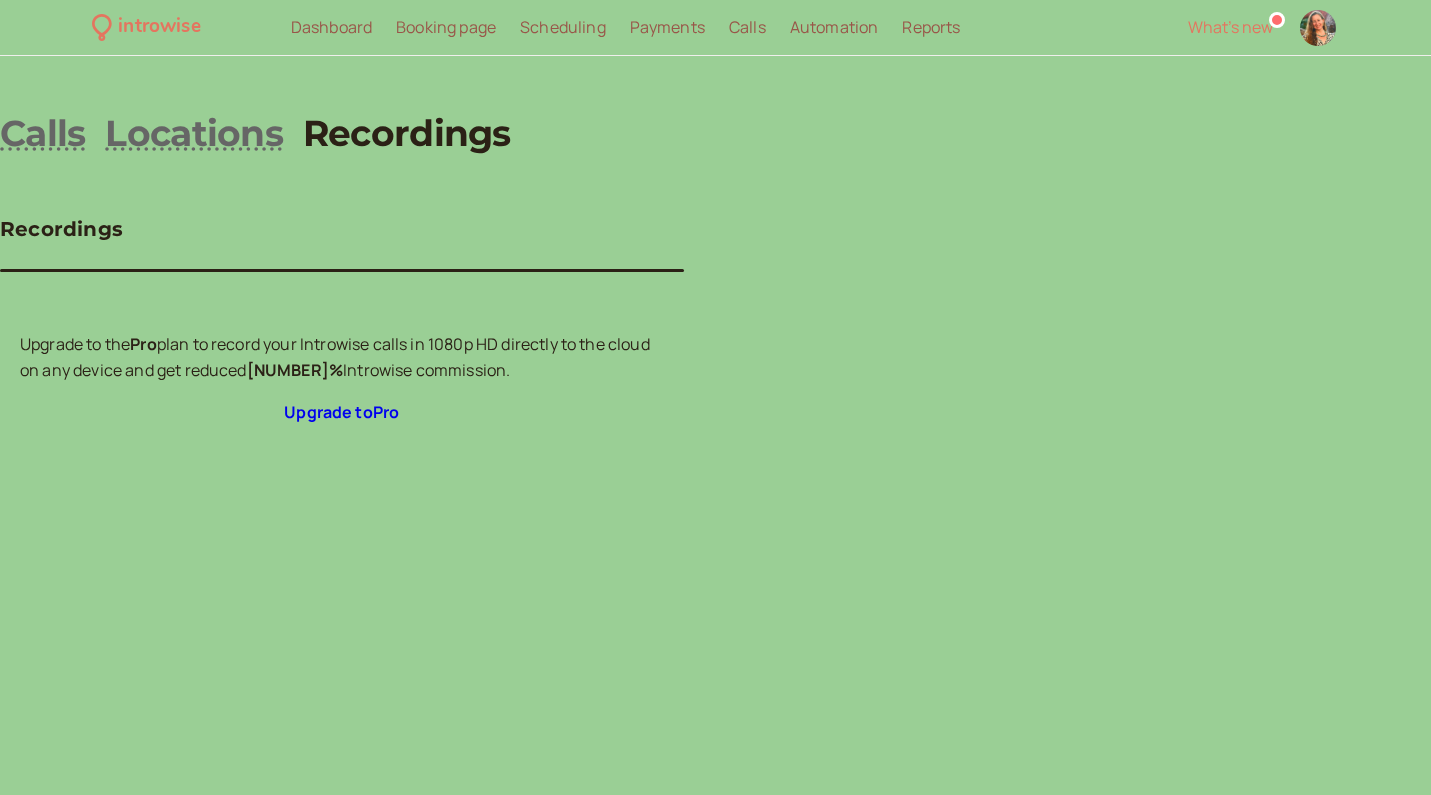 click on "Automation" at bounding box center (834, 27) 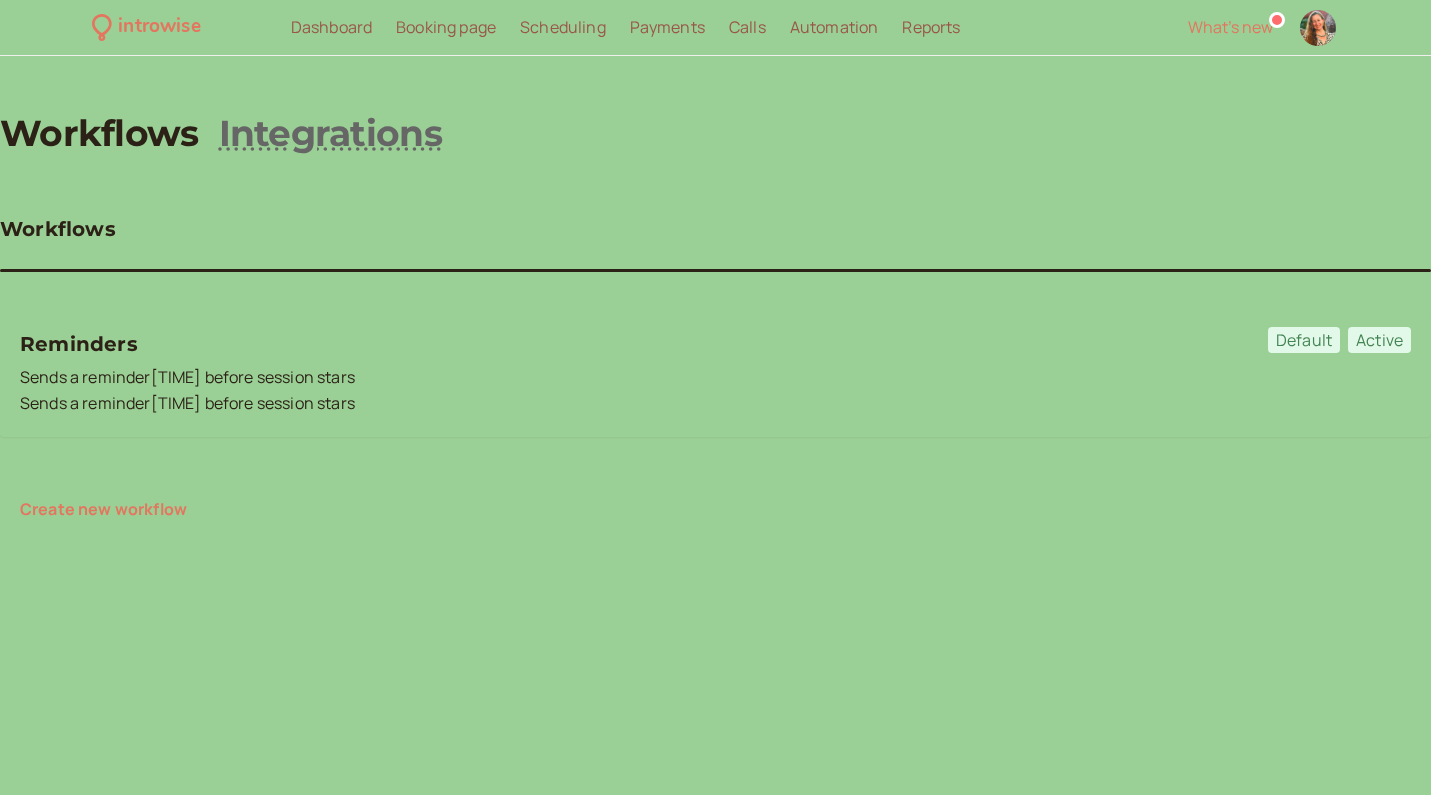 click on "Sends a reminder [DURATION] before session stars" at bounding box center [715, 378] 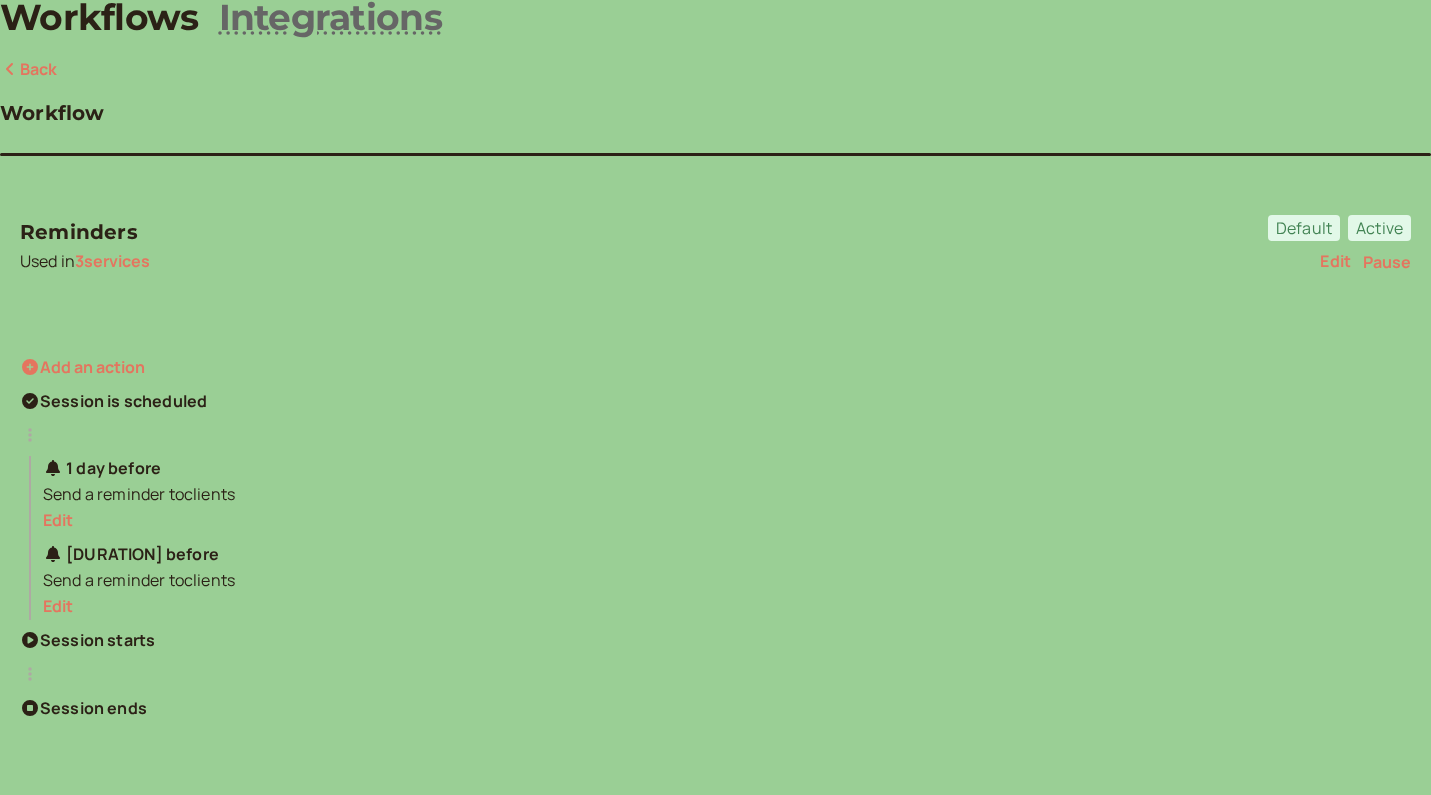 scroll, scrollTop: 114, scrollLeft: 0, axis: vertical 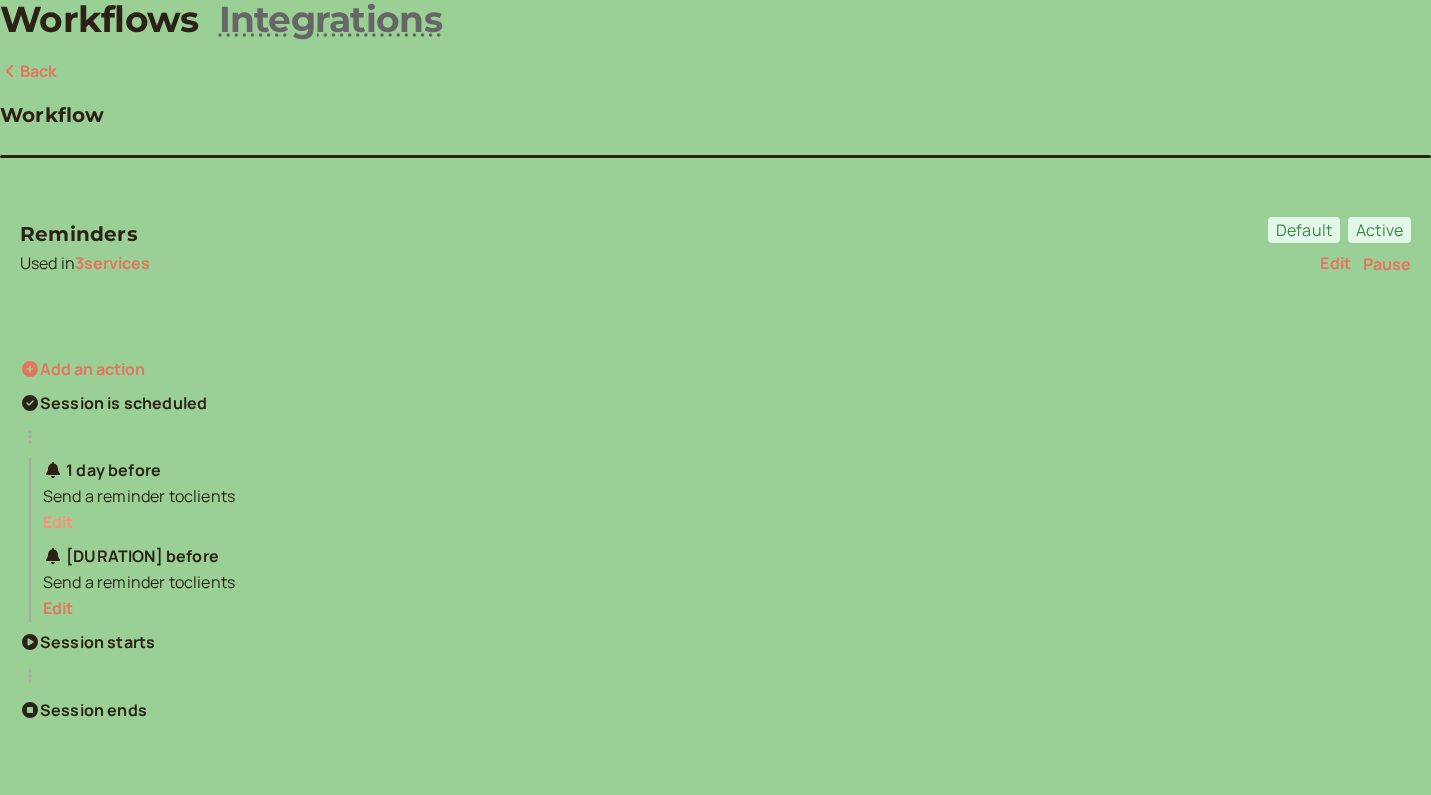 click on "Edit" at bounding box center [58, 522] 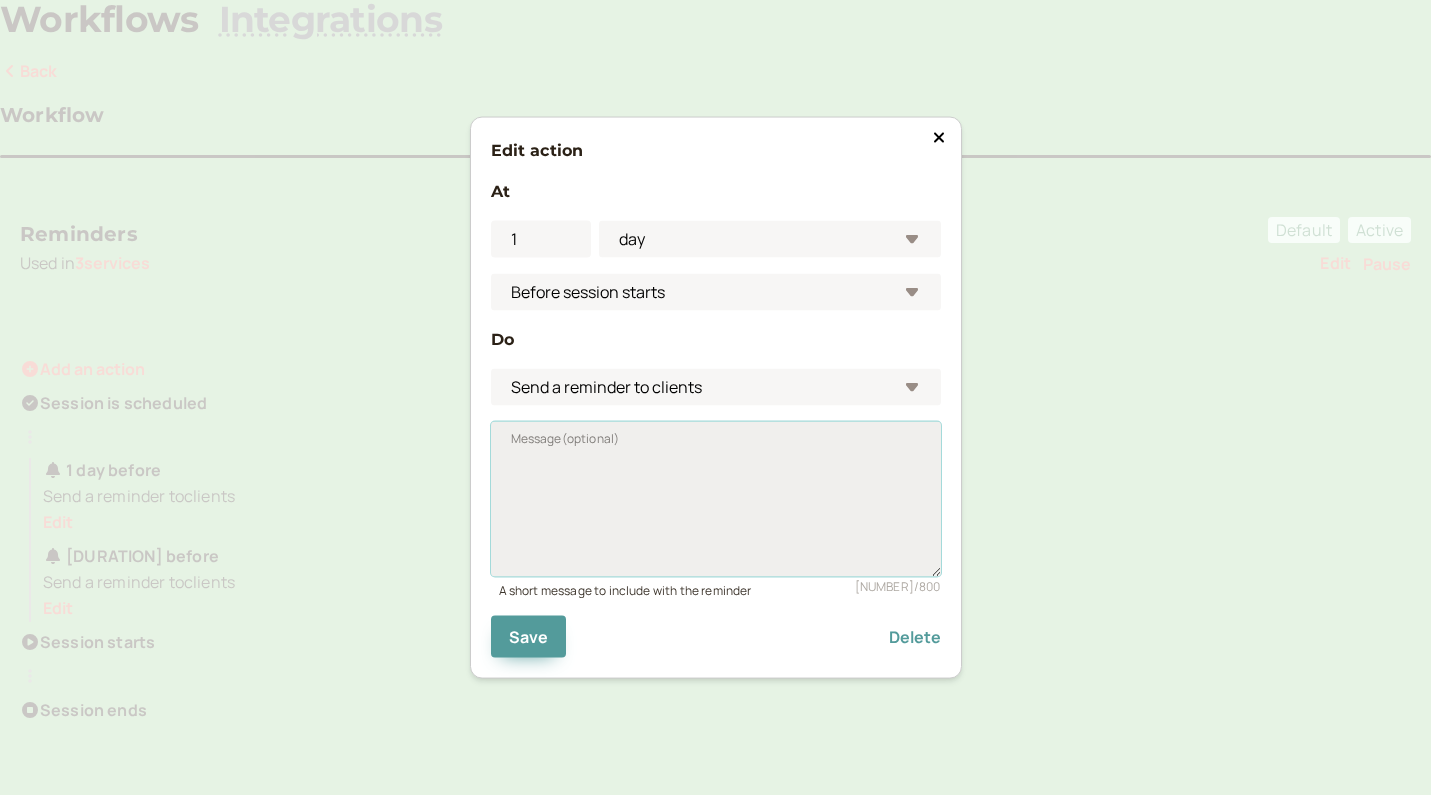click on "Message ([OPTIONAL])" at bounding box center [716, 498] 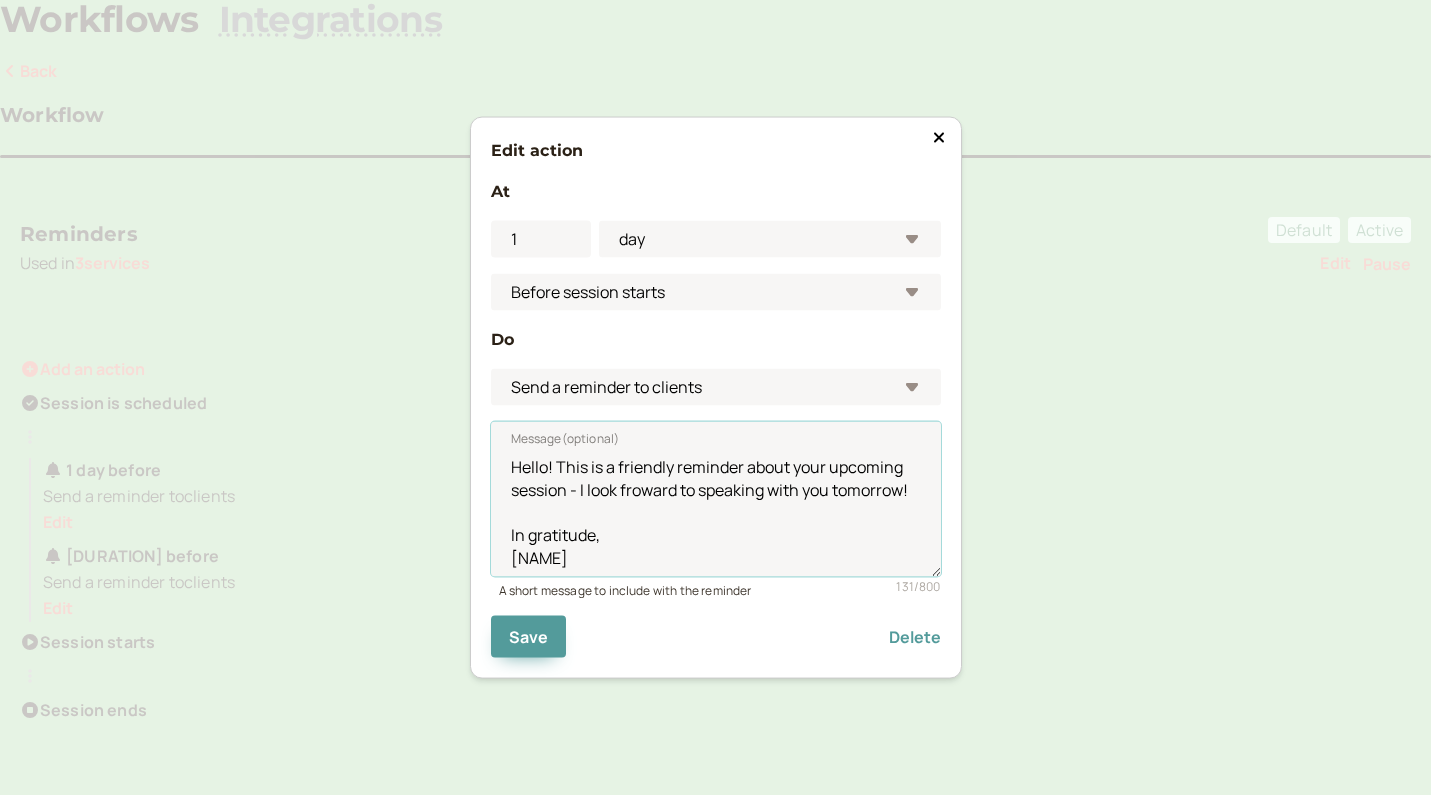 drag, startPoint x: 560, startPoint y: 555, endPoint x: 480, endPoint y: 458, distance: 125.73385 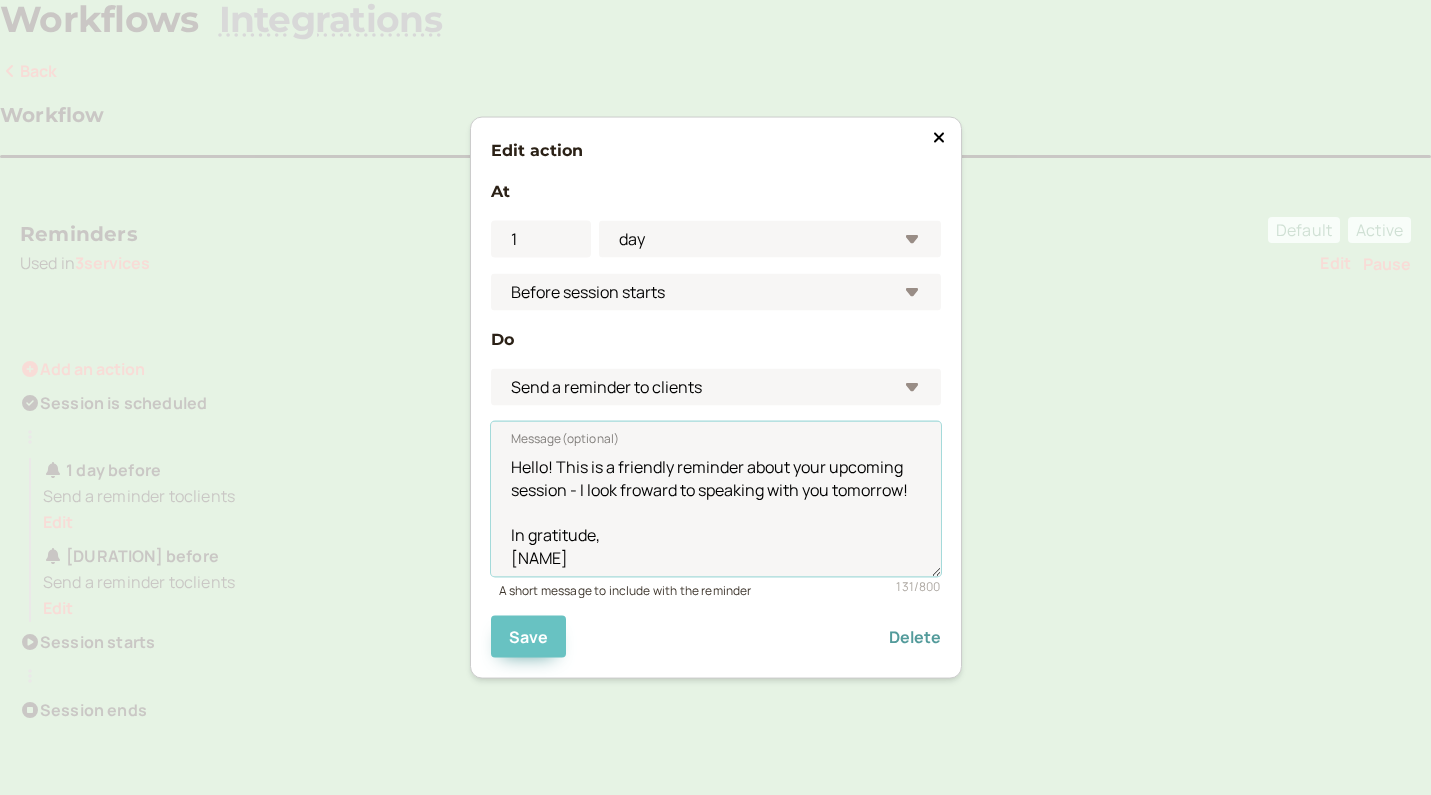 type on "Hello! This is a friendly reminder about your upcoming session - I look froward to speaking with you tomorrow!
In gratitude,
[NAME]" 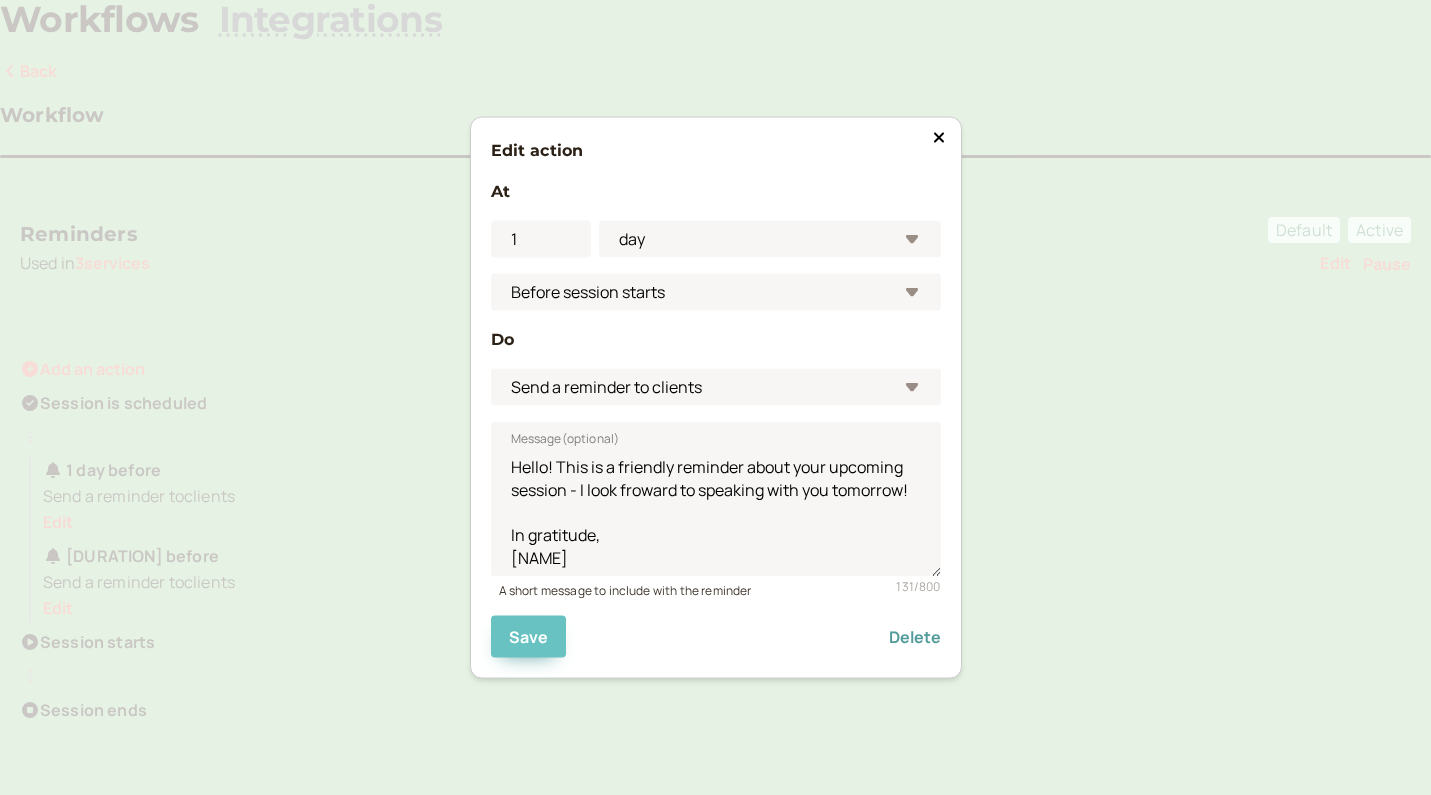 click on "Save" at bounding box center [529, 637] 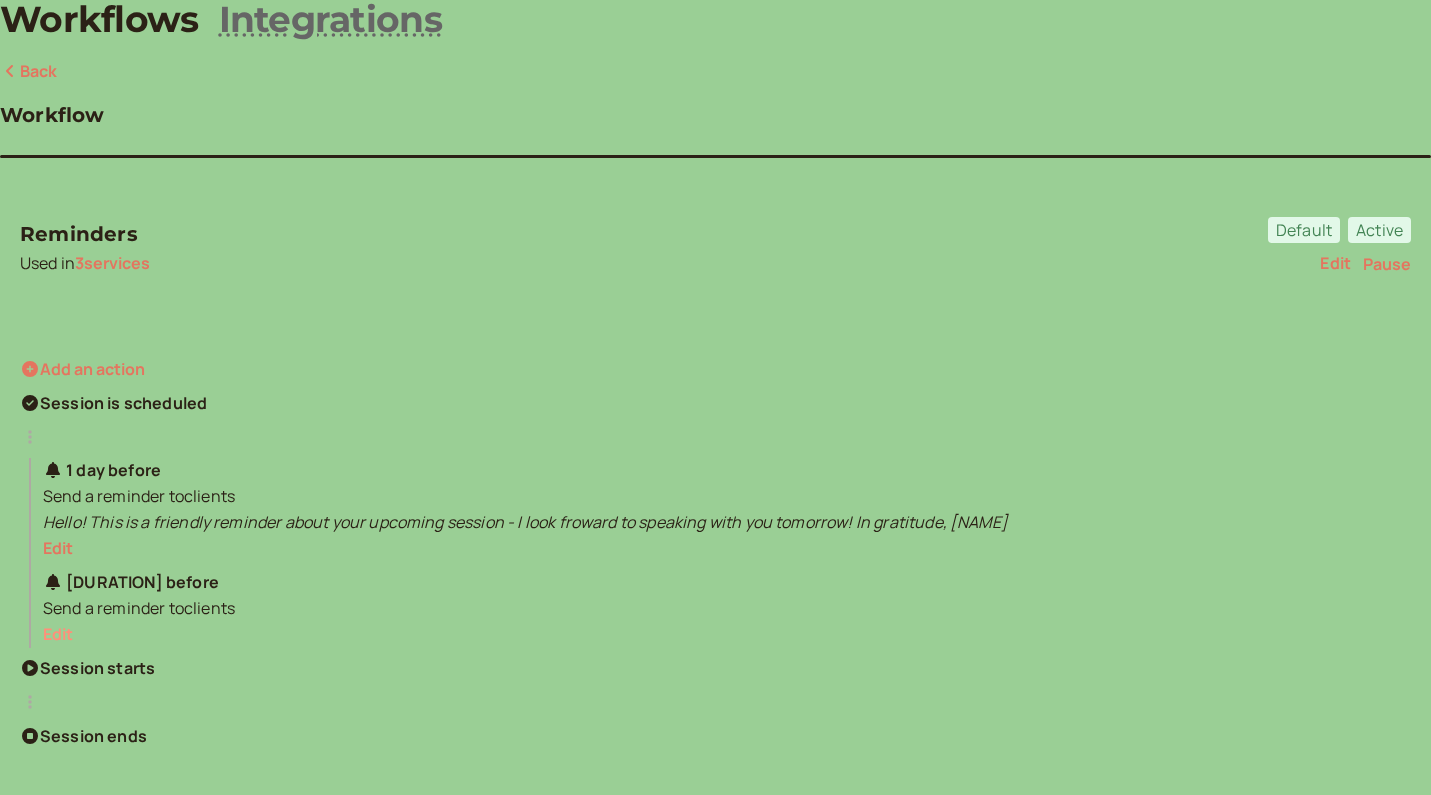 click on "Edit" at bounding box center (58, 634) 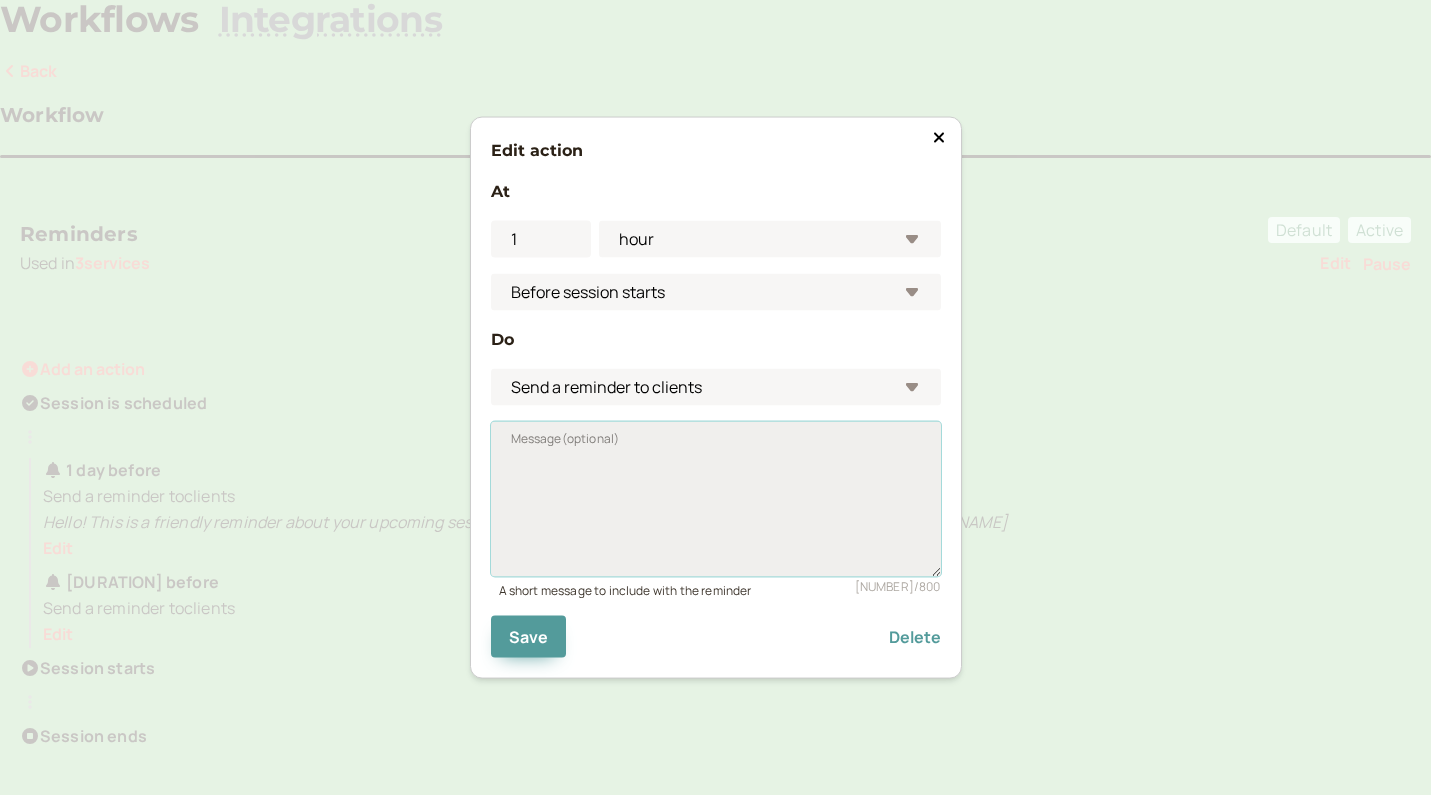 click on "Message ([OPTIONAL])" at bounding box center [716, 498] 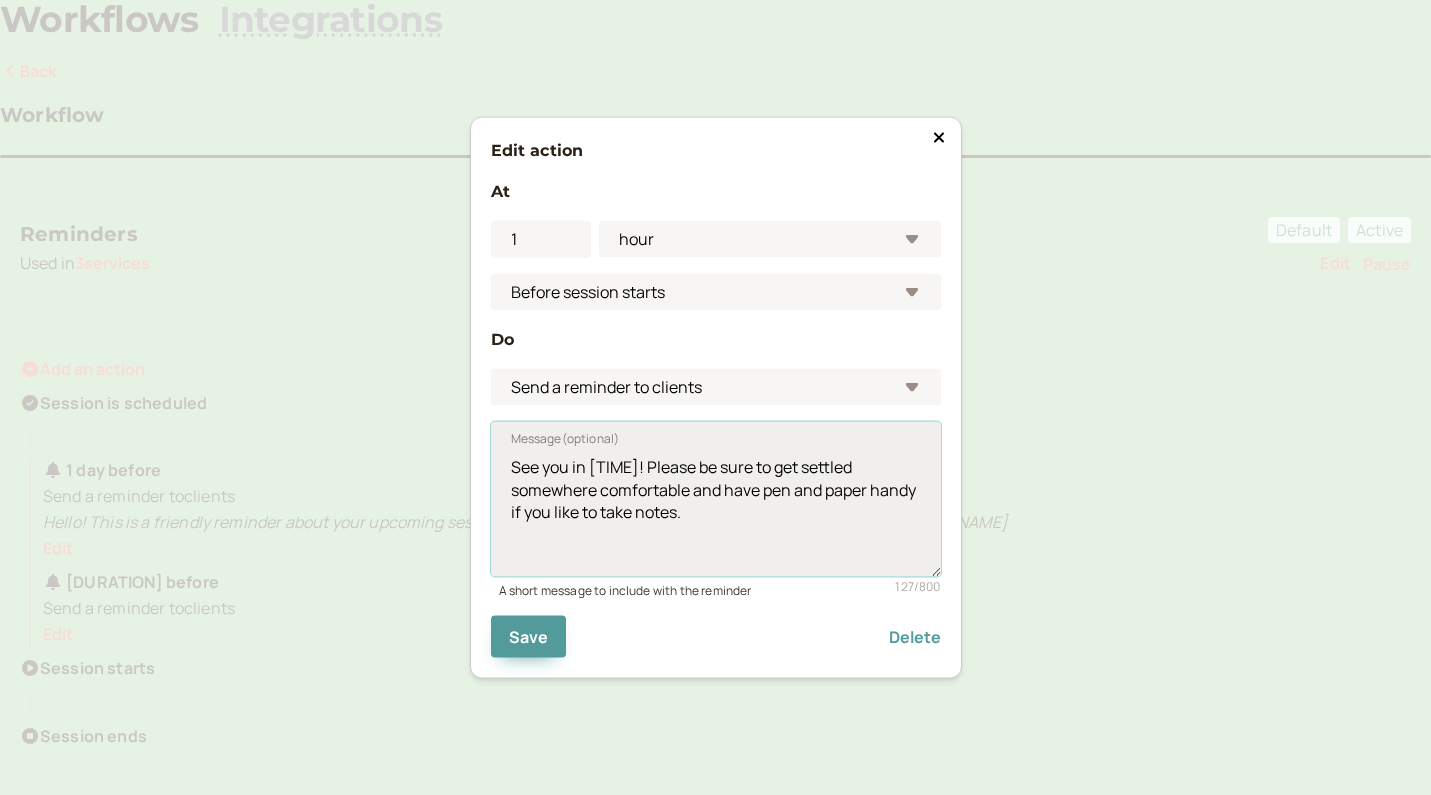 click on "See you in [TIME]! Please be sure to get settled somewhere comfortable and have pen and paper handy if you like to take notes." at bounding box center [716, 498] 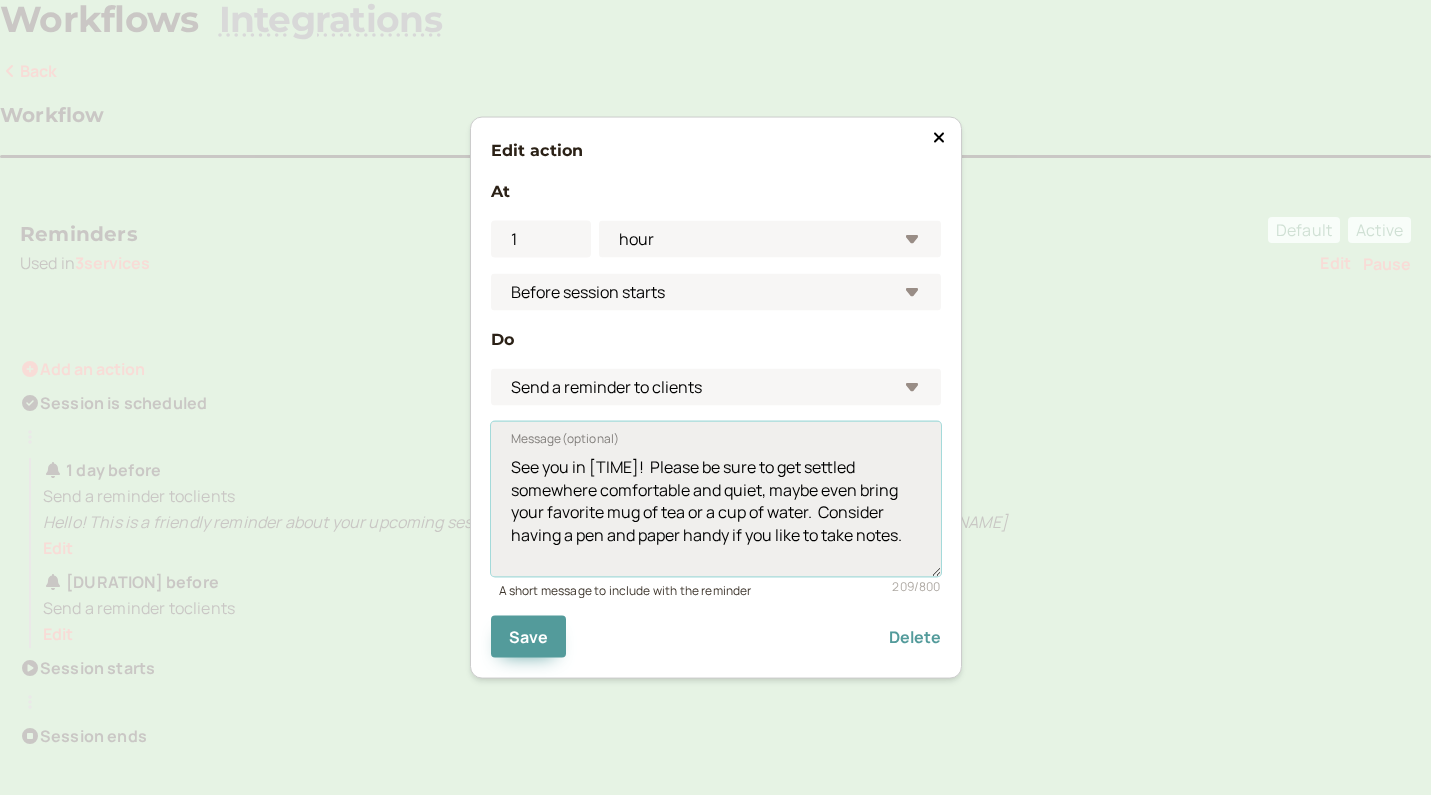 click on "See you in [TIME]!  Please be sure to get settled somewhere comfortable and quiet, maybe even bring your favorite mug of tea or a cup of water.  Consider having a pen and paper handy if you like to take notes." at bounding box center (716, 498) 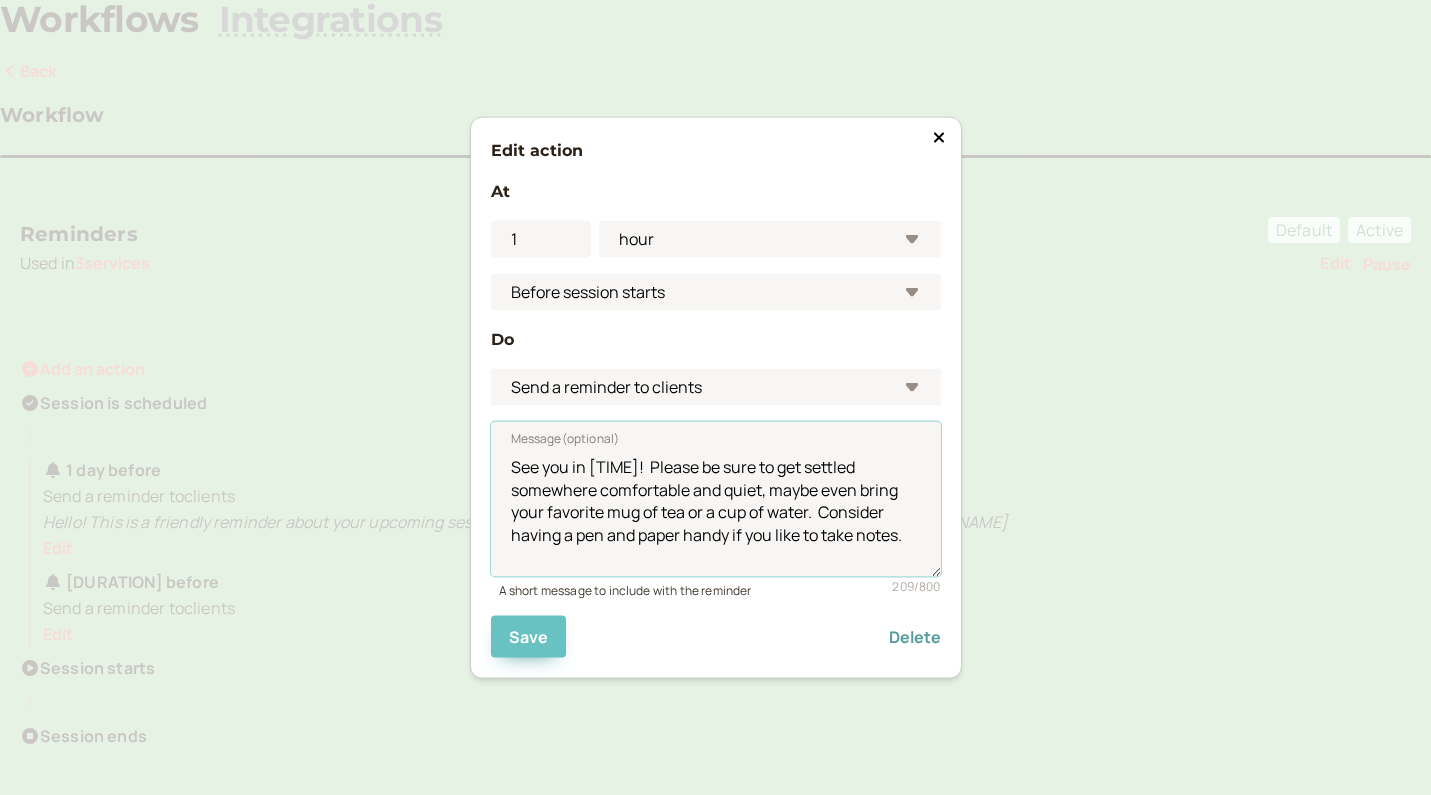 type on "See you in [TIME]!  Please be sure to get settled somewhere comfortable and quiet, maybe even bring your favorite mug of tea or a cup of water.  Consider having a pen and paper handy if you like to take notes." 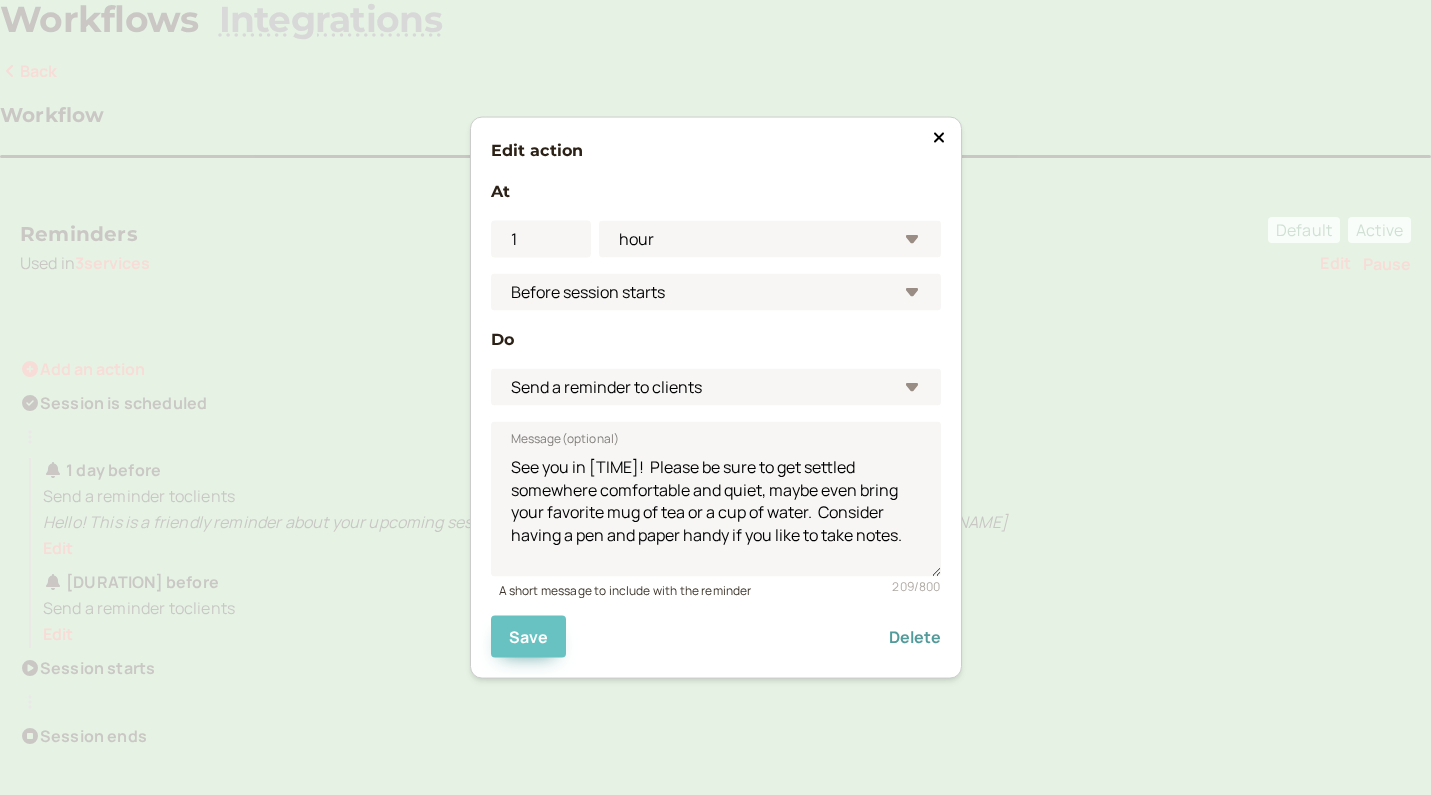 click on "Save" at bounding box center [529, 637] 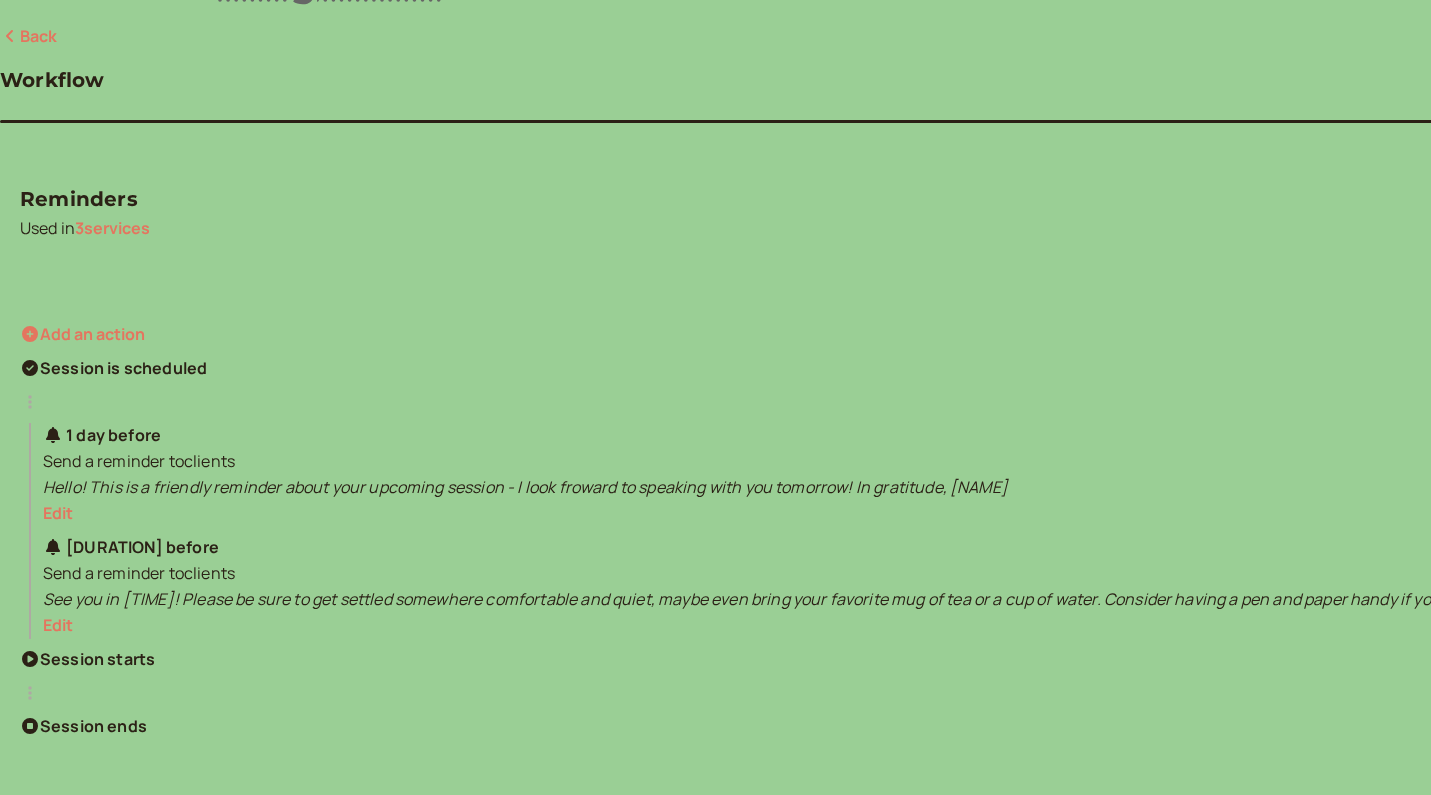 scroll, scrollTop: 164, scrollLeft: 0, axis: vertical 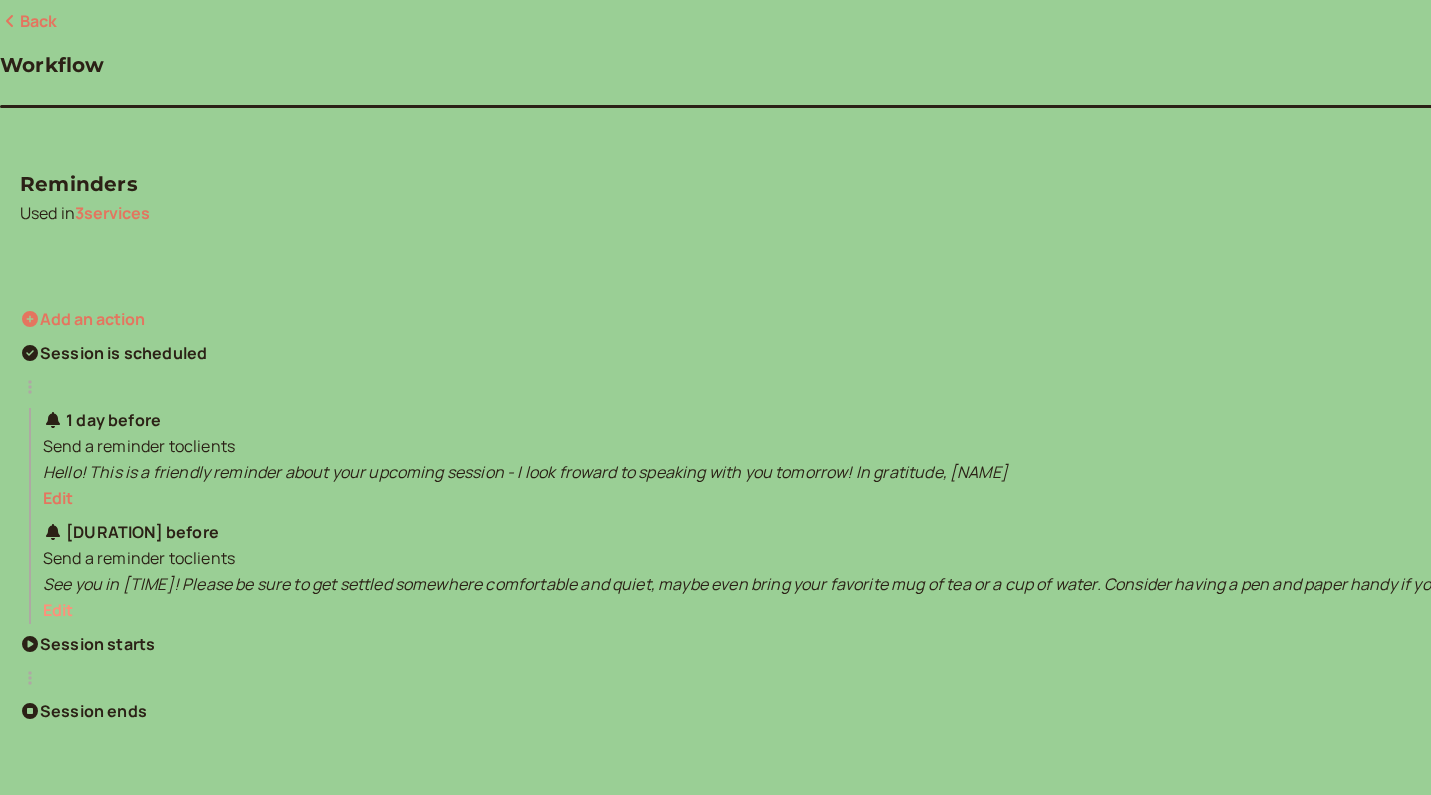 click on "Edit" at bounding box center (58, 498) 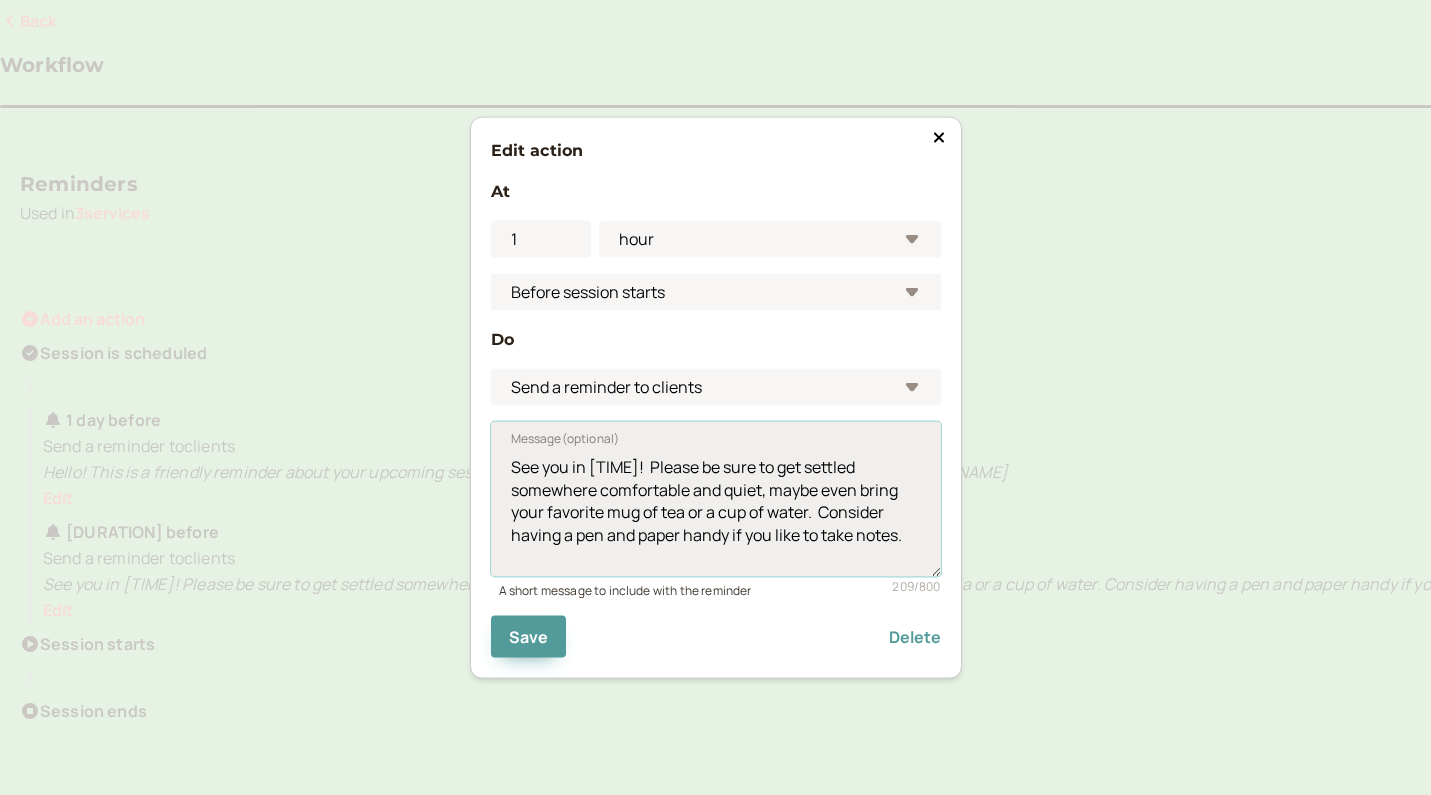 click on "See you in [TIME]!  Please be sure to get settled somewhere comfortable and quiet, maybe even bring your favorite mug of tea or a cup of water.  Consider having a pen and paper handy if you like to take notes." at bounding box center [716, 498] 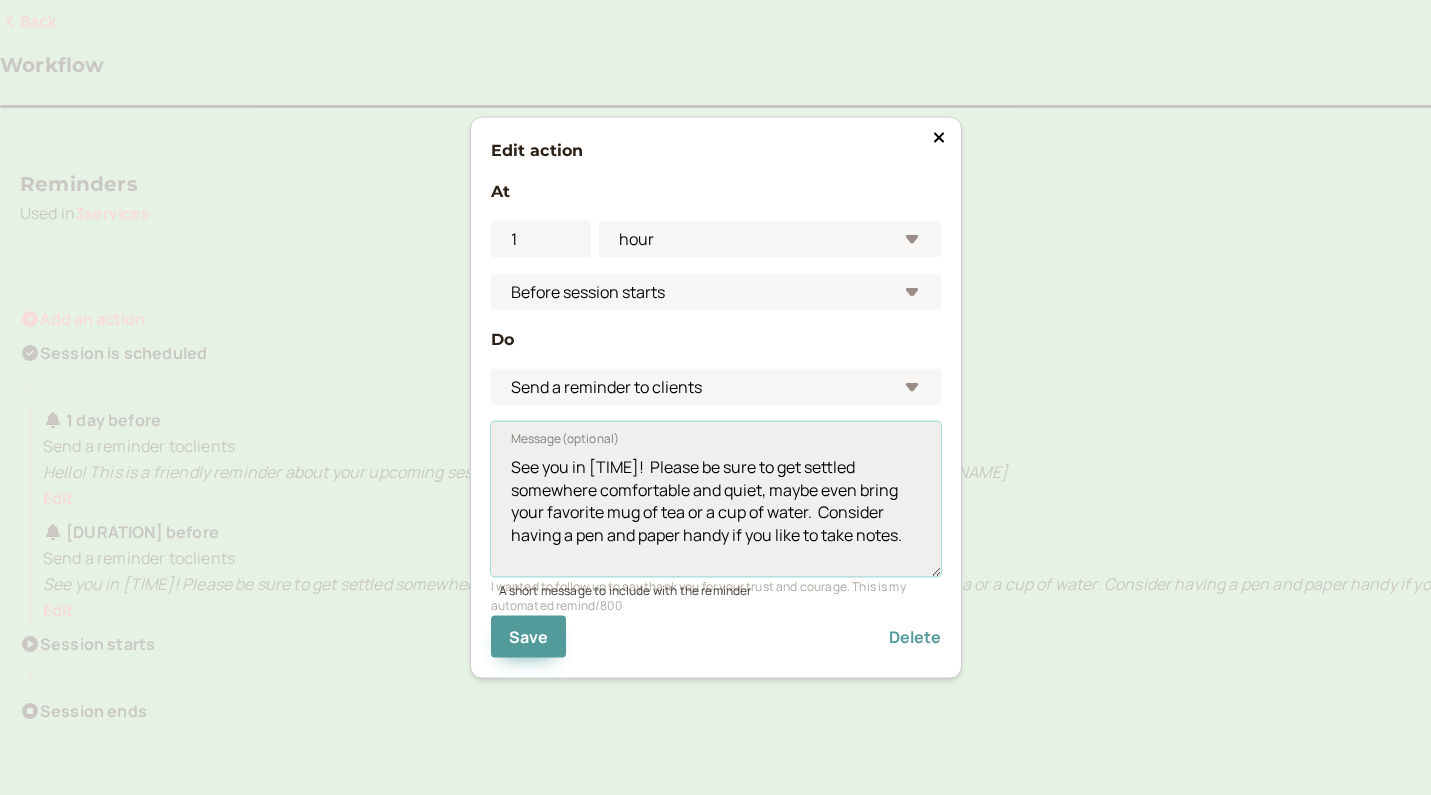 click on "See you in [TIME]!  Please be sure to get settled somewhere comfortable and quiet, maybe even bring your favorite mug of tea or a cup of water.  Consider having a pen and paper handy if you like to take notes." at bounding box center [716, 498] 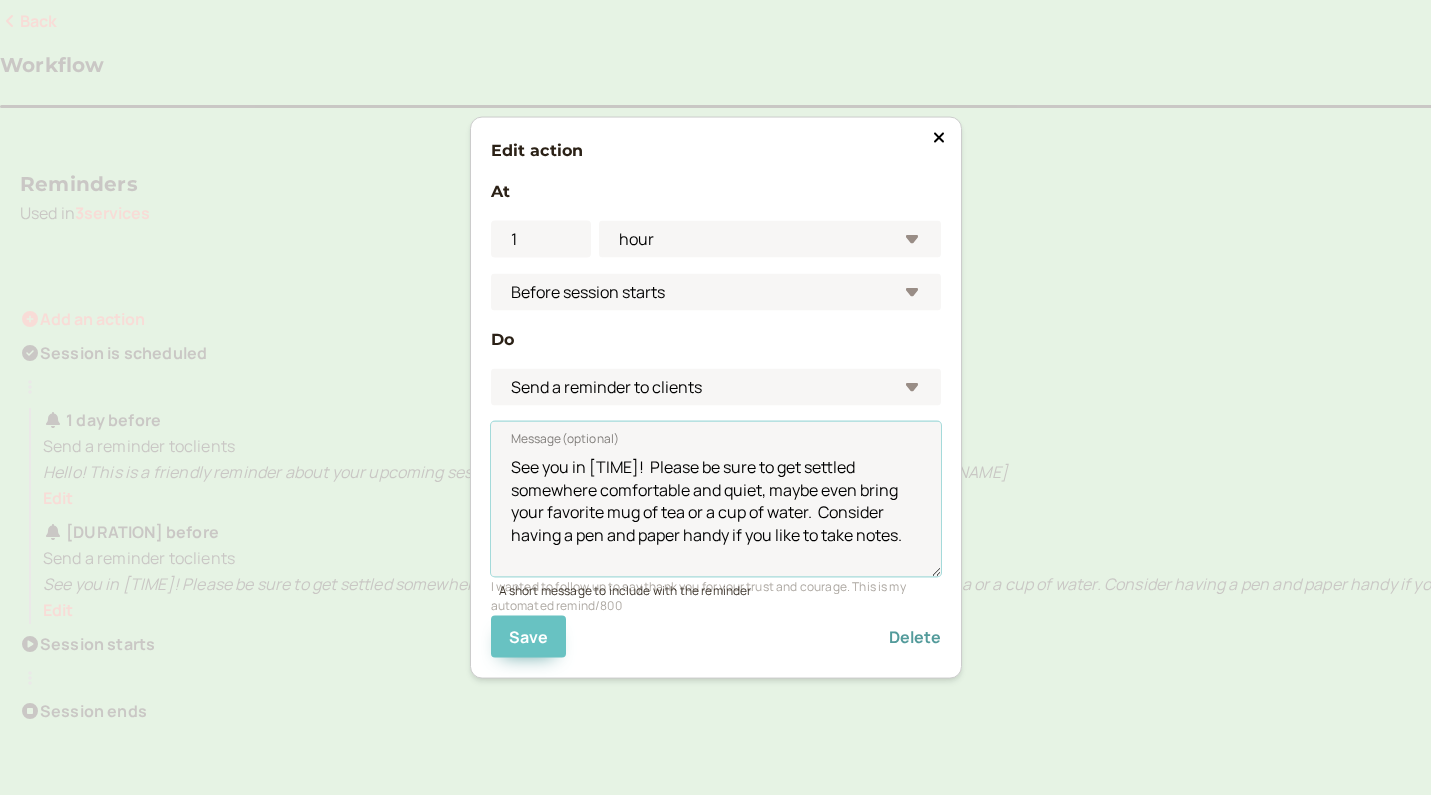 type on "See you in [TIME]!  Please be sure to get settled somewhere comfortable and quiet, maybe even bring your favorite mug of tea or a cup of water.  Consider having a pen and paper handy if you like to take notes." 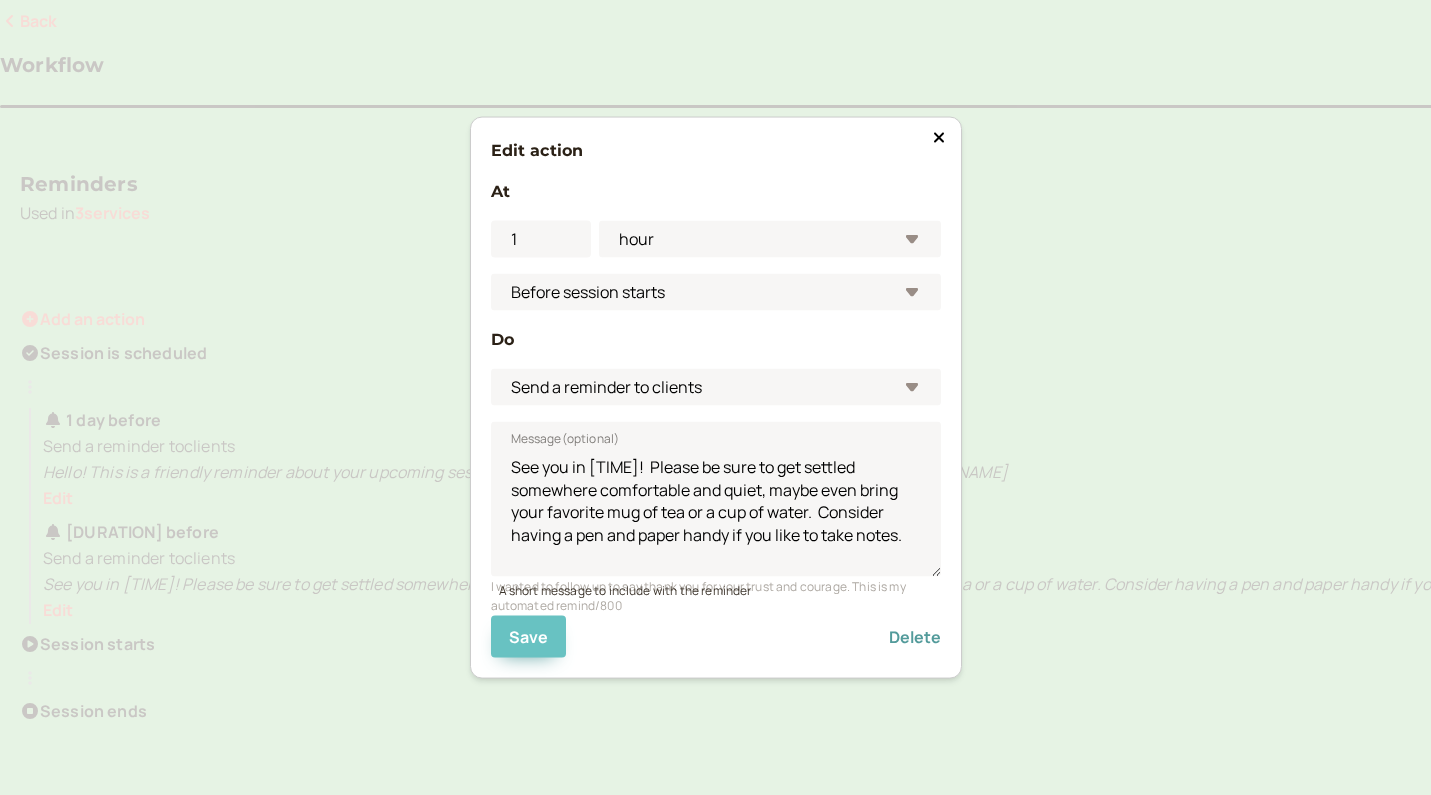 click on "Save" at bounding box center [529, 637] 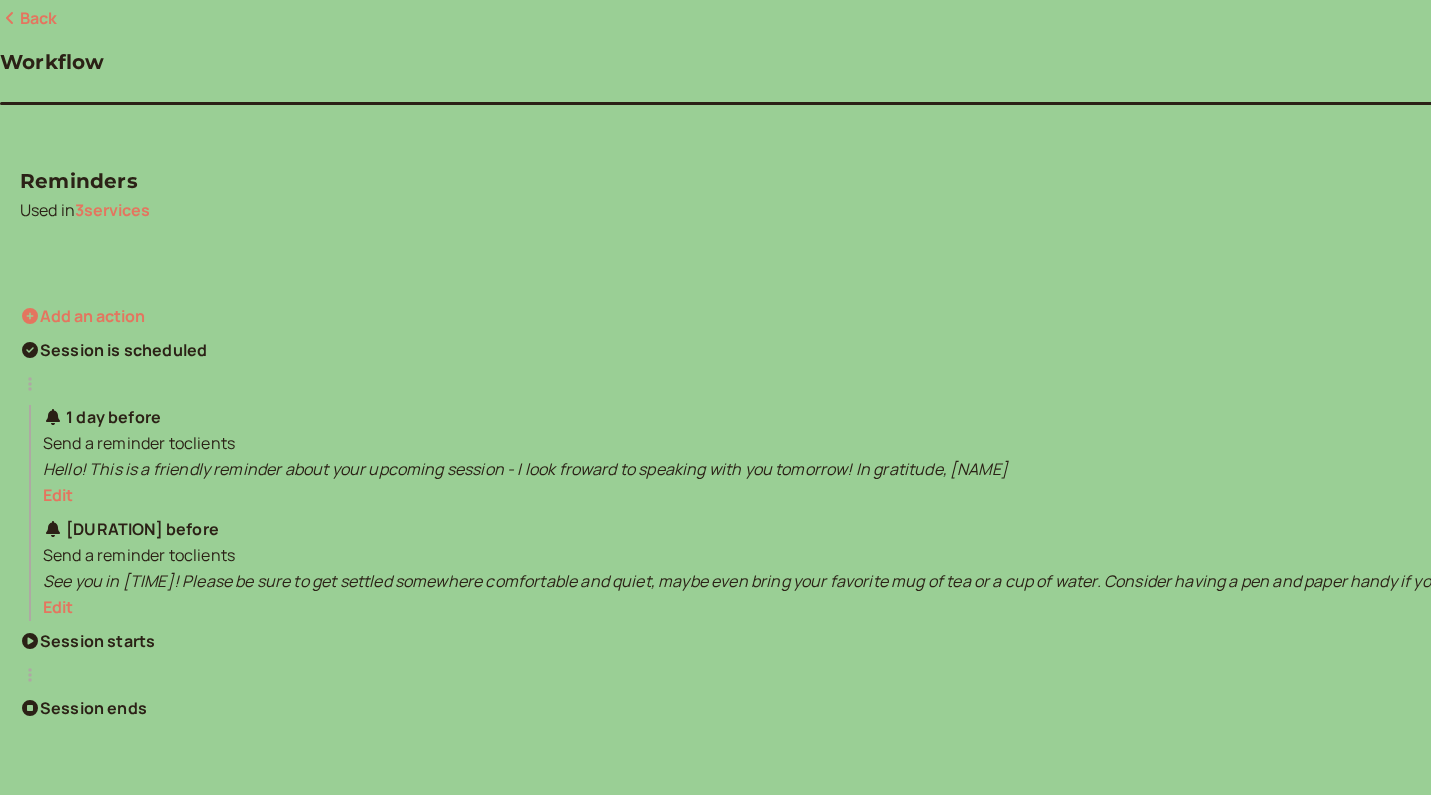 scroll, scrollTop: 164, scrollLeft: 0, axis: vertical 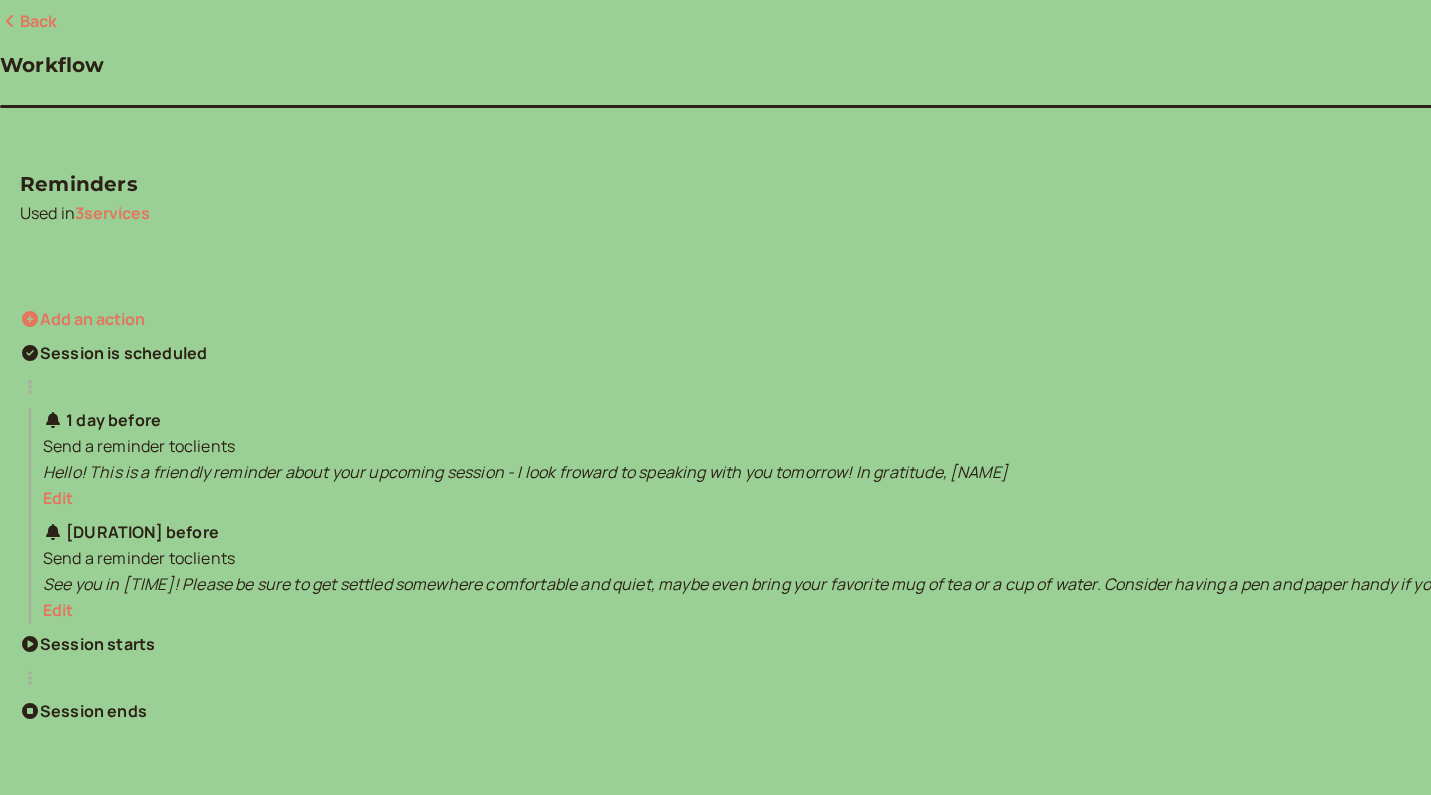 click at bounding box center (797, 679) 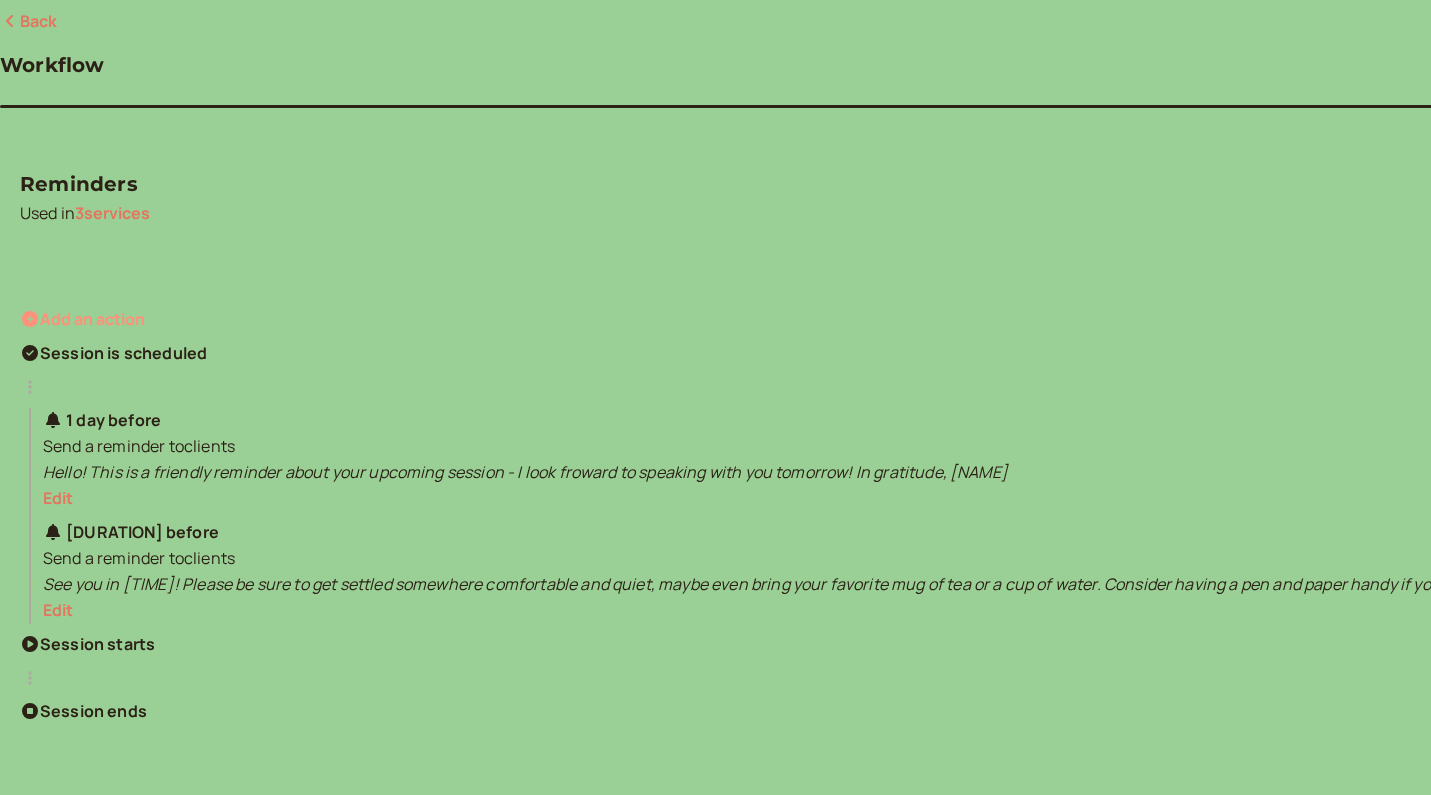 click on "Add an action" at bounding box center [112, 213] 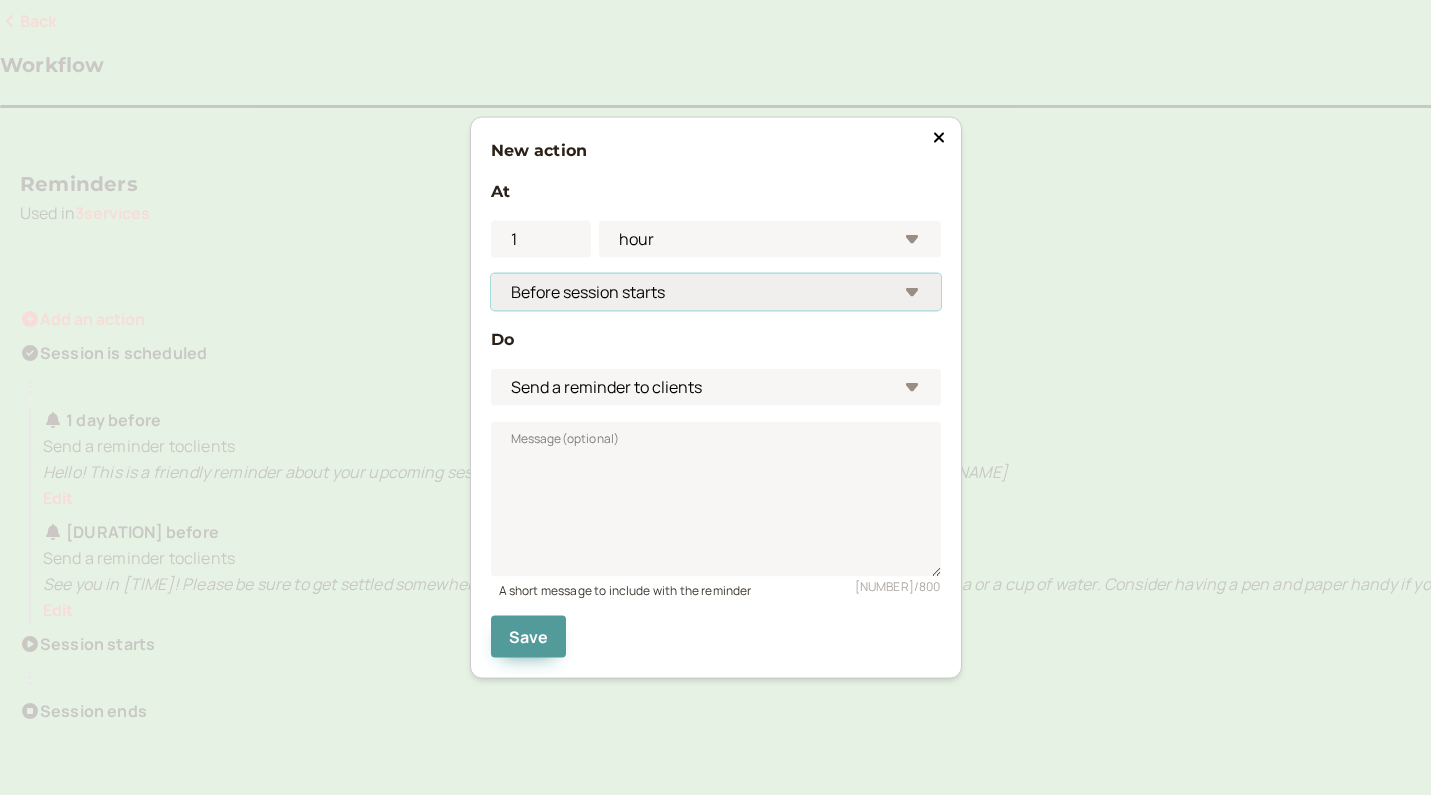 select on "session.ended.after" 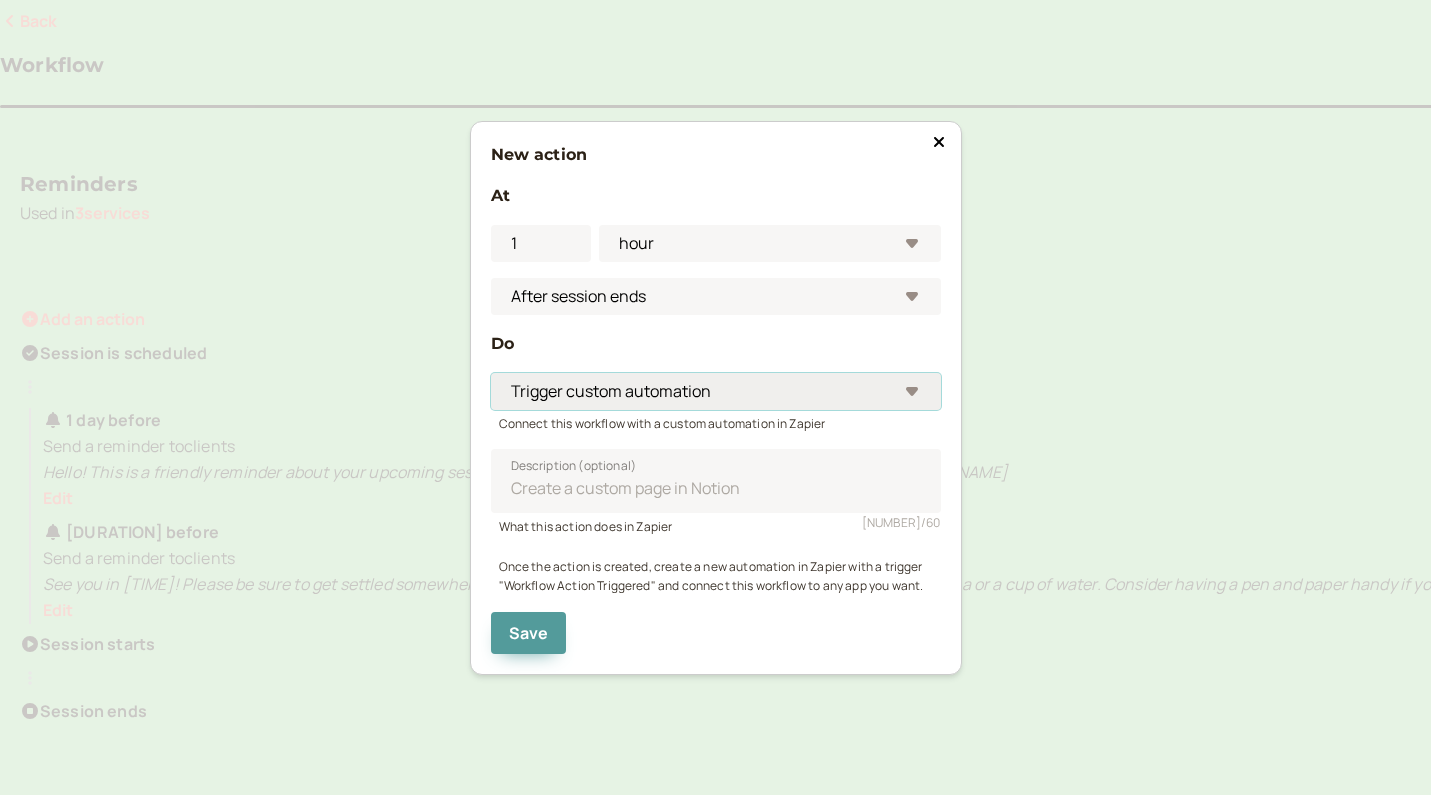 select on "[EMAIL_ADDRESS]" 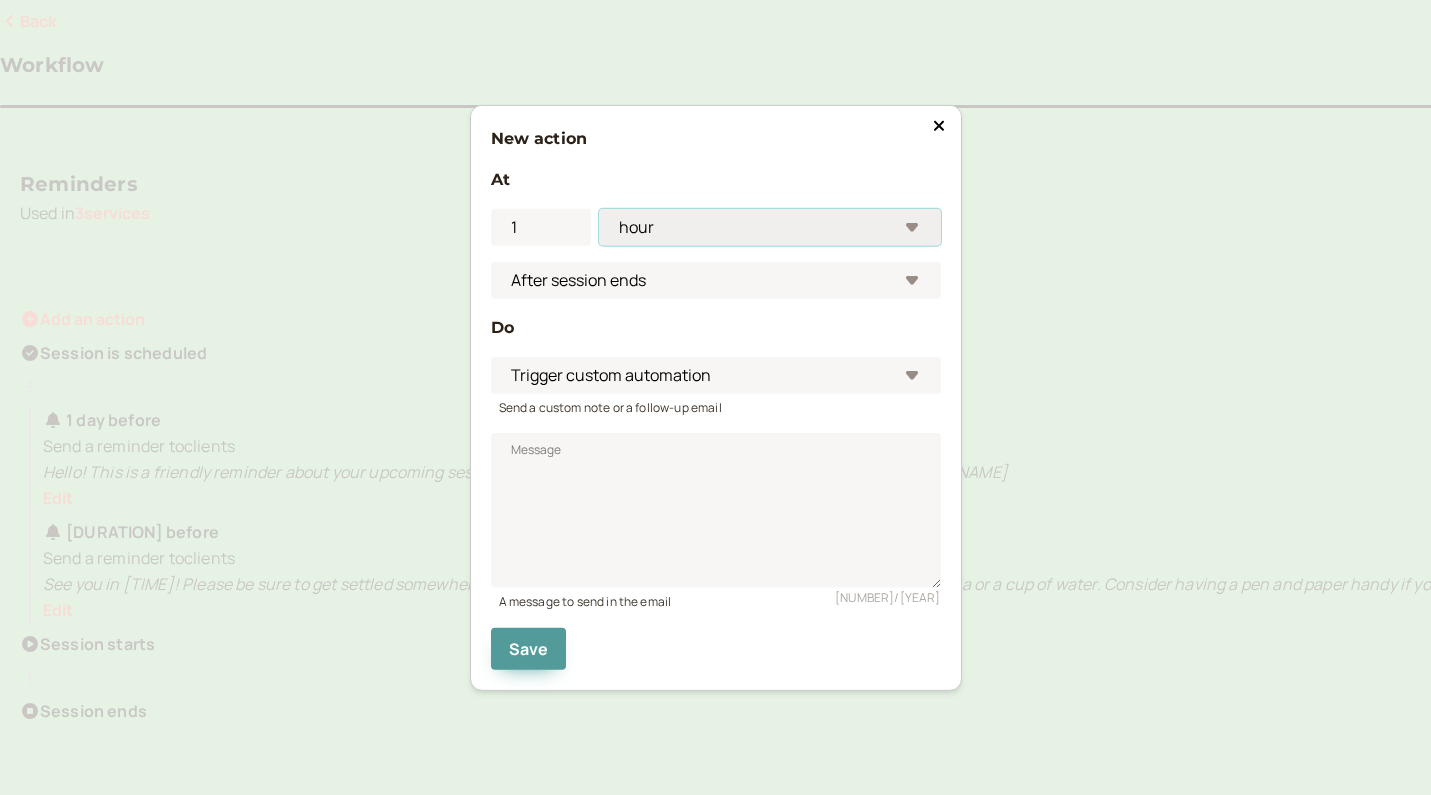 select on "day" 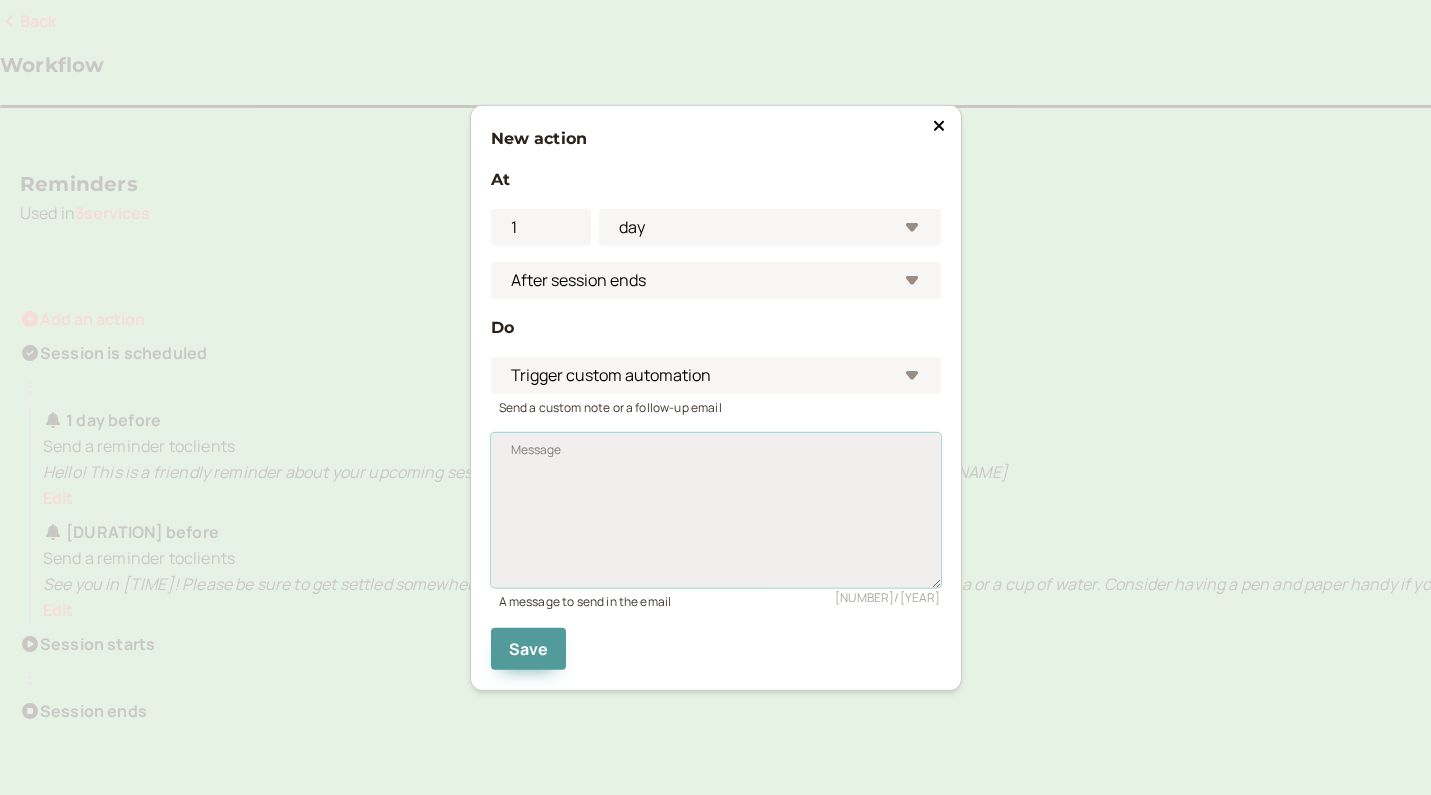 click on "Message" at bounding box center [716, 510] 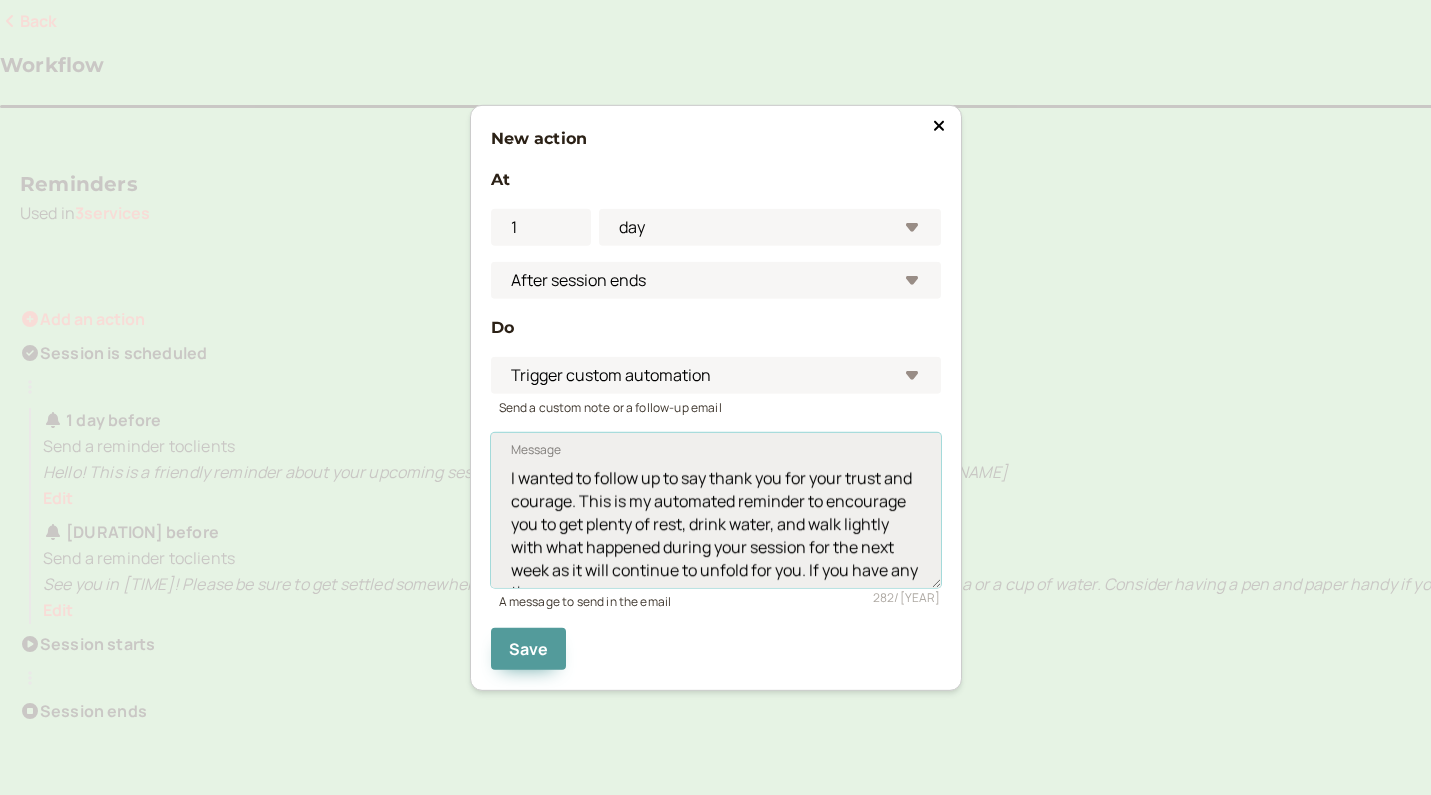 scroll, scrollTop: 16, scrollLeft: 0, axis: vertical 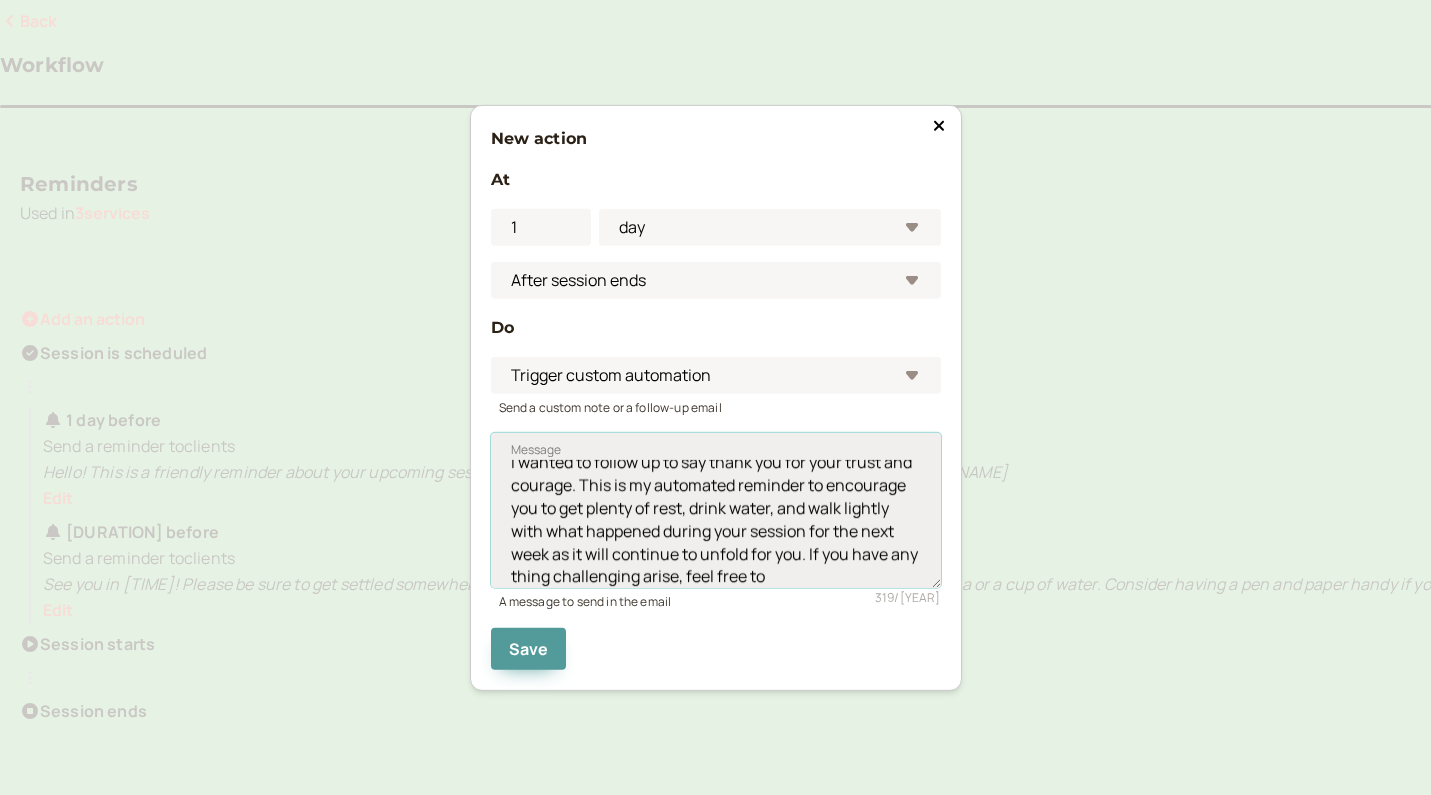click on "I wanted to follow up to say thank you for your trust and courage. This is my automated reminder to encourage you to get plenty of rest, drink water, and walk lightly with what happened during your session for the next week as it will continue to unfold for you. If you have any thing challenging arise, feel free to" at bounding box center (716, 510) 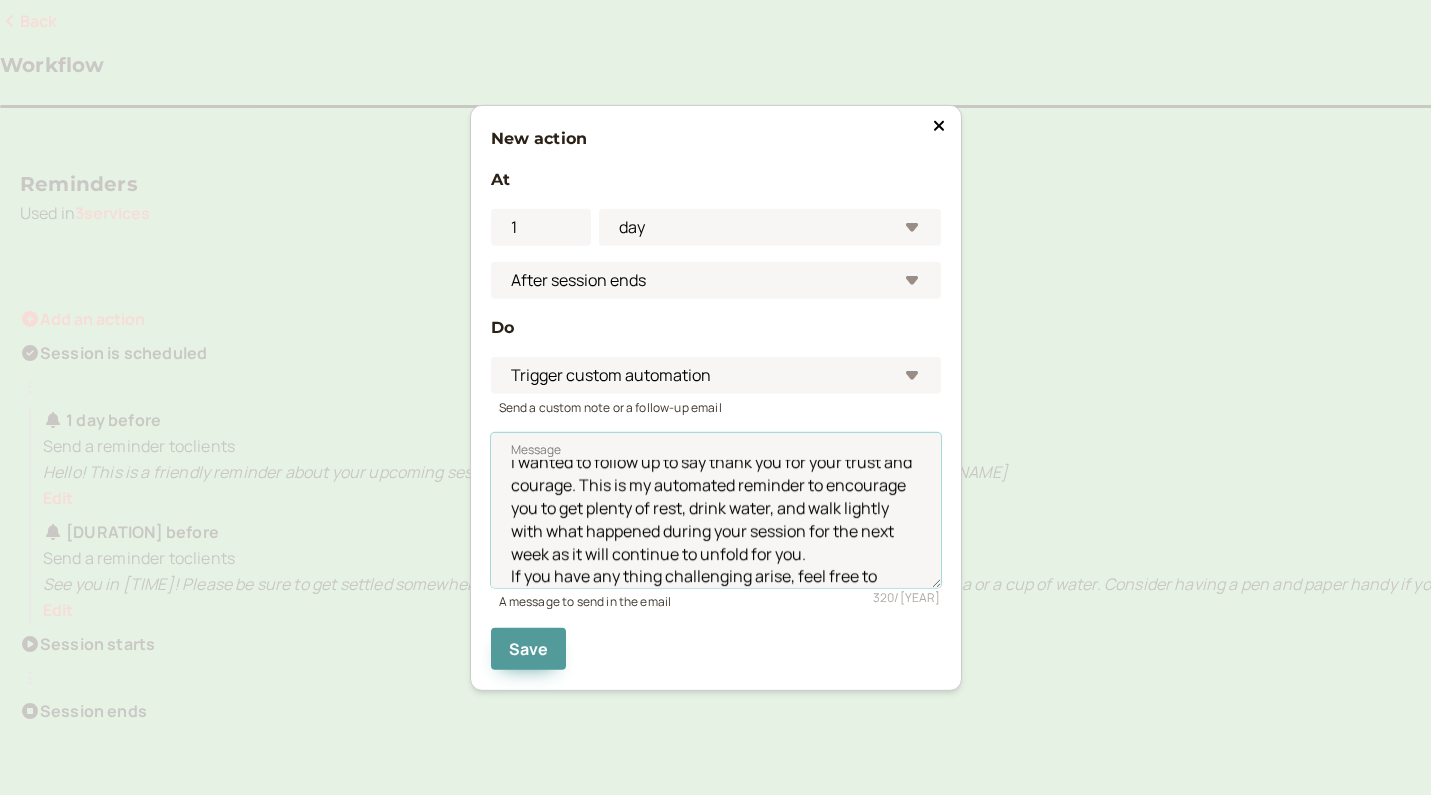 drag, startPoint x: 896, startPoint y: 572, endPoint x: 477, endPoint y: 571, distance: 419.0012 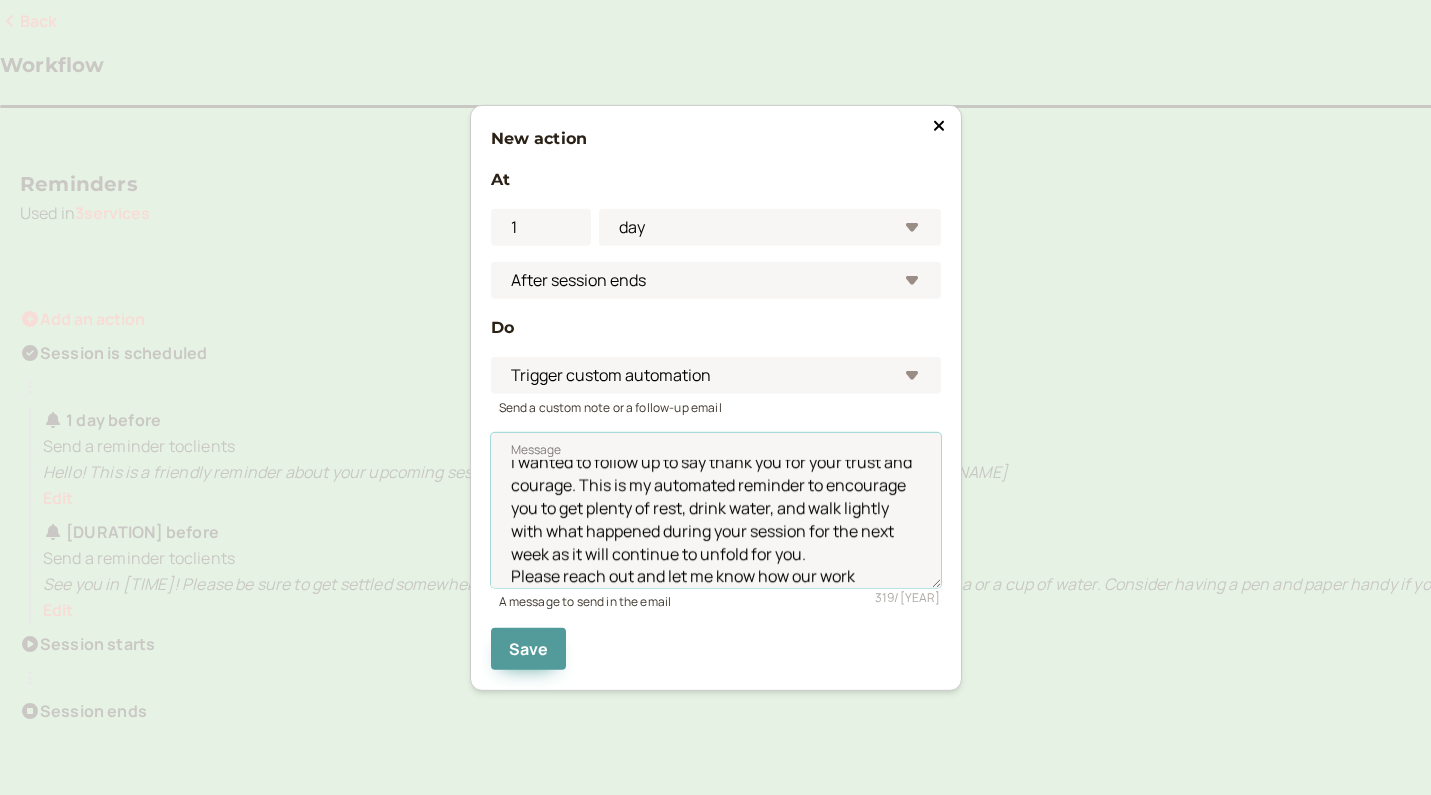 scroll, scrollTop: 38, scrollLeft: 0, axis: vertical 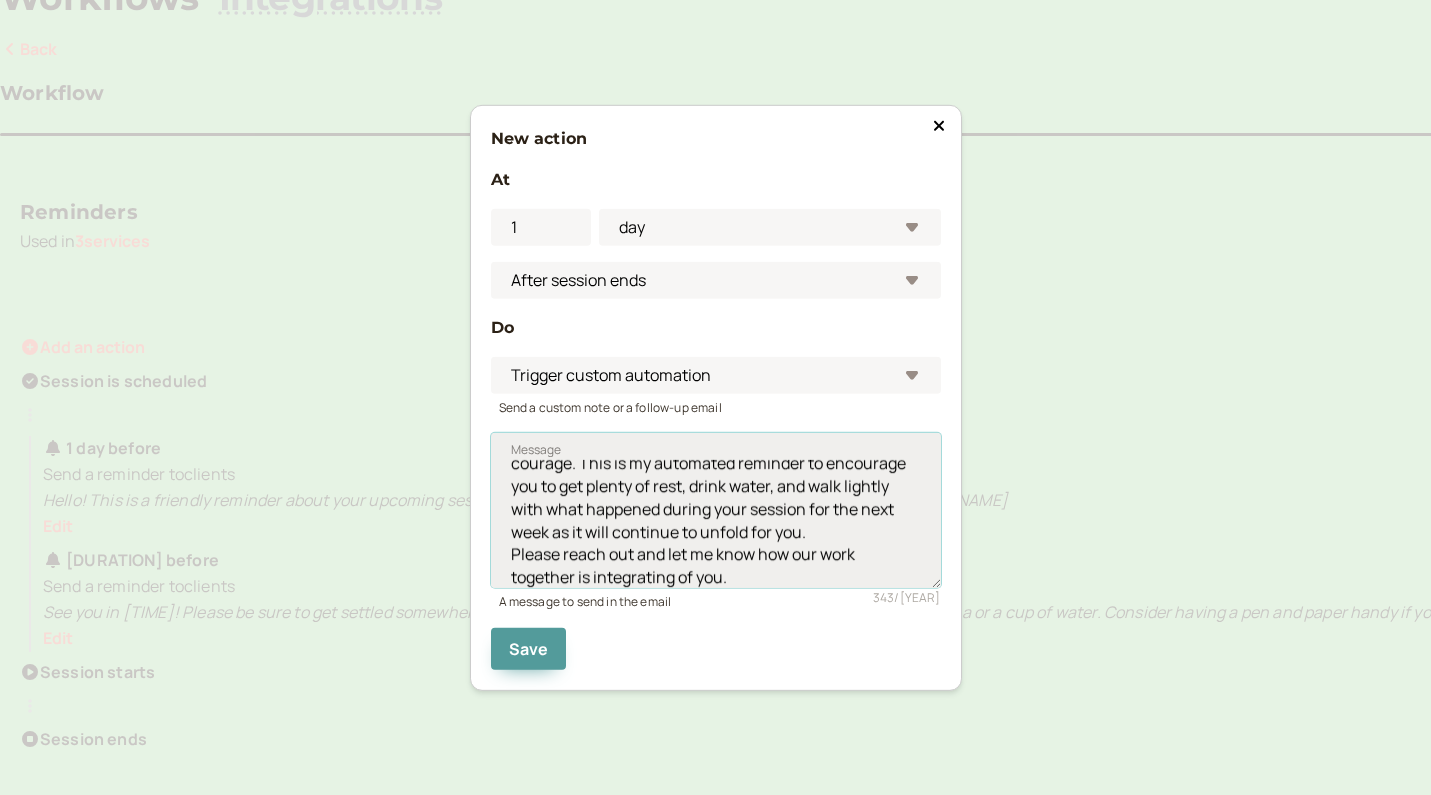 click on "I wanted to follow up to say thank you for your trust and courage. This is my automated reminder to encourage you to get plenty of rest, drink water, and walk lightly with what happened during your session for the next week as it will continue to unfold for you.
Please reach out and let me know how our work together is integrating of you." at bounding box center (716, 510) 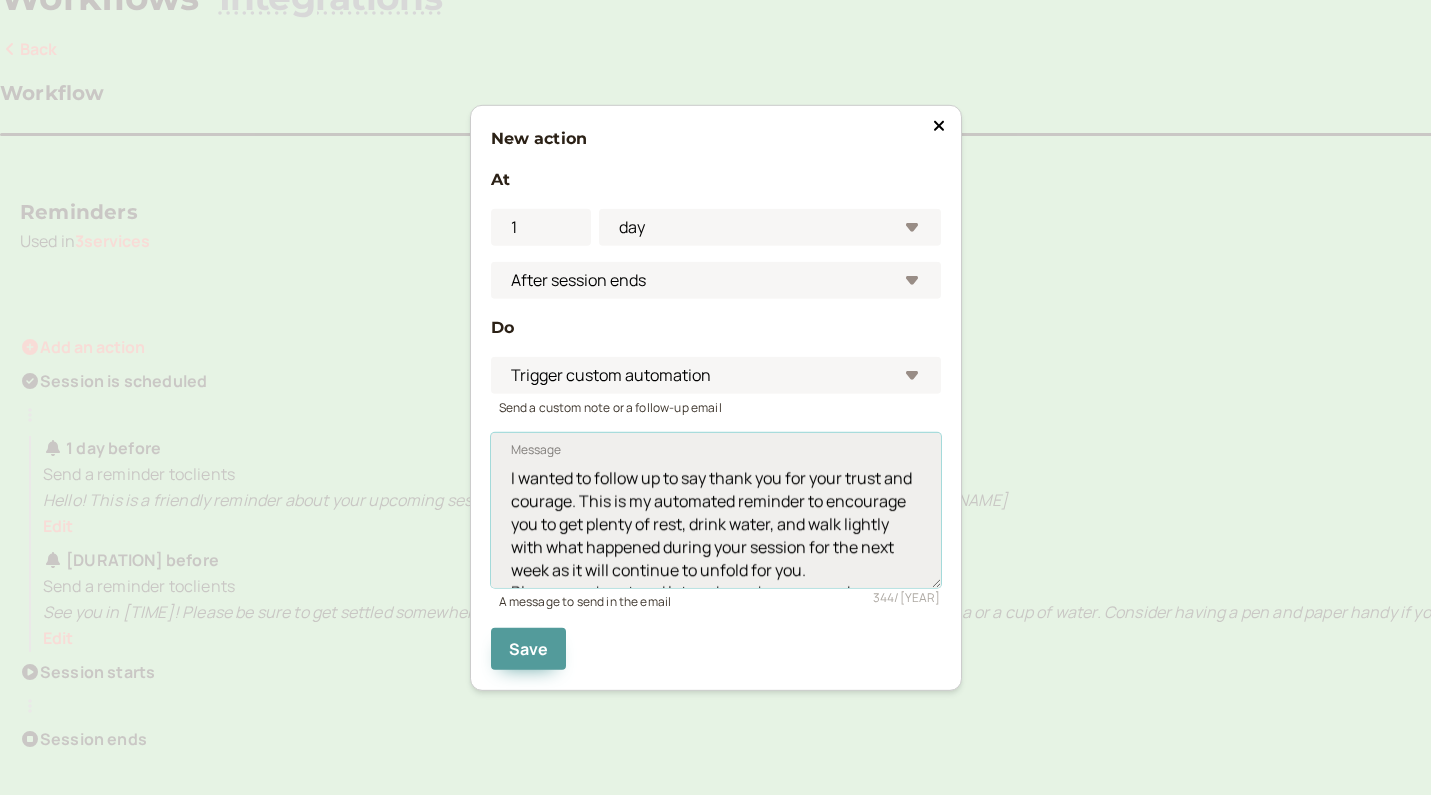 scroll, scrollTop: 0, scrollLeft: 0, axis: both 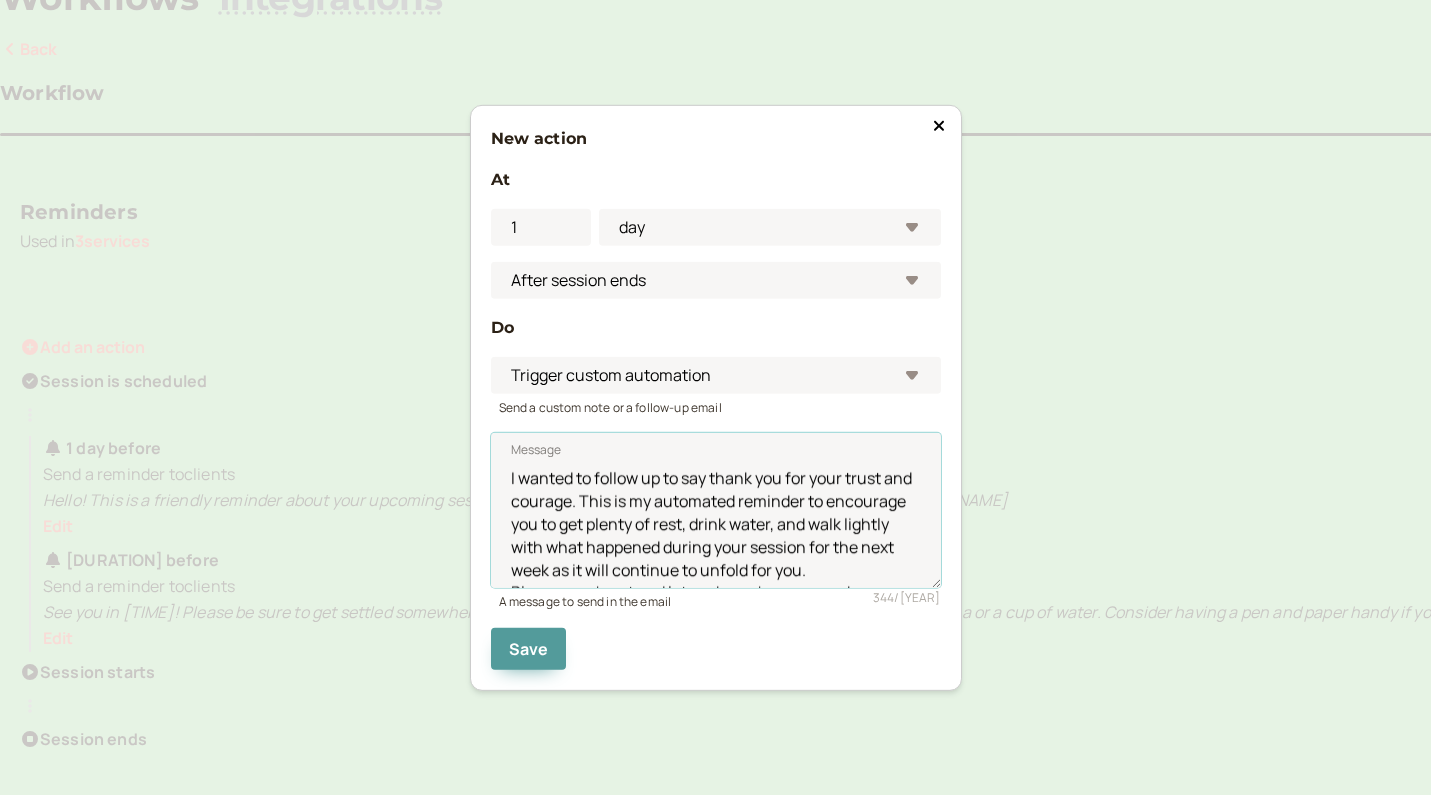 drag, startPoint x: 582, startPoint y: 502, endPoint x: 480, endPoint y: 481, distance: 104.13933 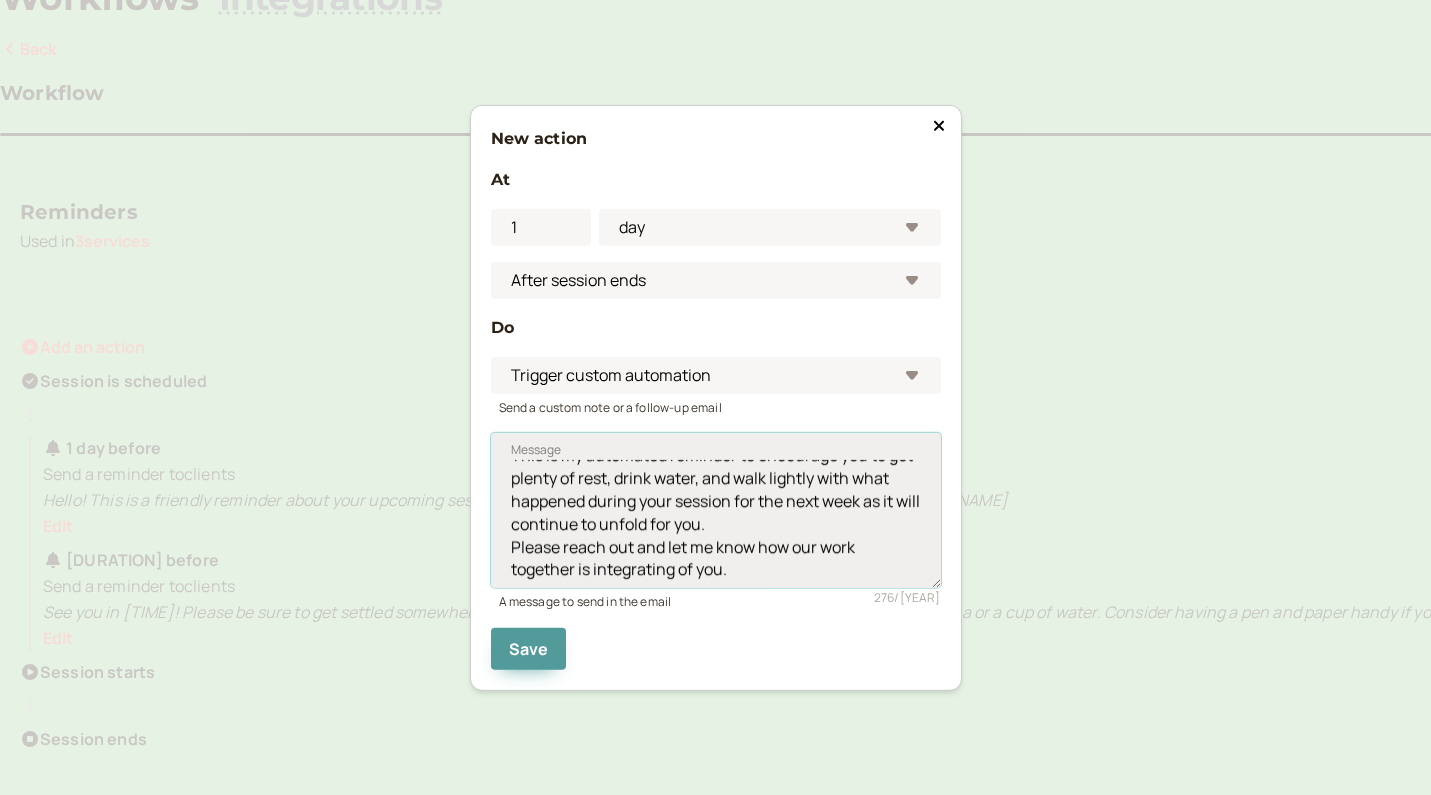 scroll, scrollTop: 44, scrollLeft: 0, axis: vertical 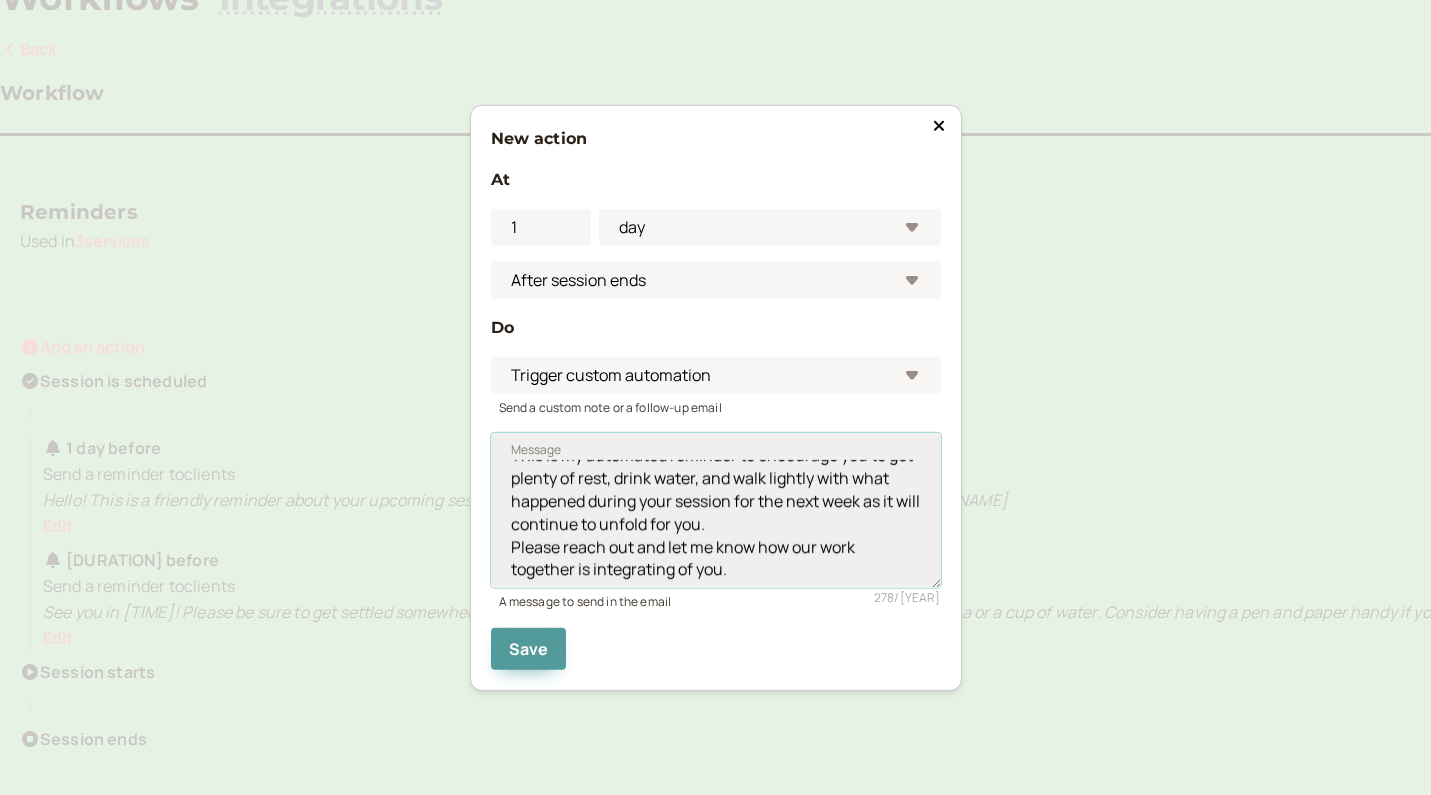 paste on "I wanted to follow up to say thank you for your trust and courage." 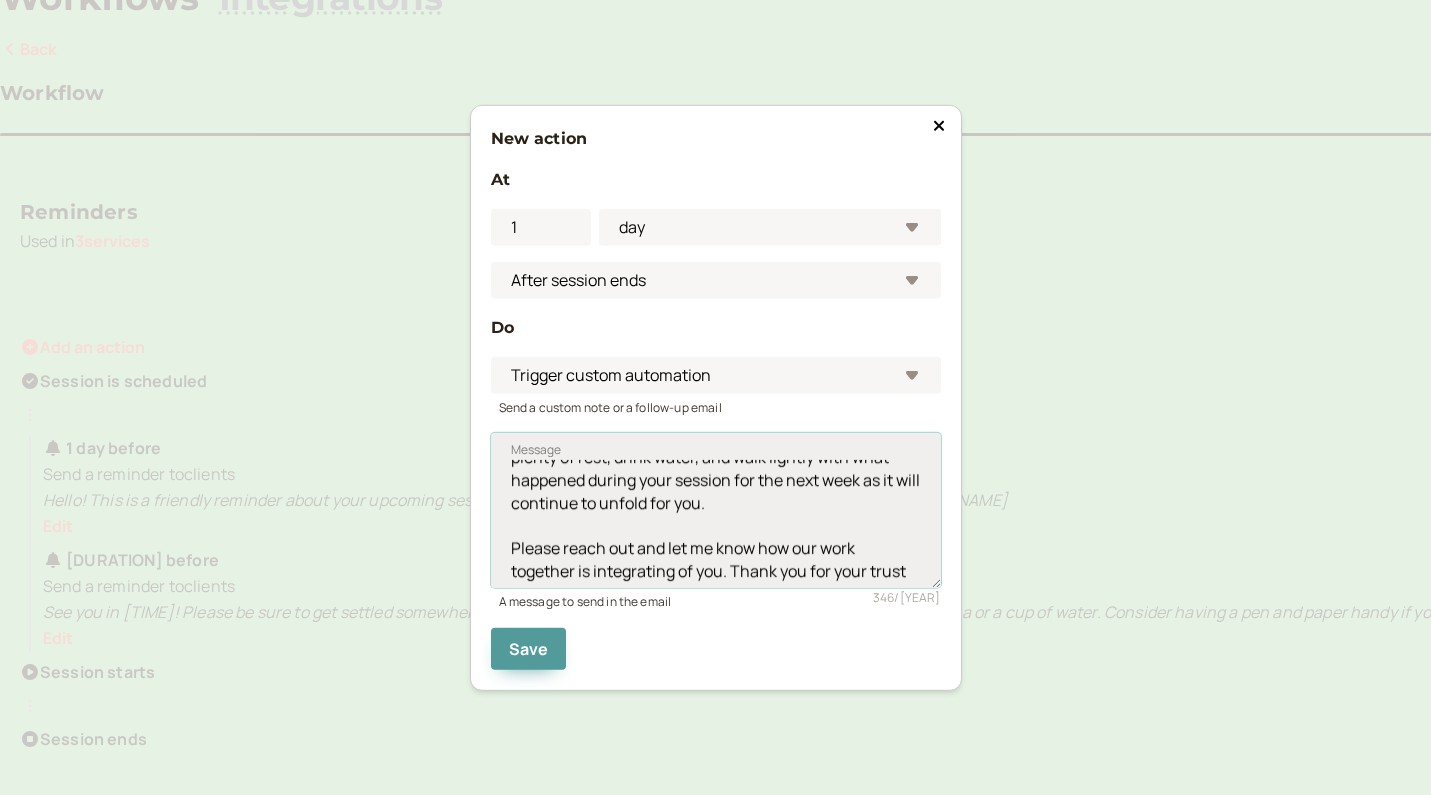 scroll, scrollTop: 60, scrollLeft: 0, axis: vertical 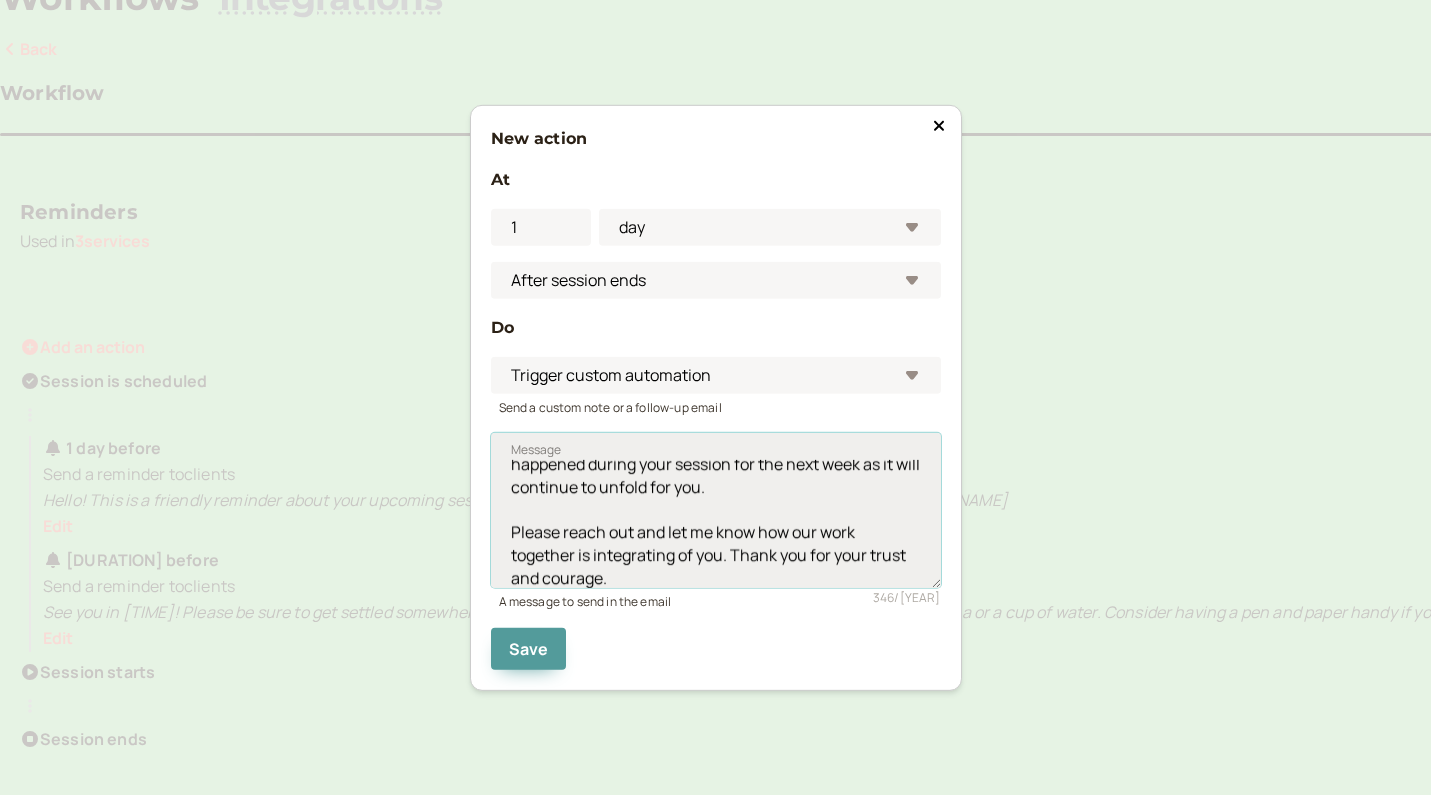 drag, startPoint x: 538, startPoint y: 575, endPoint x: 735, endPoint y: 546, distance: 199.12308 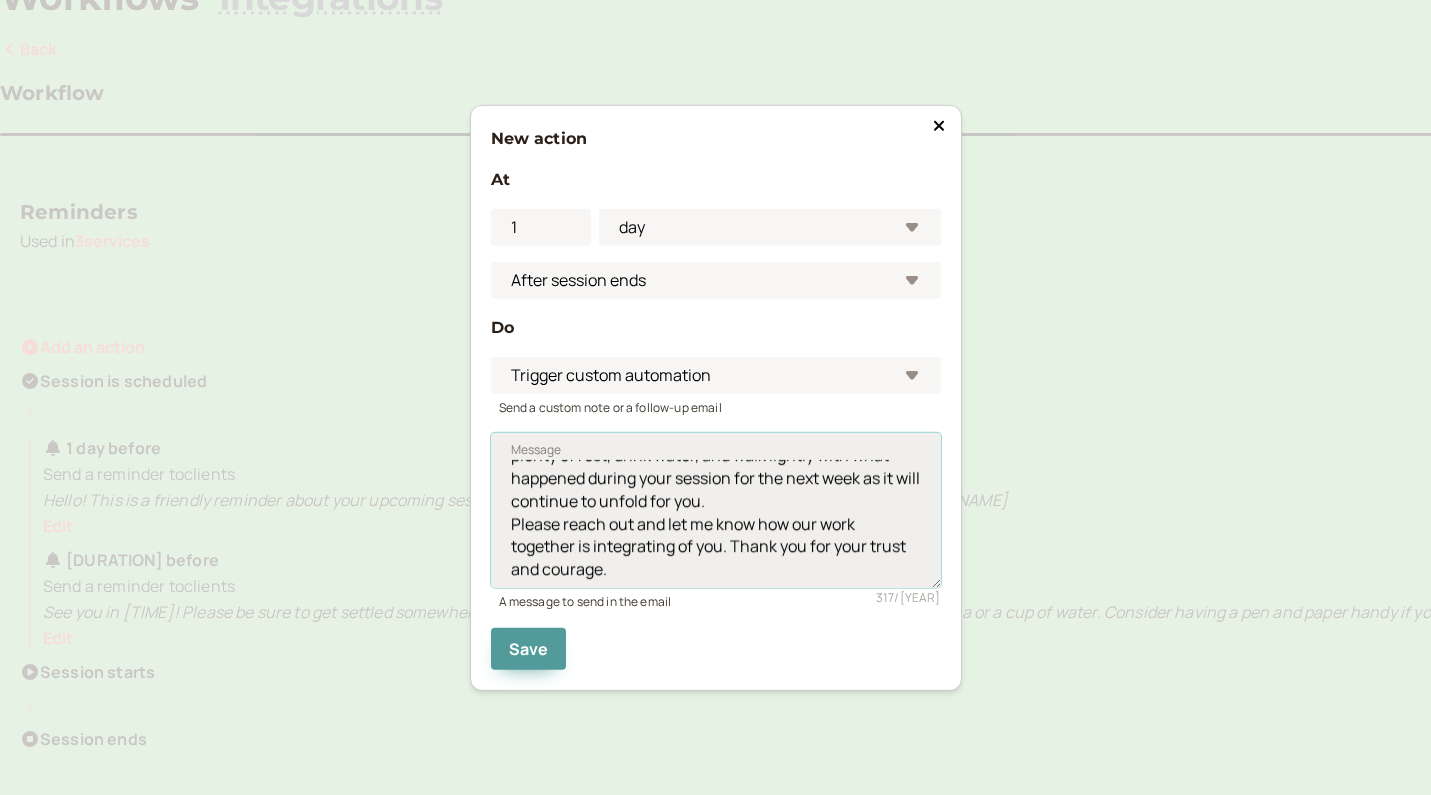 click on "This is my automated reminder to encourage you to get plenty of rest, drink water, and walk lightly with what happened during your session for the next week as it will continue to unfold for you.
Please reach out and let me know how our work together is integrating of you. Thank you for your trust and courage." at bounding box center [716, 510] 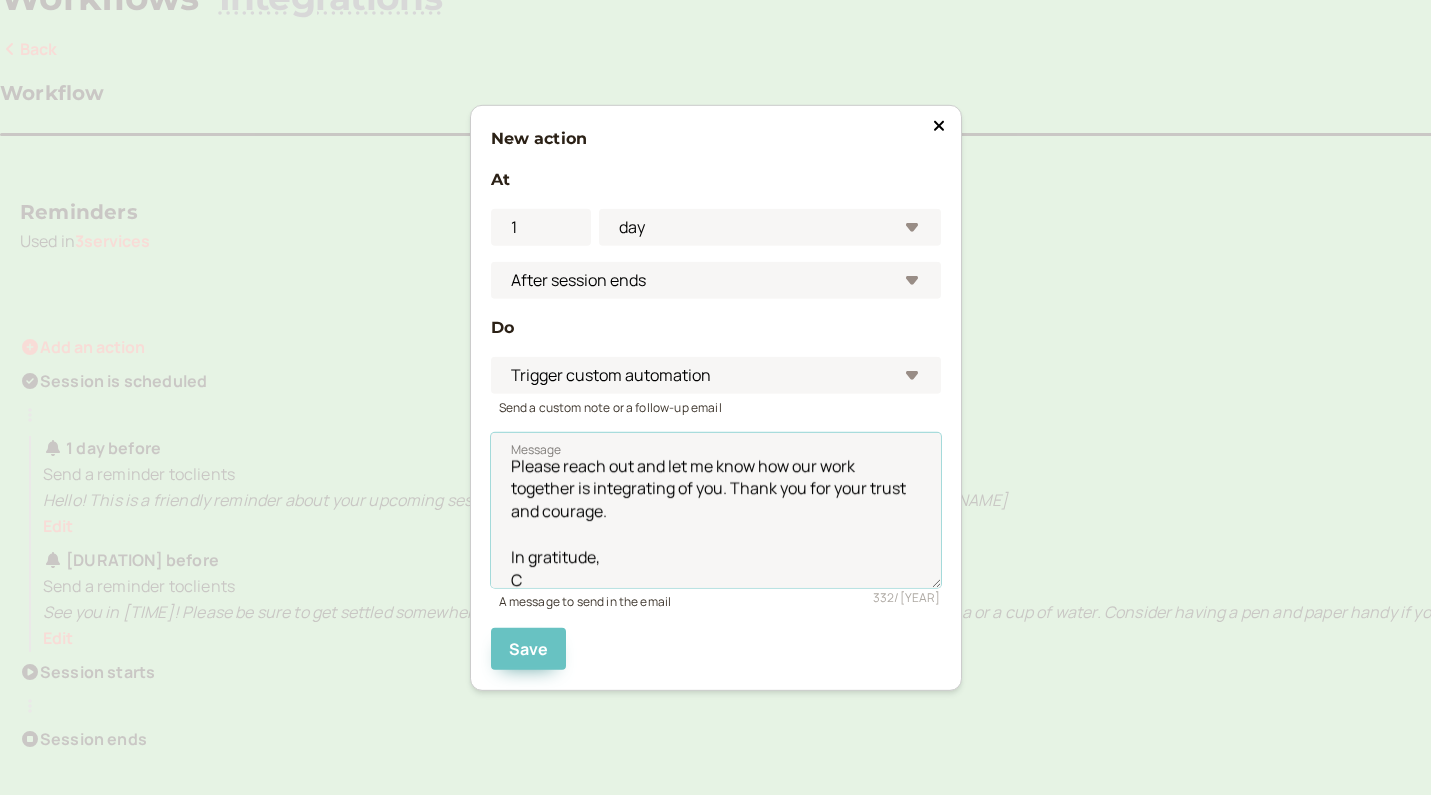 scroll, scrollTop: 126, scrollLeft: 0, axis: vertical 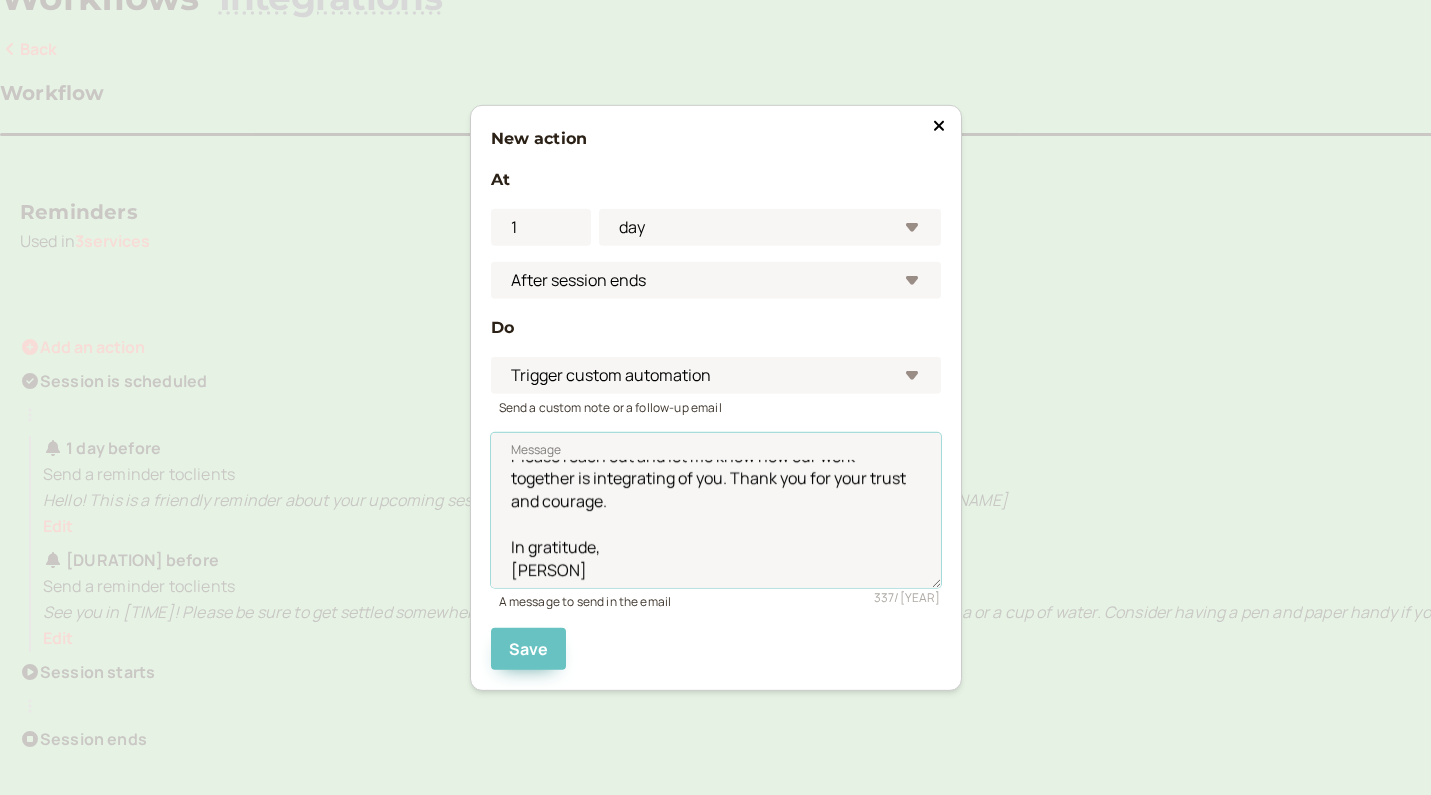 type on "This is my automated reminder to encourage you to get plenty of rest, drink water, and walk lightly with what happened during your session for the next week as it will continue to unfold for you.
Please reach out and let me know how our work together is integrating of you. Thank you for your trust and courage.
In gratitude,
[PERSON]" 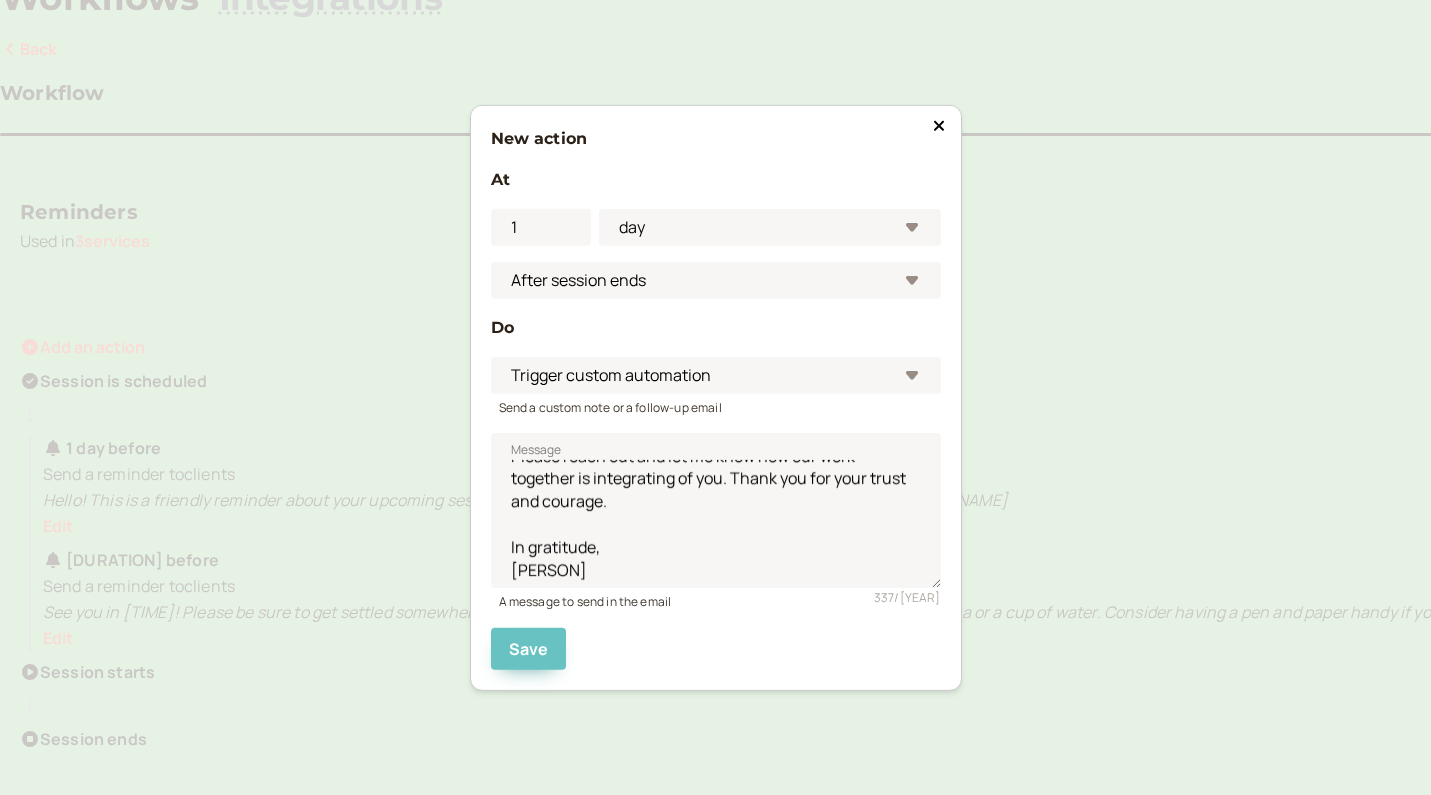 click on "Save" at bounding box center (529, 649) 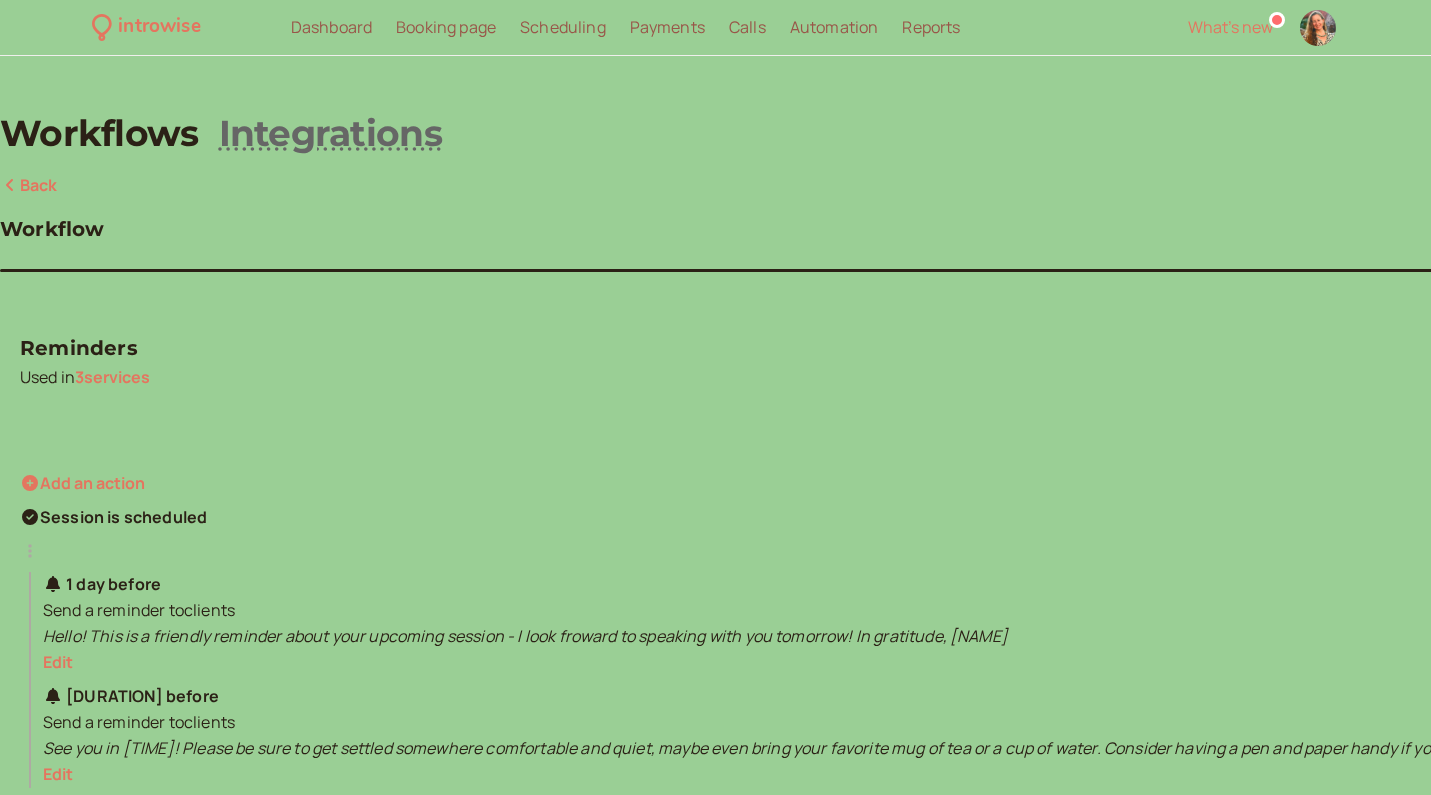 scroll, scrollTop: 0, scrollLeft: 0, axis: both 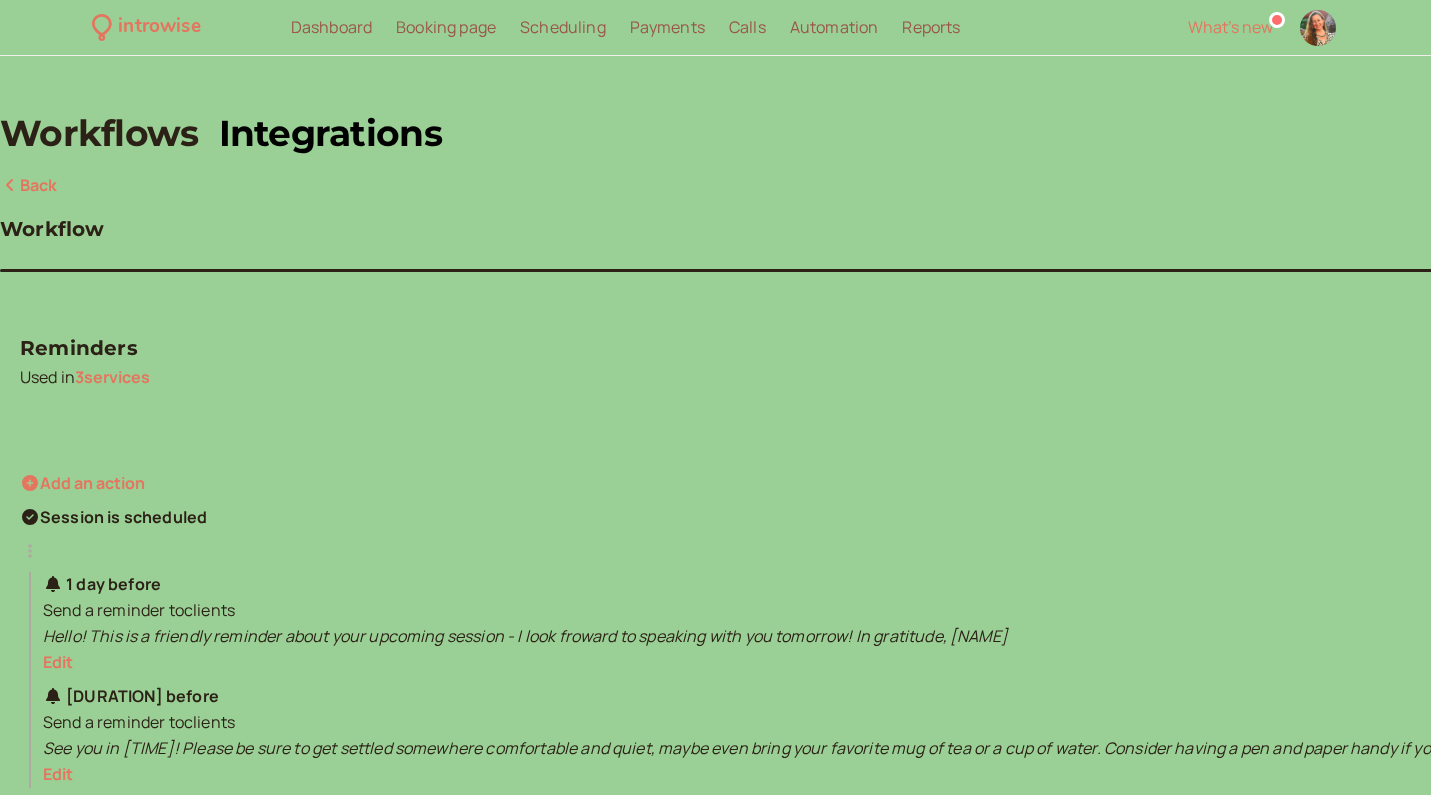 click on "Integrations" at bounding box center [330, 133] 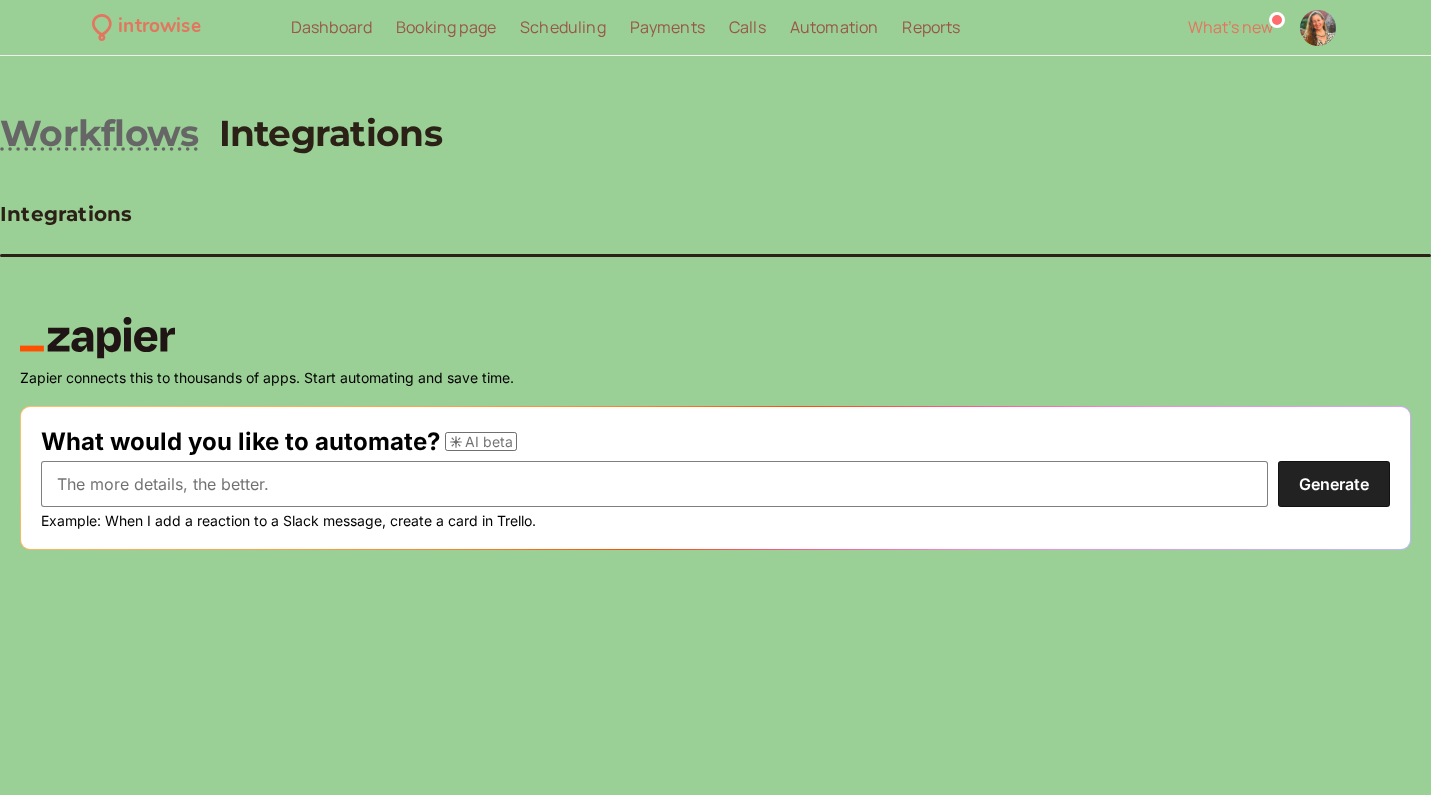 scroll, scrollTop: 0, scrollLeft: 0, axis: both 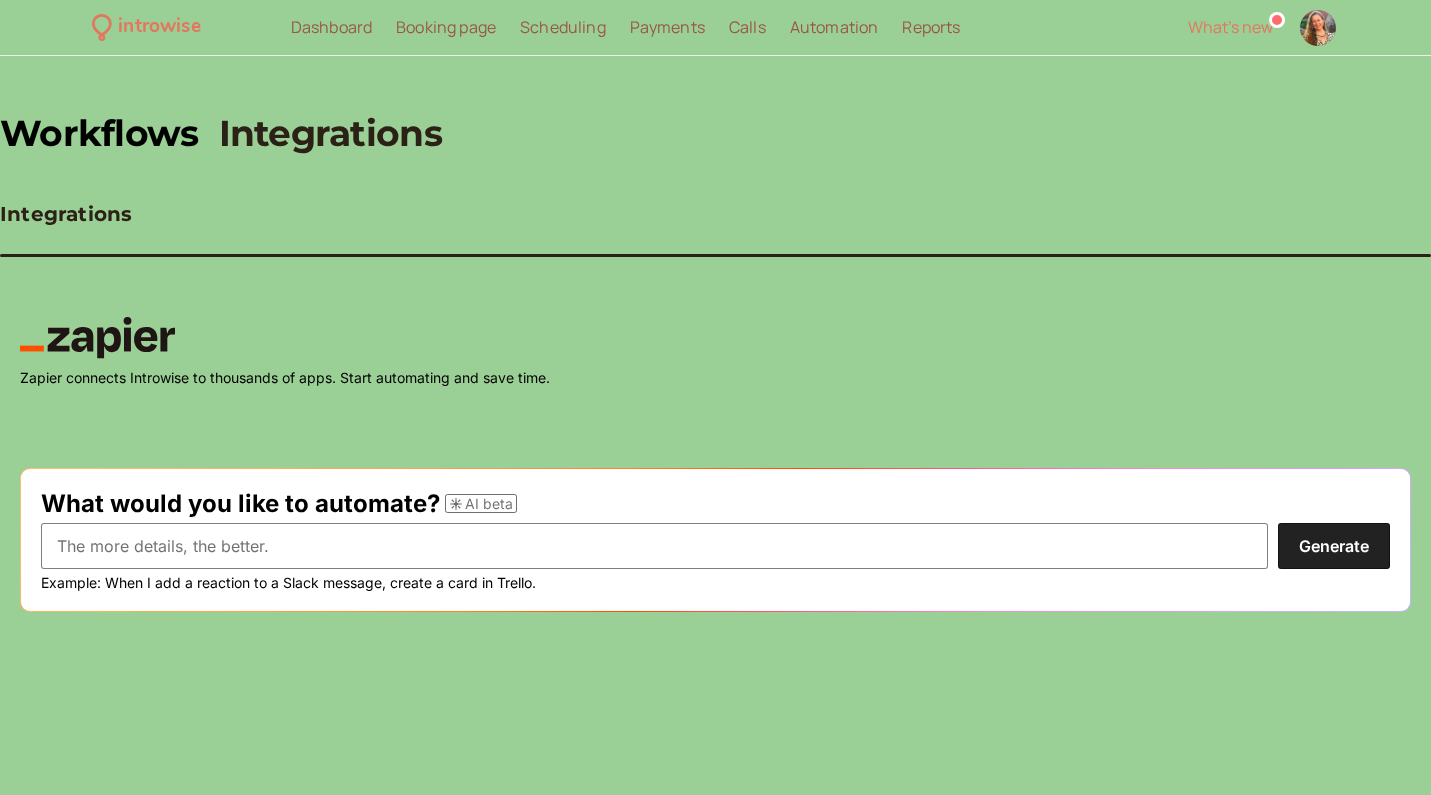 click on "Workflows" at bounding box center (99, 133) 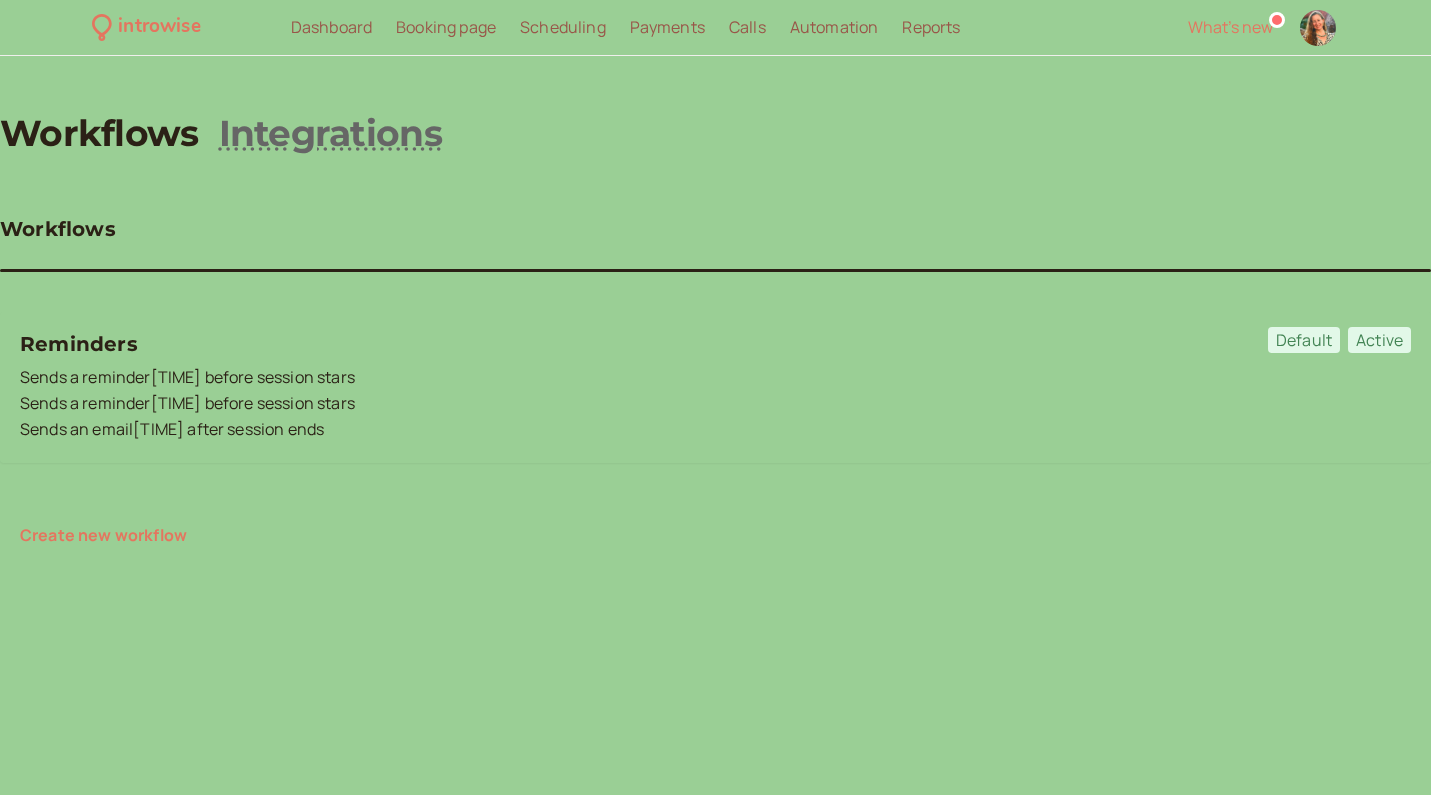 click on "Reports" at bounding box center [931, 27] 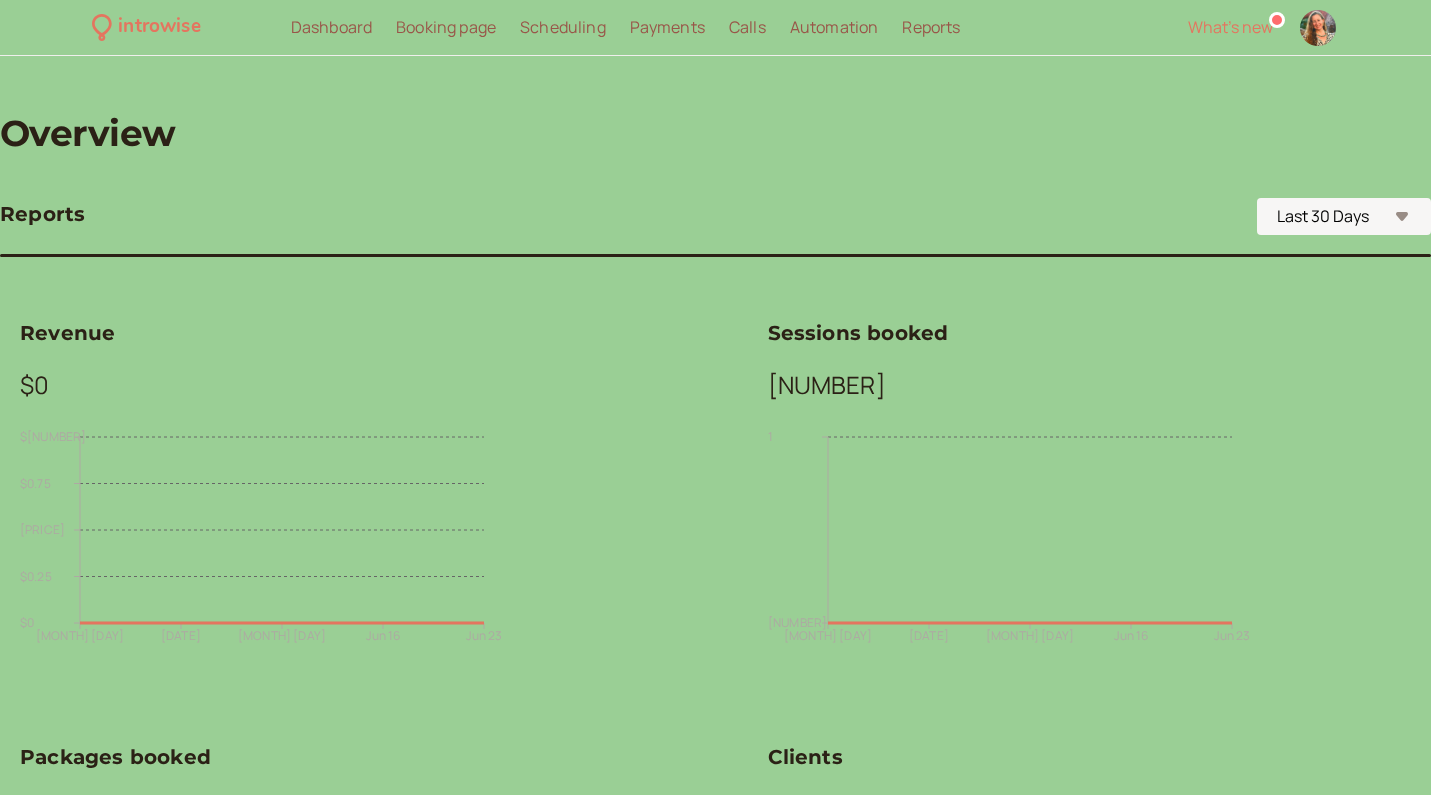 click on "Calls" at bounding box center (747, 27) 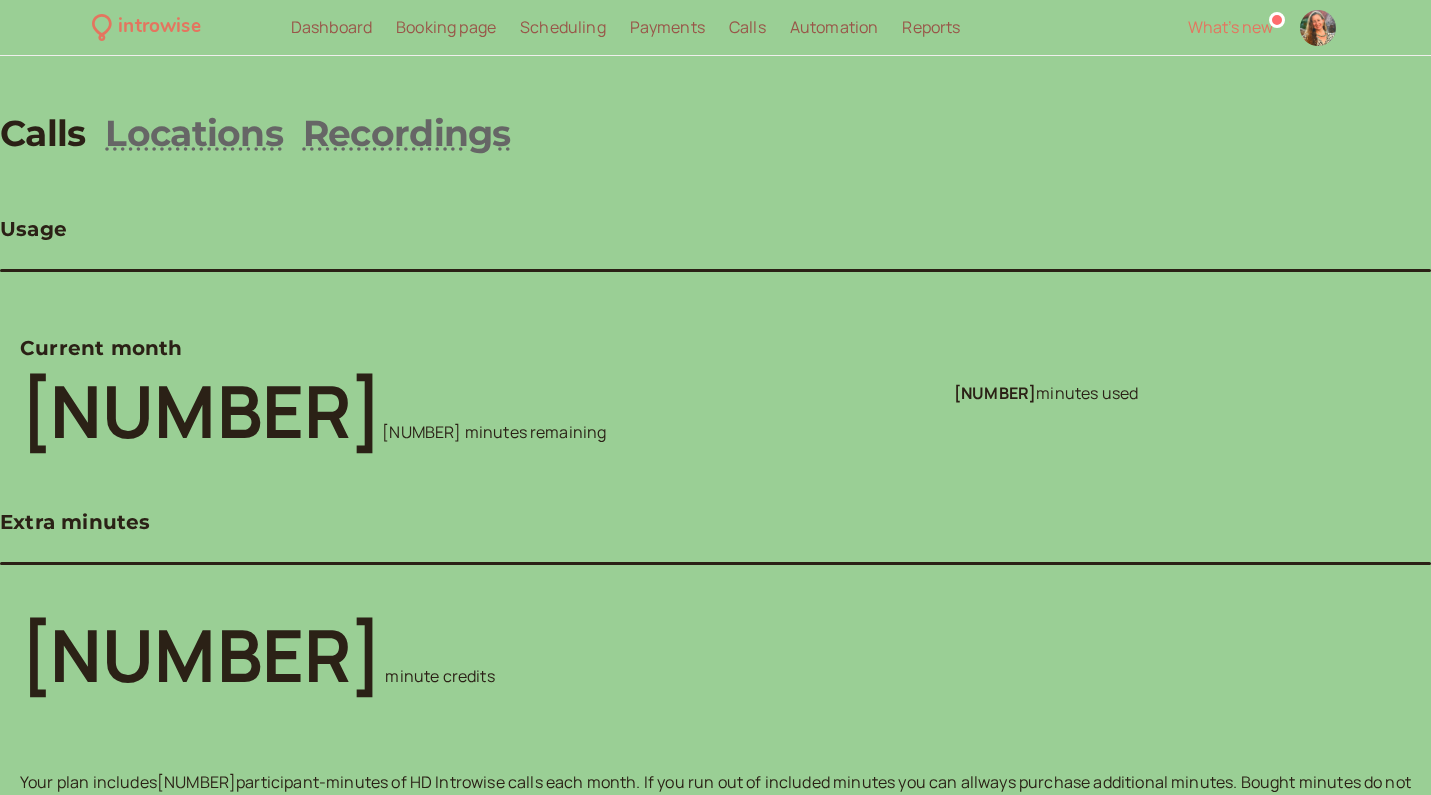 click on "Payments" at bounding box center (667, 27) 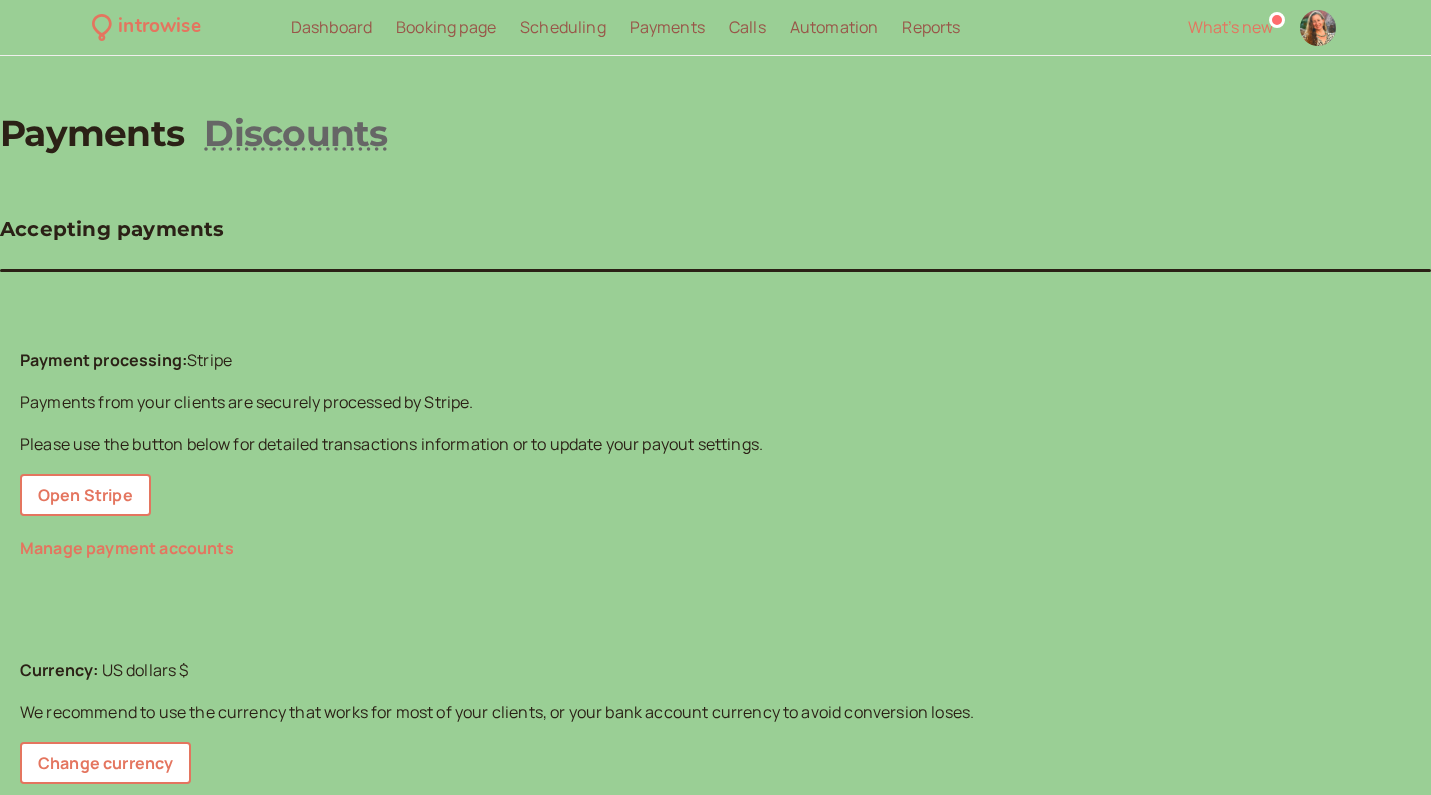 scroll, scrollTop: 0, scrollLeft: 0, axis: both 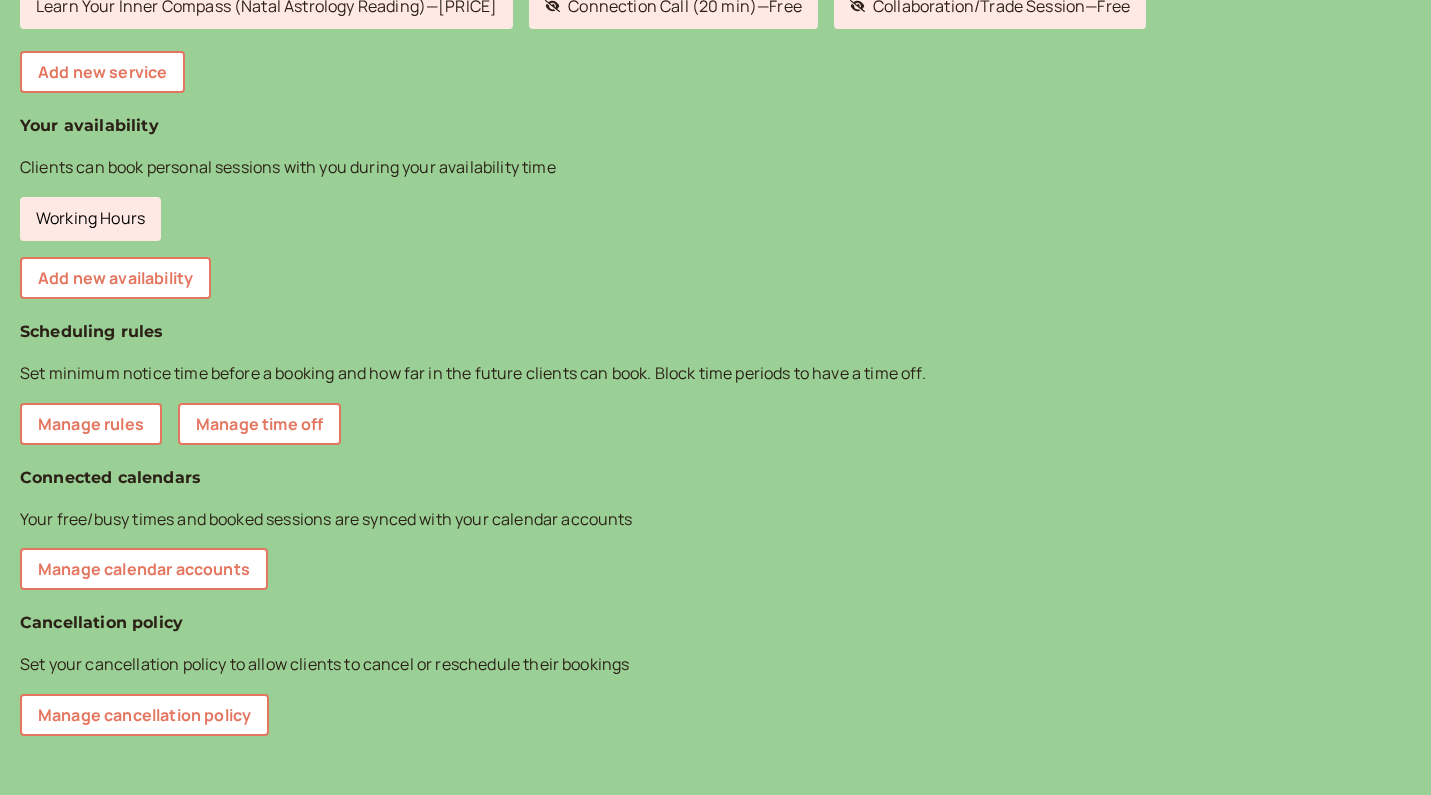 click on "Working Hours" at bounding box center (90, 219) 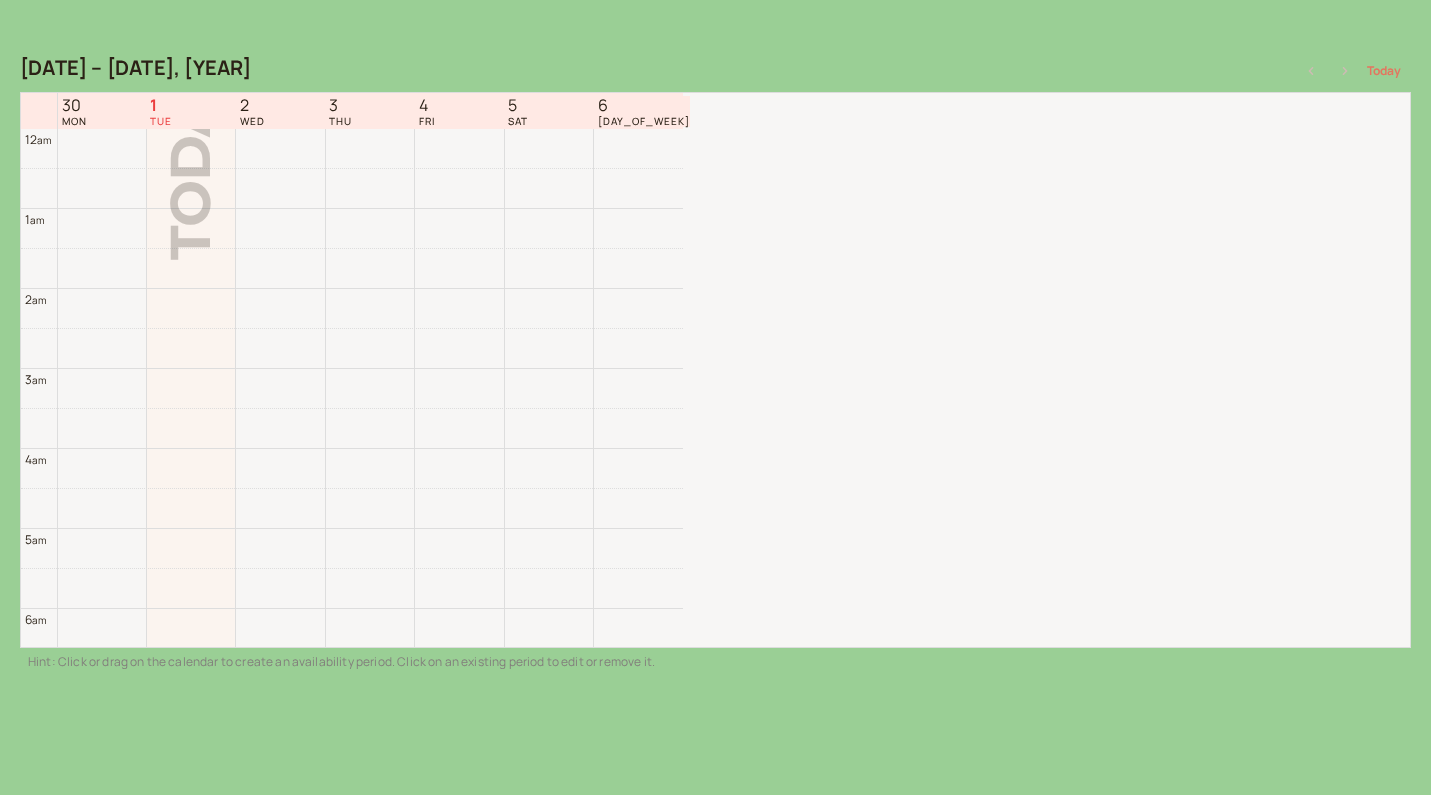 scroll, scrollTop: 283, scrollLeft: 0, axis: vertical 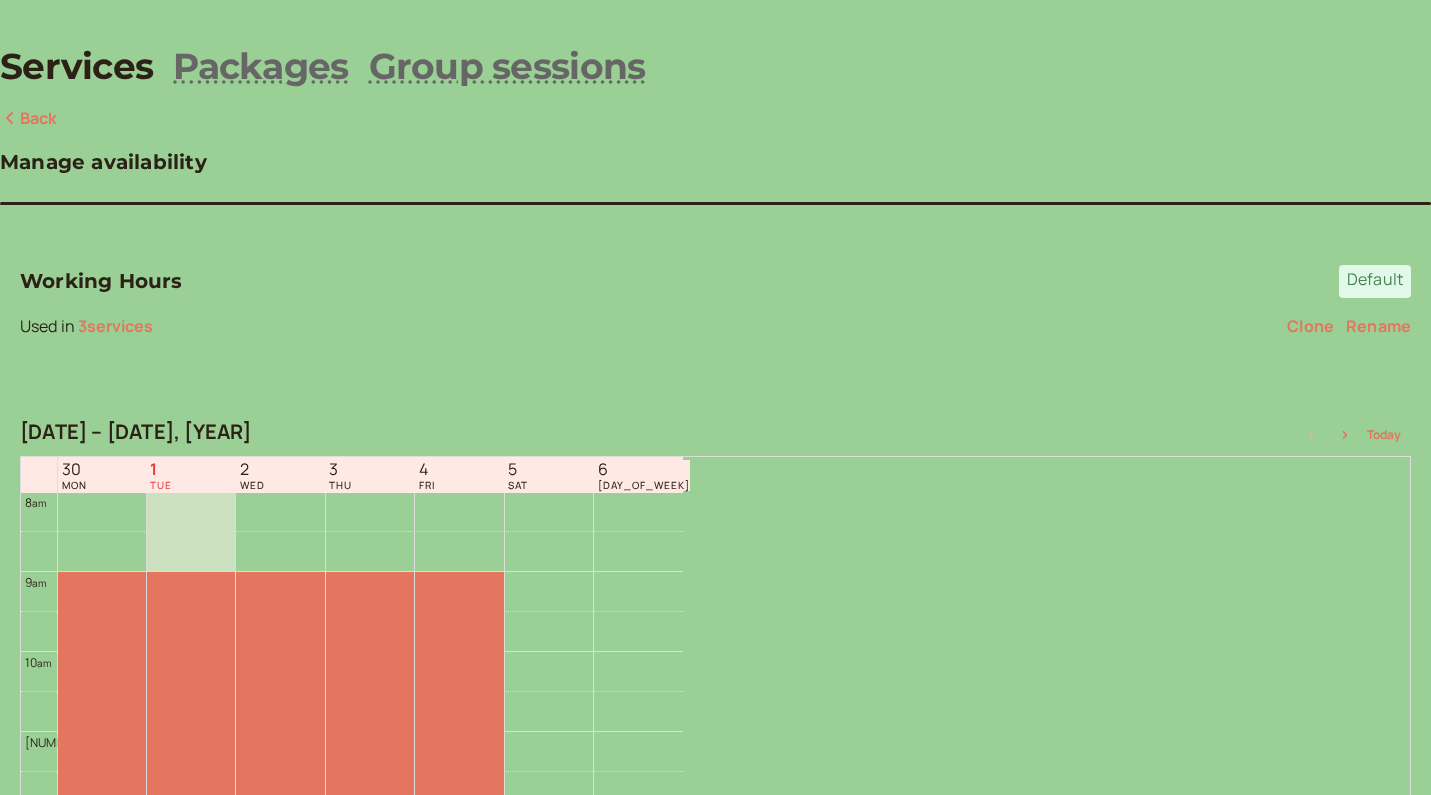 click on "Working Hours" at bounding box center [101, 281] 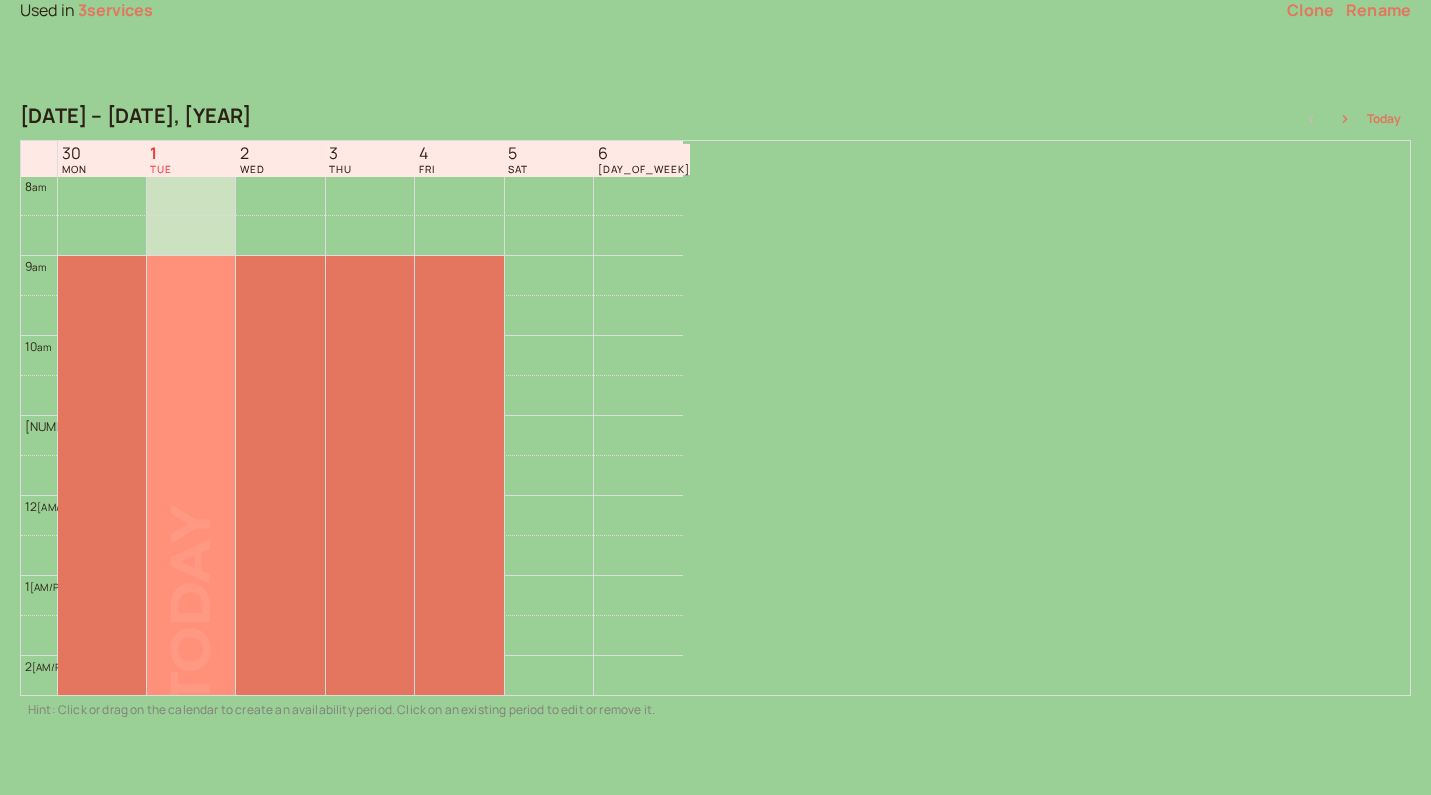scroll, scrollTop: 382, scrollLeft: 0, axis: vertical 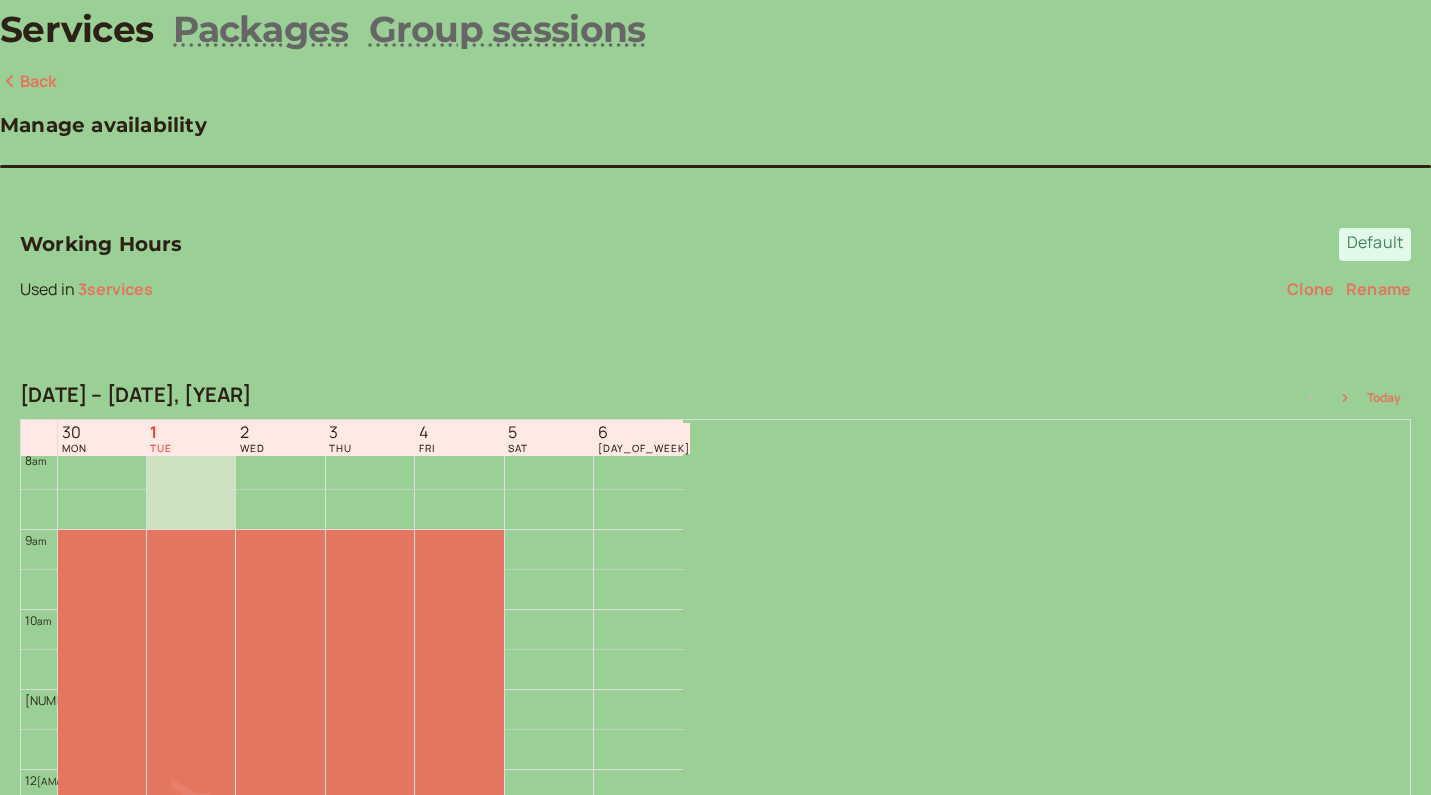 click on "Manage availability" at bounding box center (103, 125) 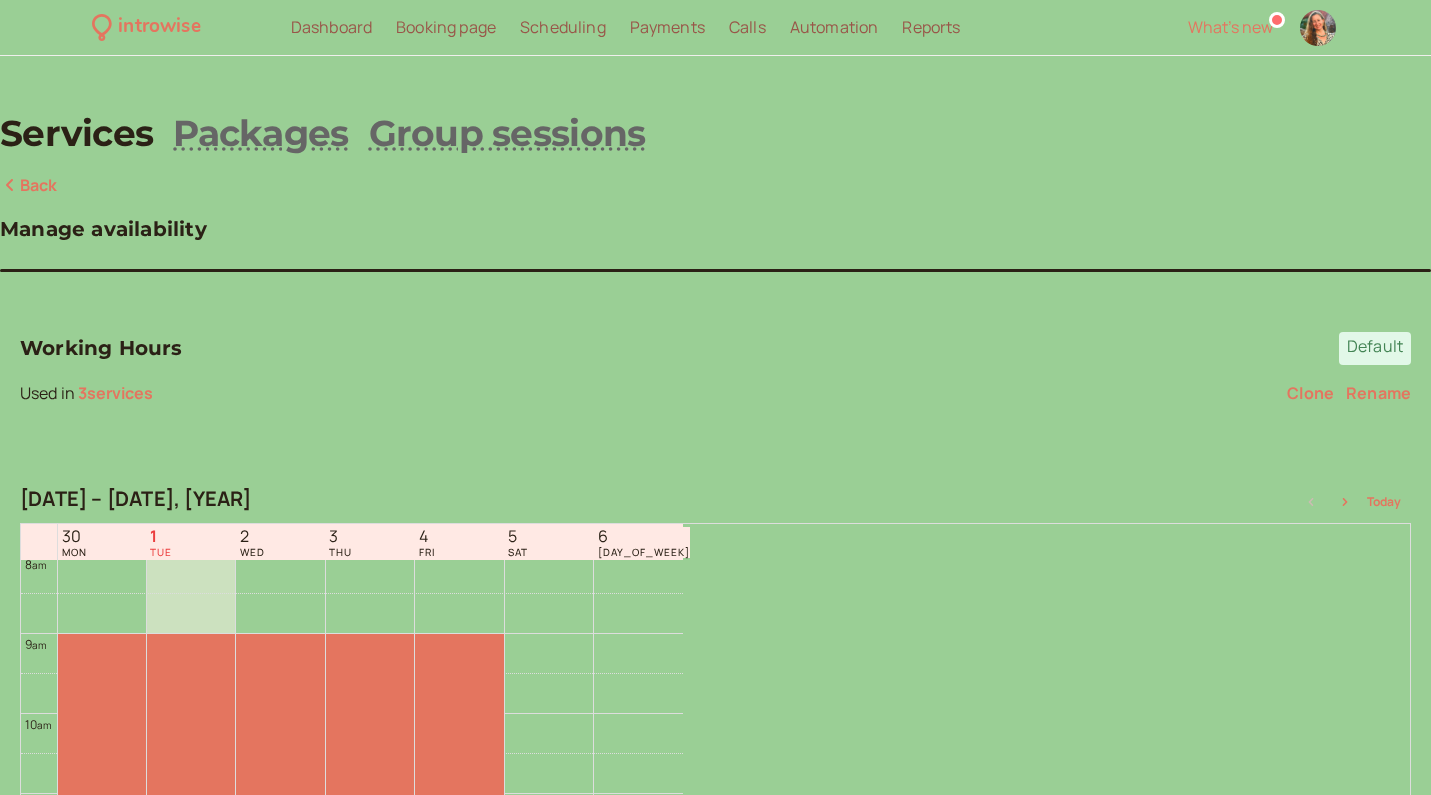 scroll, scrollTop: 0, scrollLeft: 0, axis: both 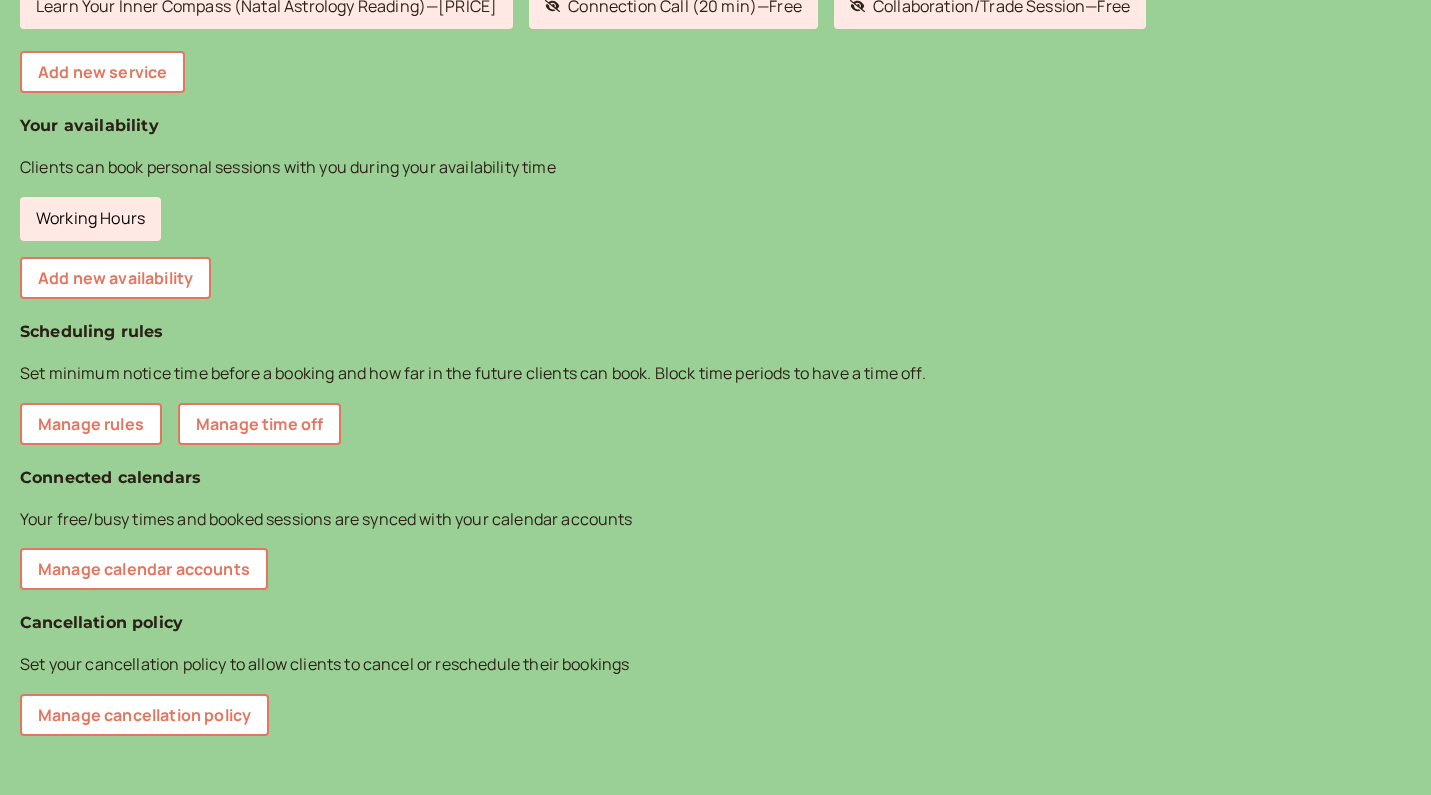 click on "Working Hours" at bounding box center (90, 219) 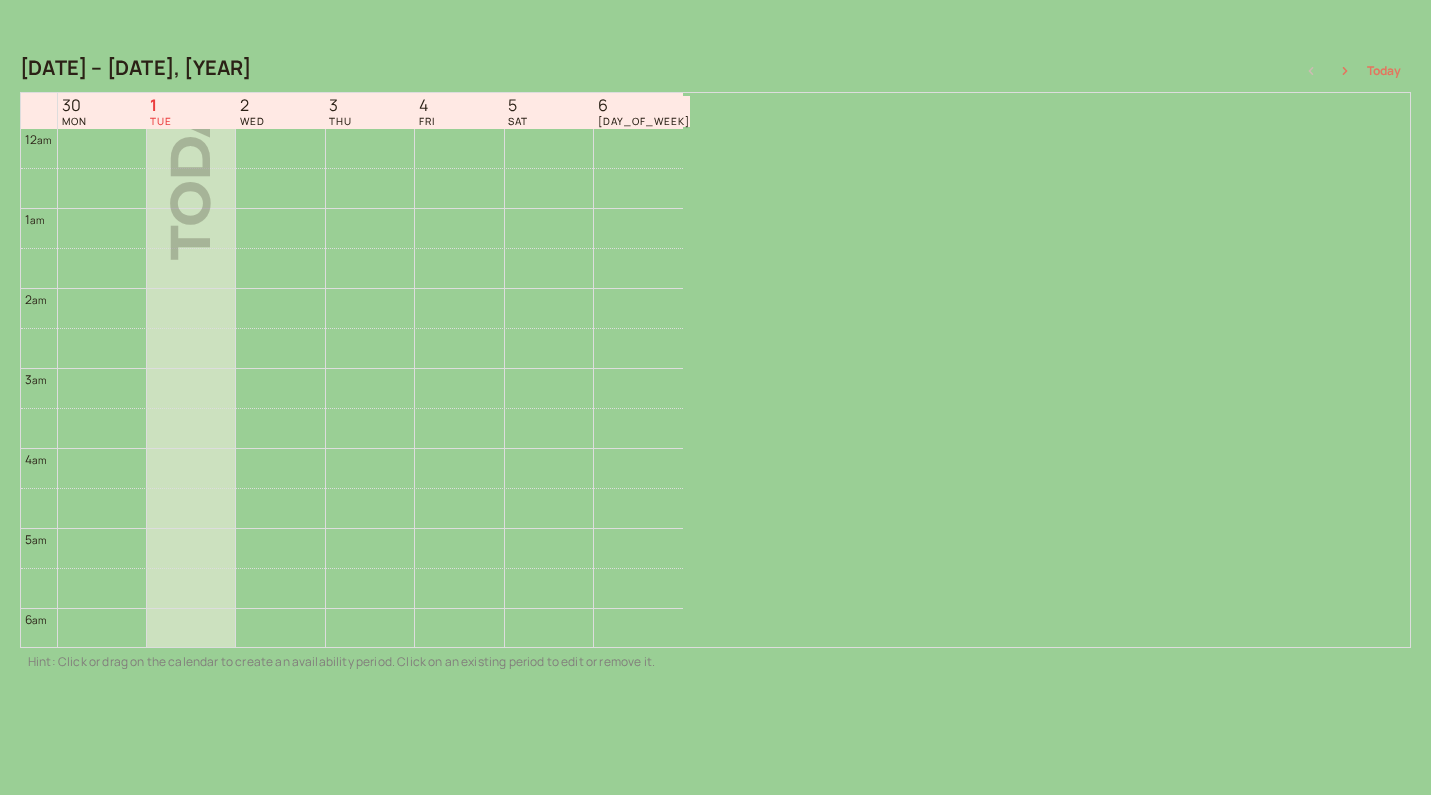 scroll, scrollTop: 382, scrollLeft: 0, axis: vertical 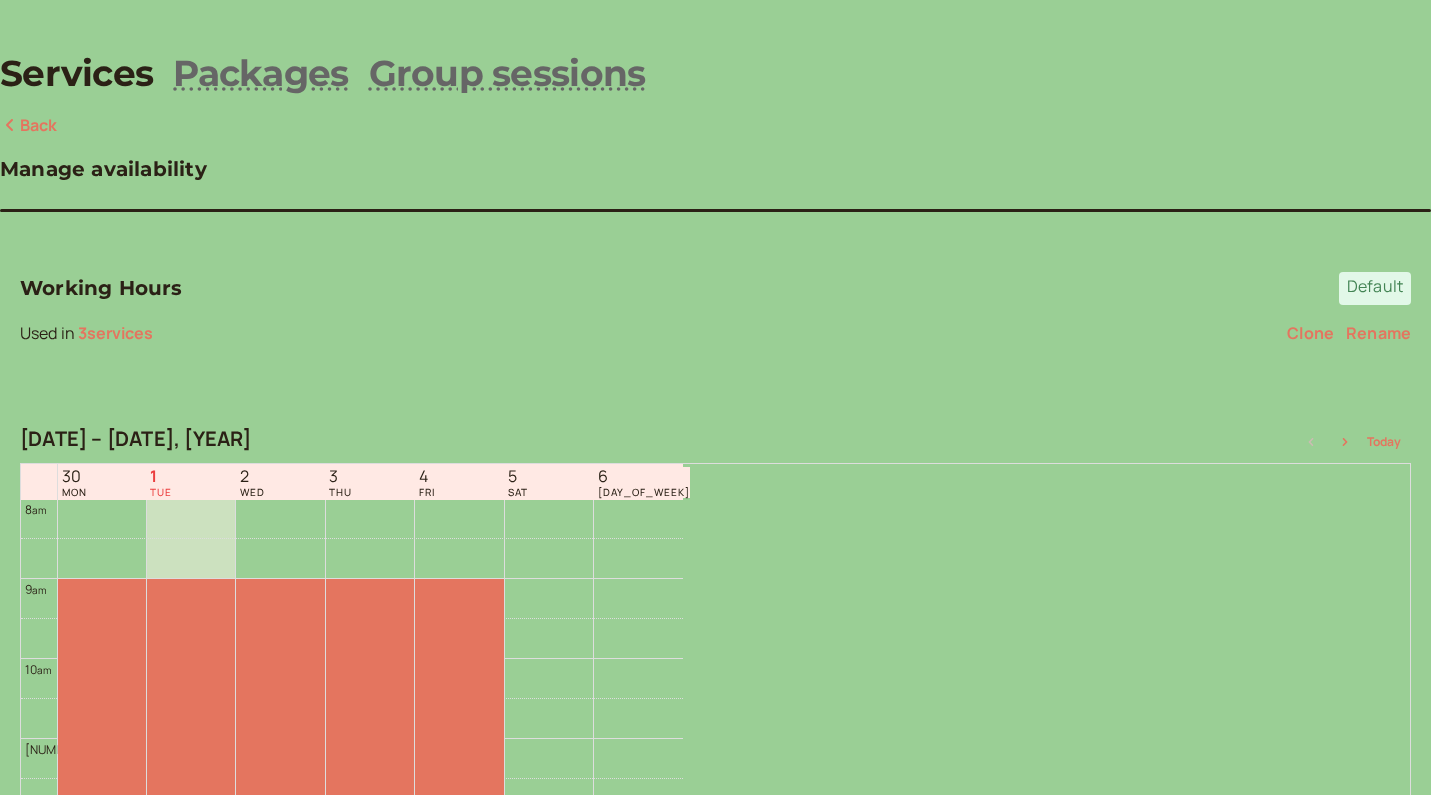 click on "[TIMEZONE]" at bounding box center [48, 1320] 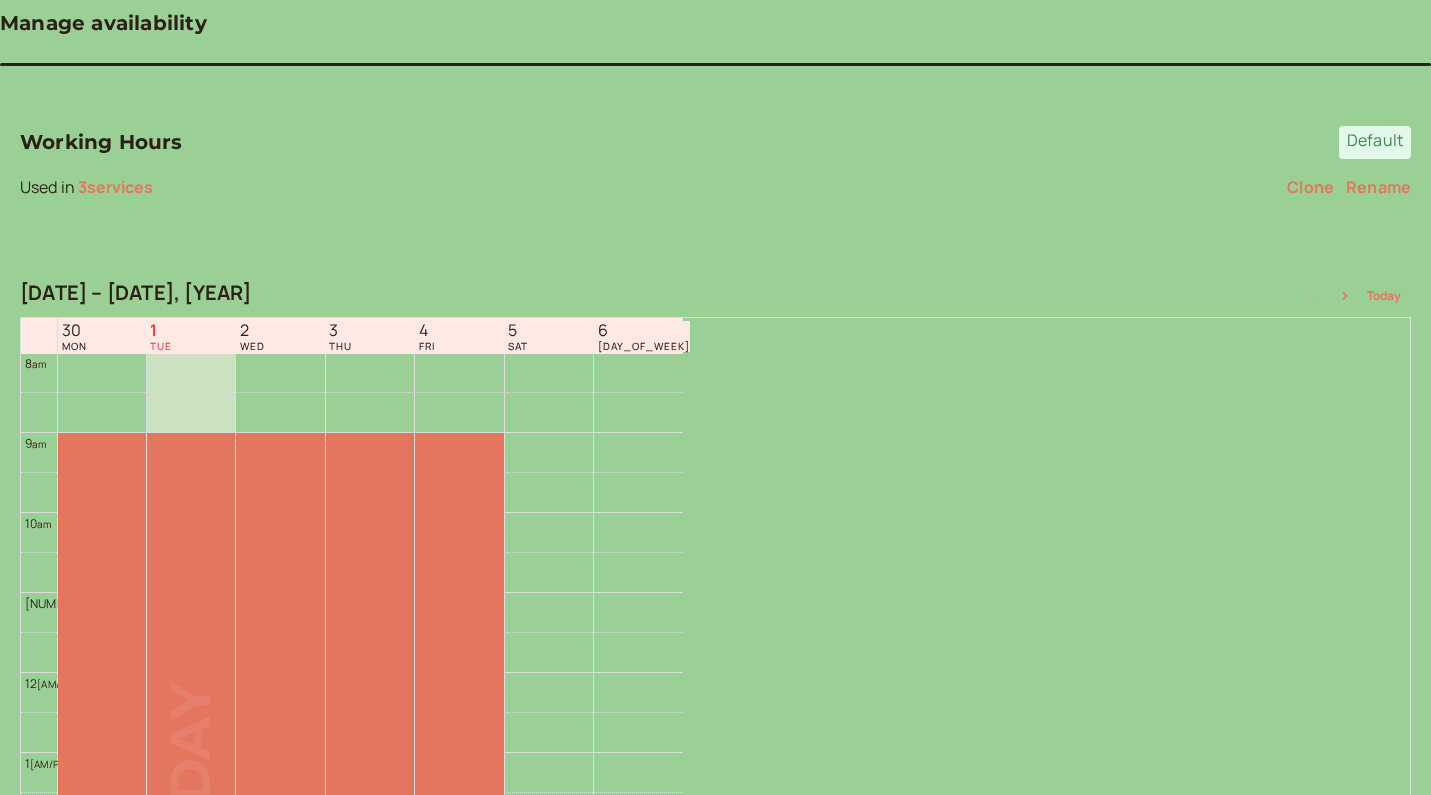 scroll, scrollTop: 207, scrollLeft: 0, axis: vertical 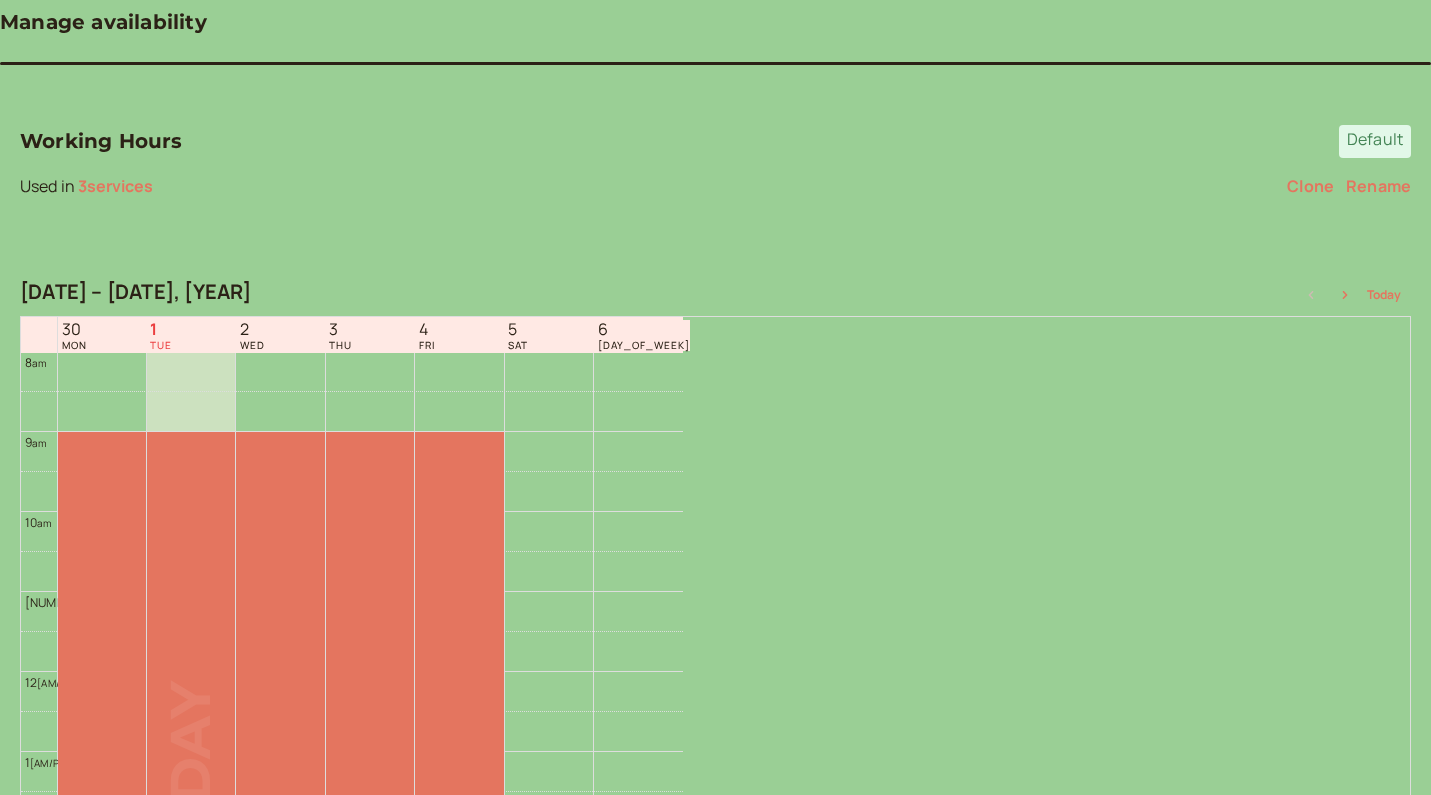 click on "Scheduling rules" at bounding box center (66, 1337) 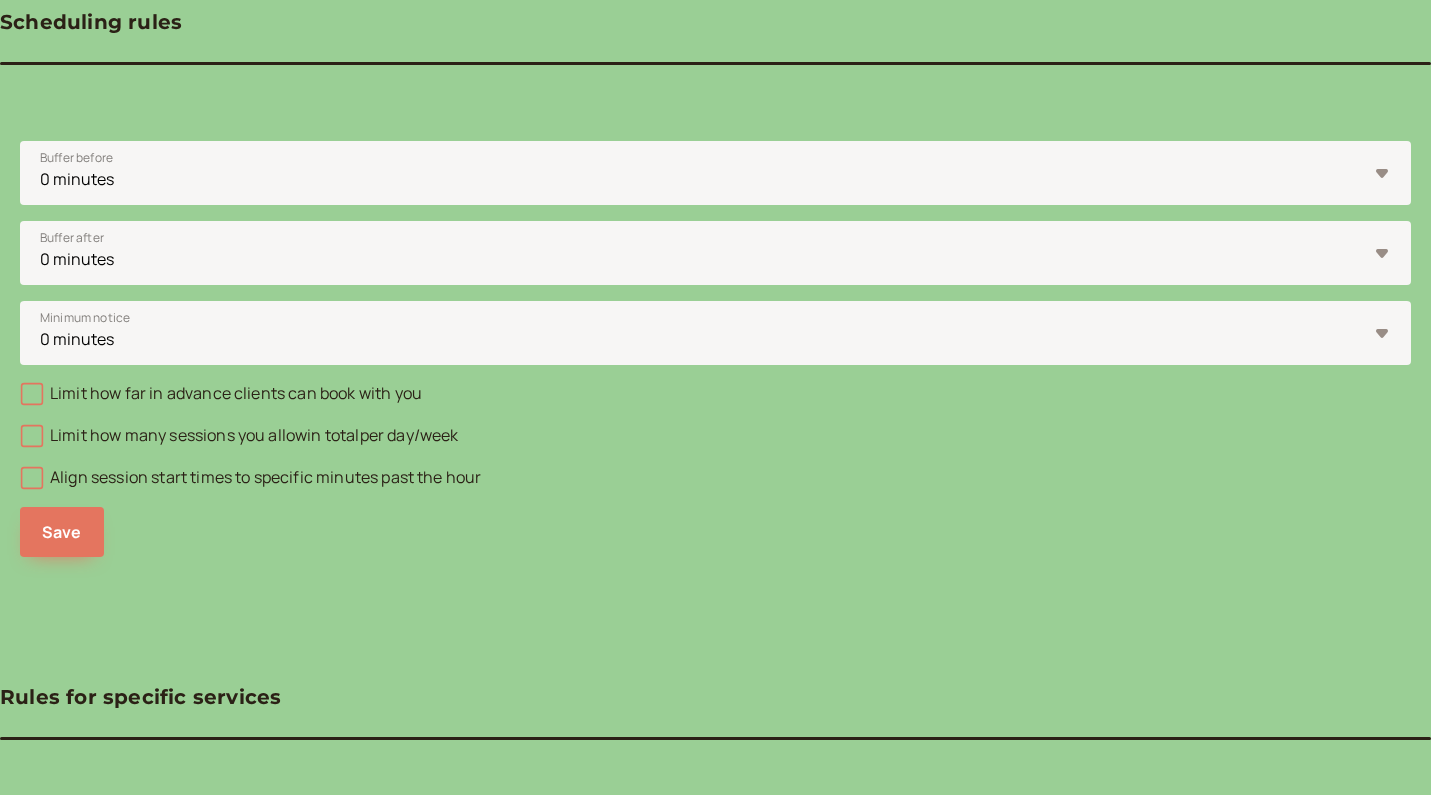 scroll, scrollTop: 42, scrollLeft: 0, axis: vertical 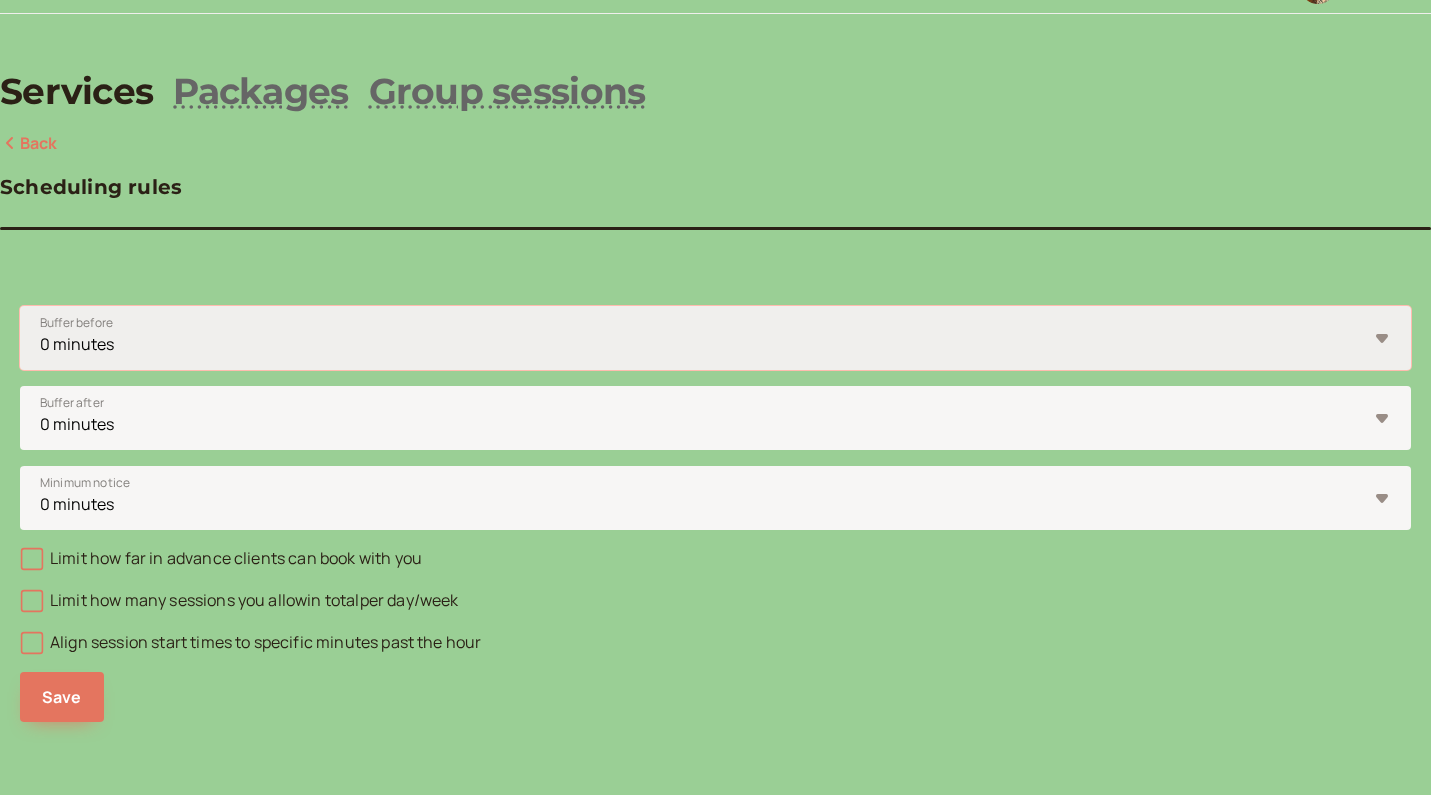 select on "15" 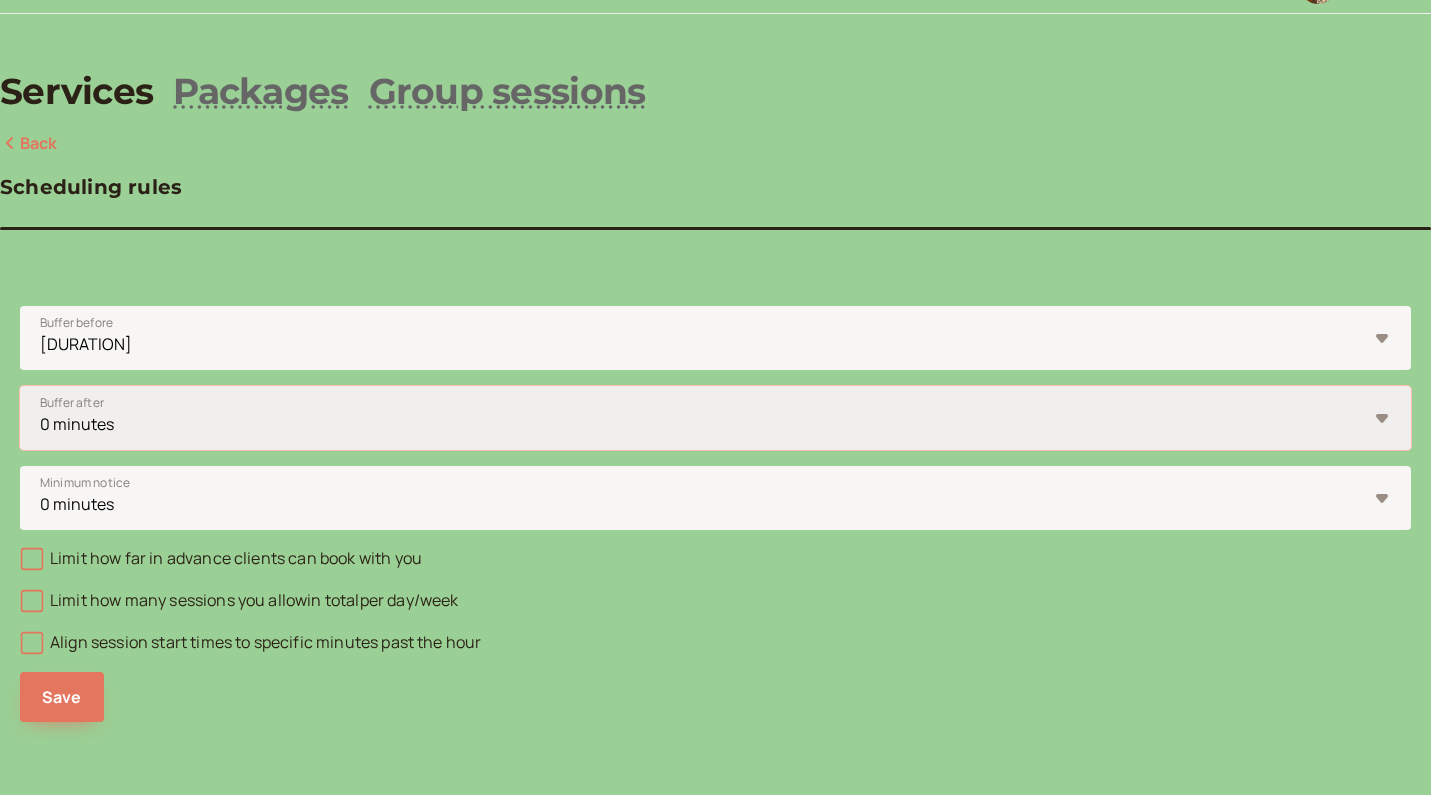 select on "15" 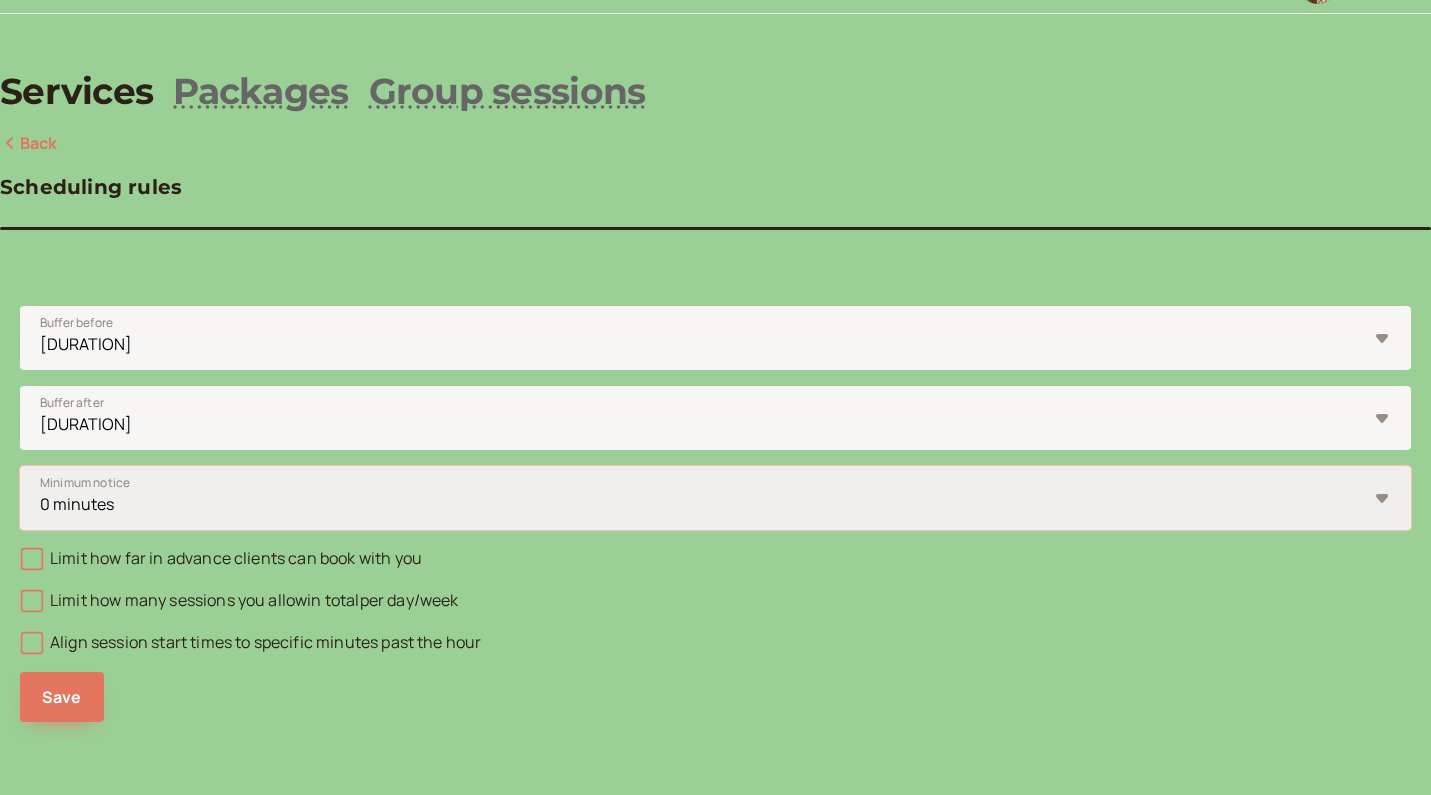 select on "1440" 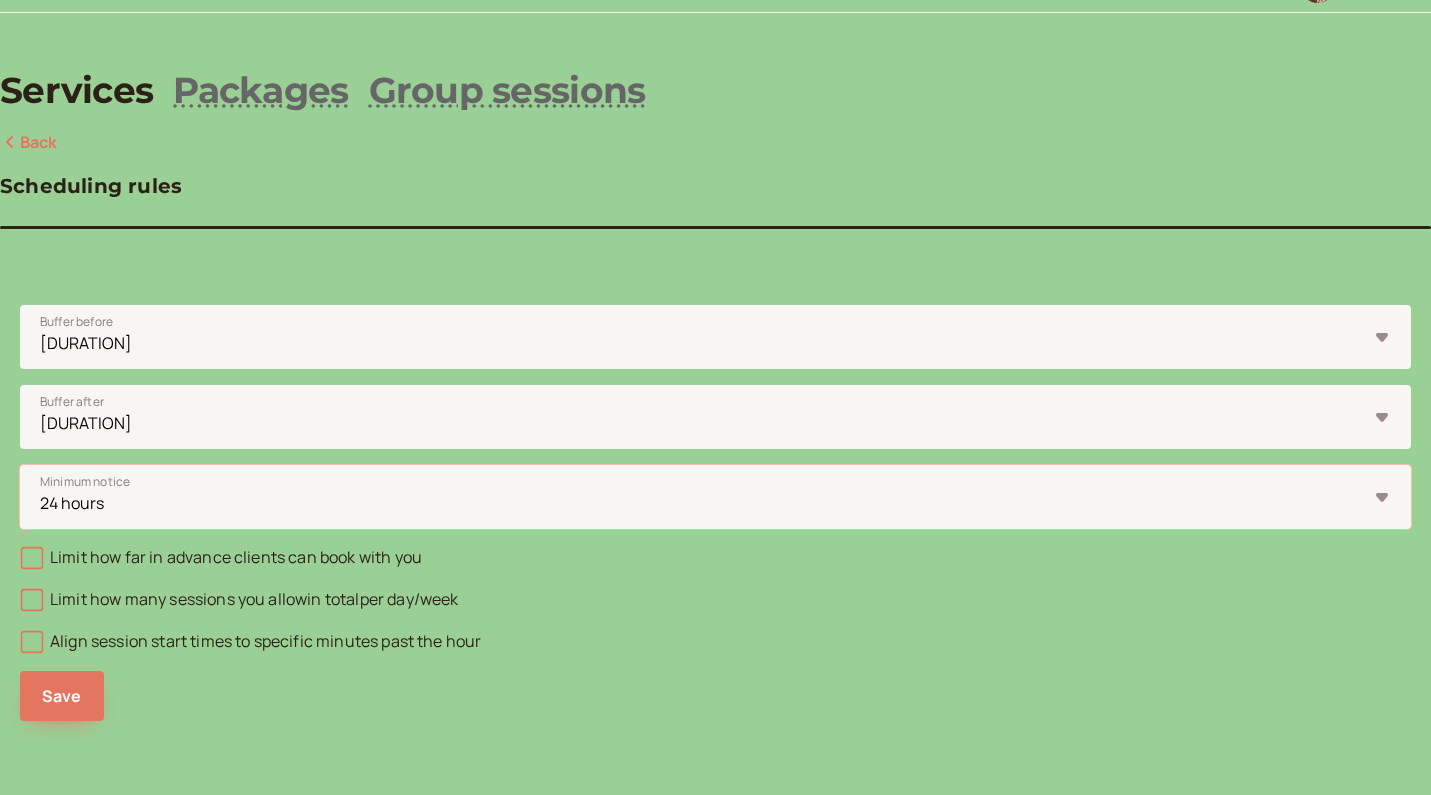 scroll, scrollTop: 42, scrollLeft: 0, axis: vertical 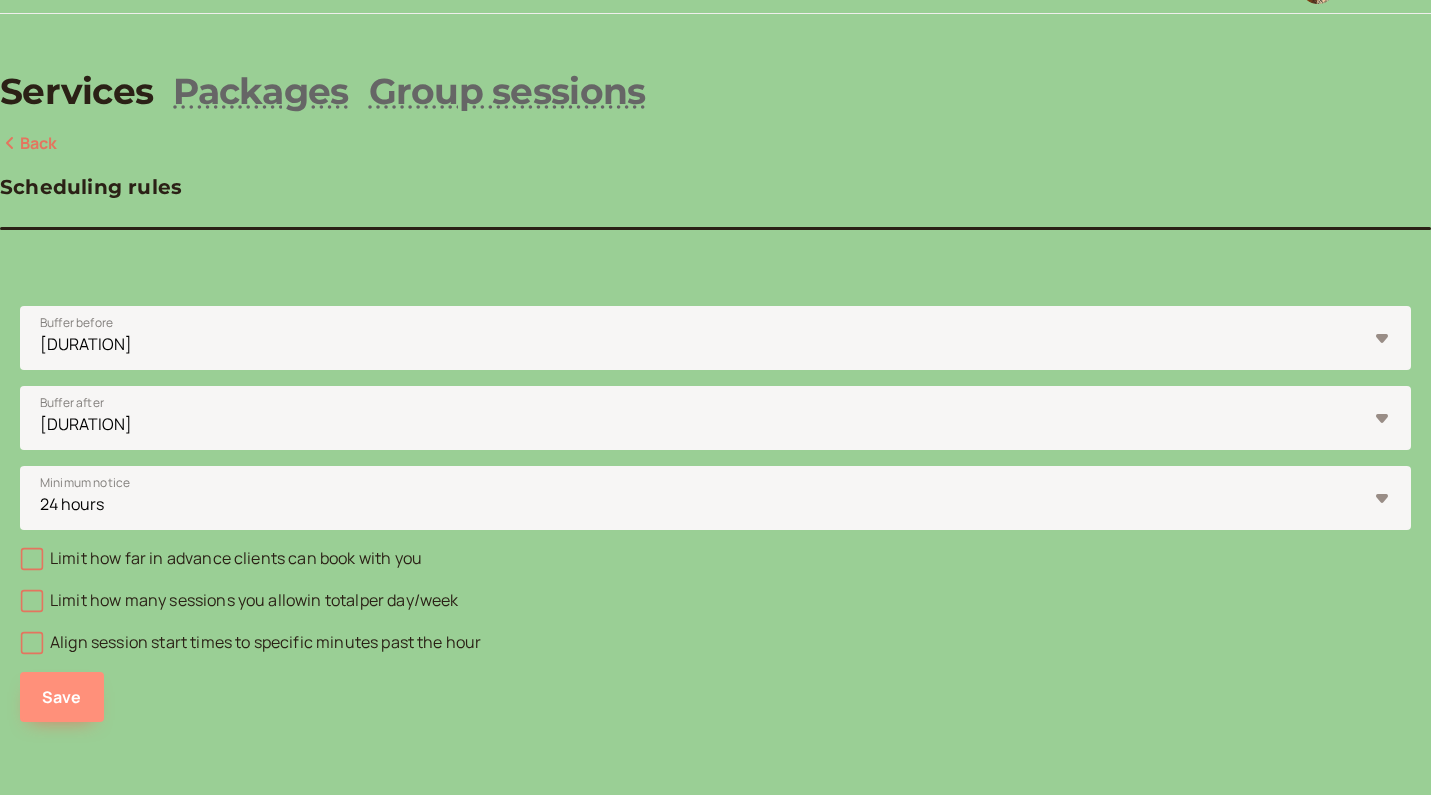 click on "Save" at bounding box center [62, 697] 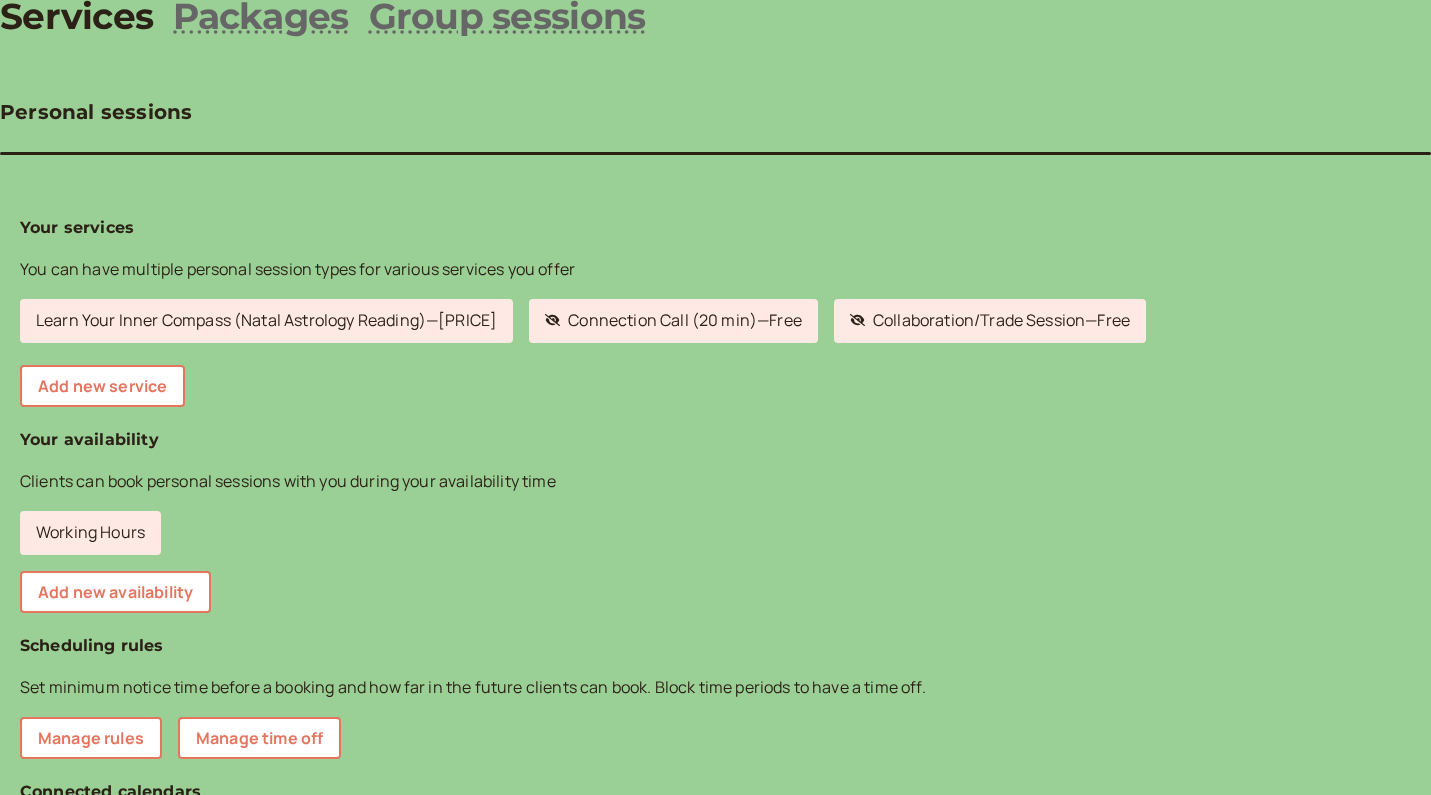 scroll, scrollTop: 119, scrollLeft: 0, axis: vertical 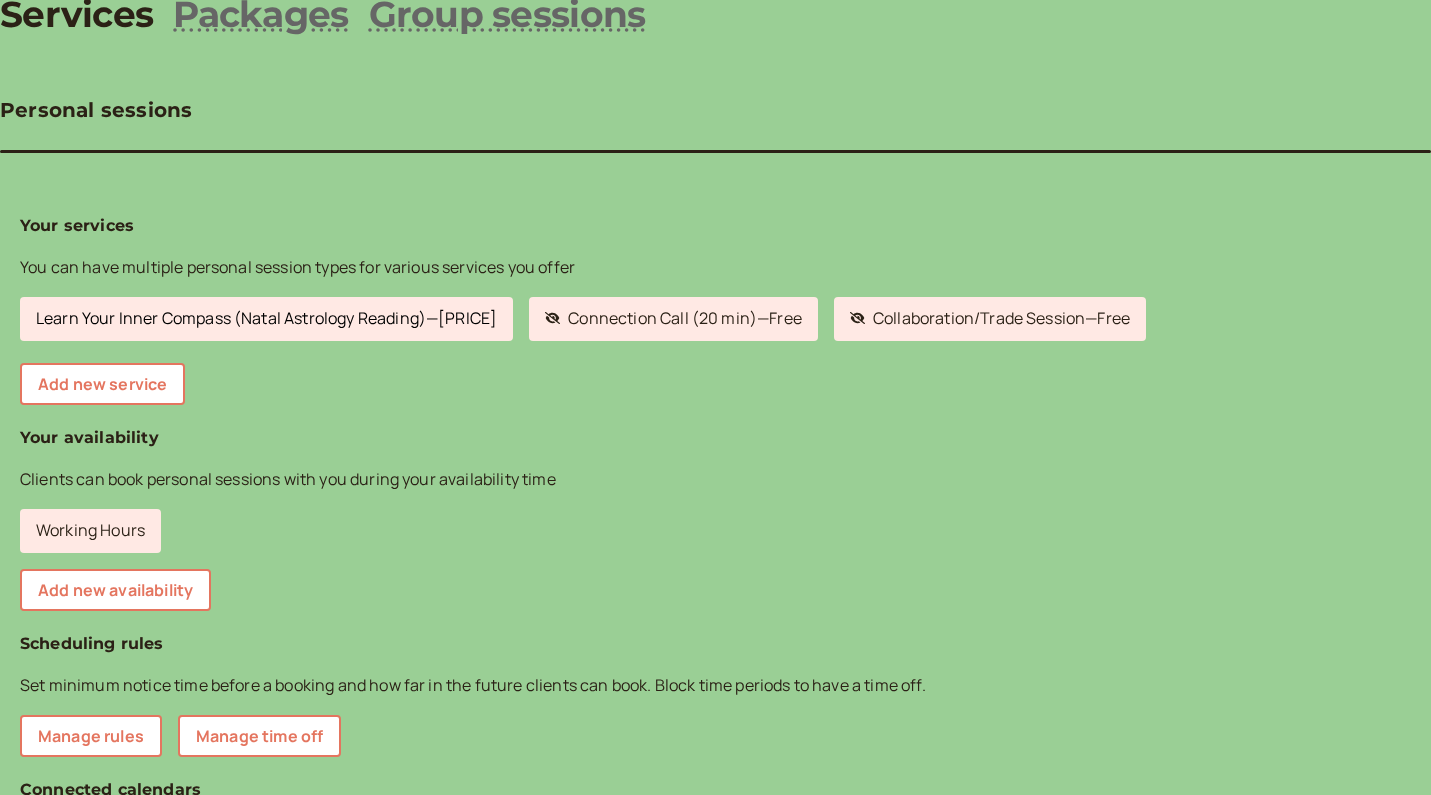 click on "Learn Your Inner Compass (Natal Astrology Reading)  —  $[PRICE]" at bounding box center [266, 319] 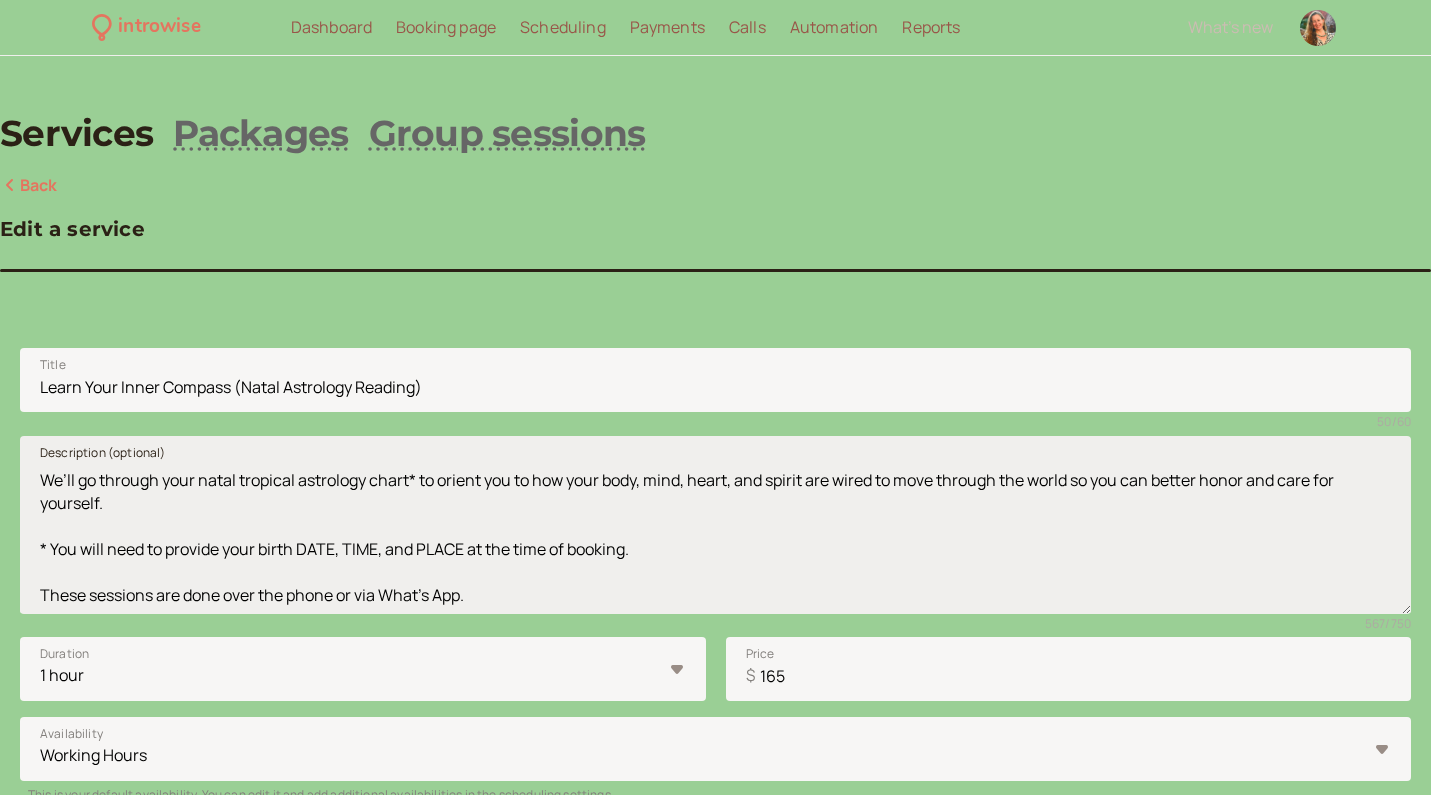 scroll, scrollTop: 110, scrollLeft: 0, axis: vertical 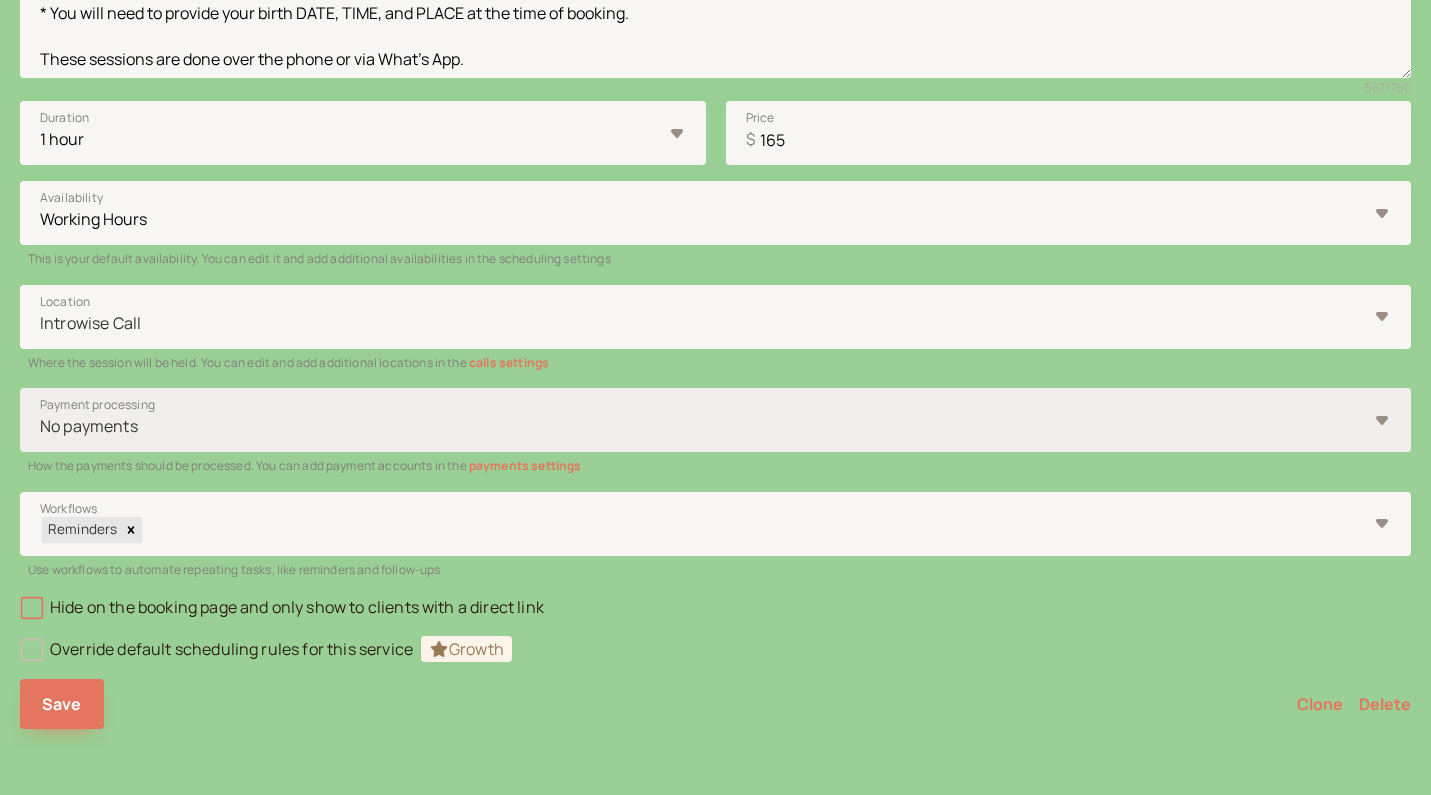 click on "No payments" at bounding box center (715, 317) 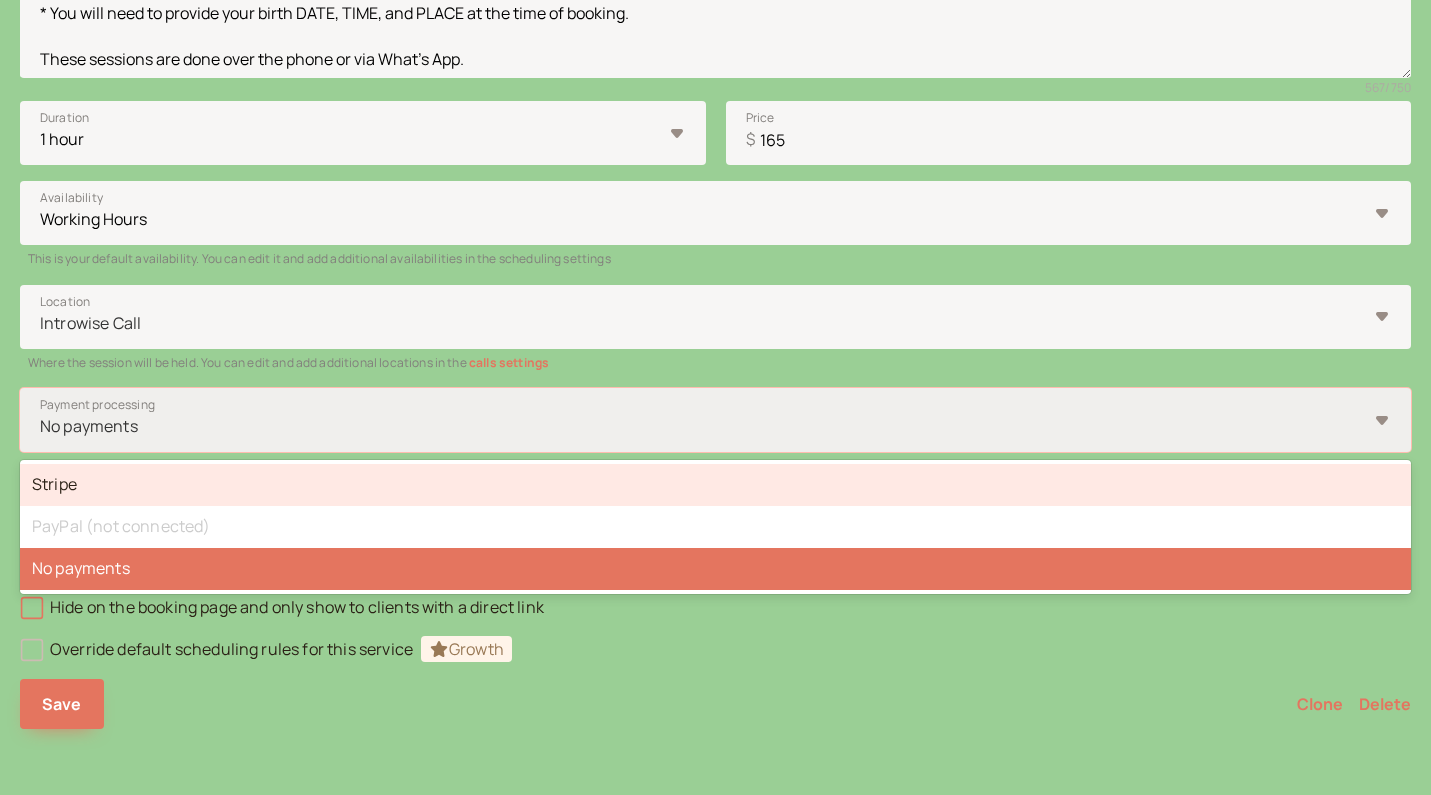 click on "Stripe" at bounding box center (715, 485) 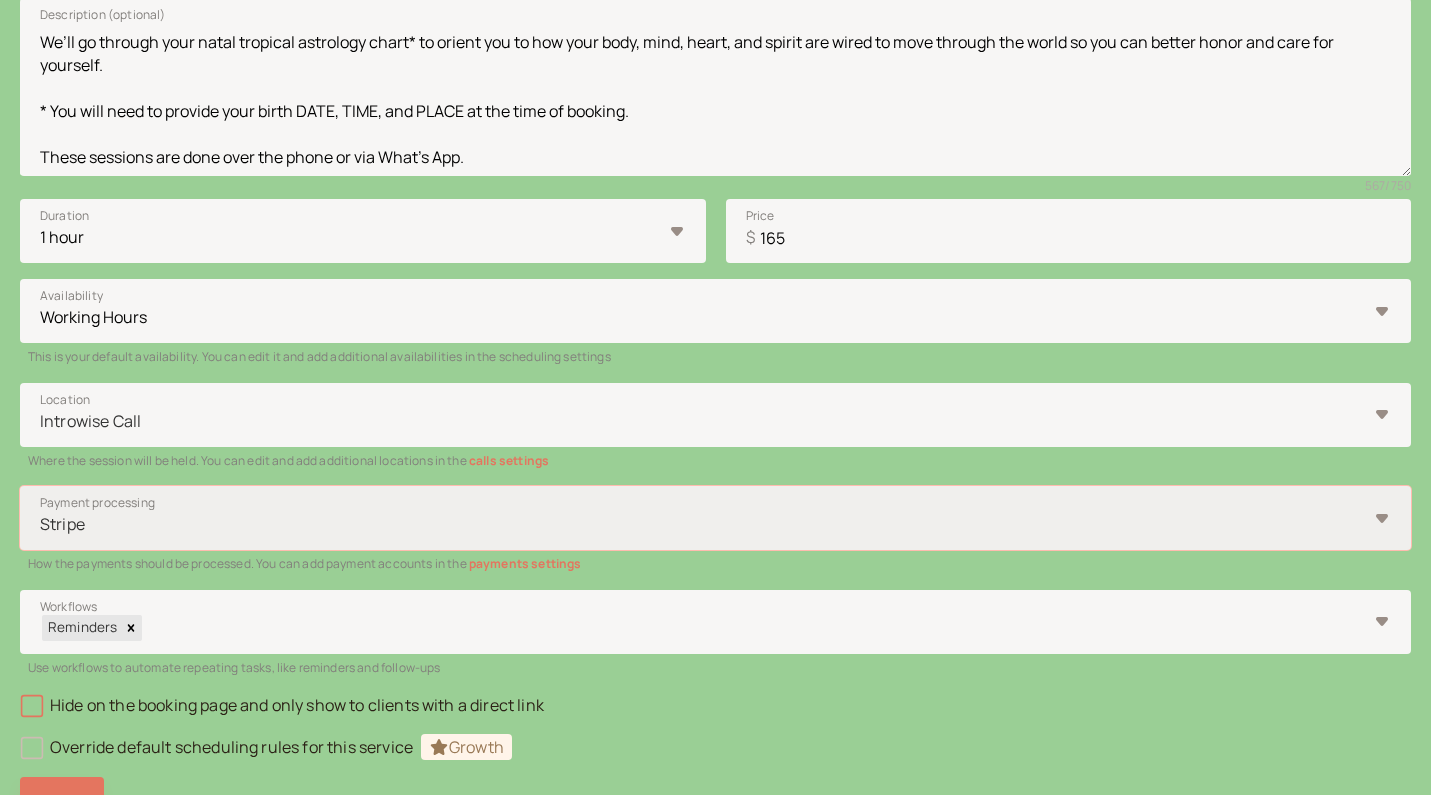scroll, scrollTop: 420, scrollLeft: 0, axis: vertical 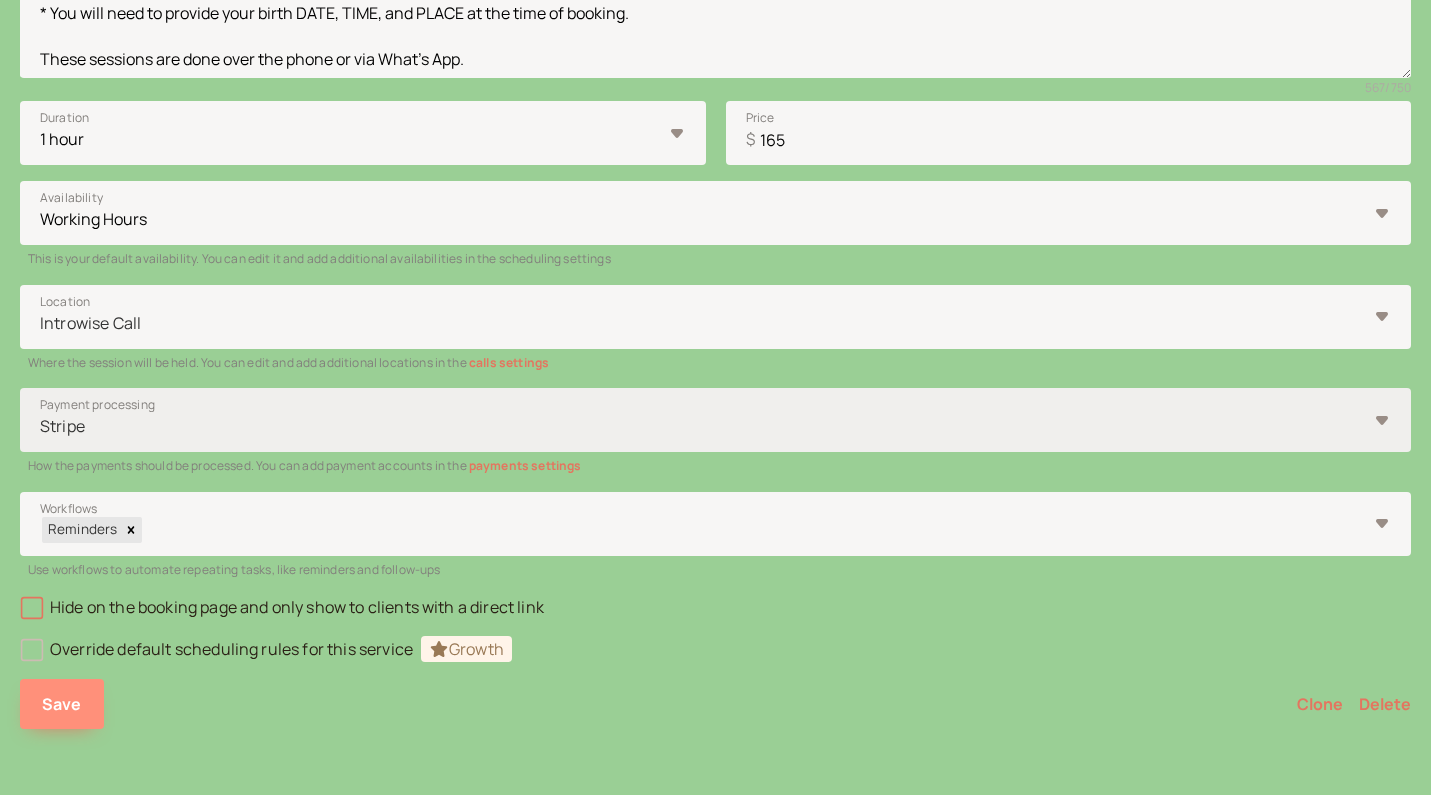 click on "Save" at bounding box center [62, 704] 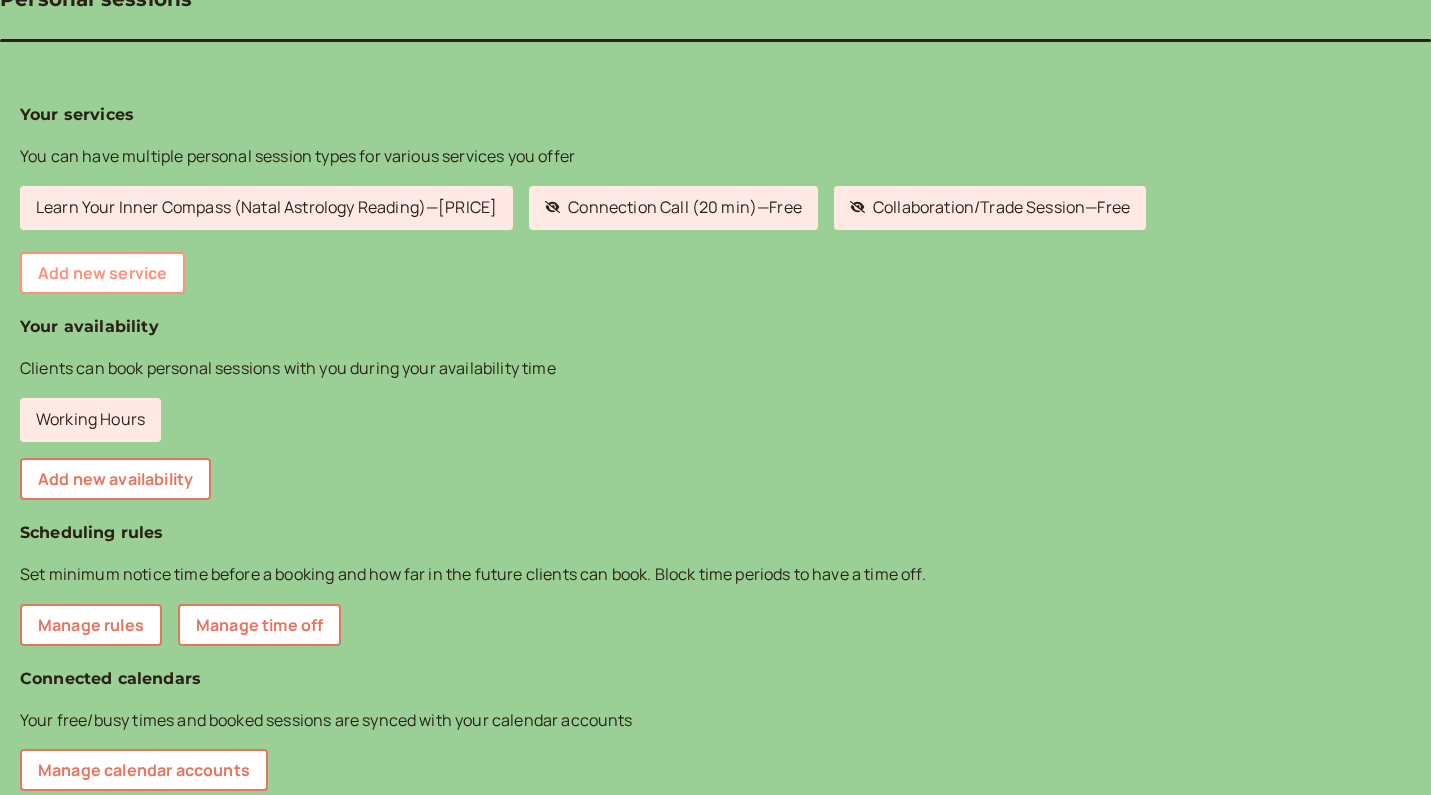 scroll, scrollTop: 294, scrollLeft: 0, axis: vertical 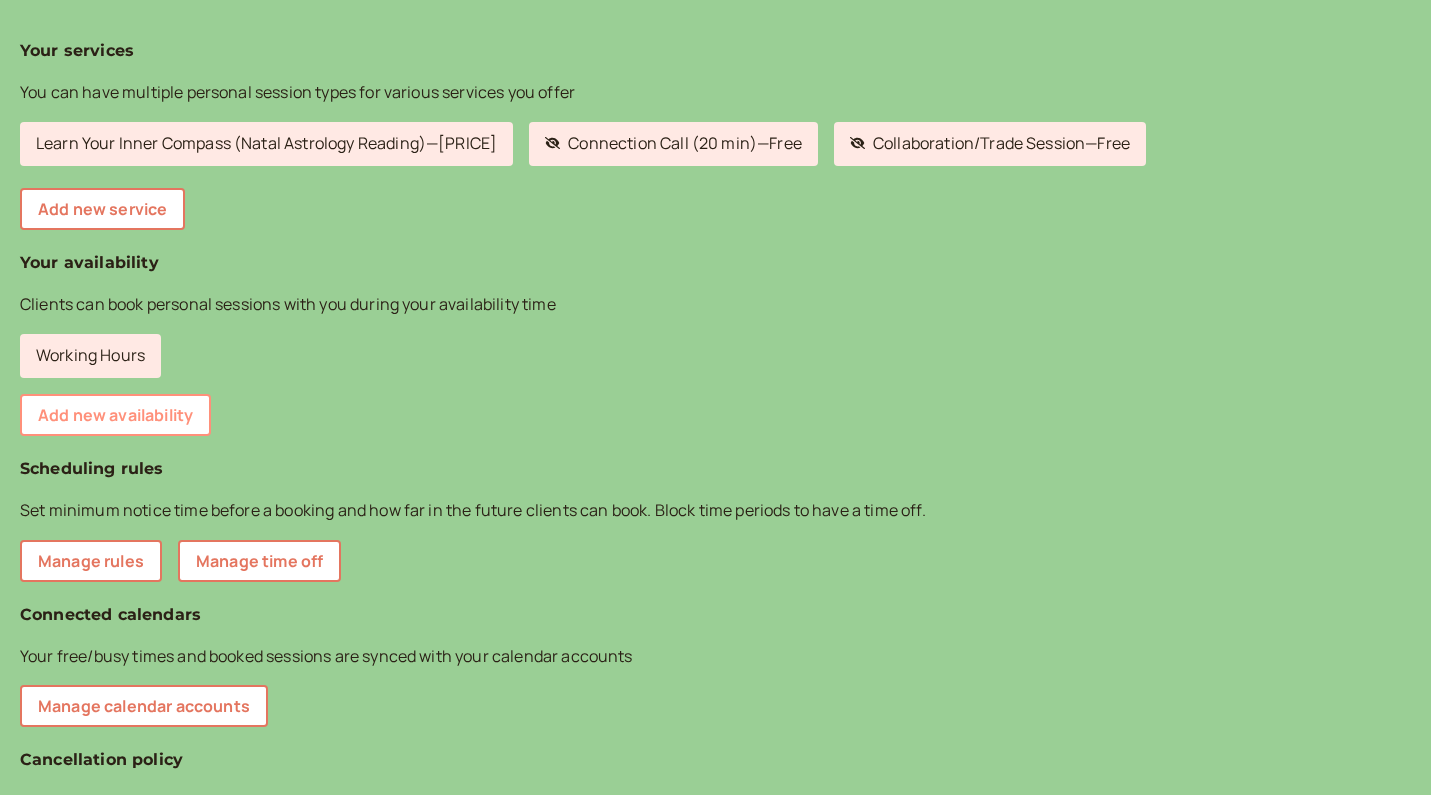 click on "Add new availability" at bounding box center (115, 415) 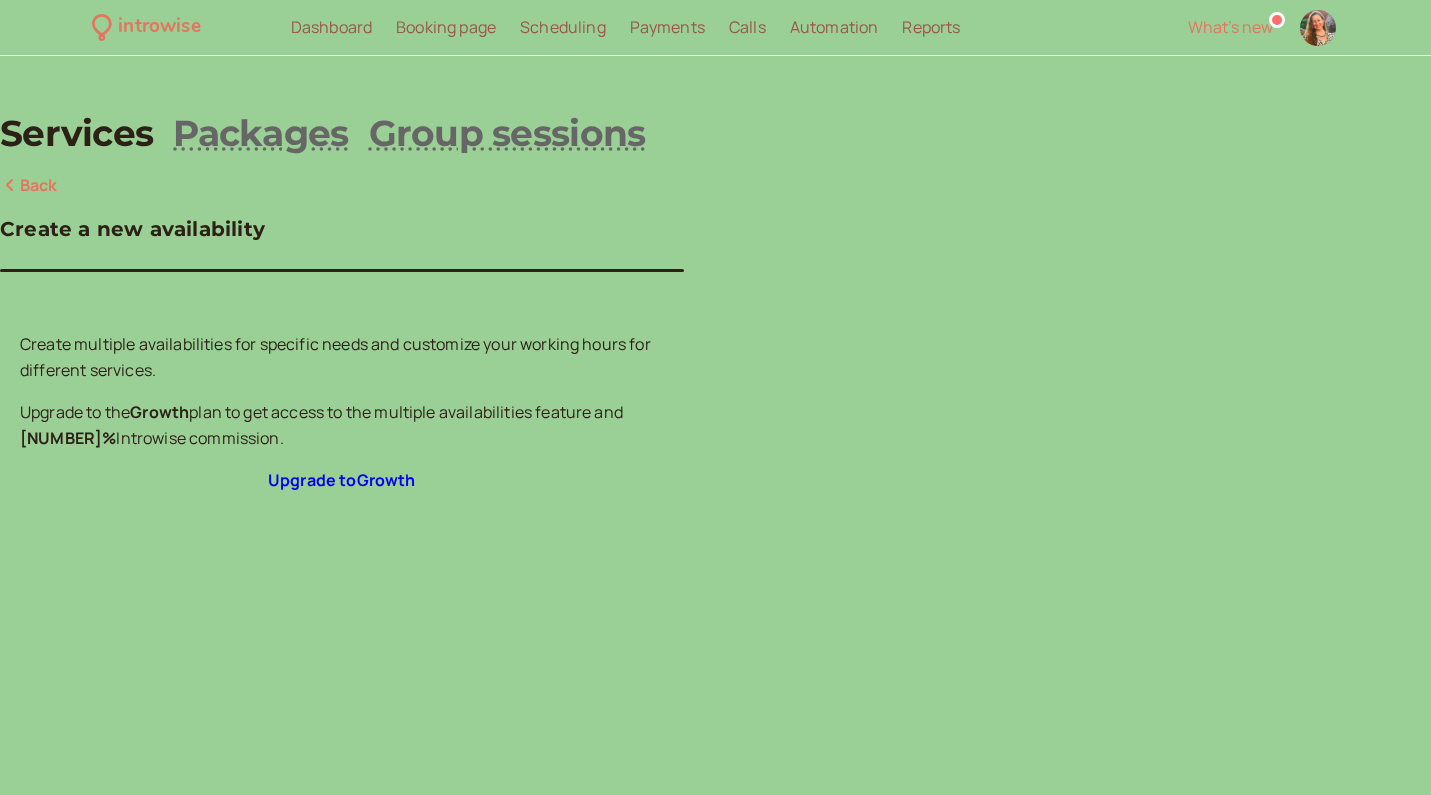 click on "Back" at bounding box center (29, 186) 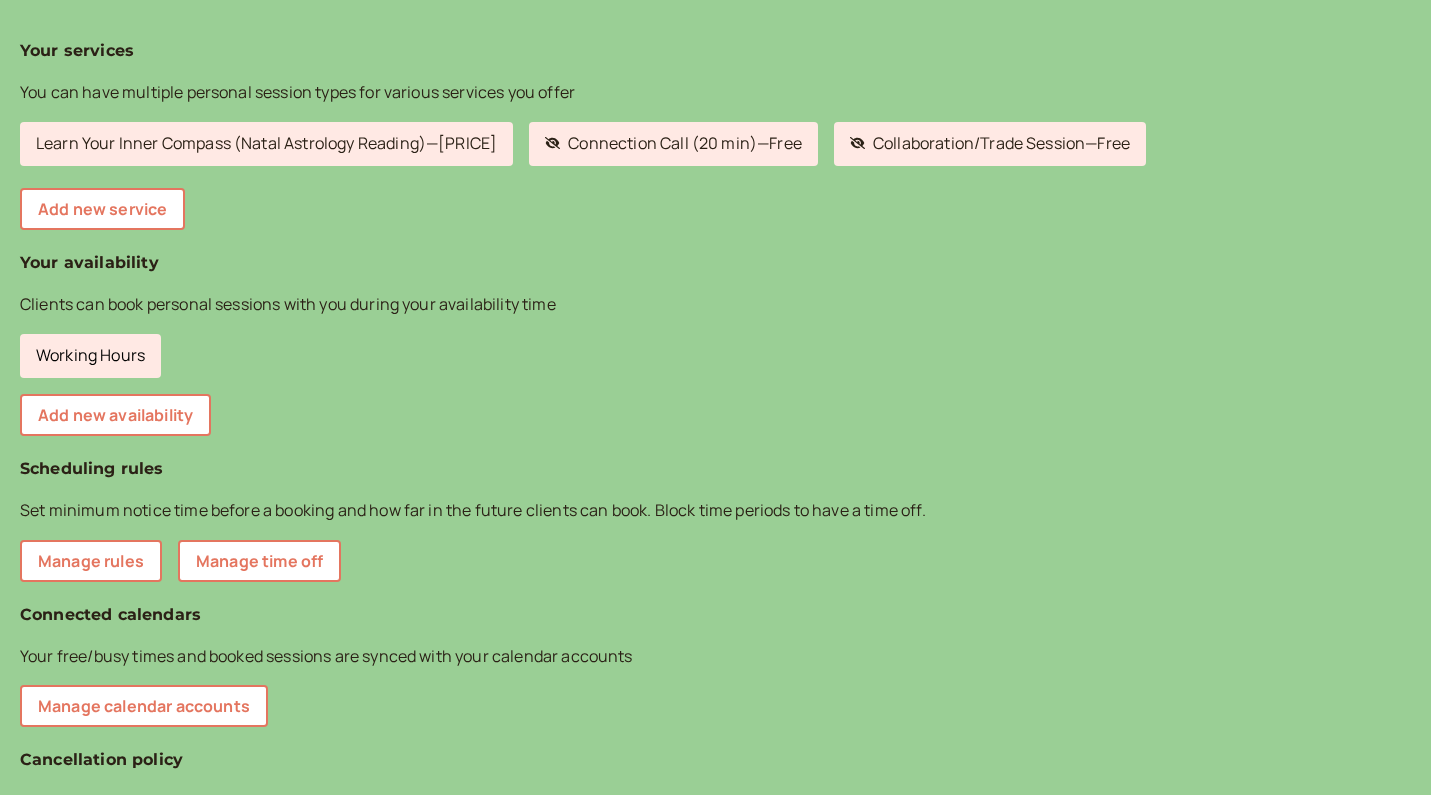 click on "Working Hours" at bounding box center (90, 356) 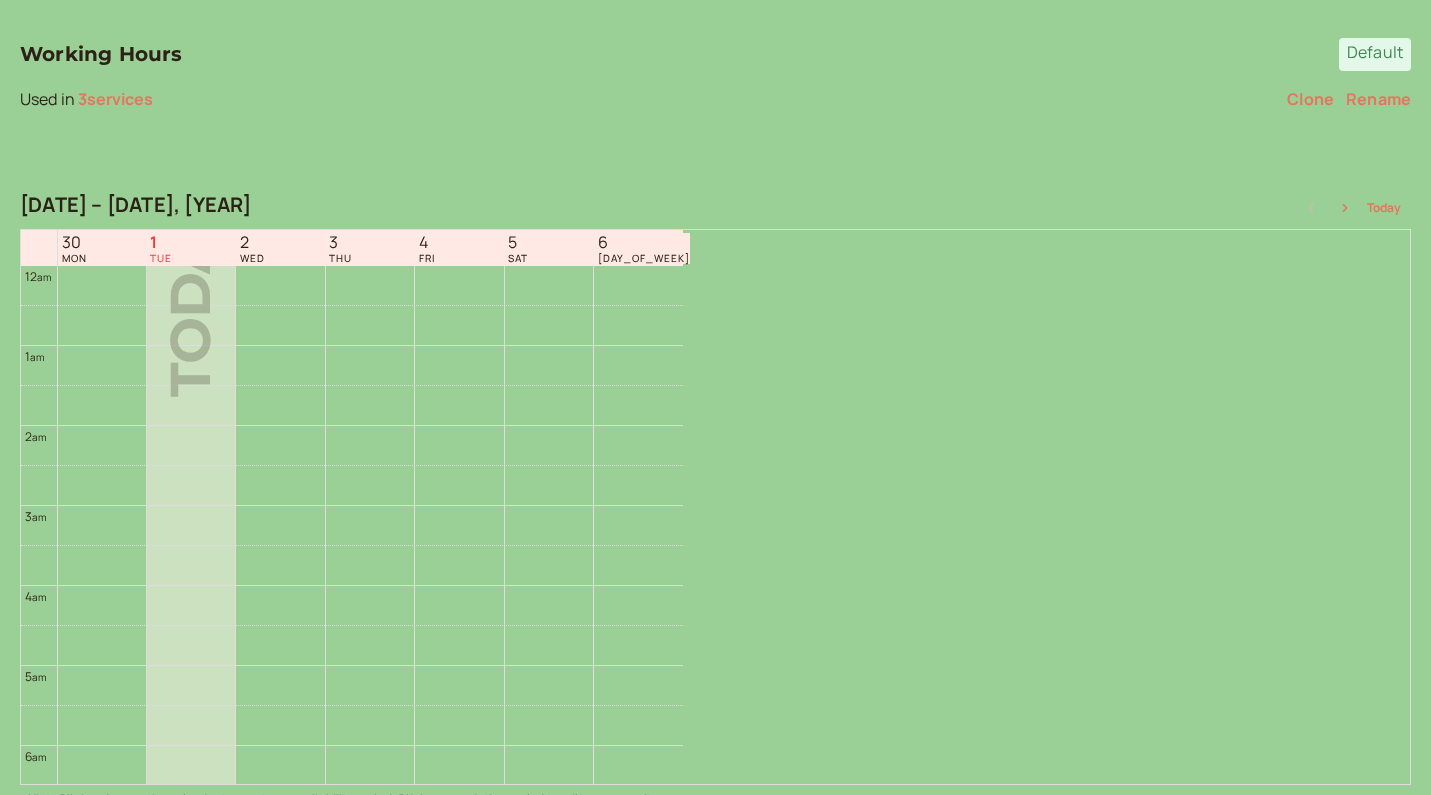 scroll, scrollTop: 641, scrollLeft: 0, axis: vertical 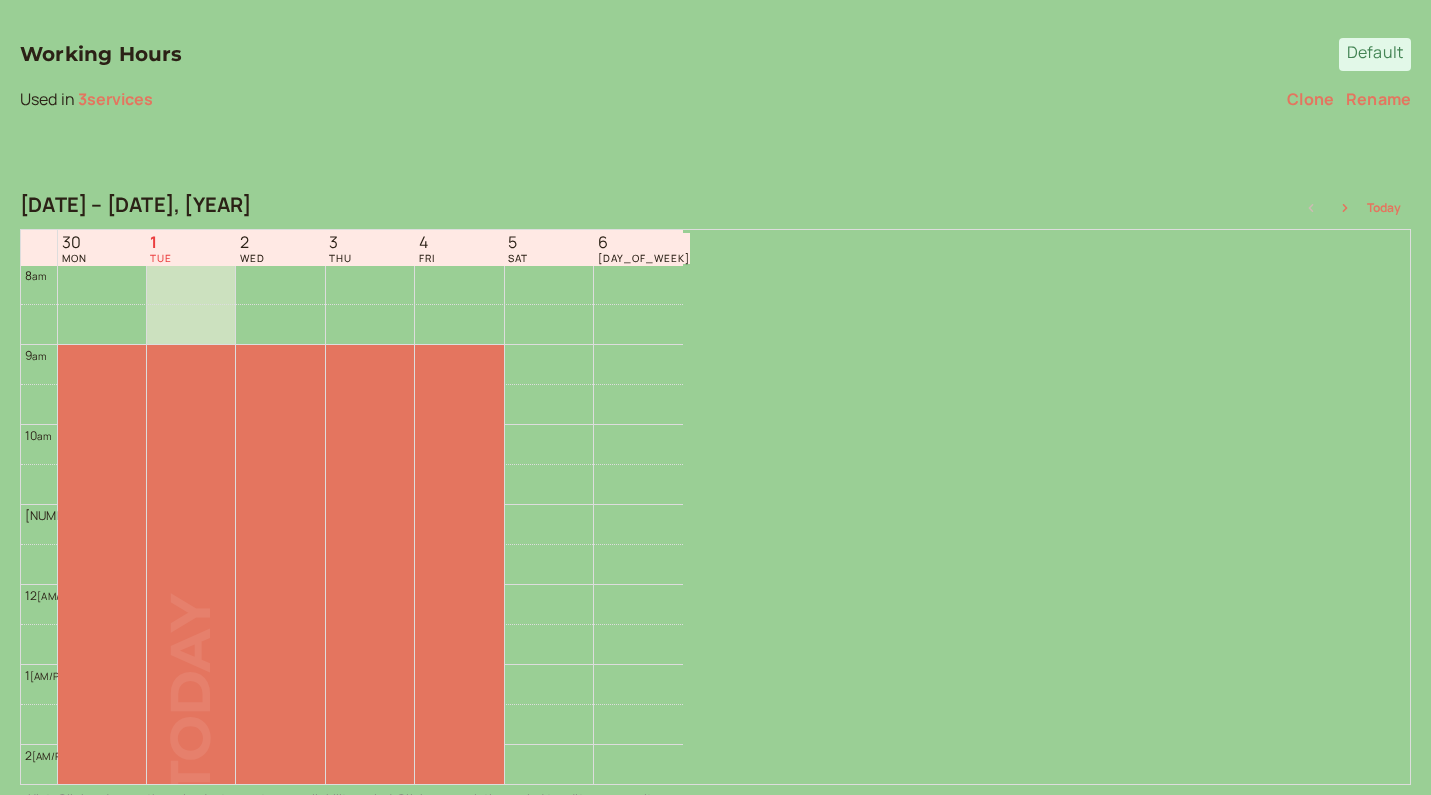 click on "Working Hours Default" at bounding box center (715, 54) 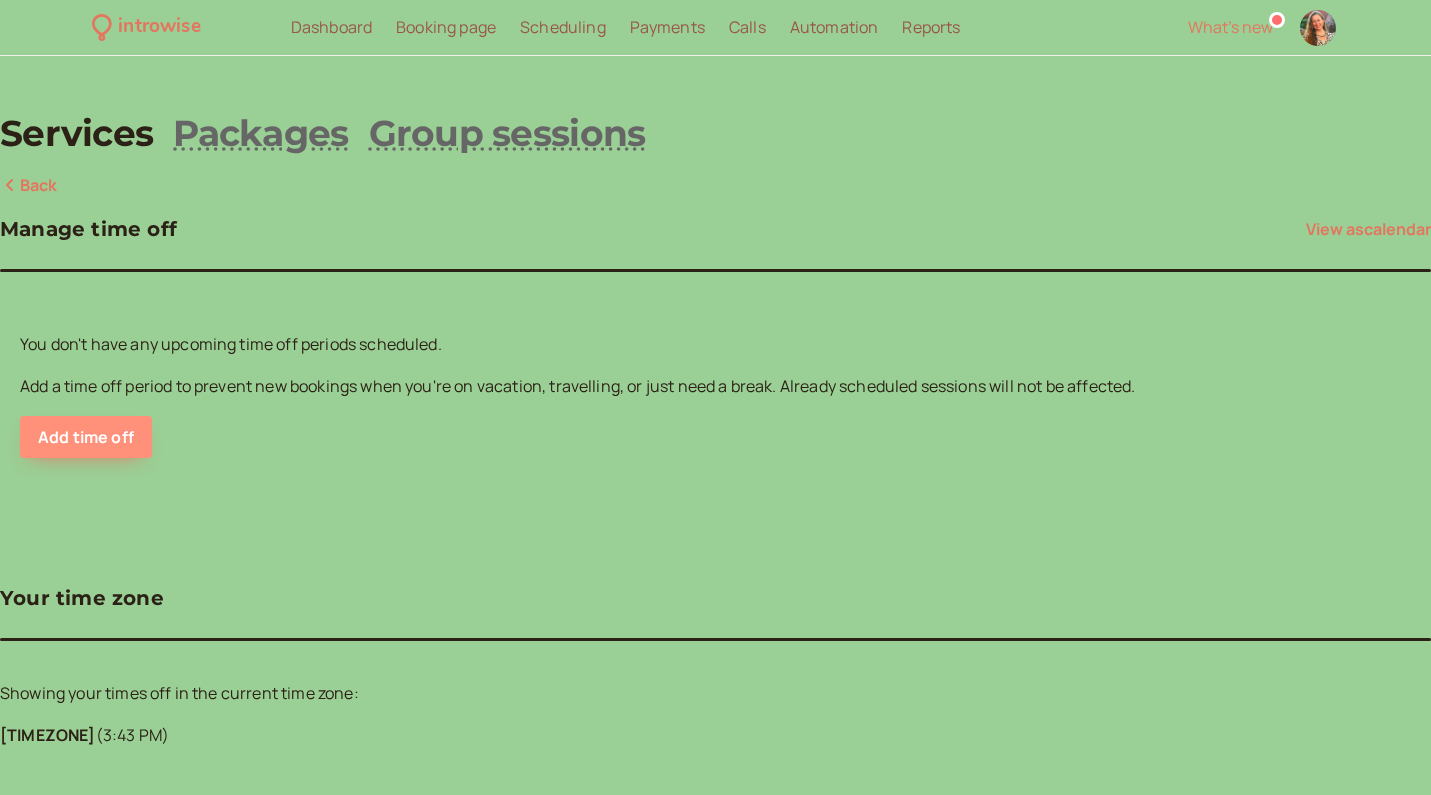click on "Add time off" at bounding box center (86, 437) 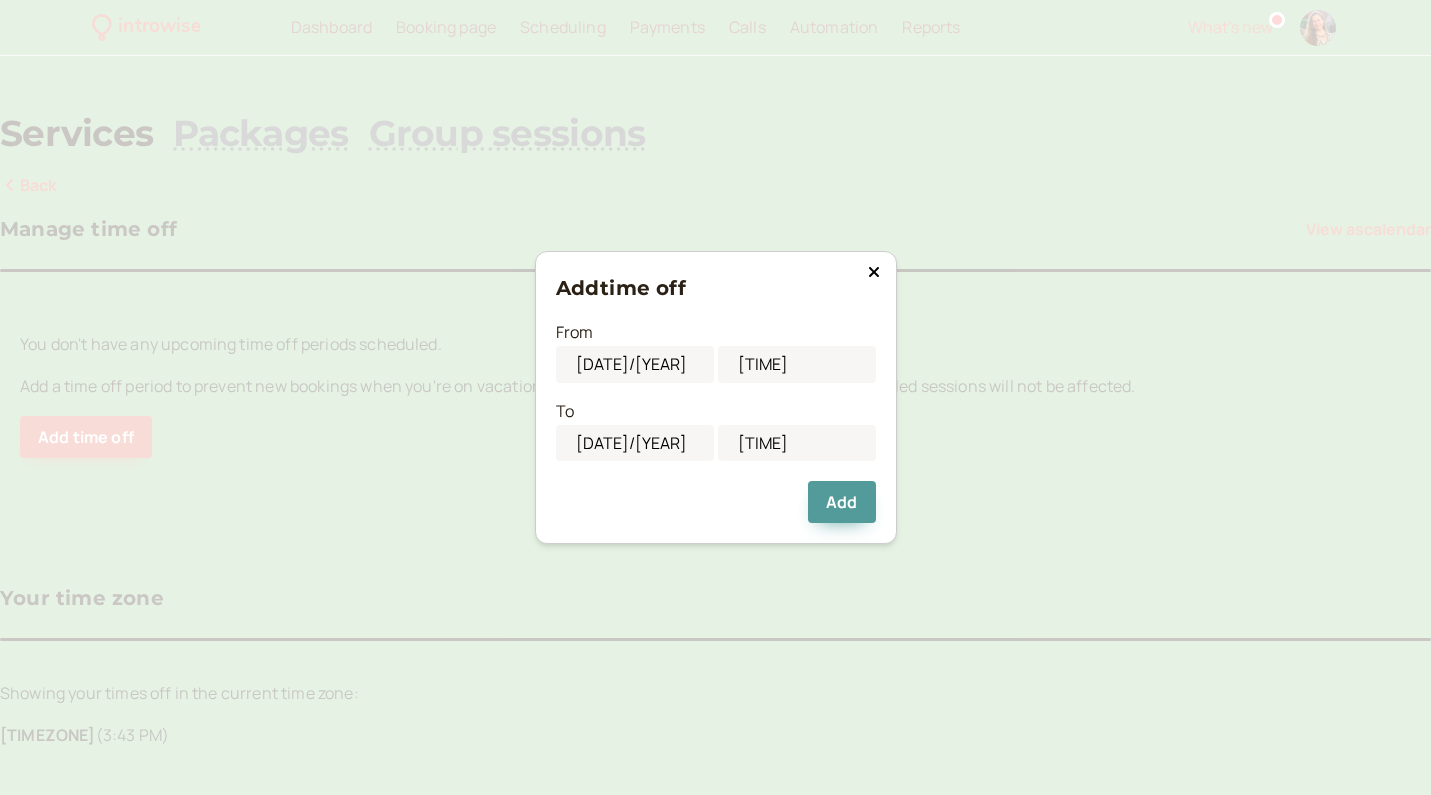 click at bounding box center (873, 272) 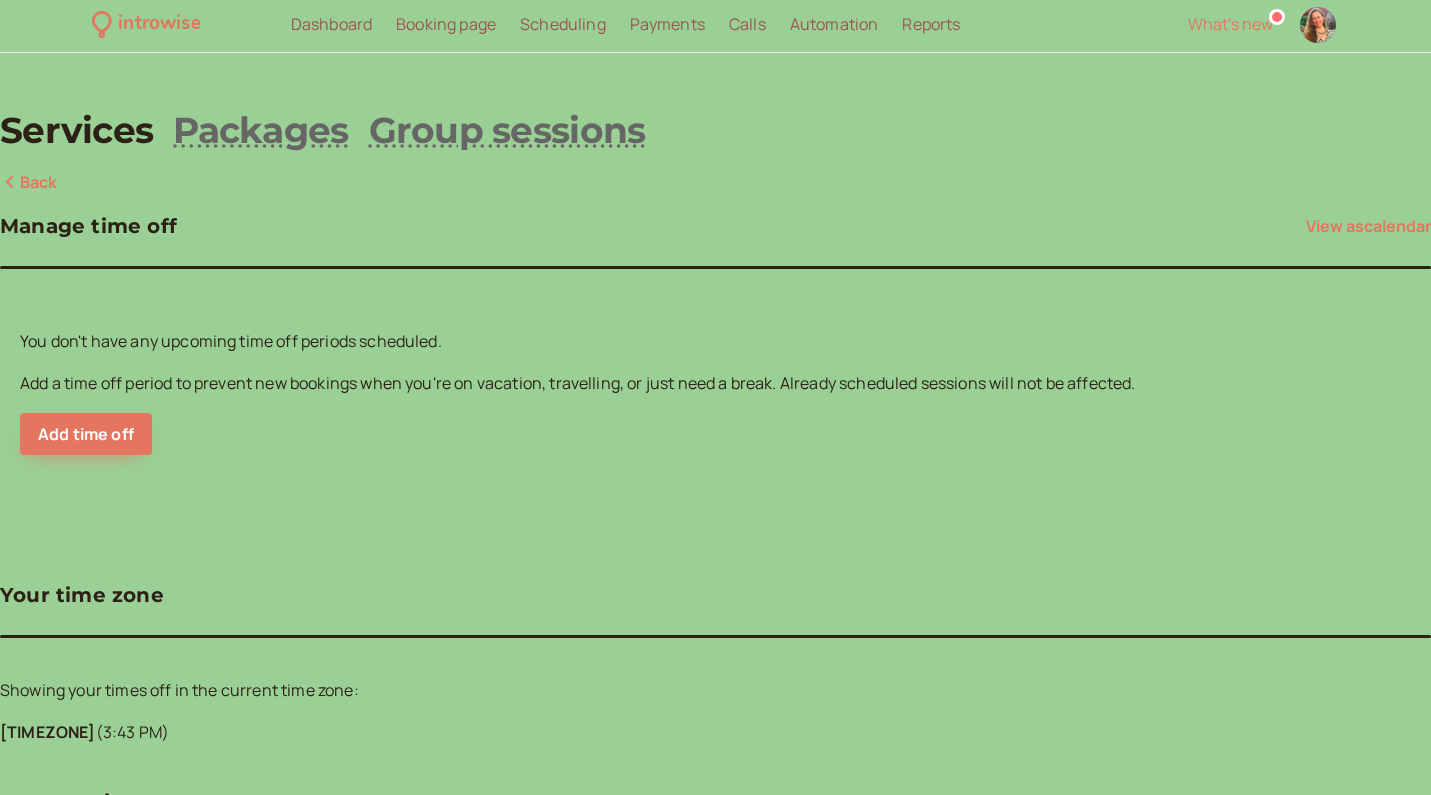 scroll, scrollTop: 0, scrollLeft: 0, axis: both 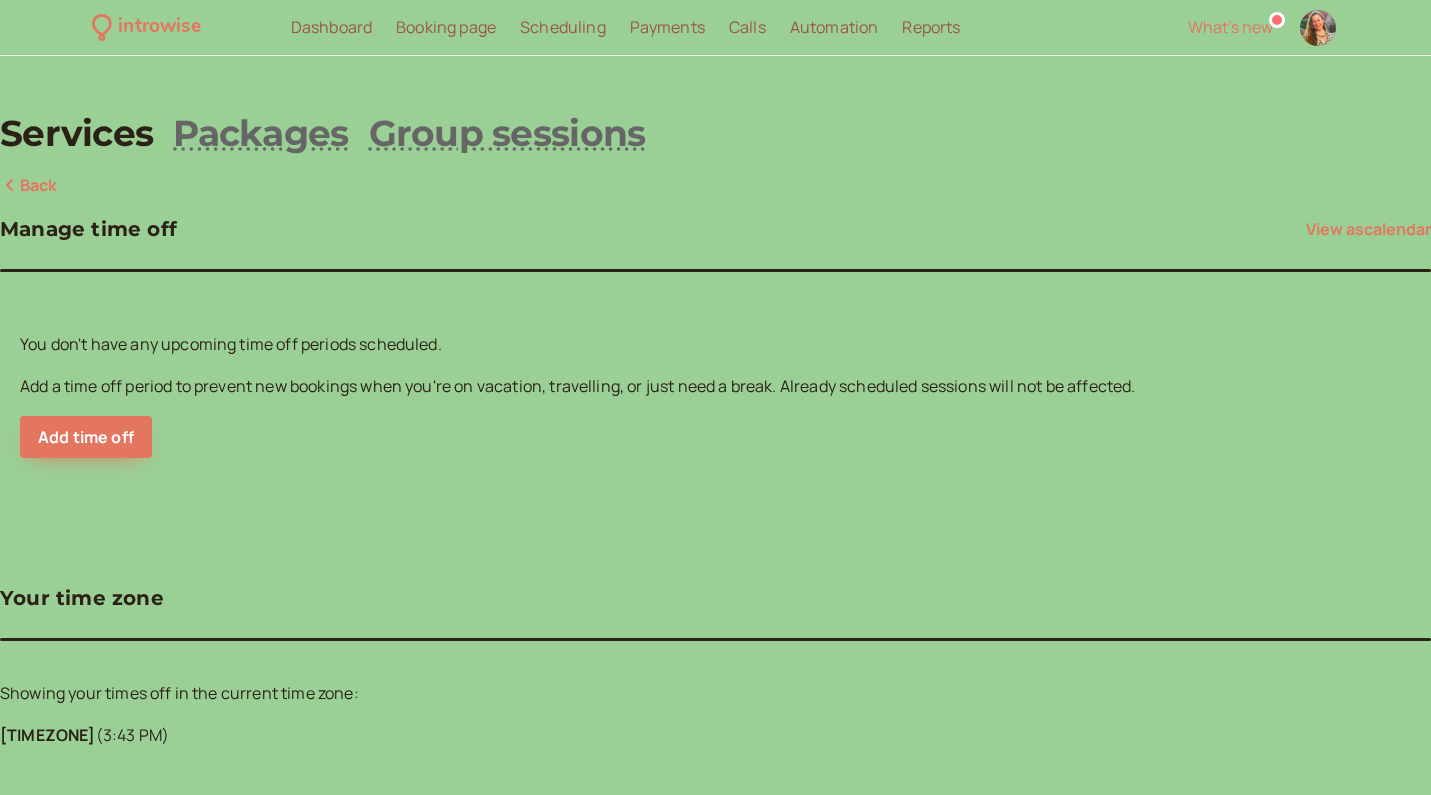 click on "Back" at bounding box center (29, 186) 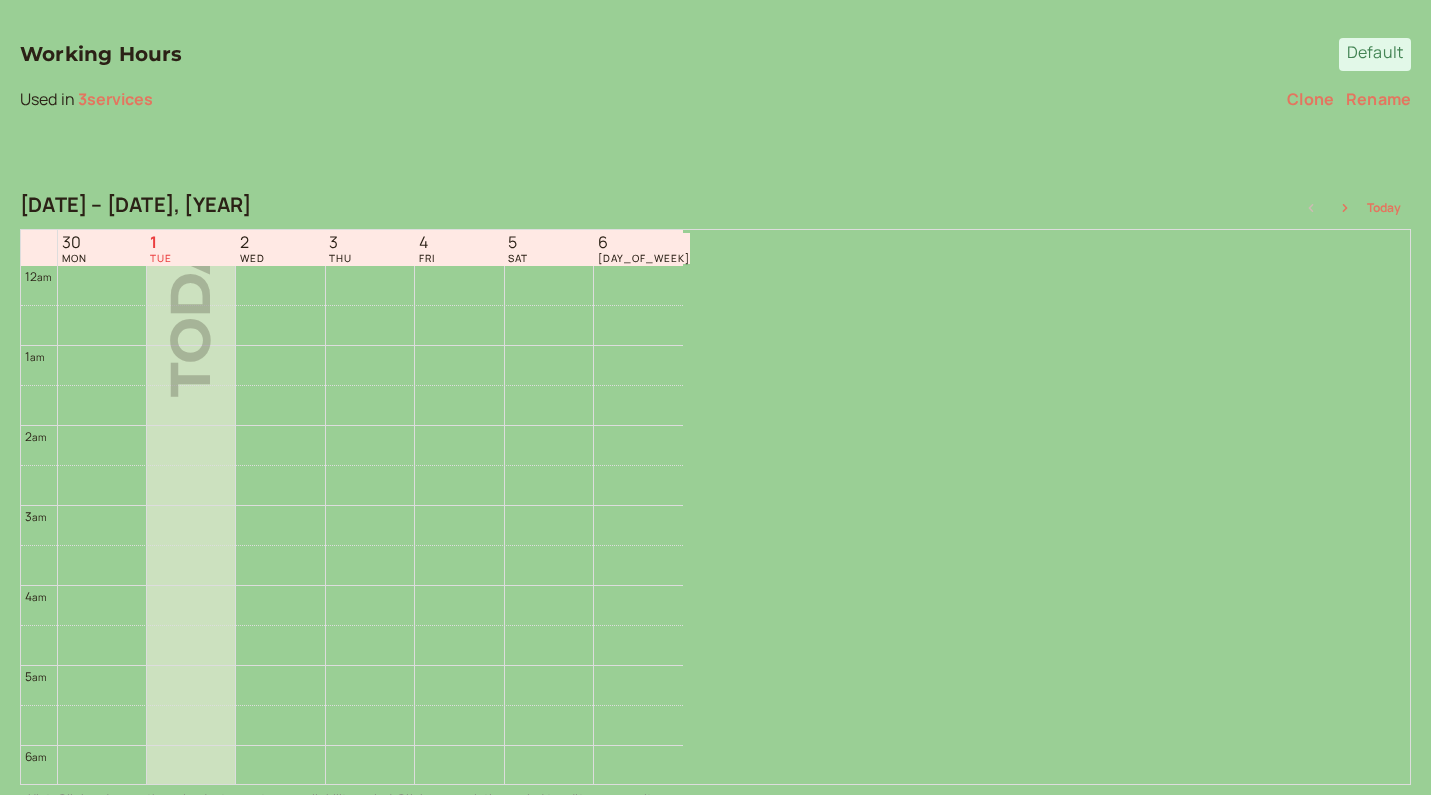 scroll, scrollTop: 641, scrollLeft: 0, axis: vertical 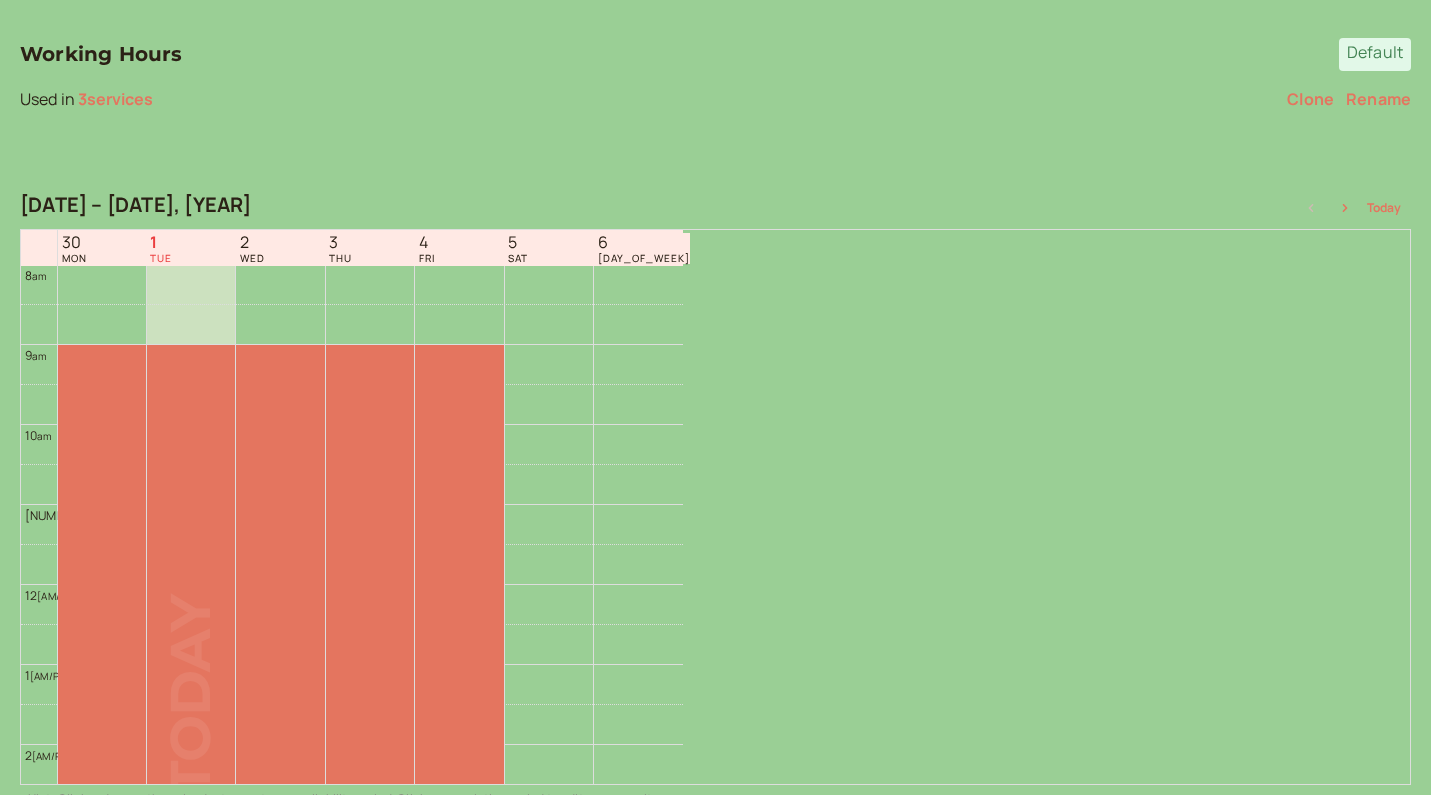 click on "[DATE] – [DATE], [YEAR]" at bounding box center (136, 205) 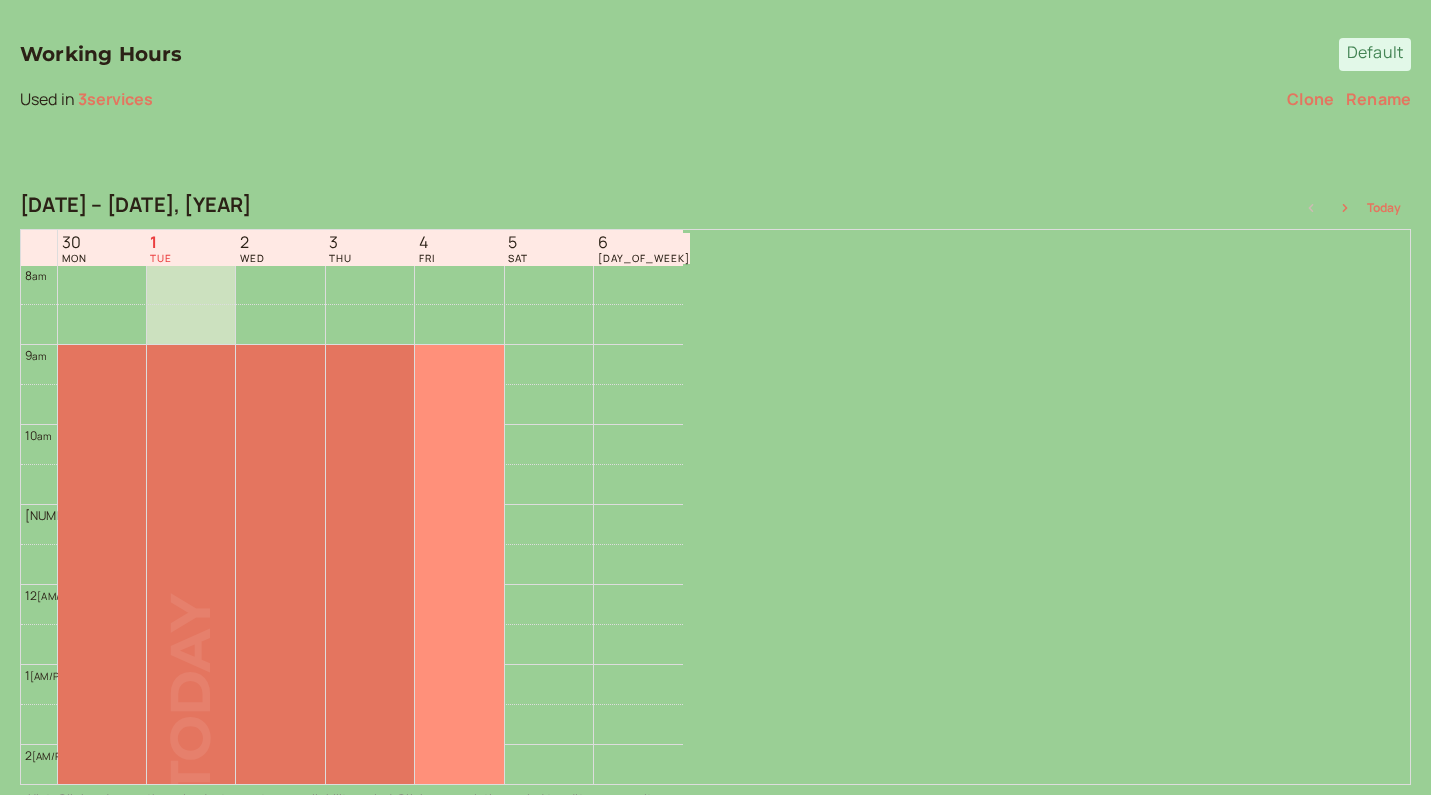 click at bounding box center (459, 664) 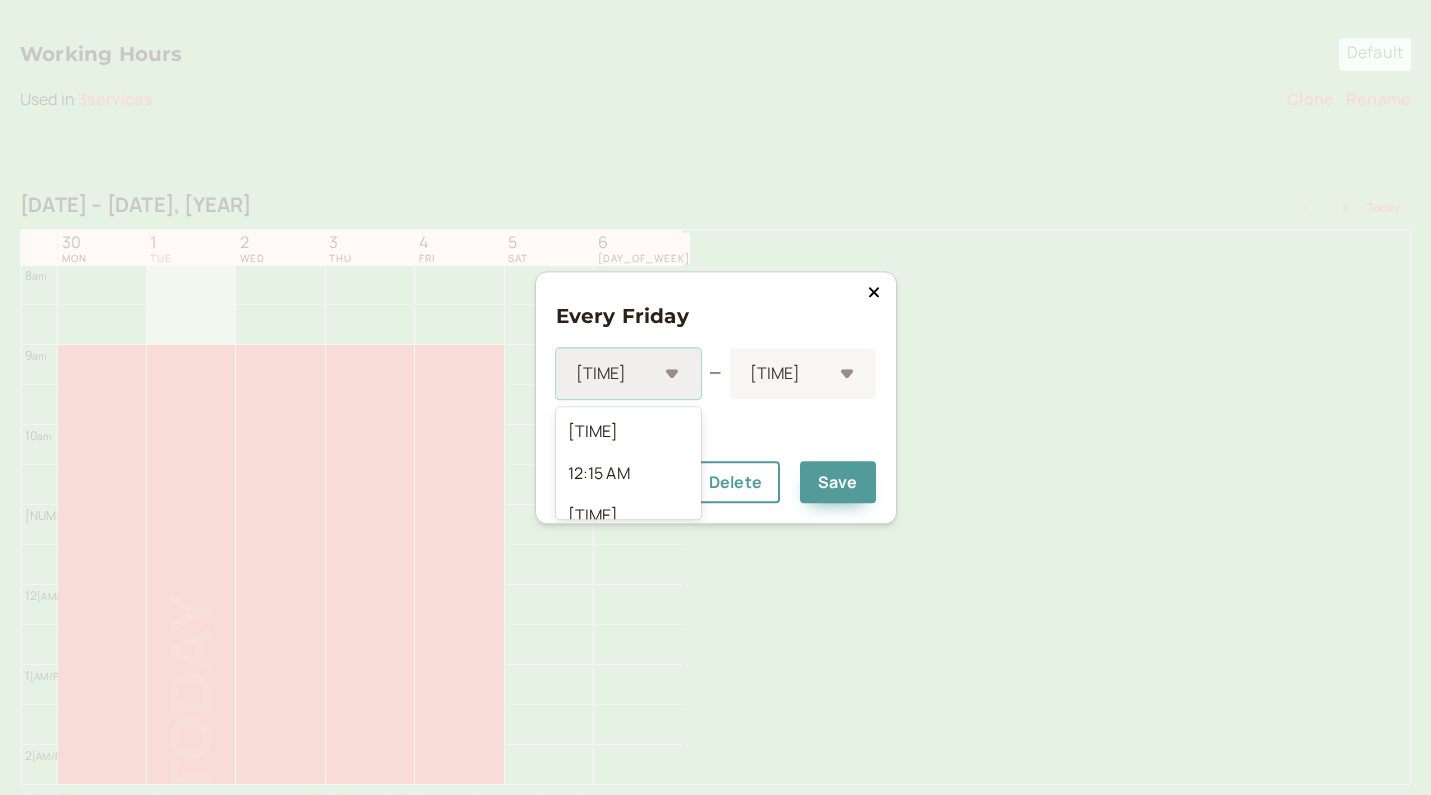 click on "[TIME]" at bounding box center (629, 373) 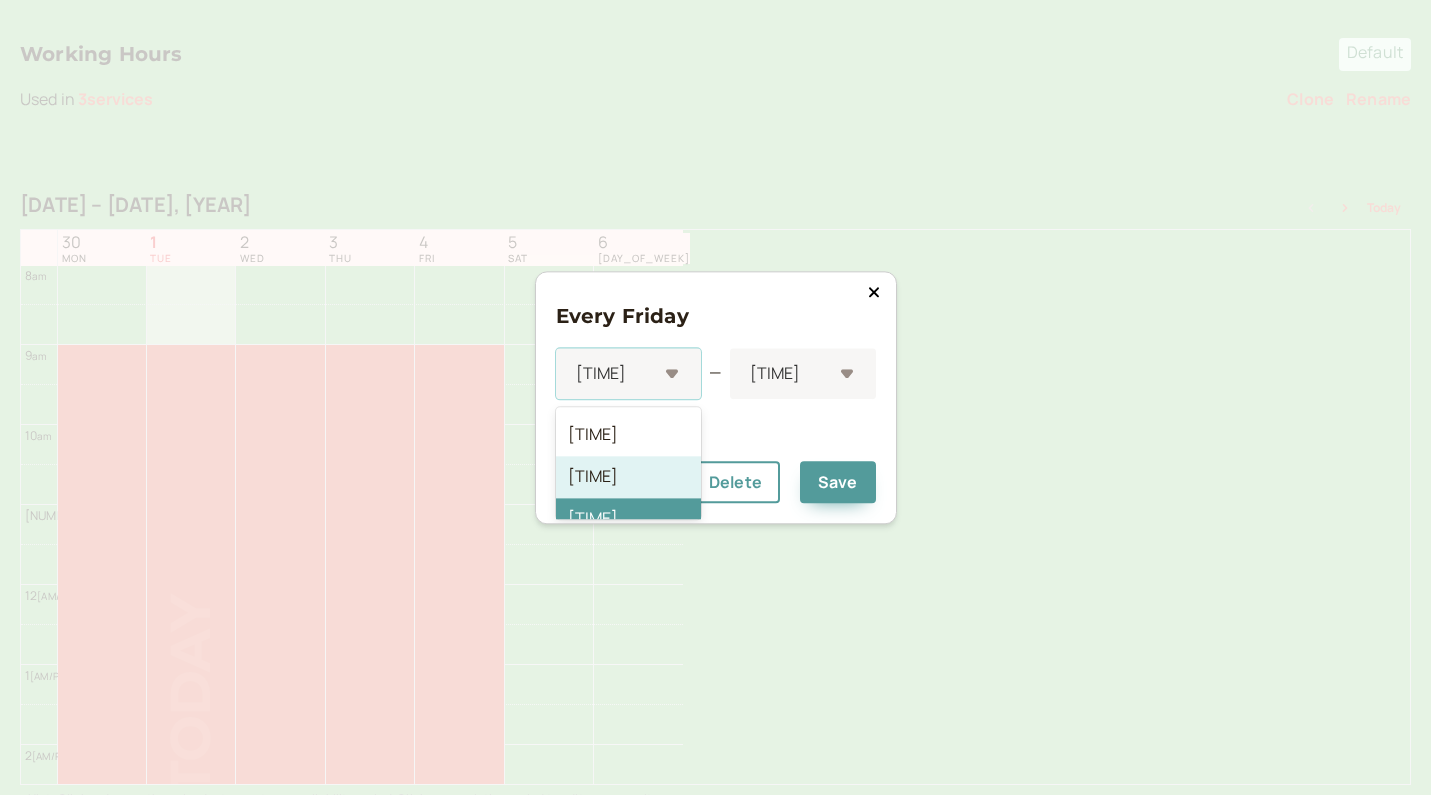 click on "Recurring" at bounding box center [716, 420] 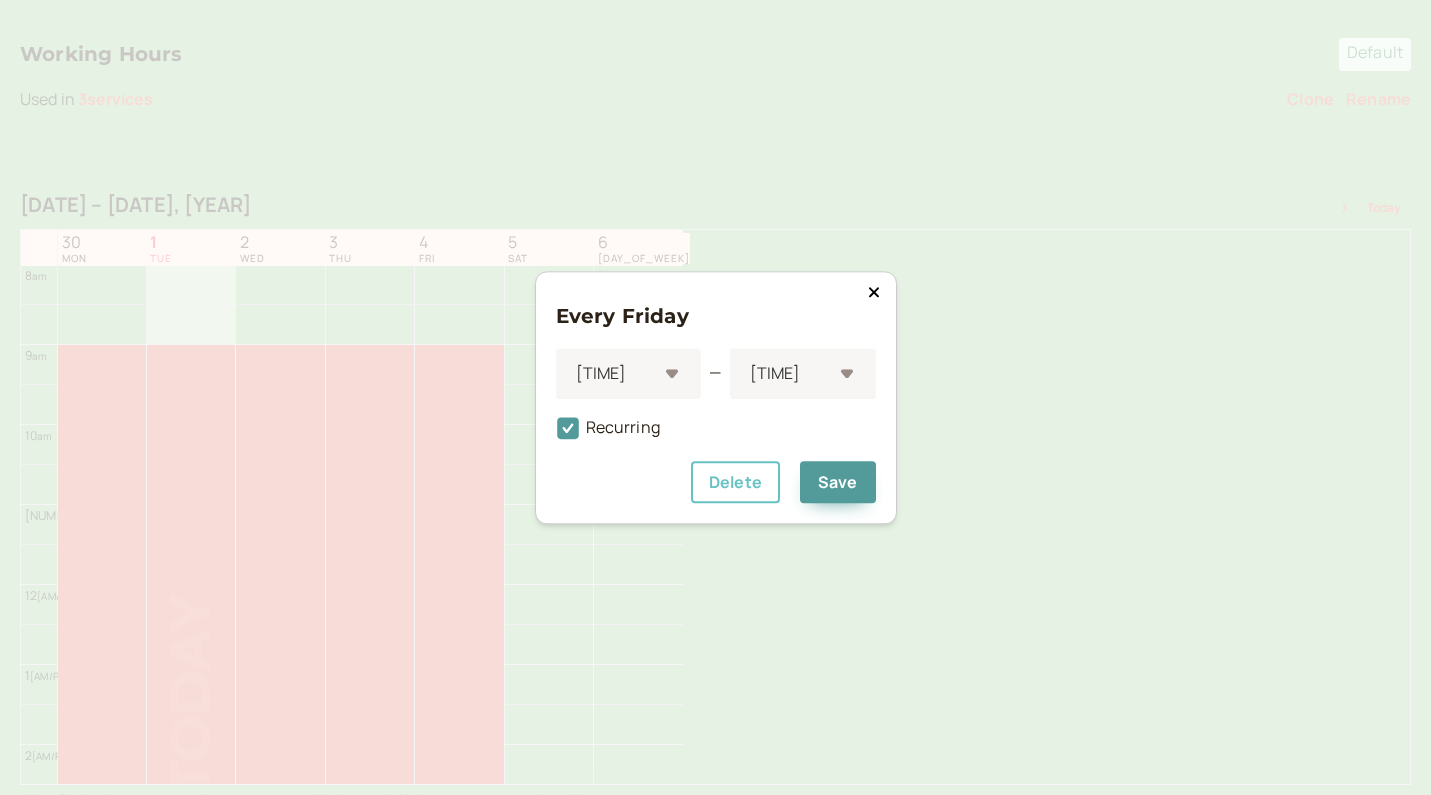 click on "Delete" at bounding box center (735, 482) 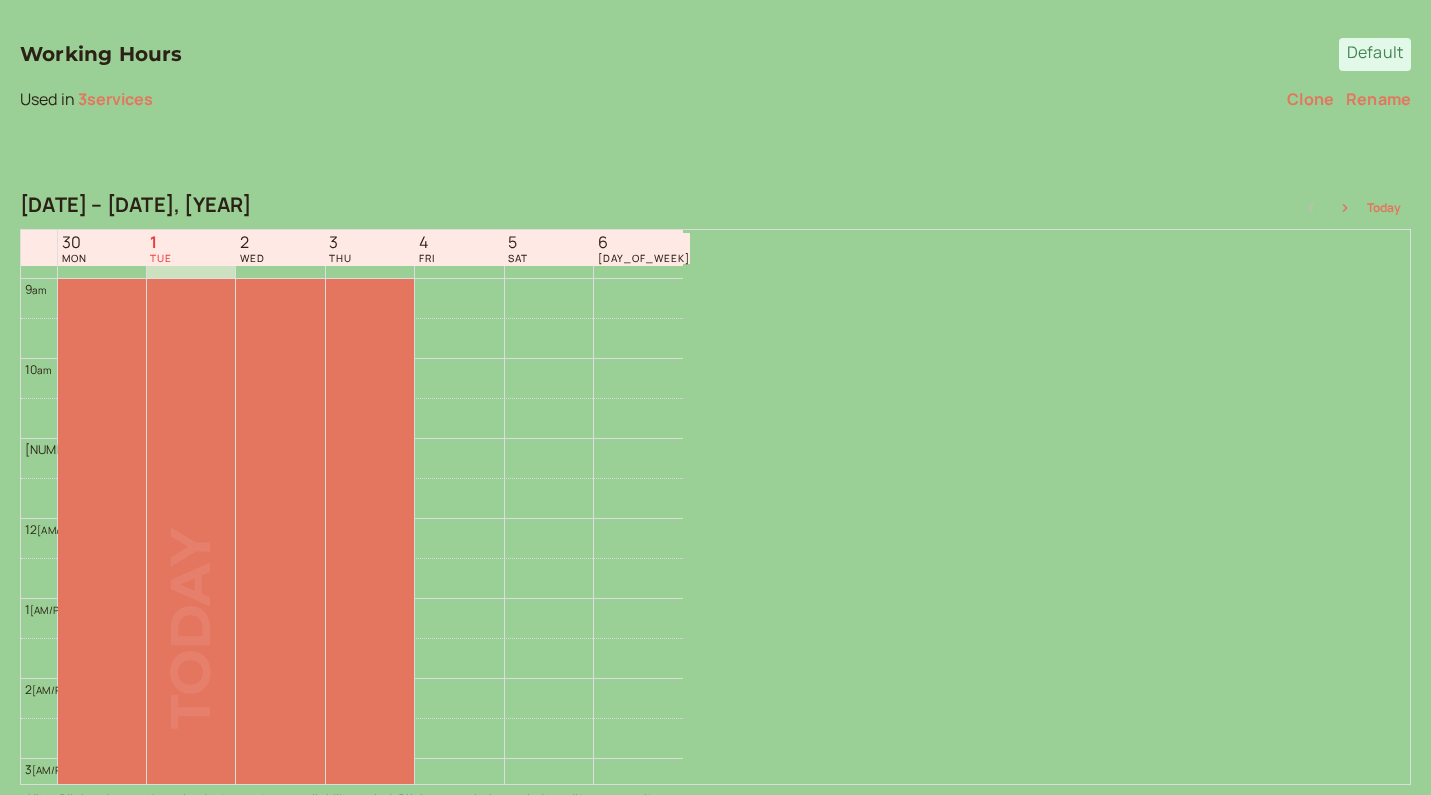 scroll, scrollTop: 744, scrollLeft: 0, axis: vertical 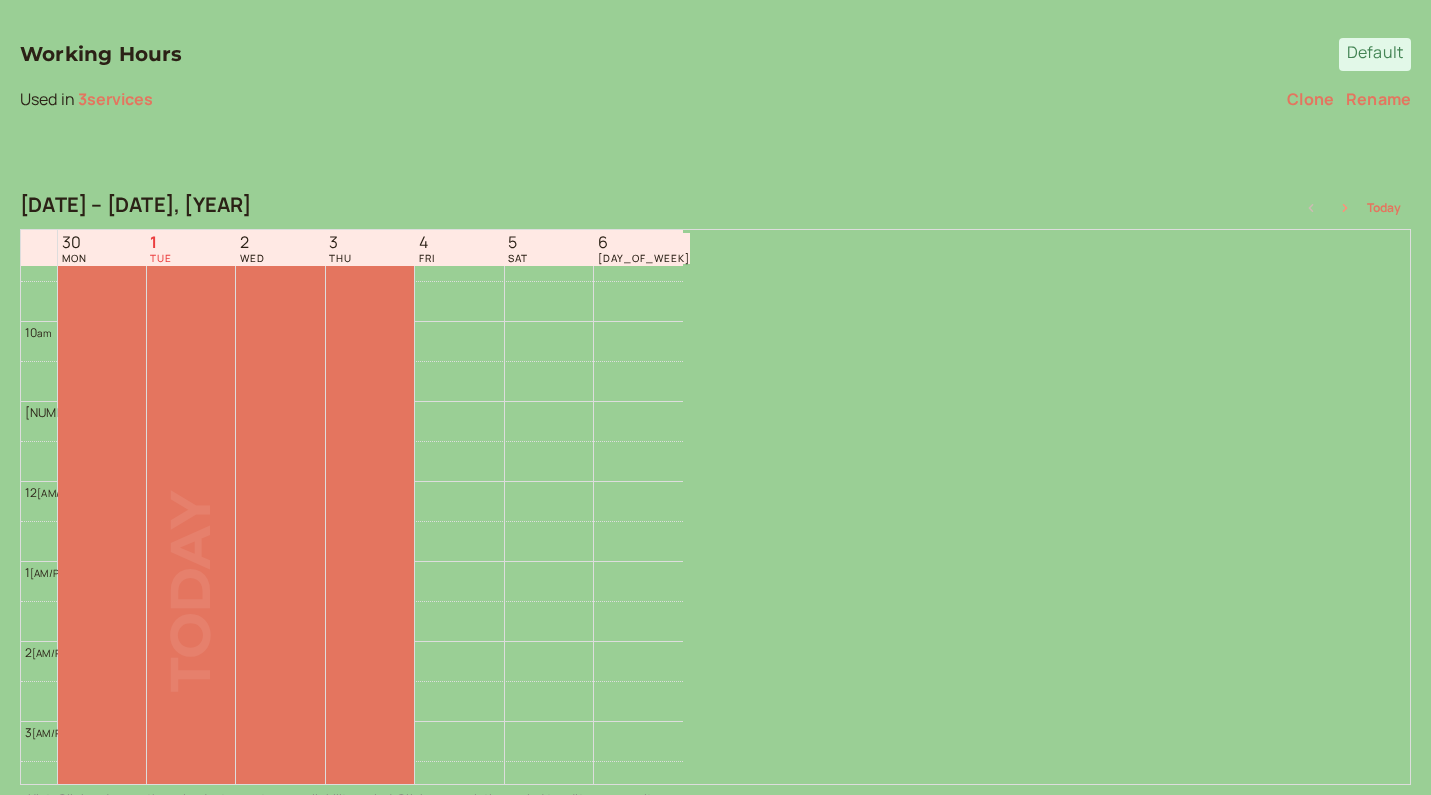 click at bounding box center (1311, 208) 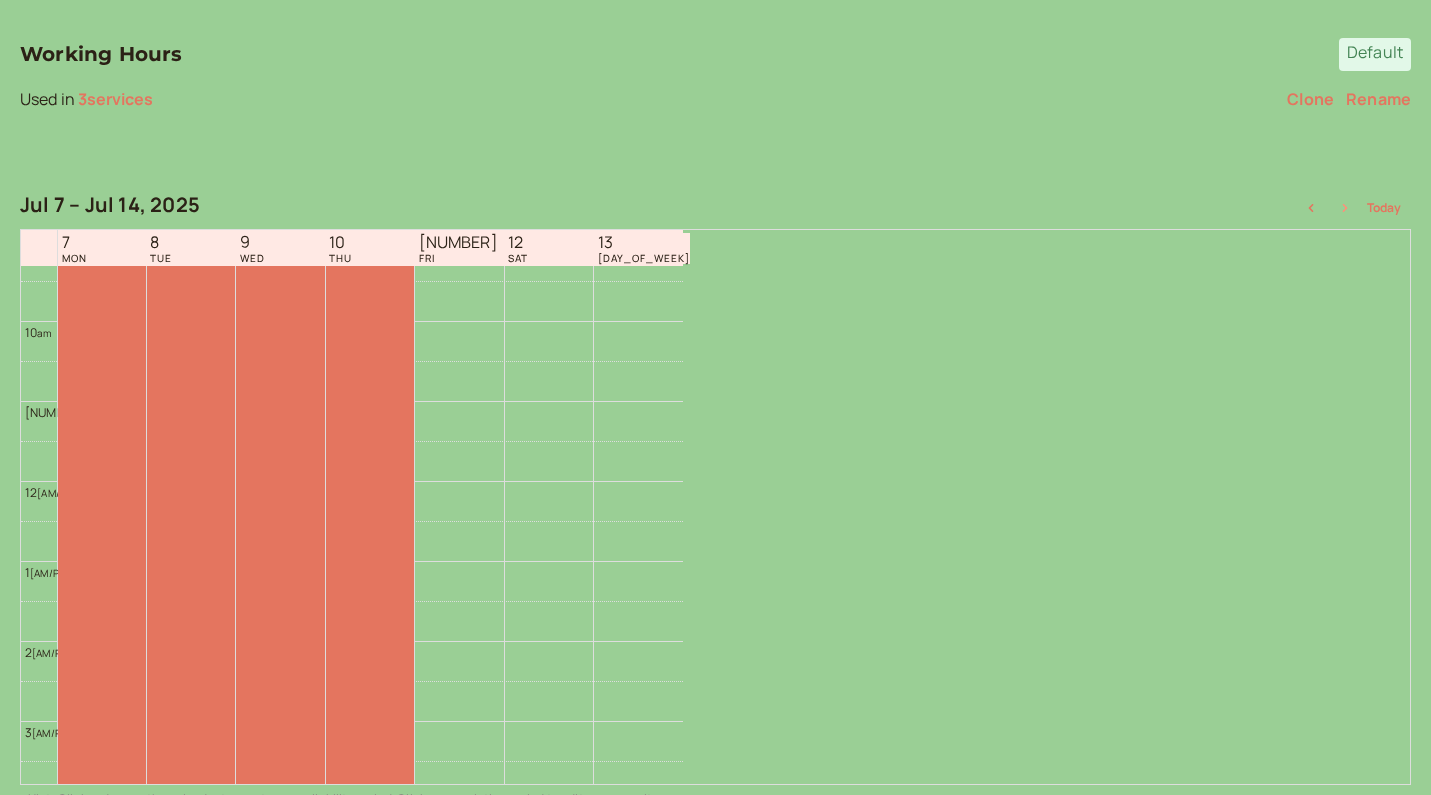 scroll, scrollTop: 641, scrollLeft: 0, axis: vertical 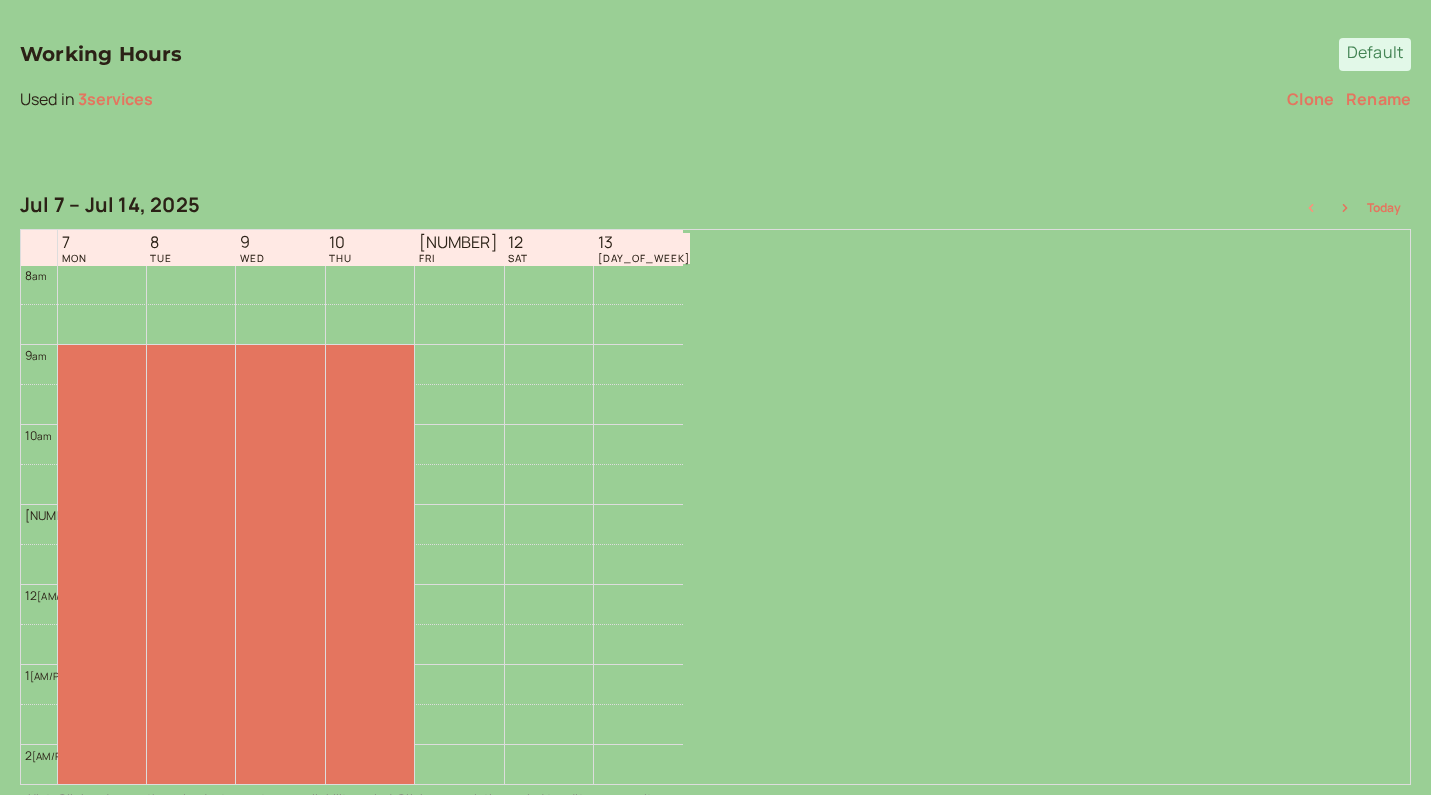 click at bounding box center [1311, 208] 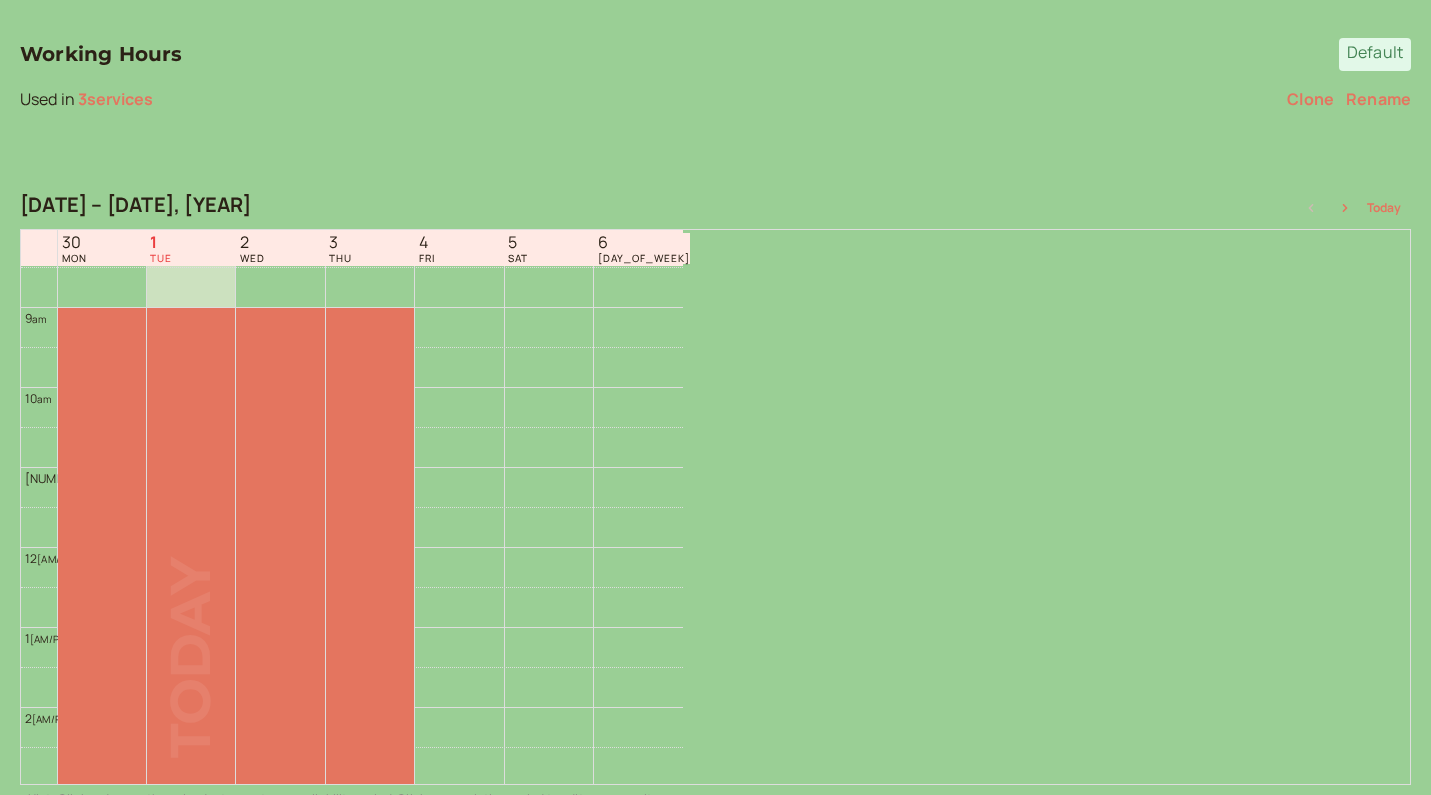 scroll, scrollTop: 680, scrollLeft: 0, axis: vertical 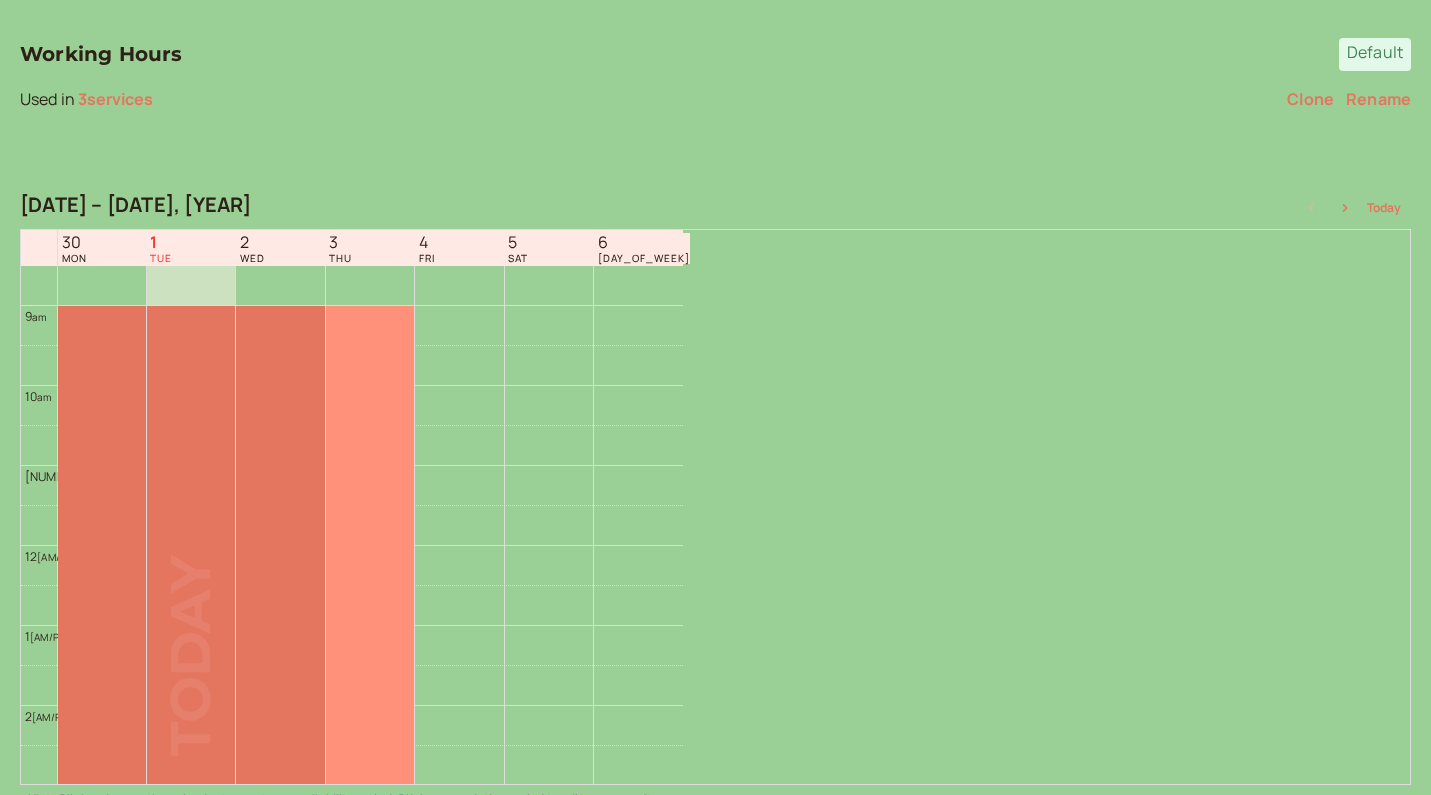 click at bounding box center [370, 625] 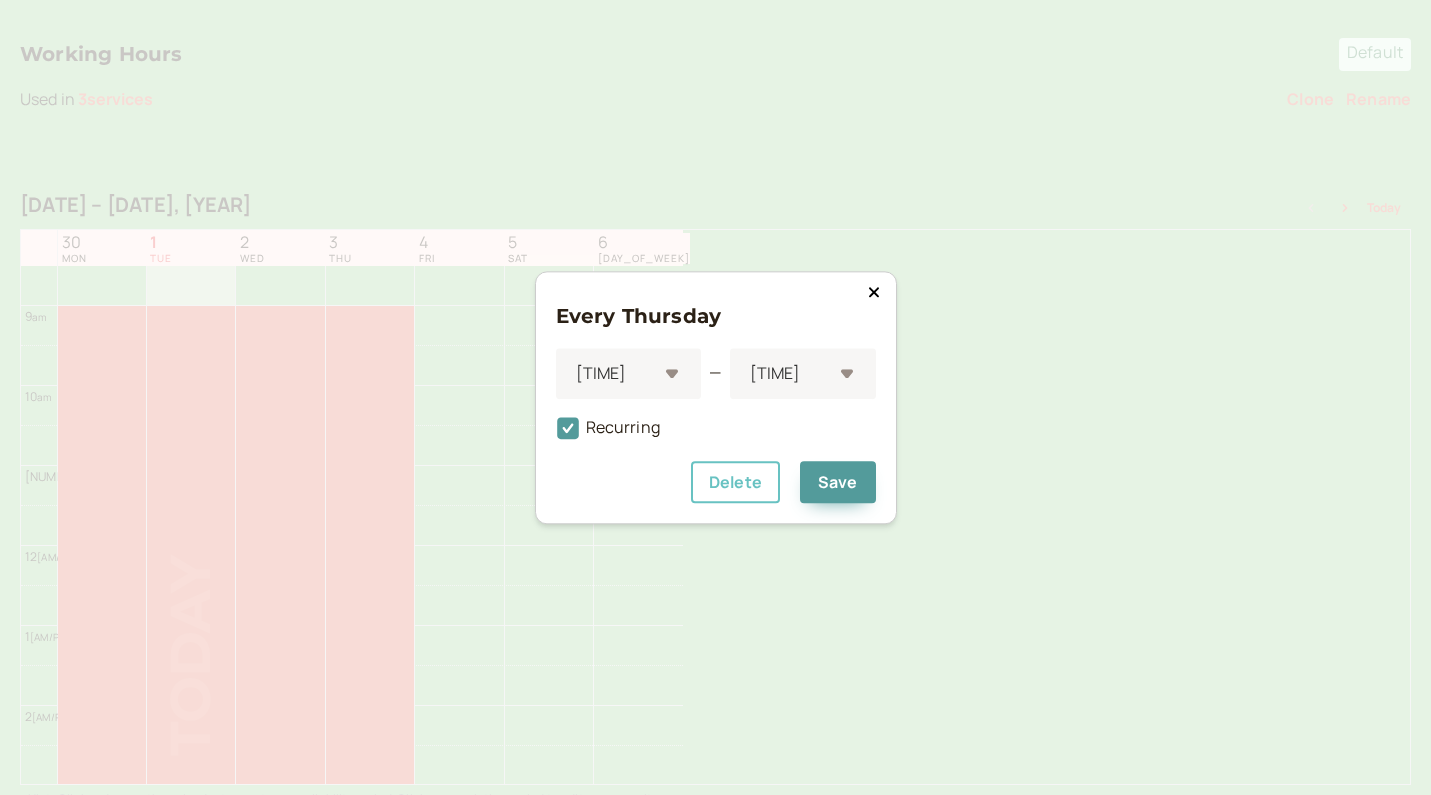 click on "Delete" at bounding box center (735, 482) 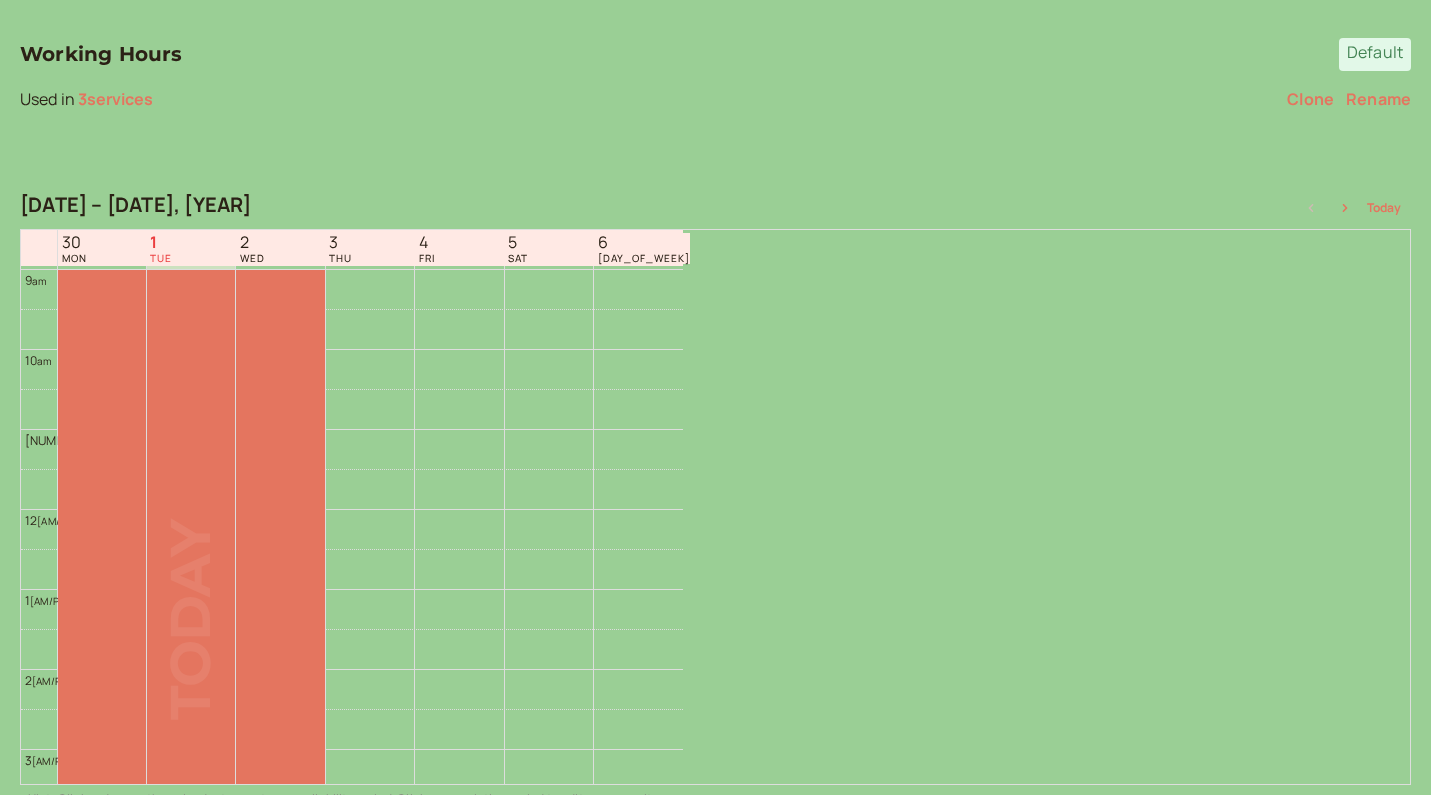 scroll, scrollTop: 714, scrollLeft: 0, axis: vertical 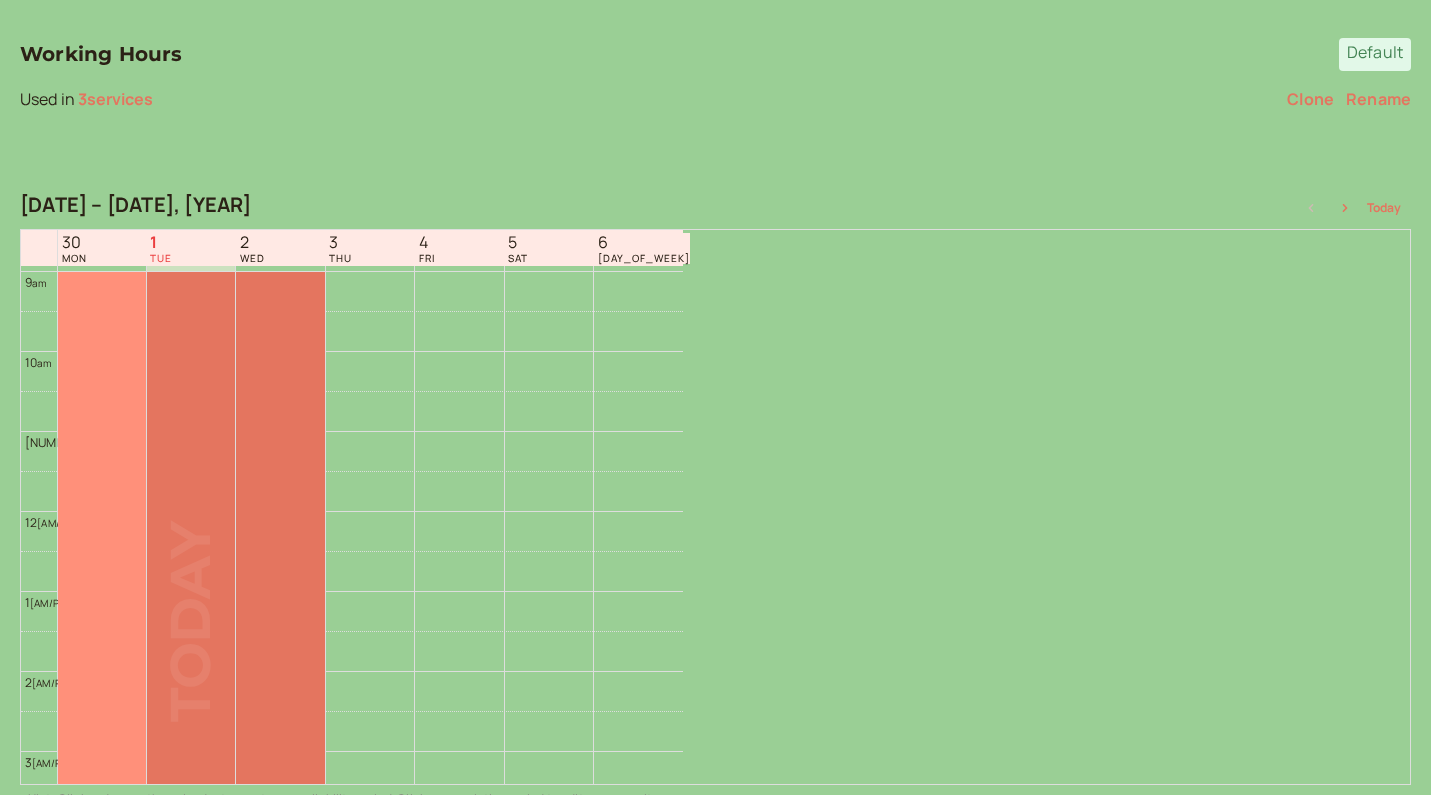 click at bounding box center (102, 591) 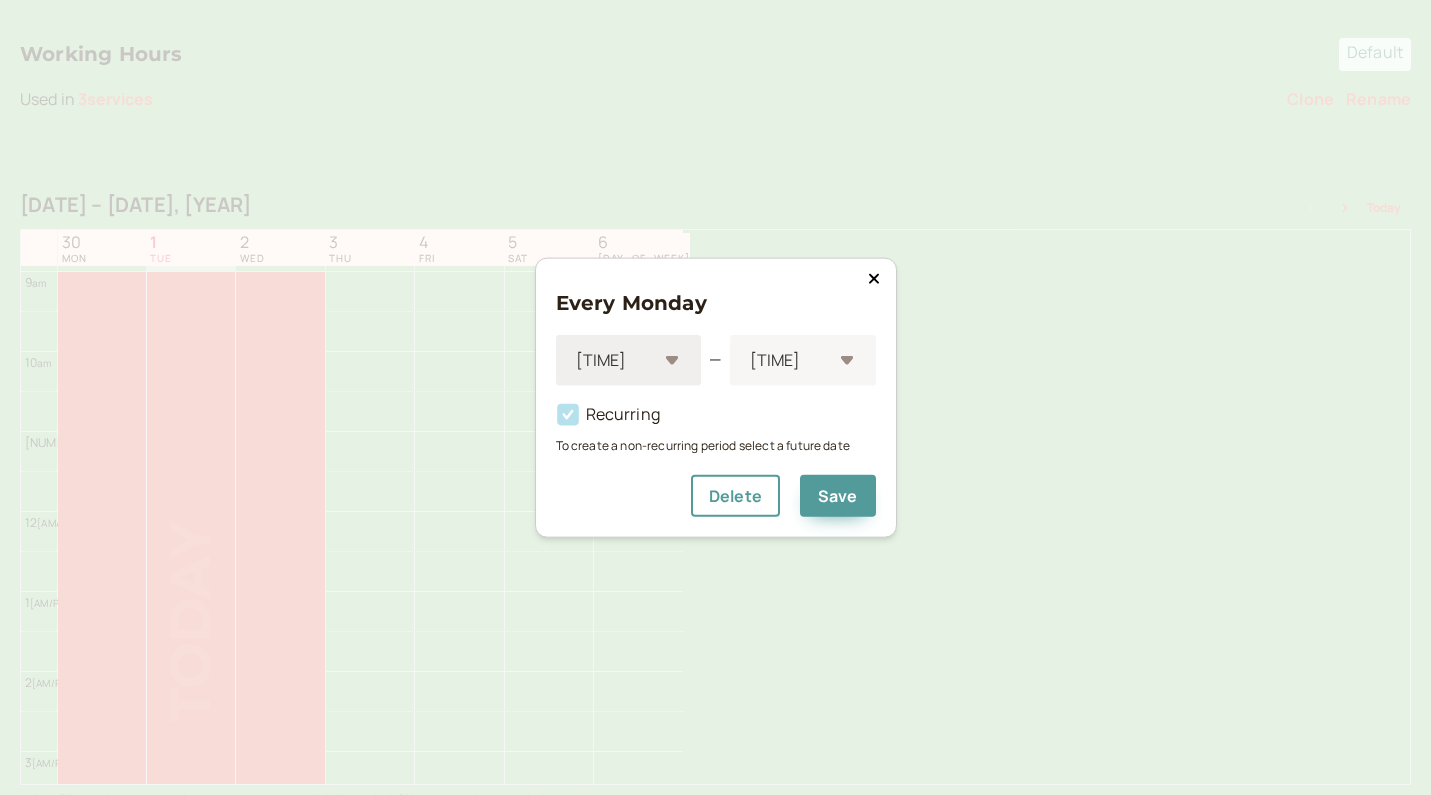 click on "[TIME]" at bounding box center [629, 360] 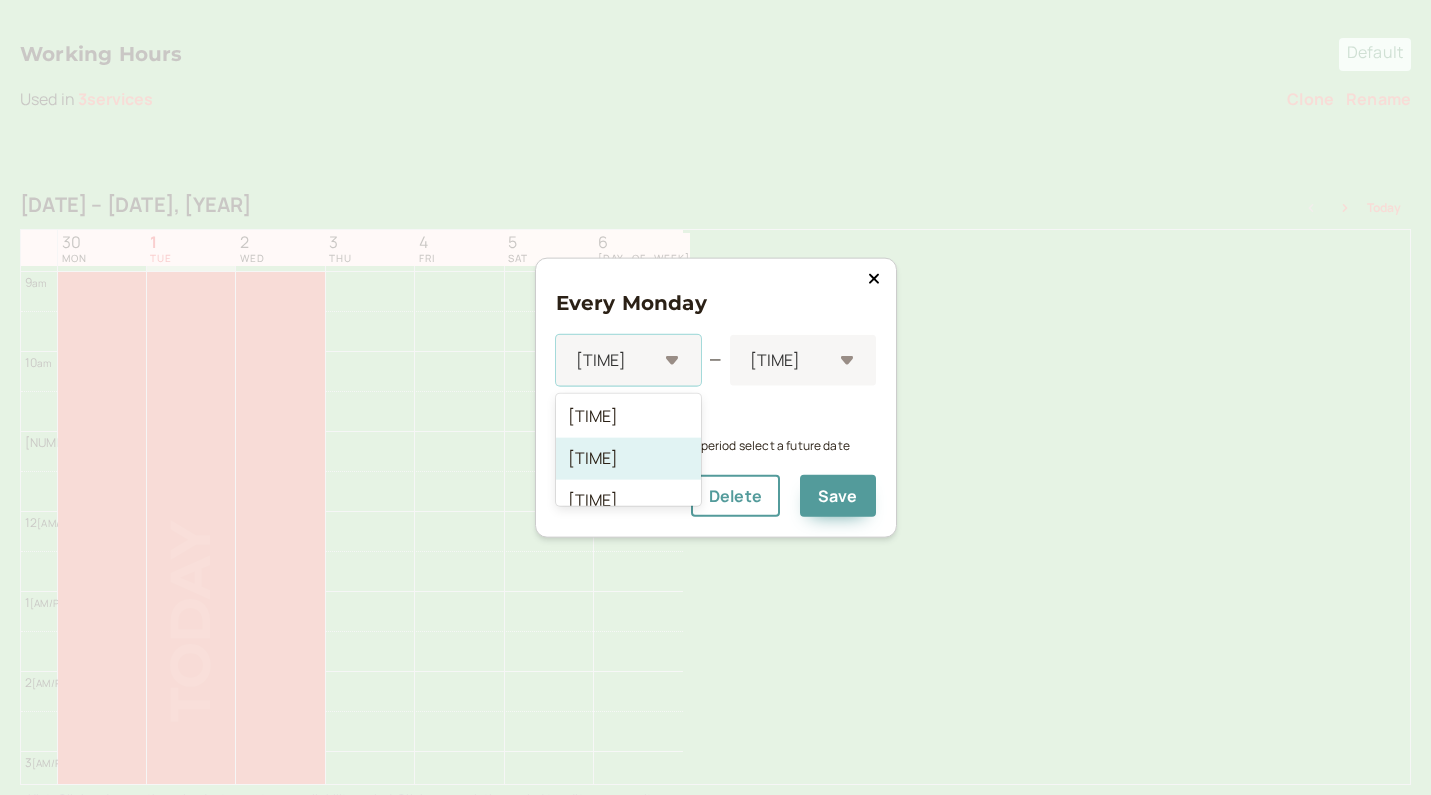 scroll, scrollTop: 1605, scrollLeft: 0, axis: vertical 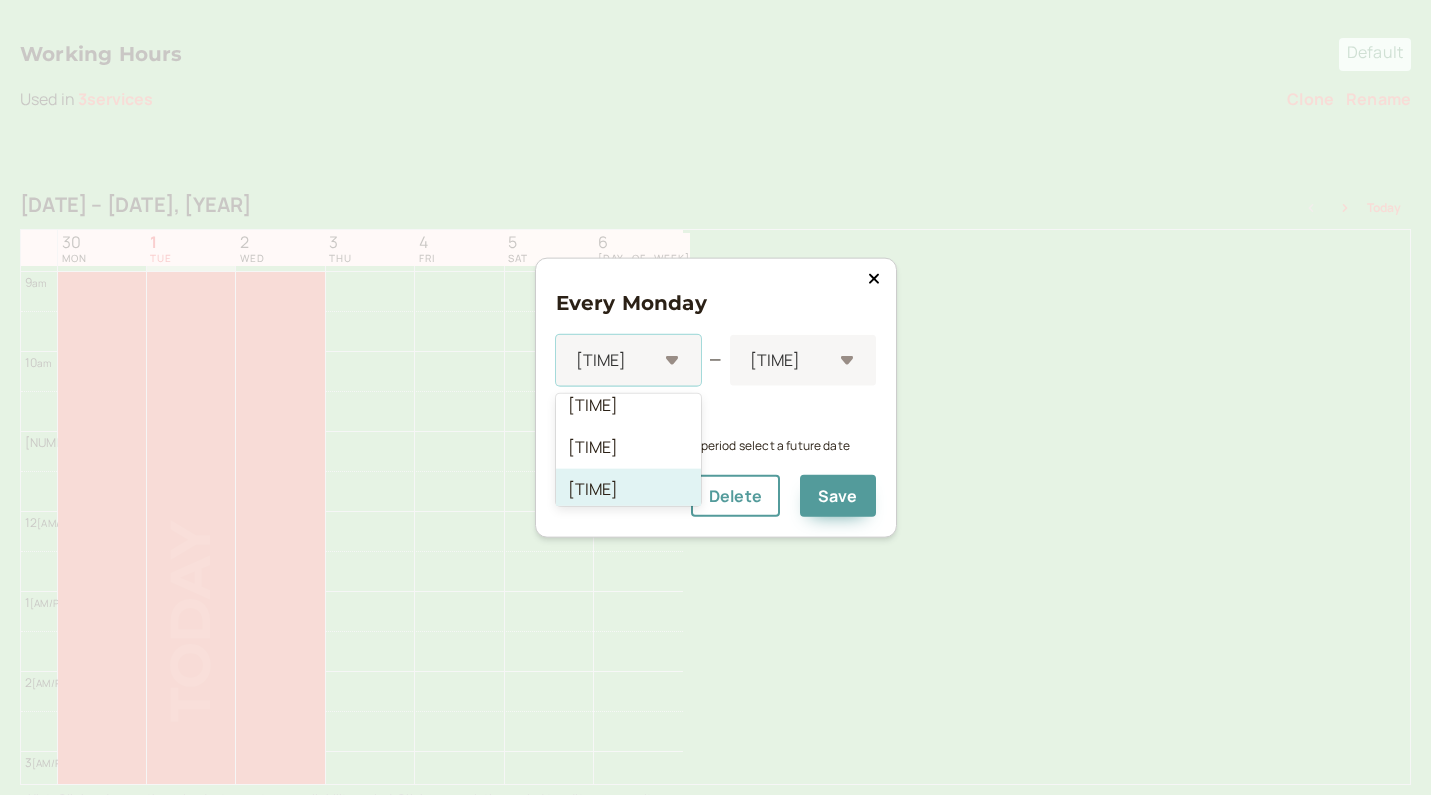 click on "[TIME]" at bounding box center (629, 490) 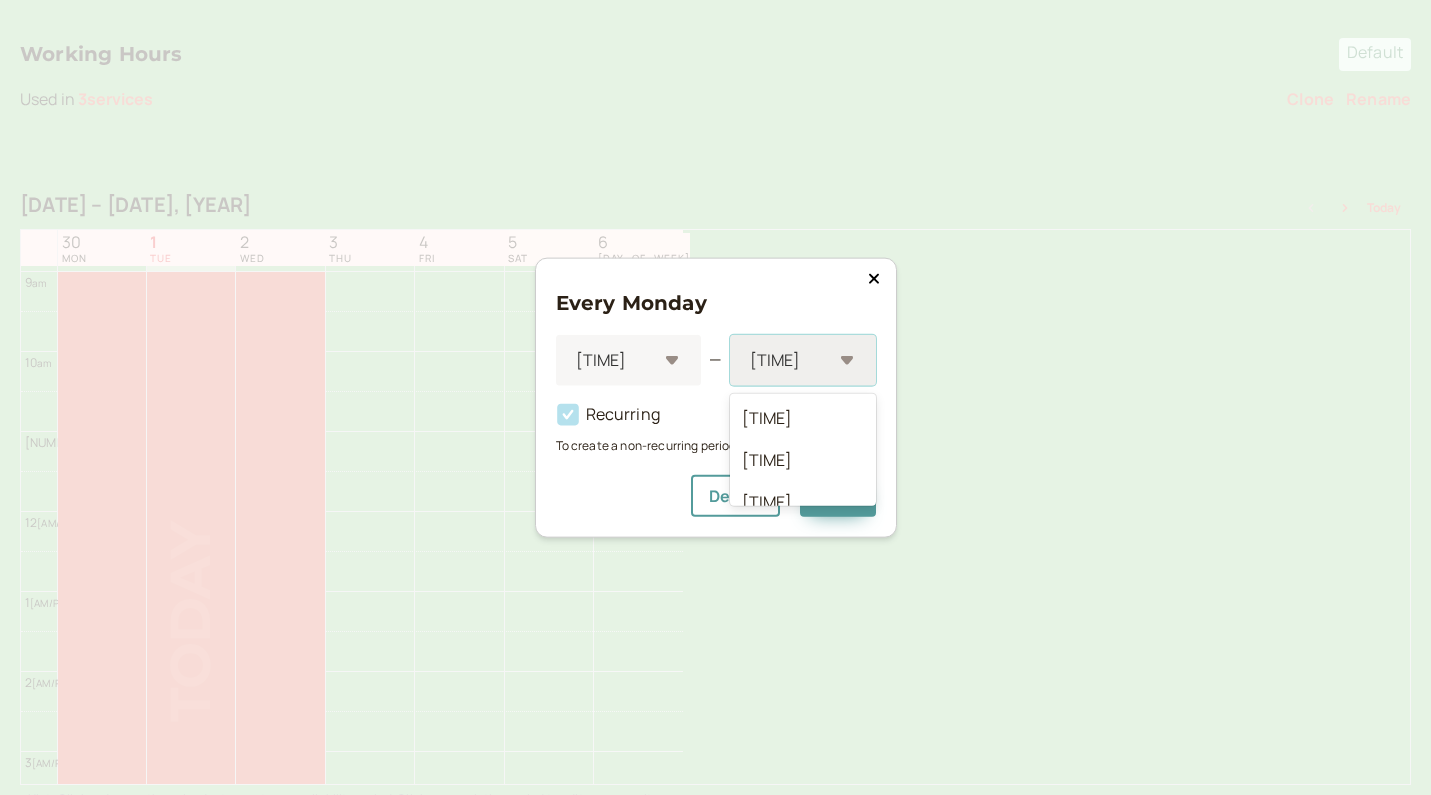 click on "[TIME]" at bounding box center (629, 360) 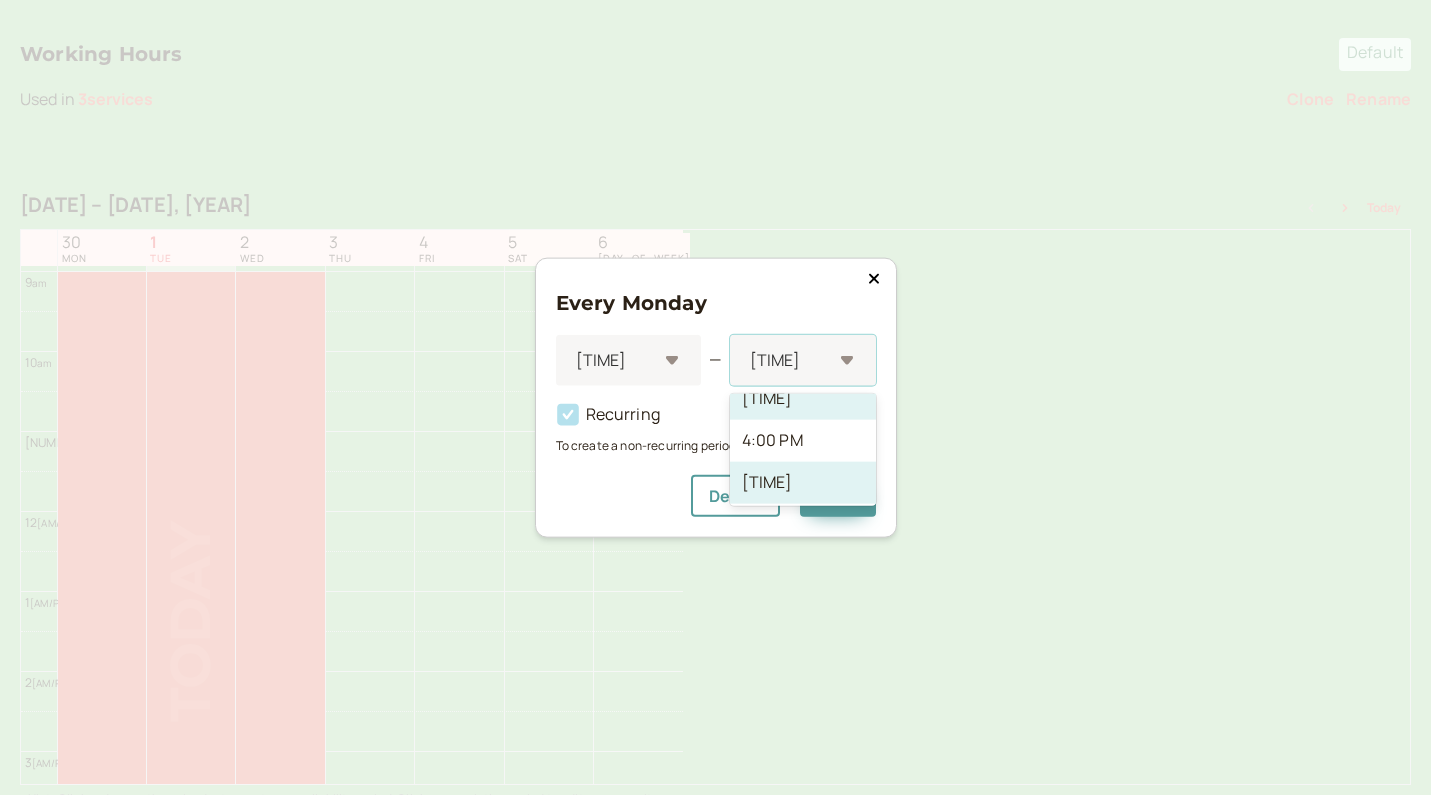 scroll, scrollTop: 899, scrollLeft: 0, axis: vertical 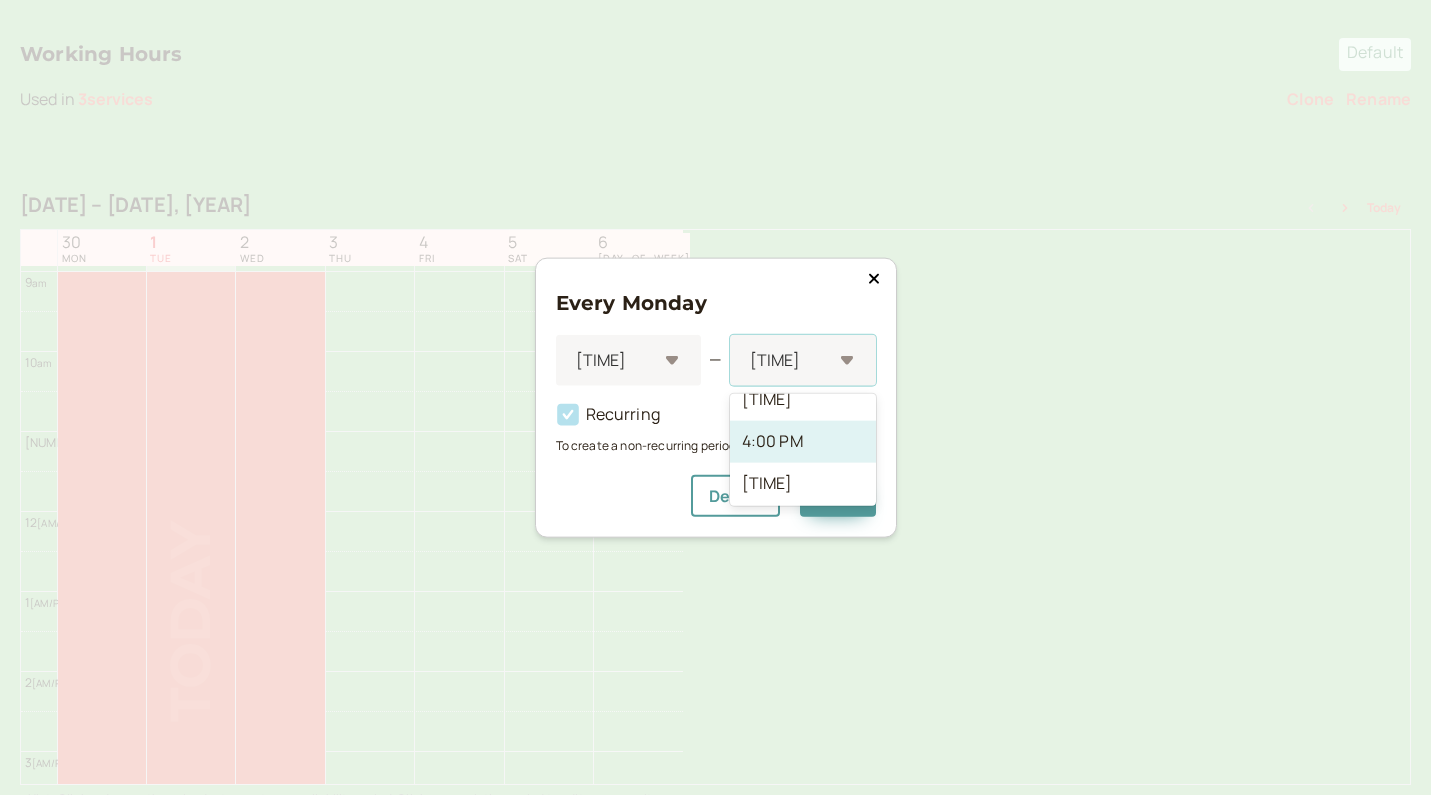 click on "4:00 PM" at bounding box center [803, 441] 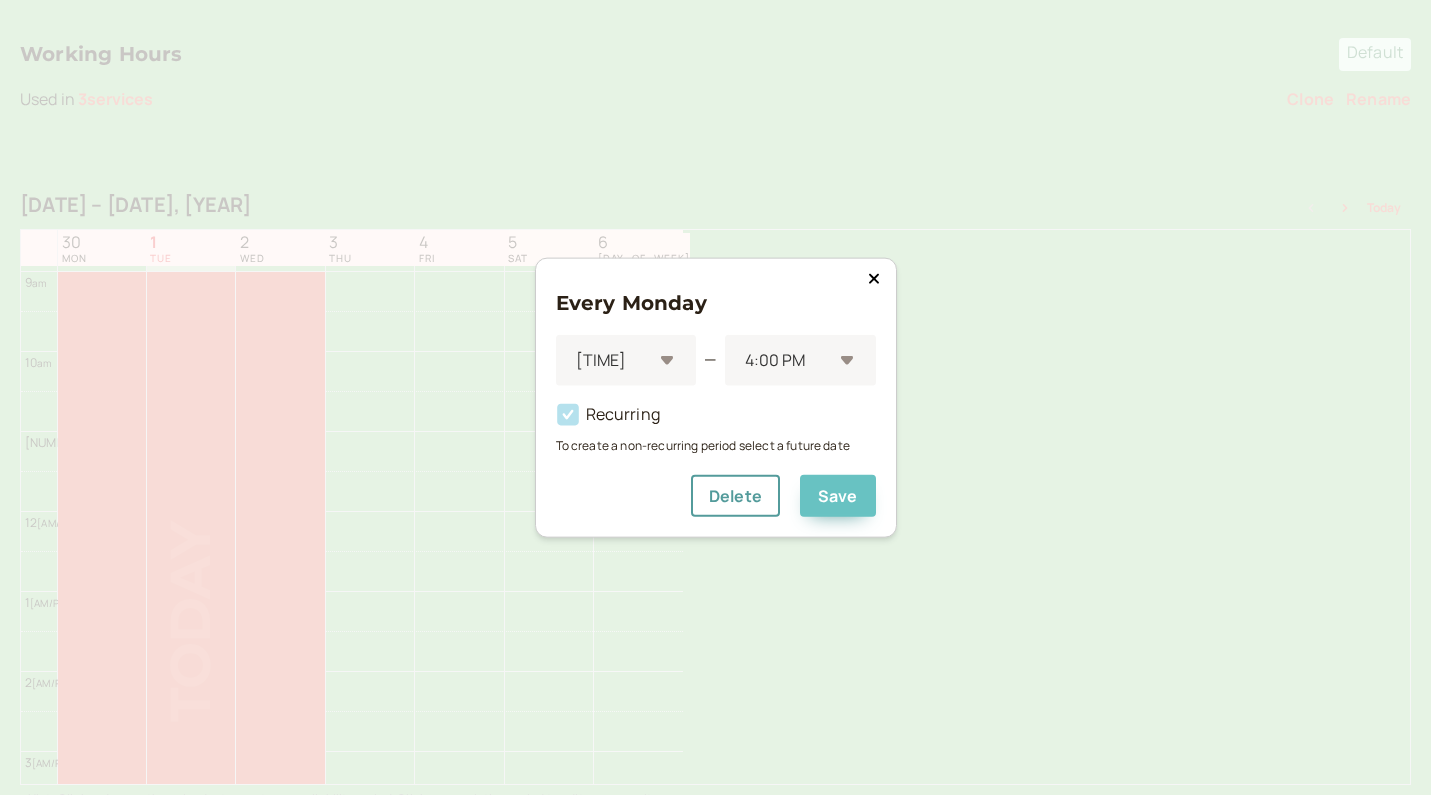 click on "Save" at bounding box center [838, 496] 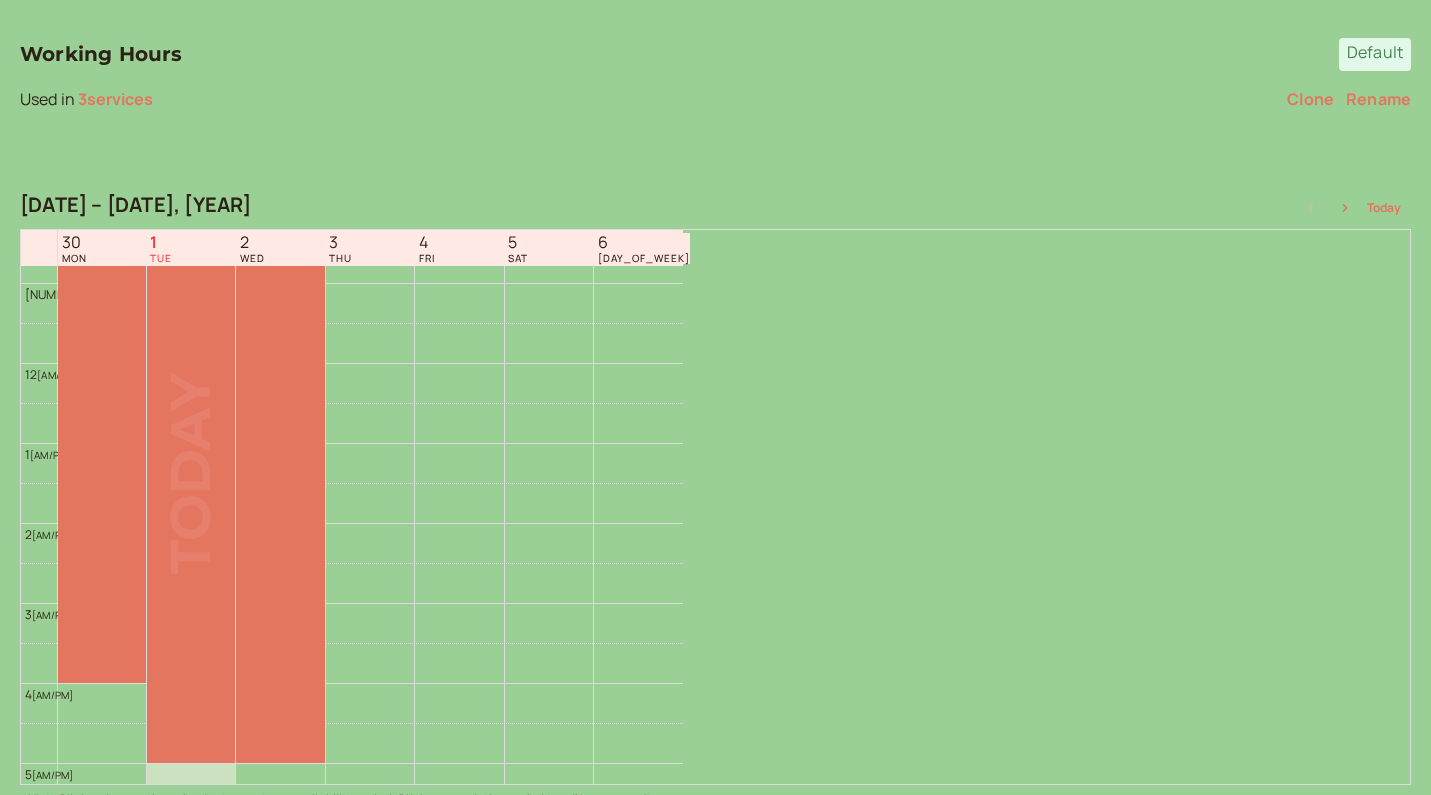 scroll, scrollTop: 869, scrollLeft: 0, axis: vertical 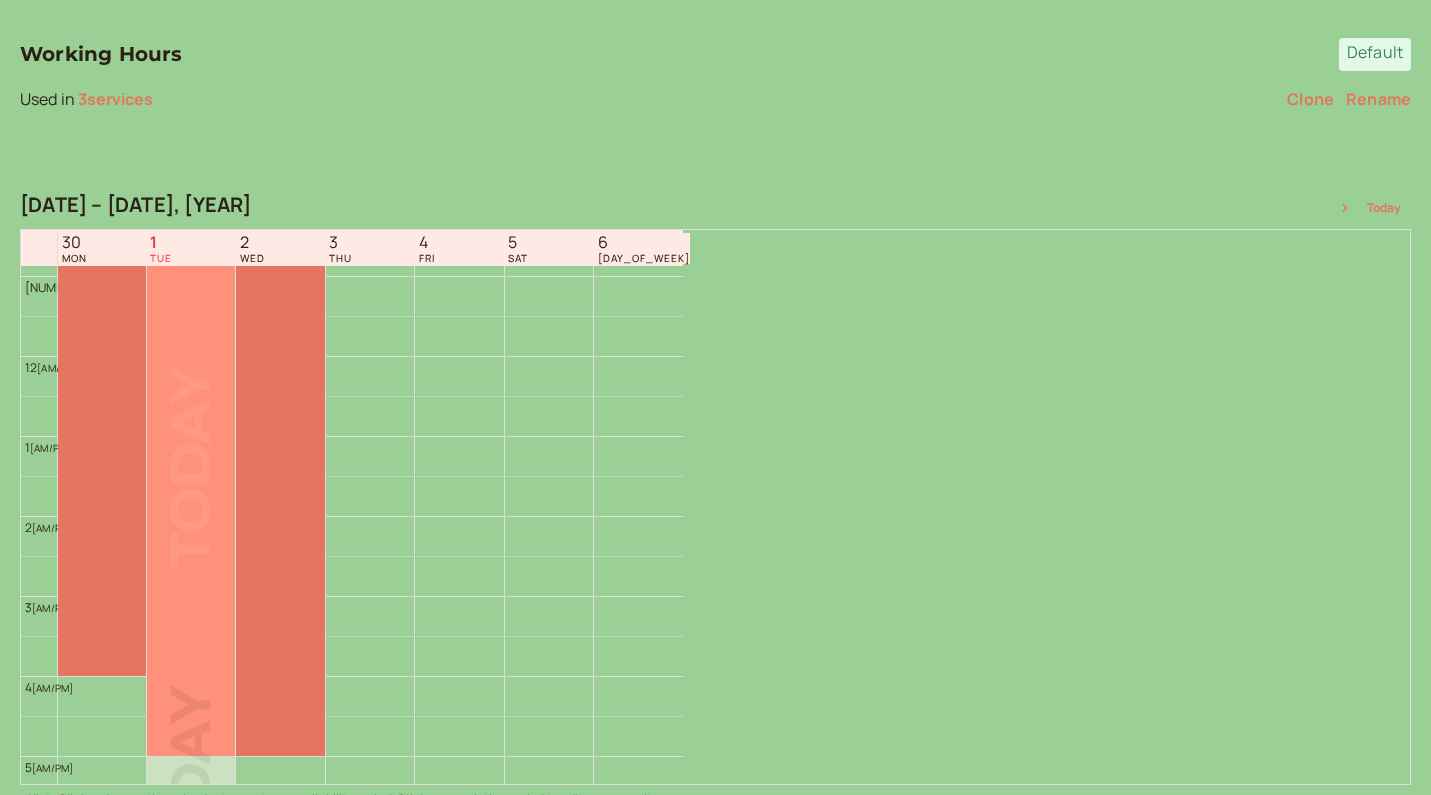 click at bounding box center (191, 436) 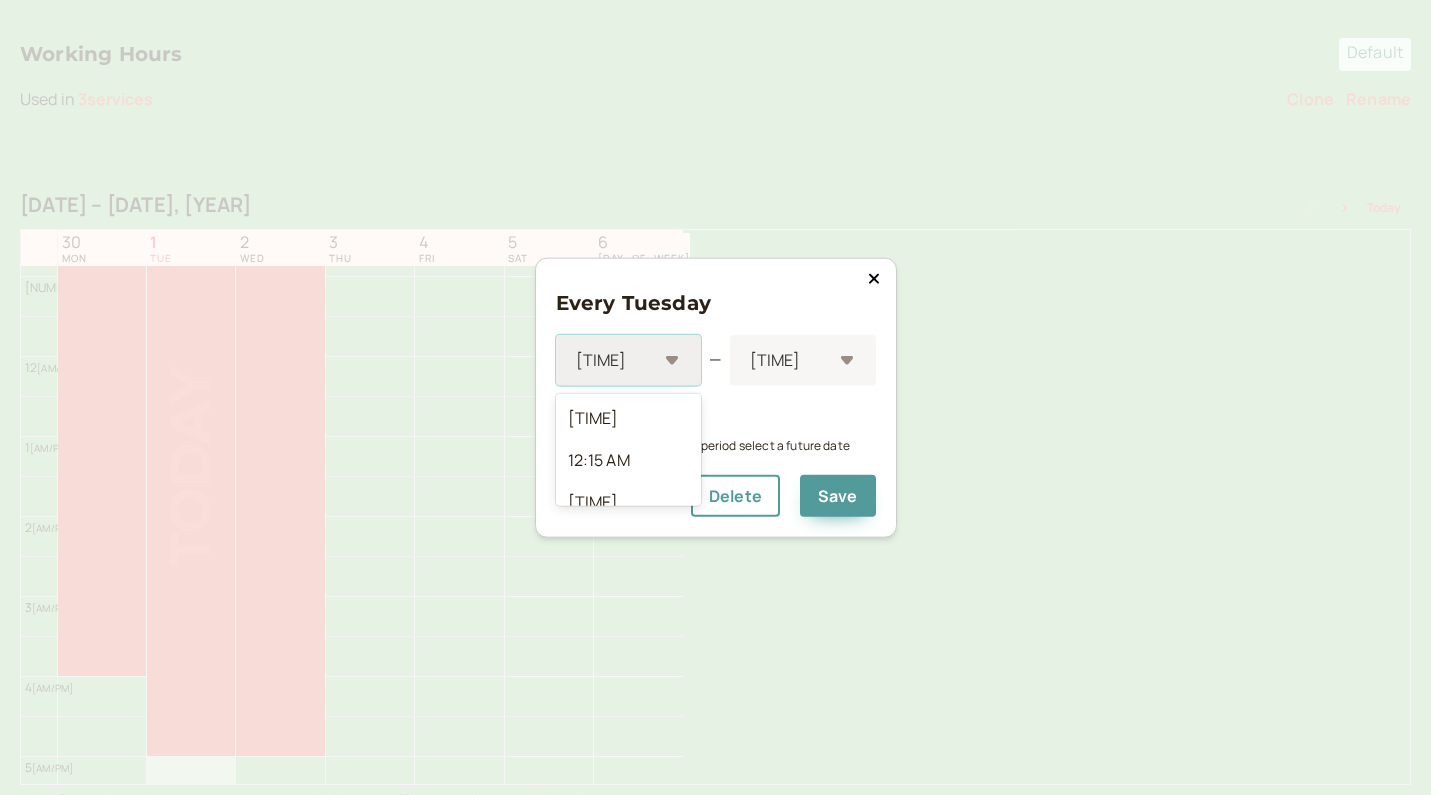 click on "[TIME]" at bounding box center [629, 360] 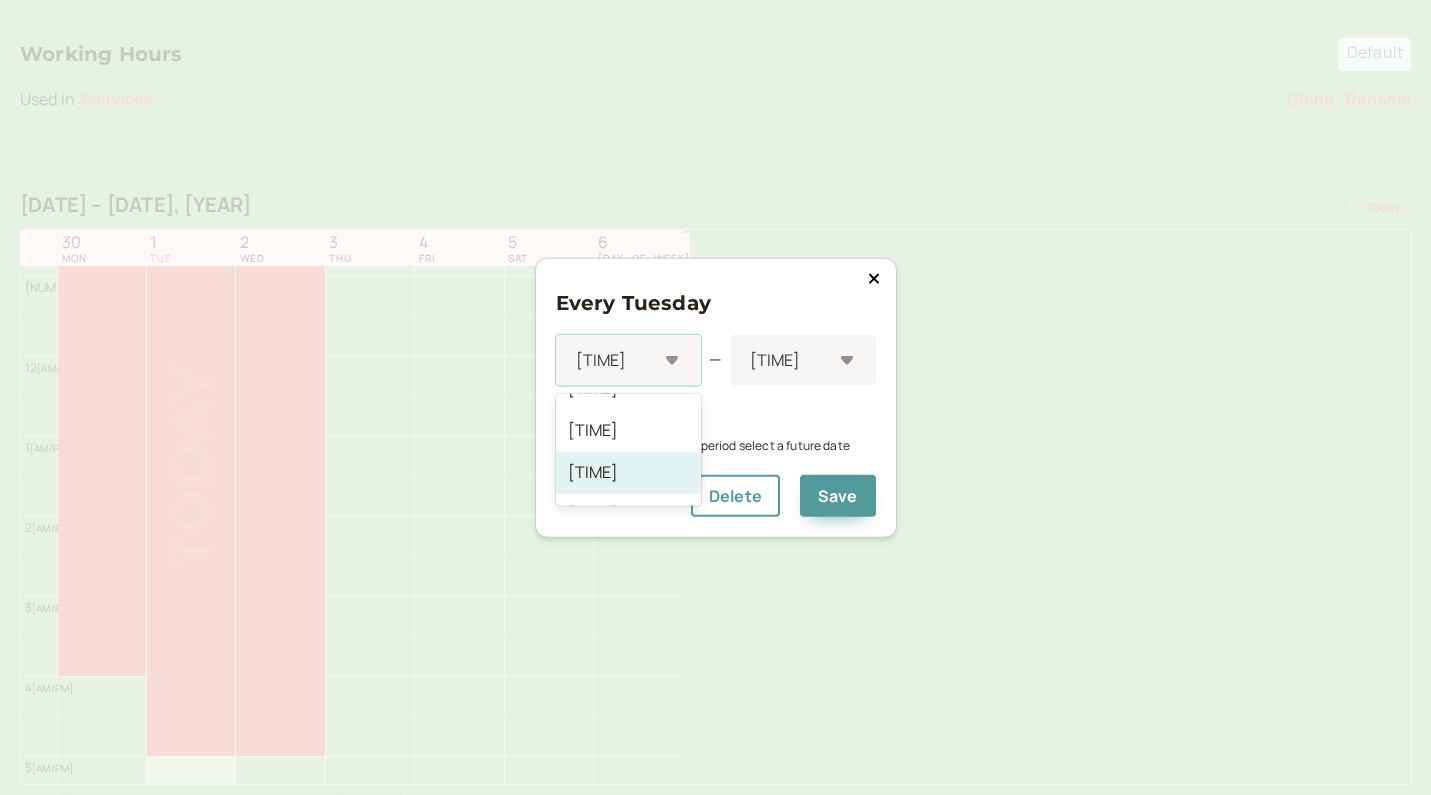 scroll, scrollTop: 1585, scrollLeft: 0, axis: vertical 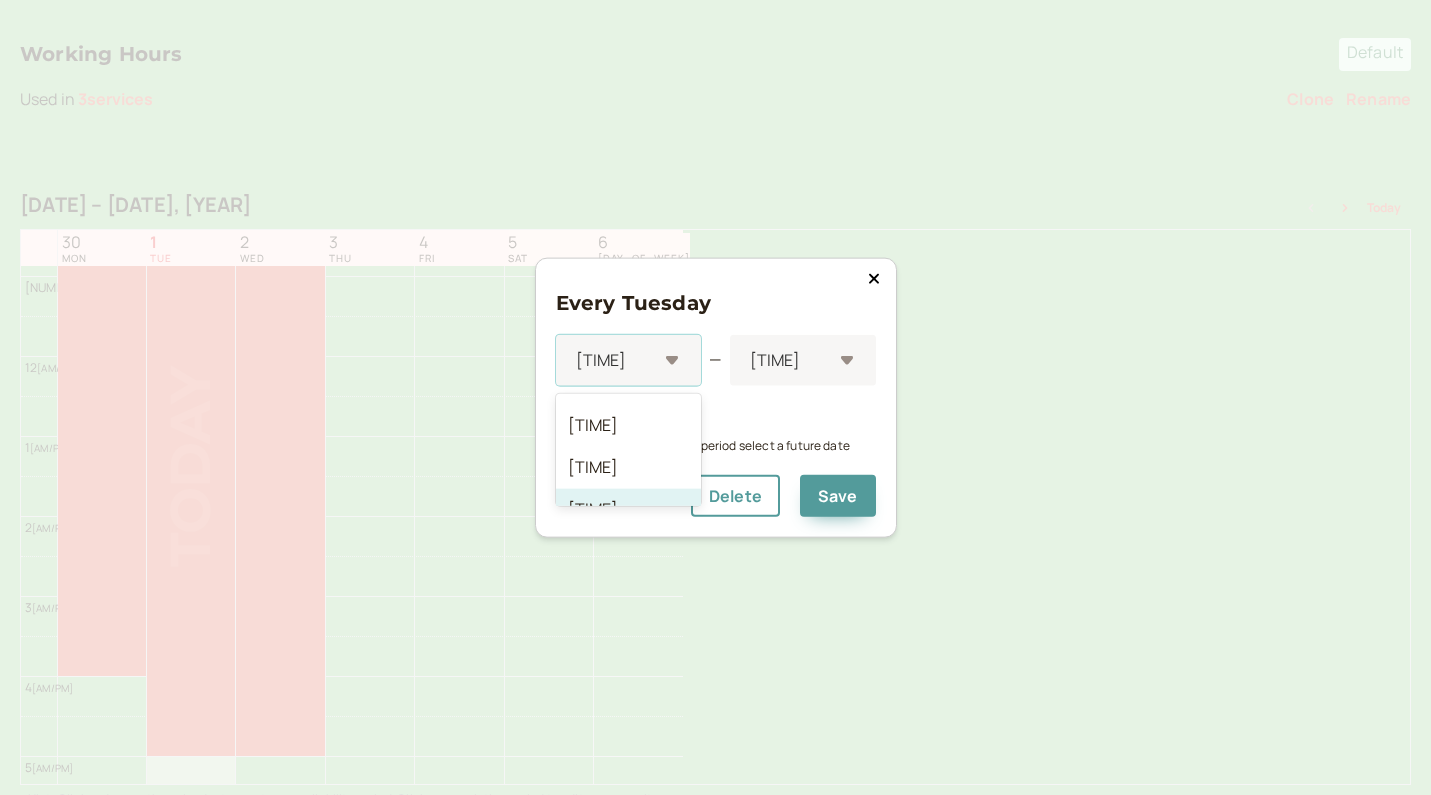 click on "[TIME]" at bounding box center [629, 510] 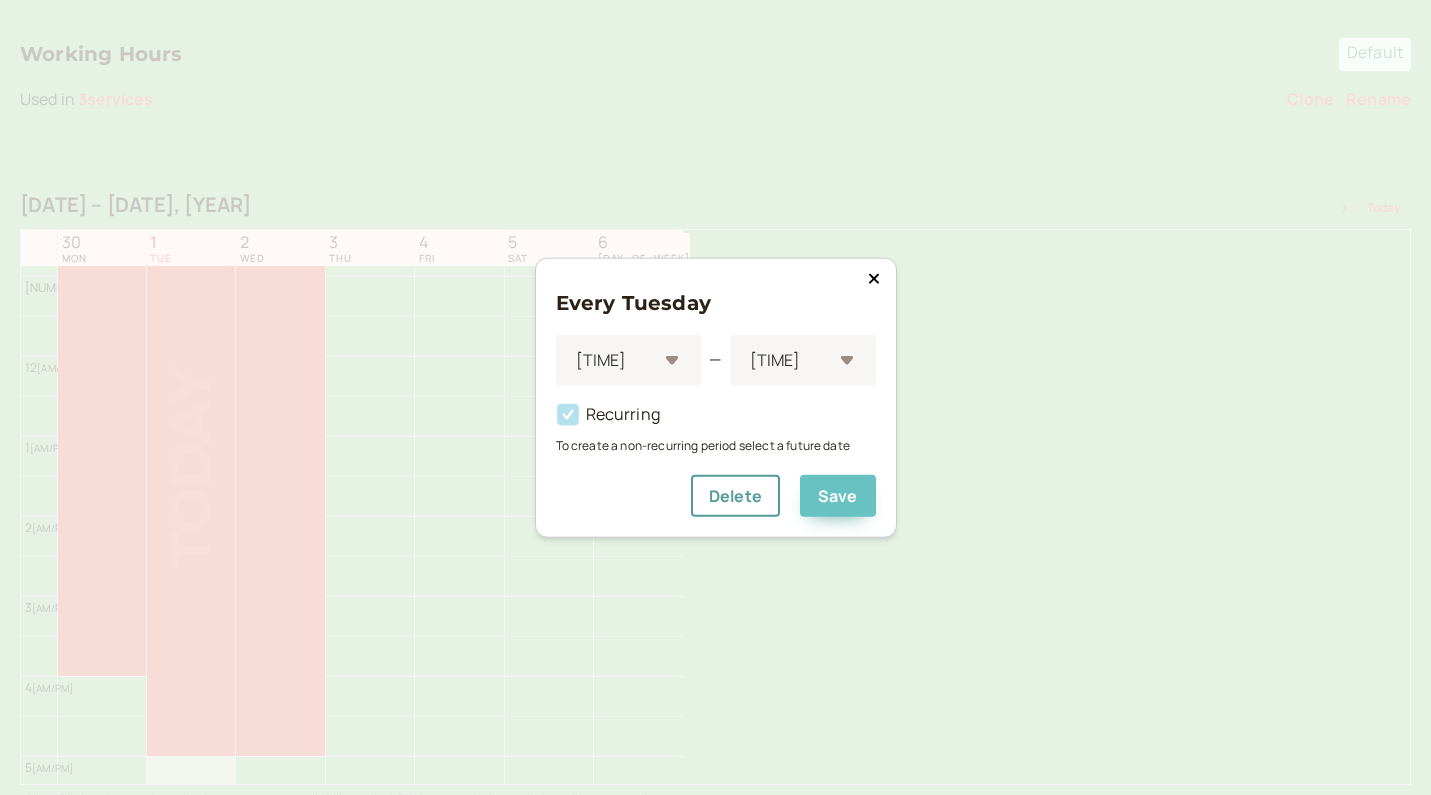 click on "Save" at bounding box center (838, 496) 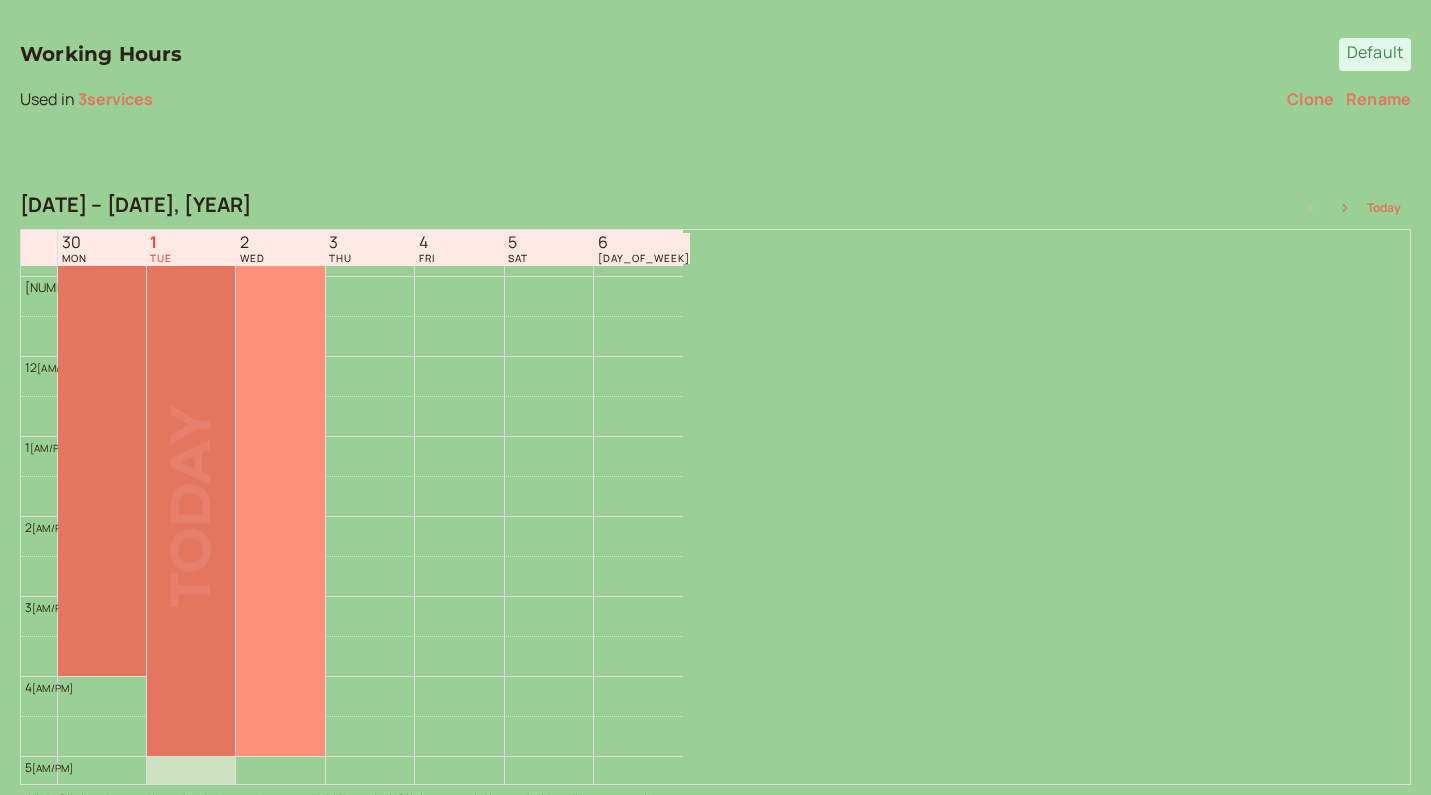 click at bounding box center (280, 436) 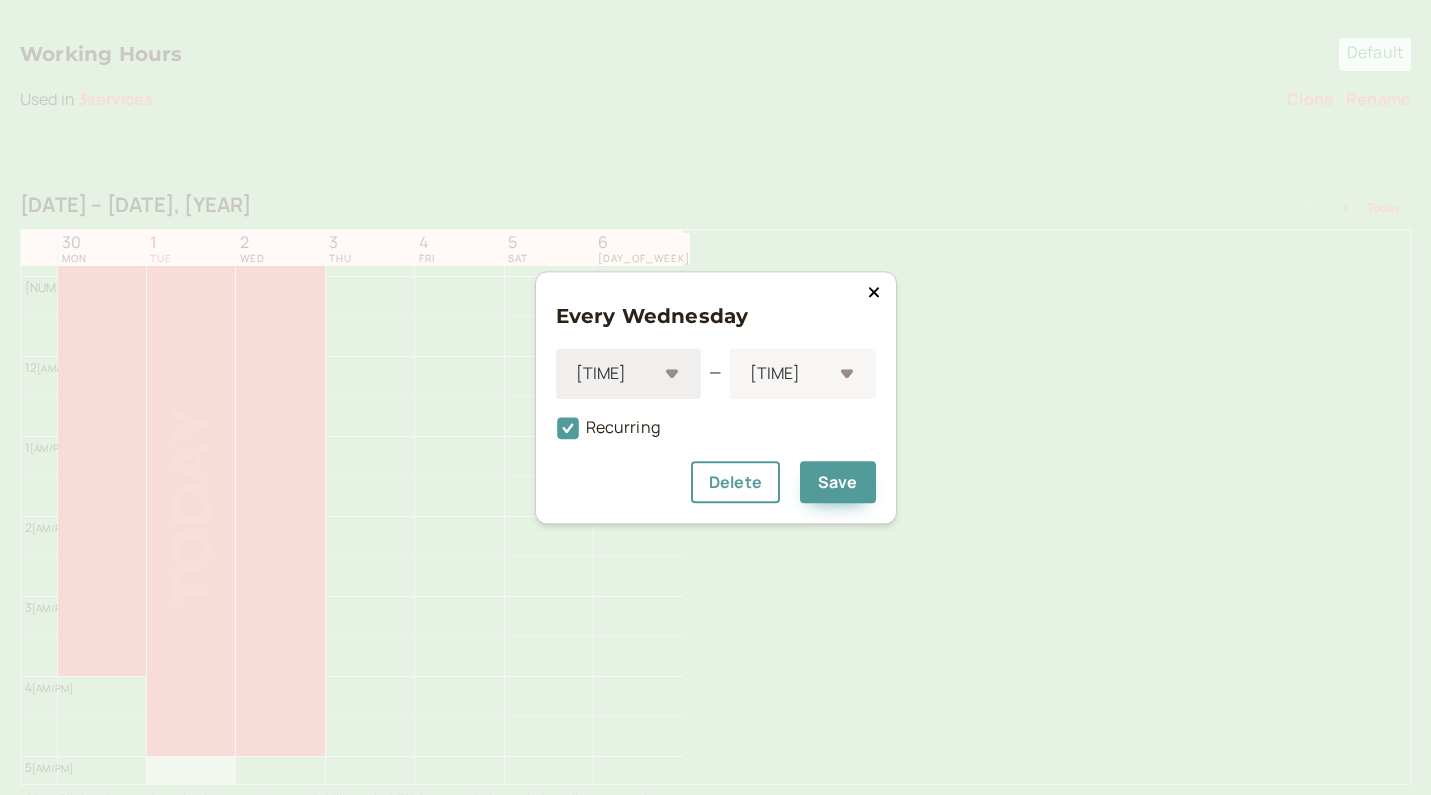 click on "[TIME]" at bounding box center [629, 373] 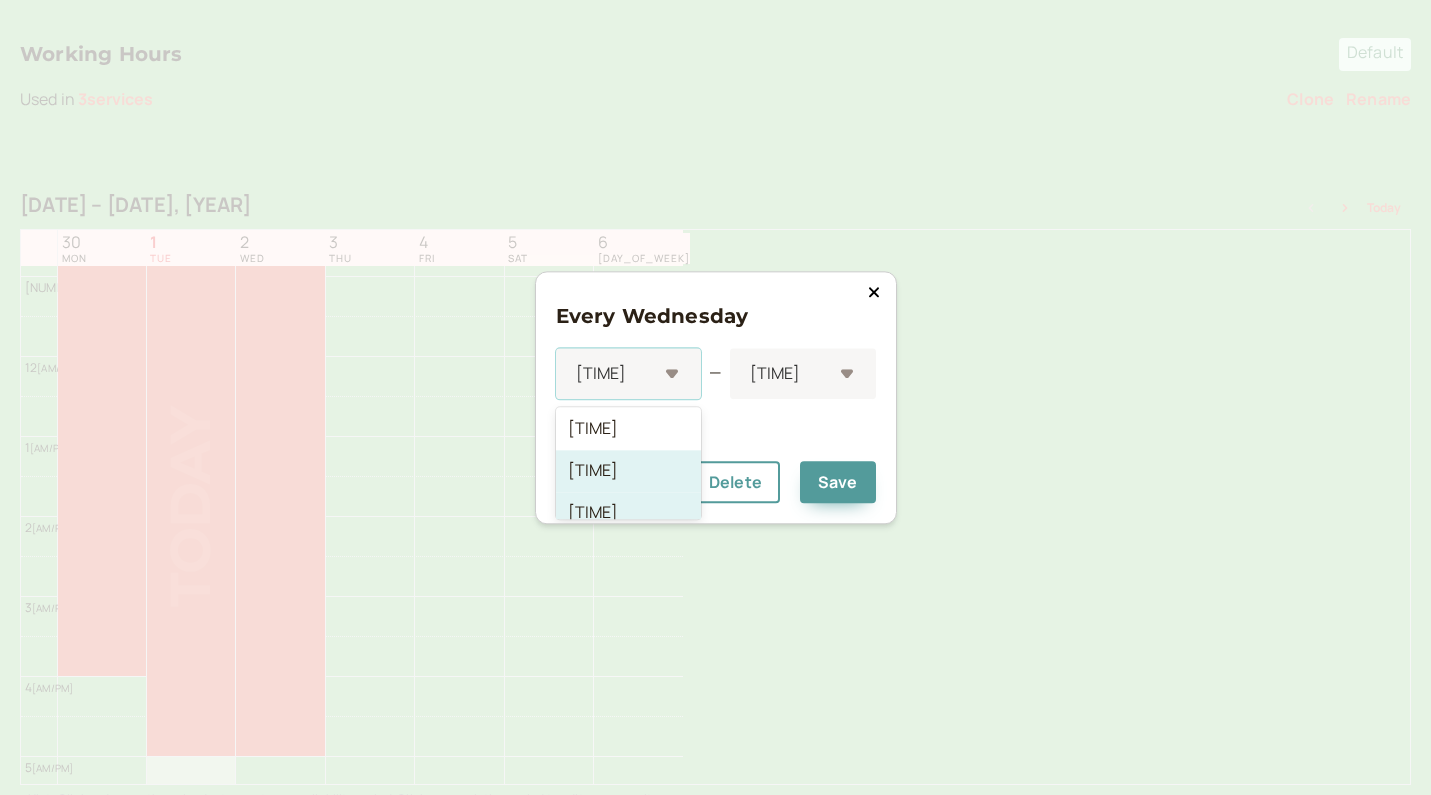 scroll, scrollTop: 1596, scrollLeft: 0, axis: vertical 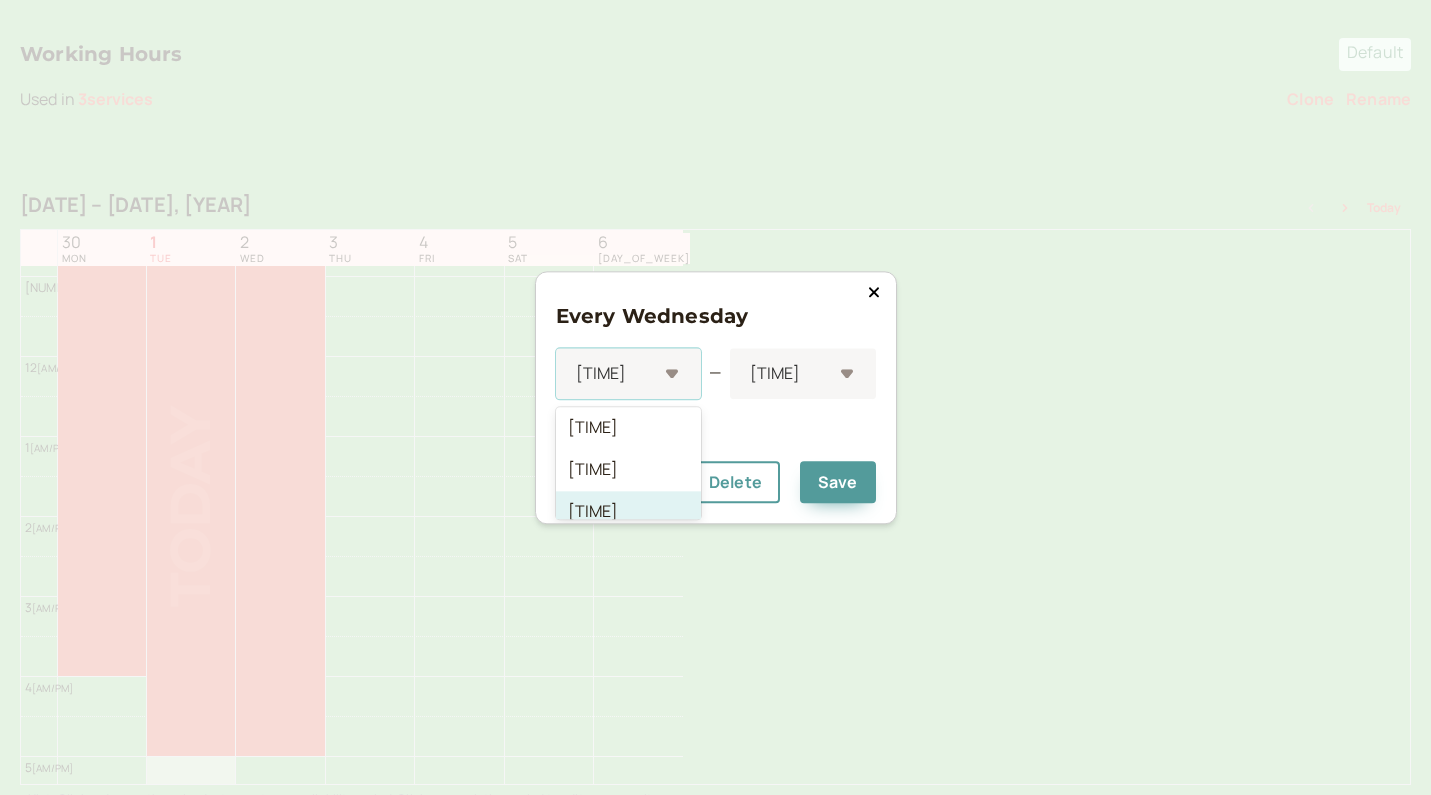 click on "[TIME]" at bounding box center [629, 512] 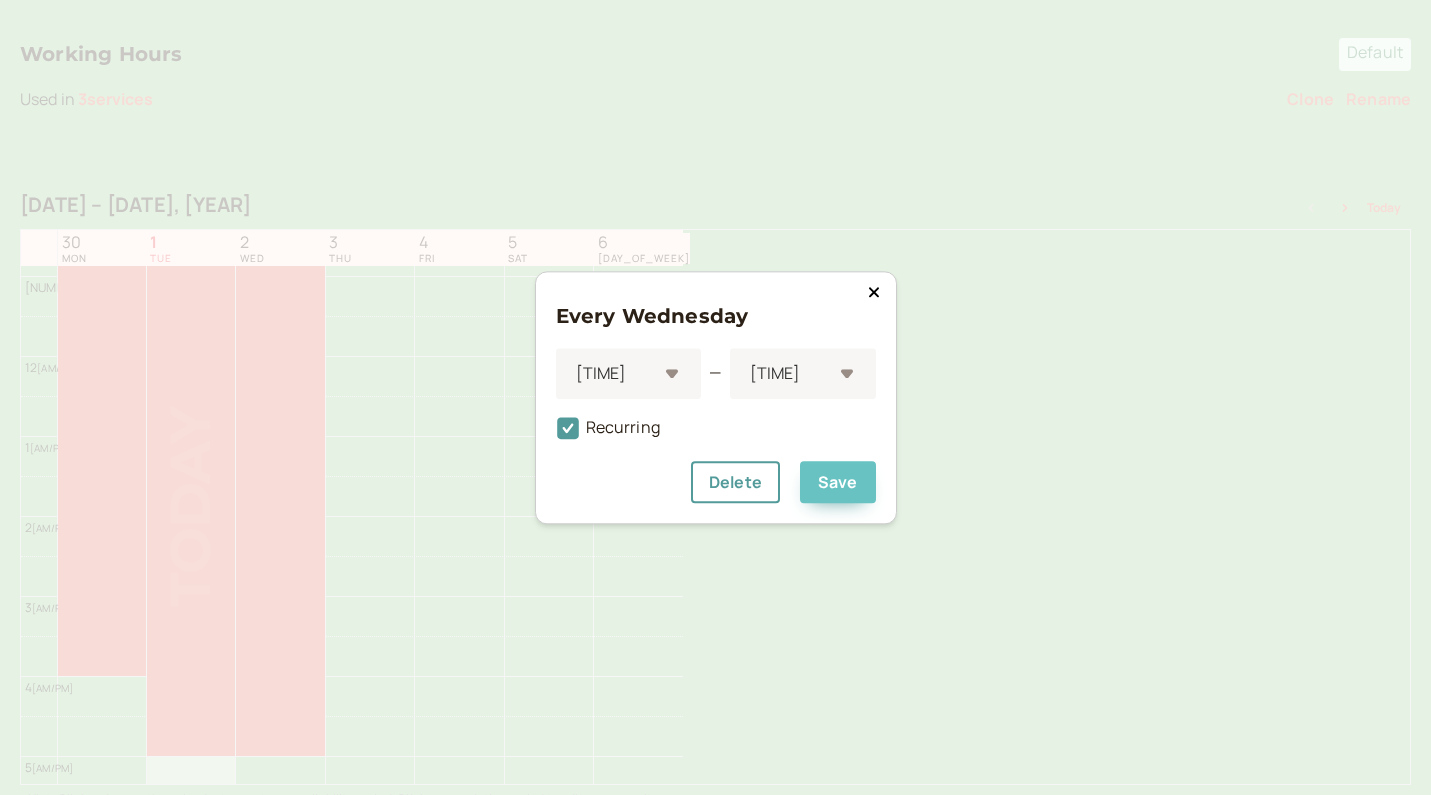 click on "Save" at bounding box center (838, 482) 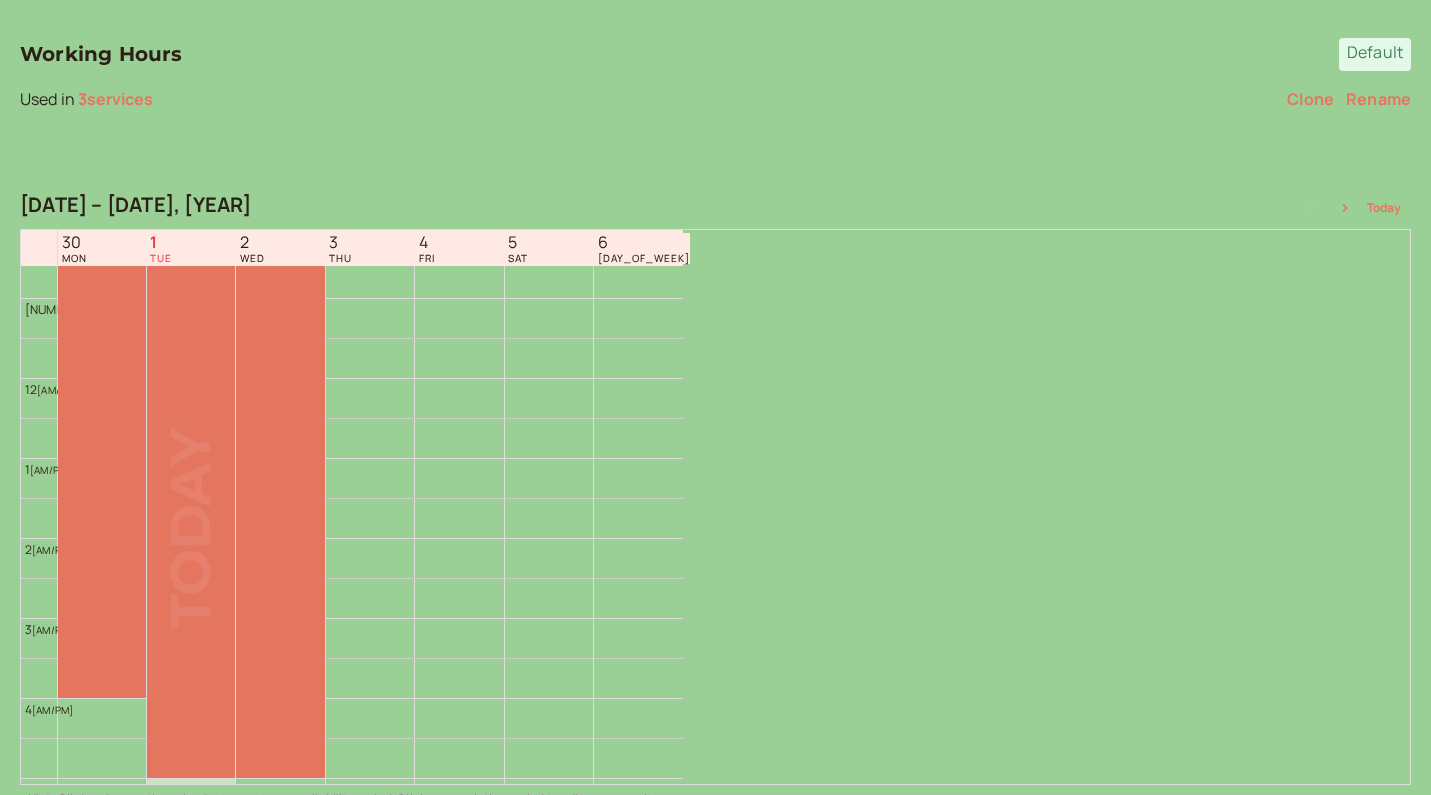 scroll, scrollTop: 949, scrollLeft: 0, axis: vertical 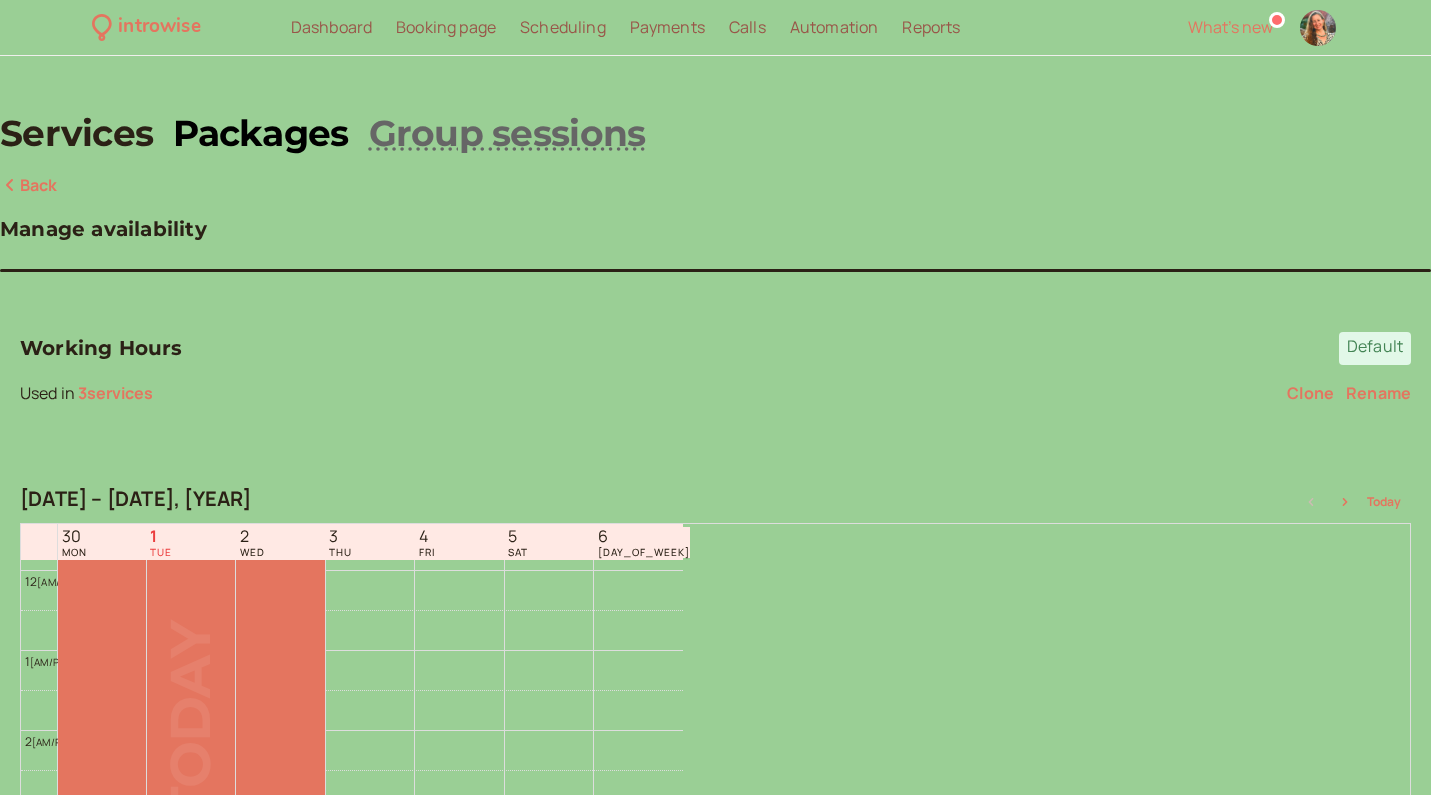click on "Packages" at bounding box center [260, 133] 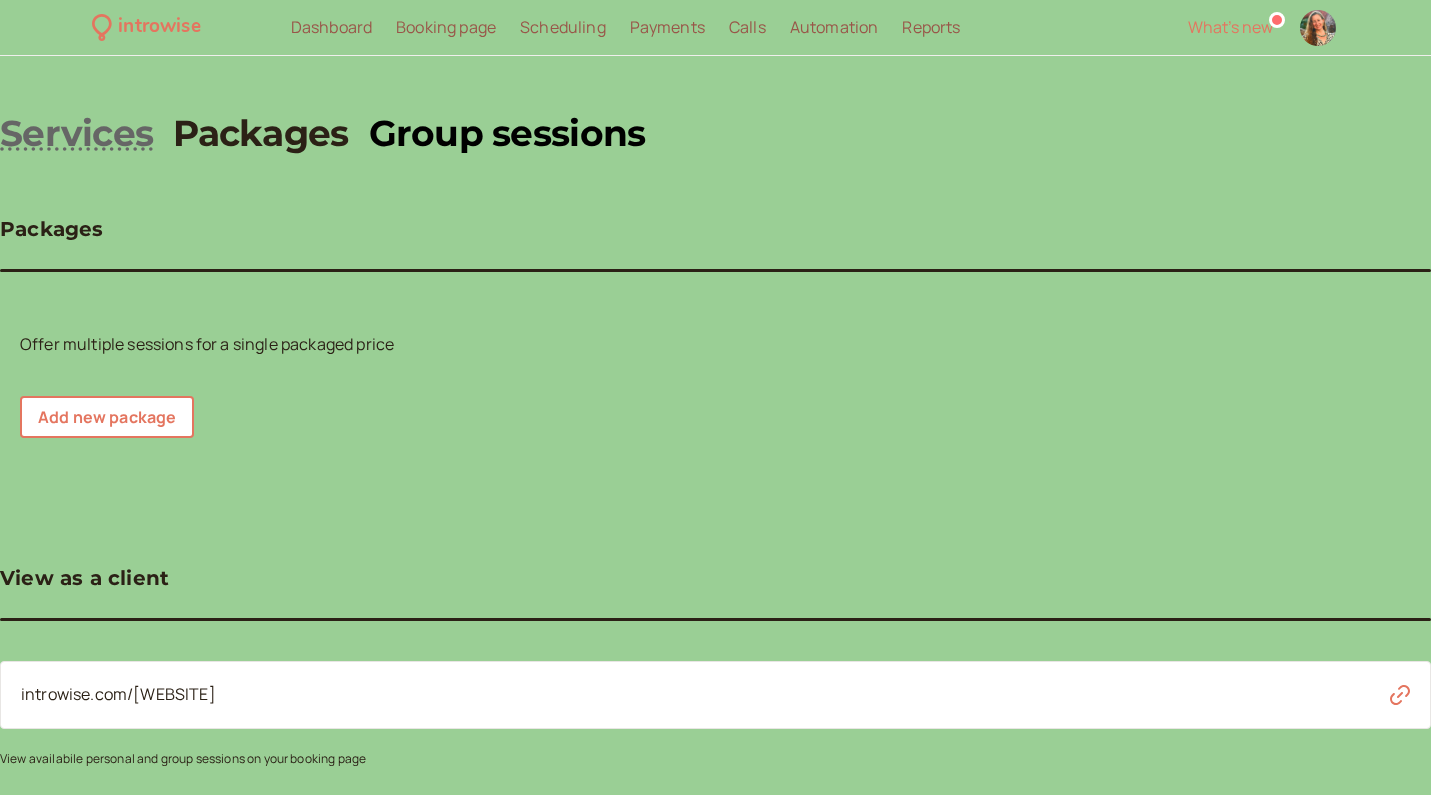 click on "Group sessions" at bounding box center [507, 133] 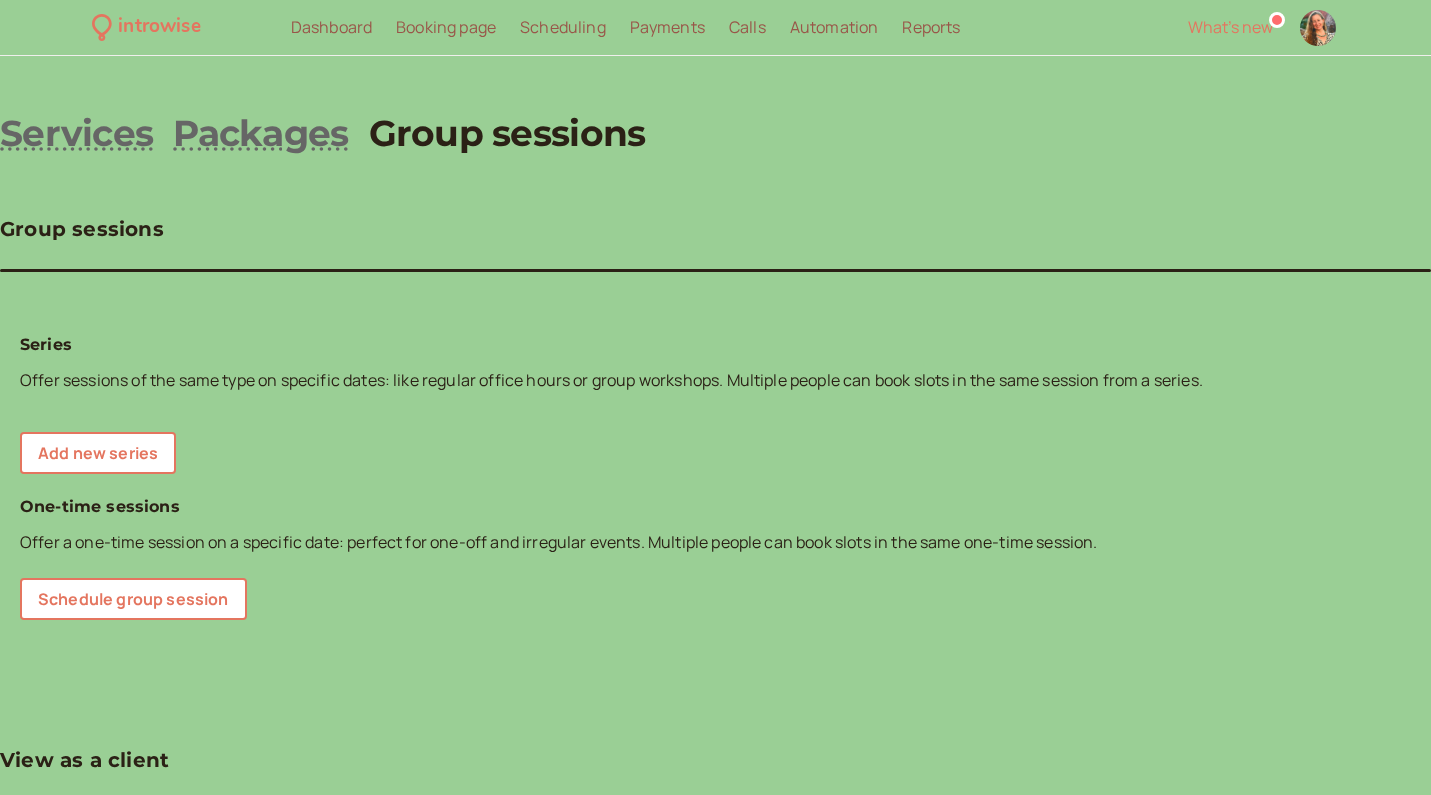 click on "Group sessions" at bounding box center [715, 241] 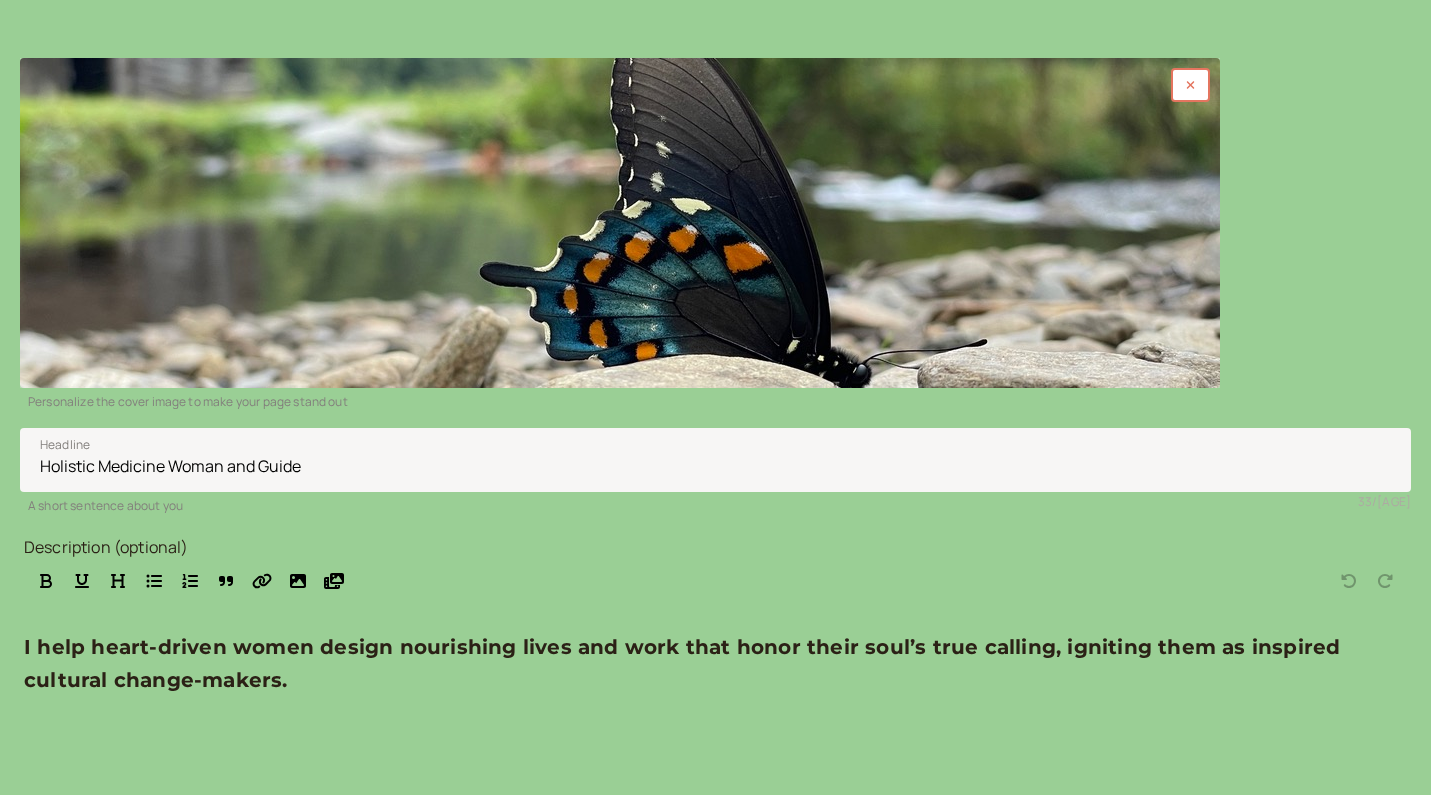 scroll, scrollTop: 298, scrollLeft: 0, axis: vertical 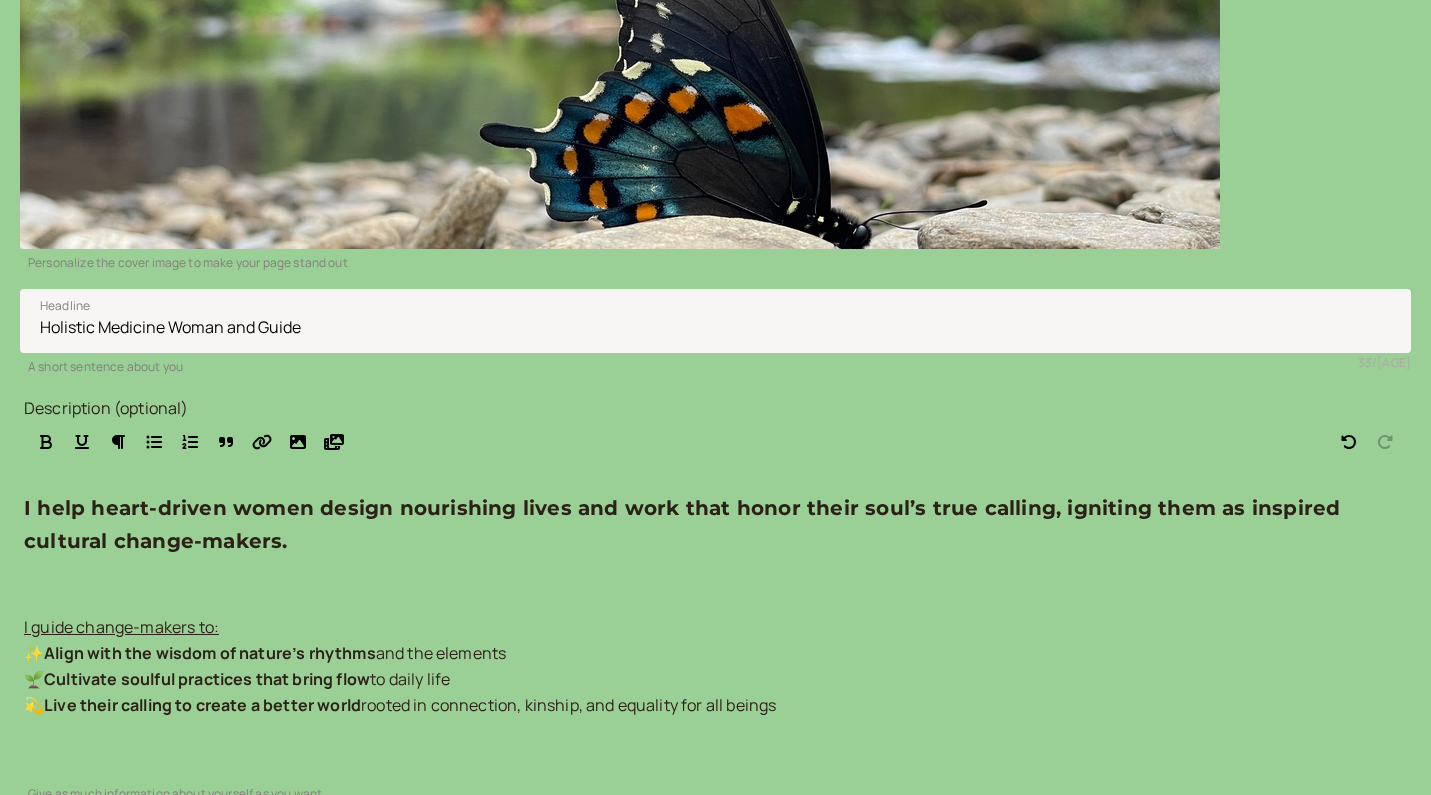 click on "Preview" at bounding box center (1380, 845) 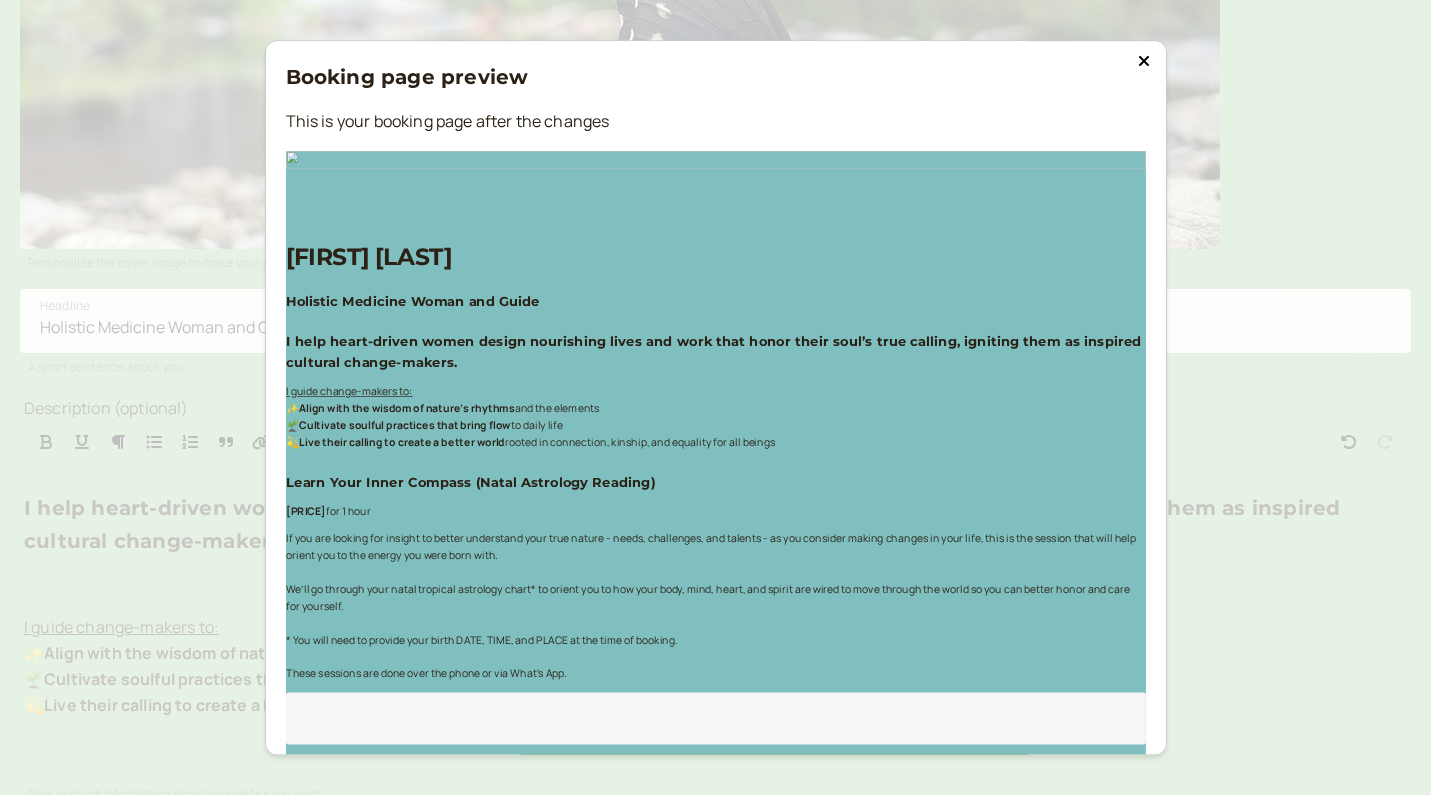click at bounding box center [1143, 61] 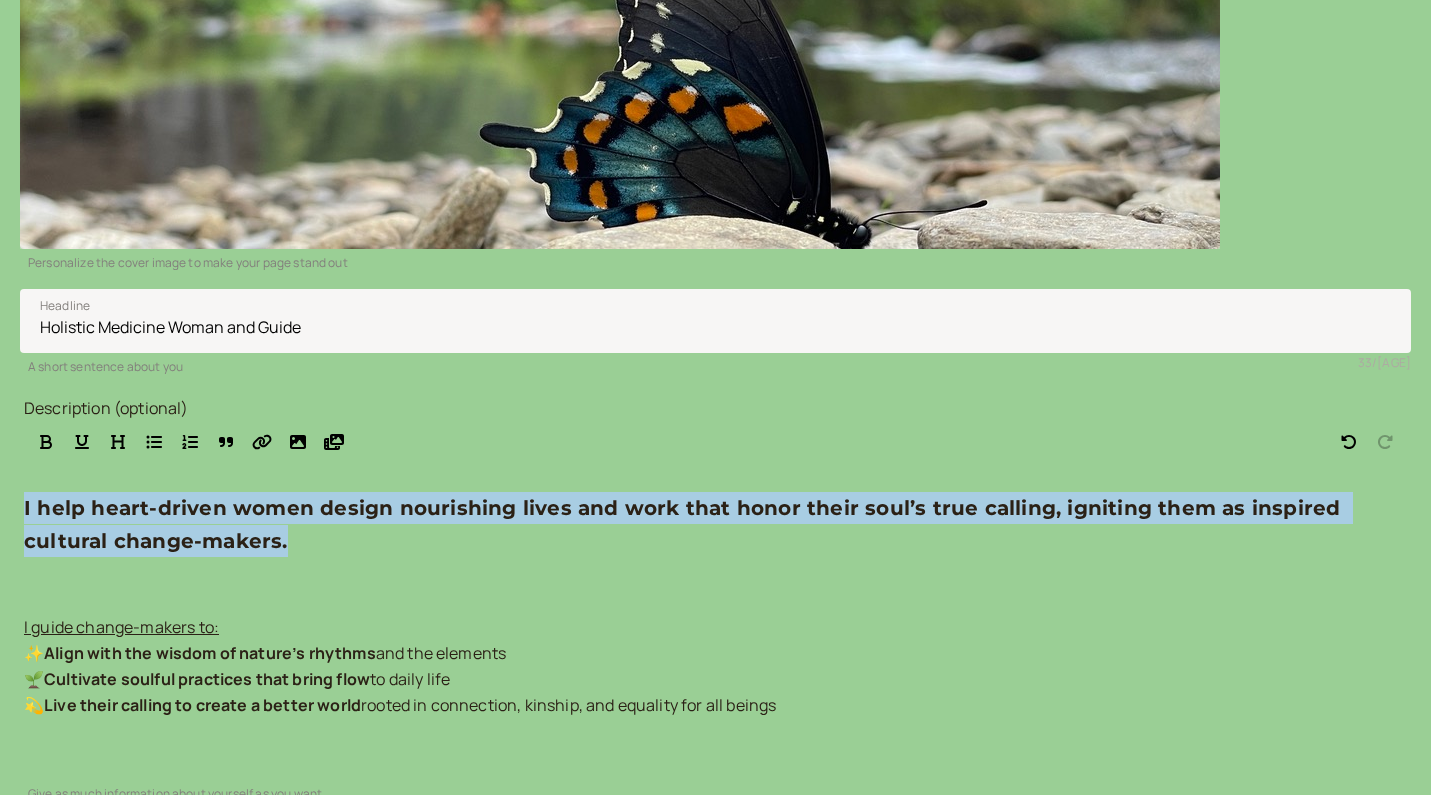 drag, startPoint x: 574, startPoint y: 433, endPoint x: 148, endPoint y: 358, distance: 432.55173 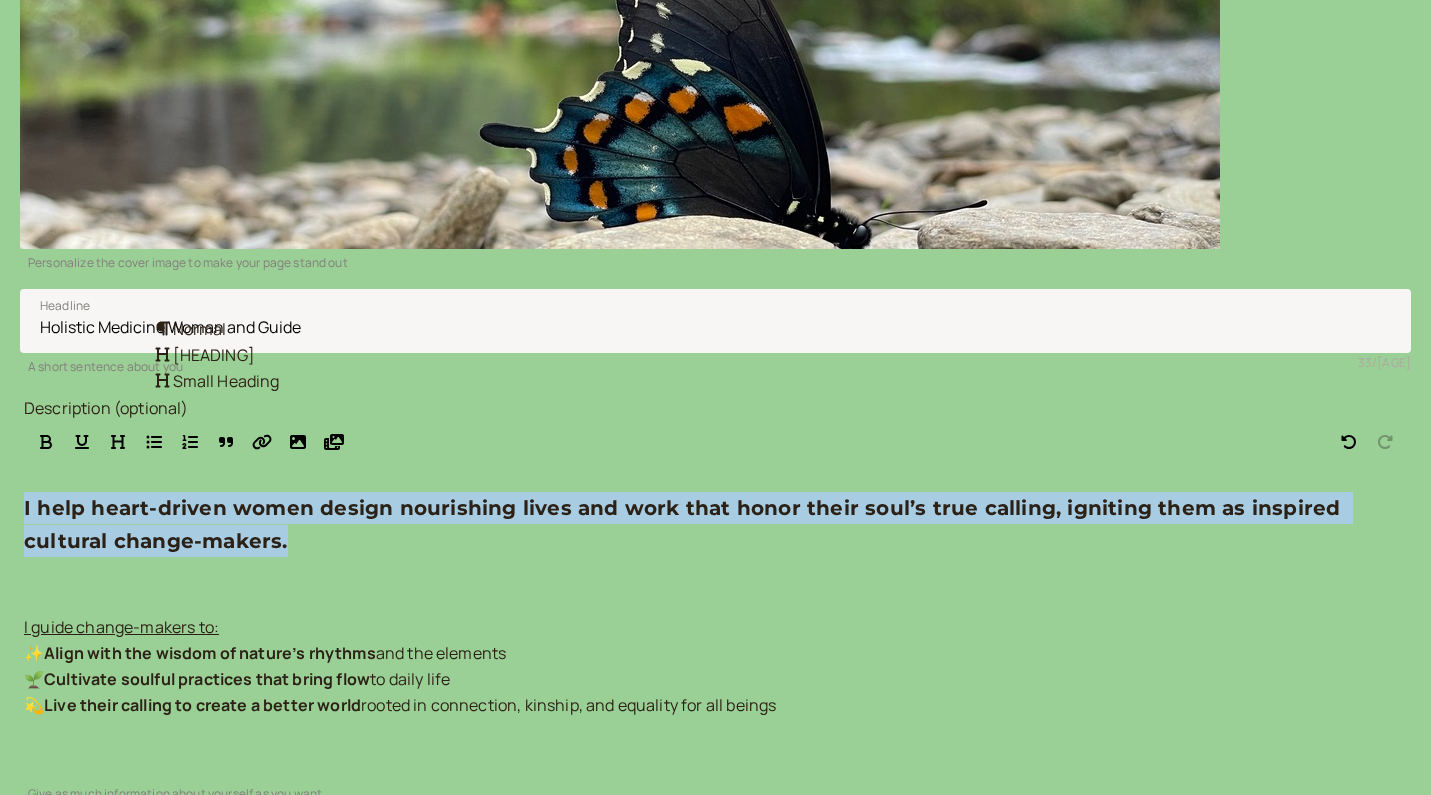 click at bounding box center (118, 442) 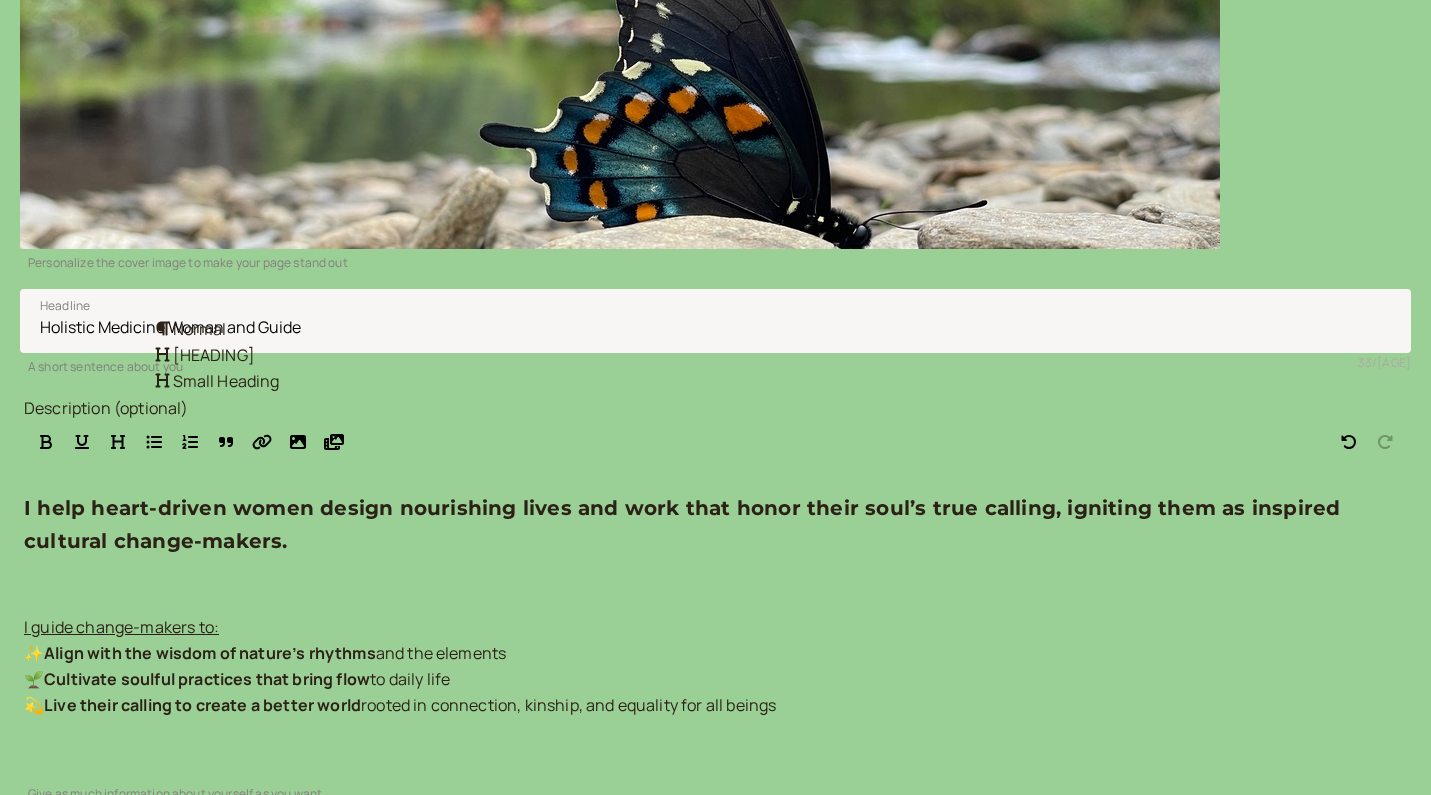 click on "Small Heading" at bounding box center (226, 380) 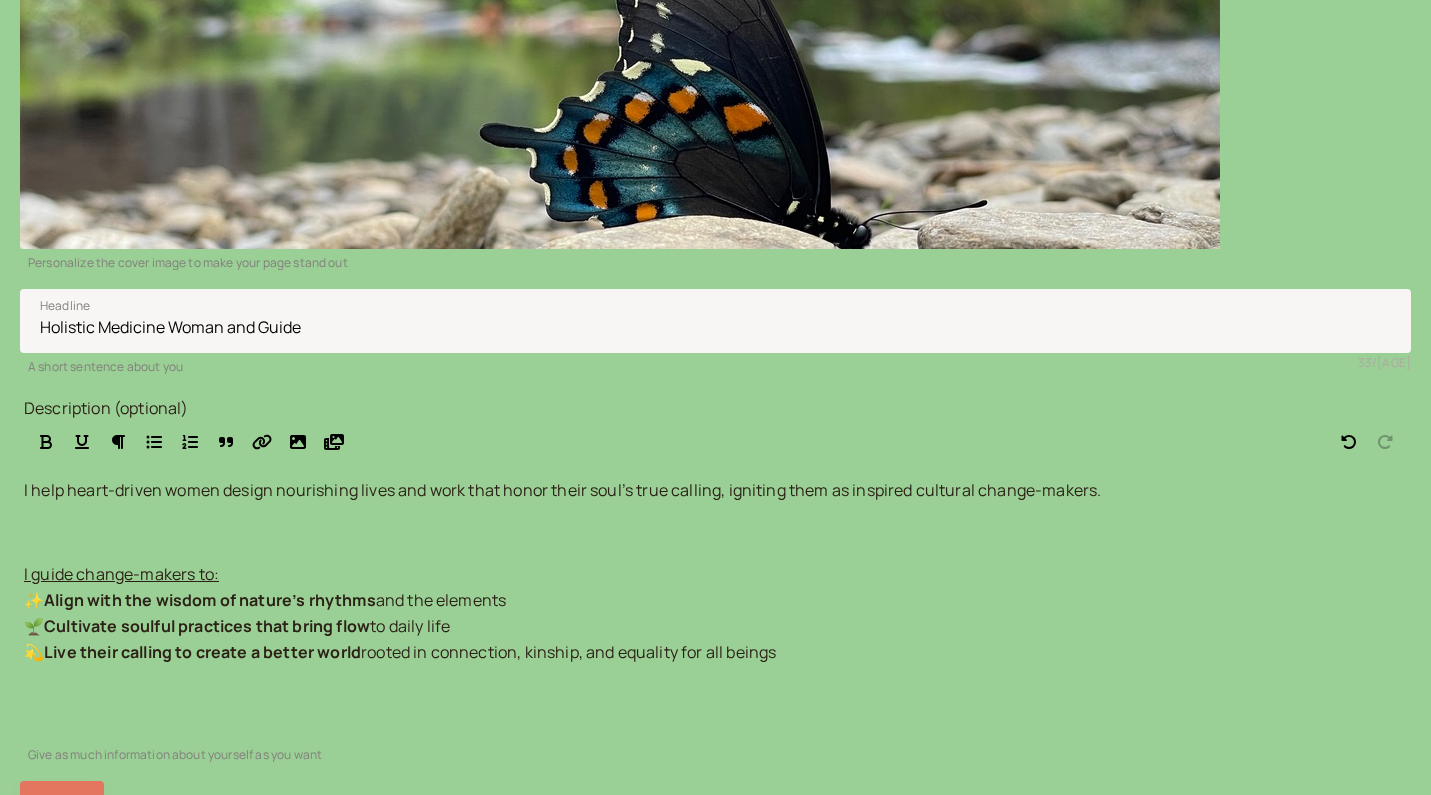 click at bounding box center (715, 533) 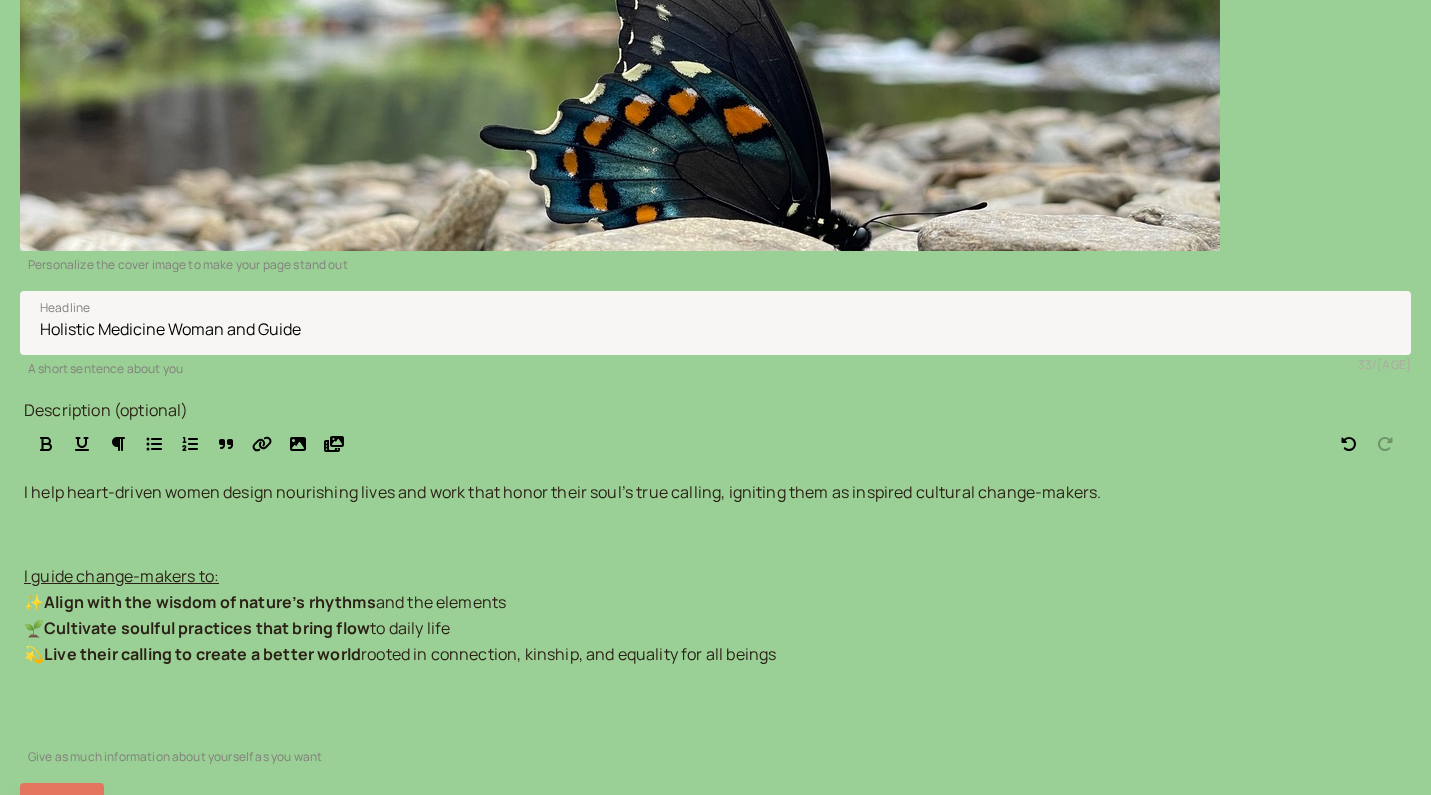 scroll, scrollTop: 426, scrollLeft: 0, axis: vertical 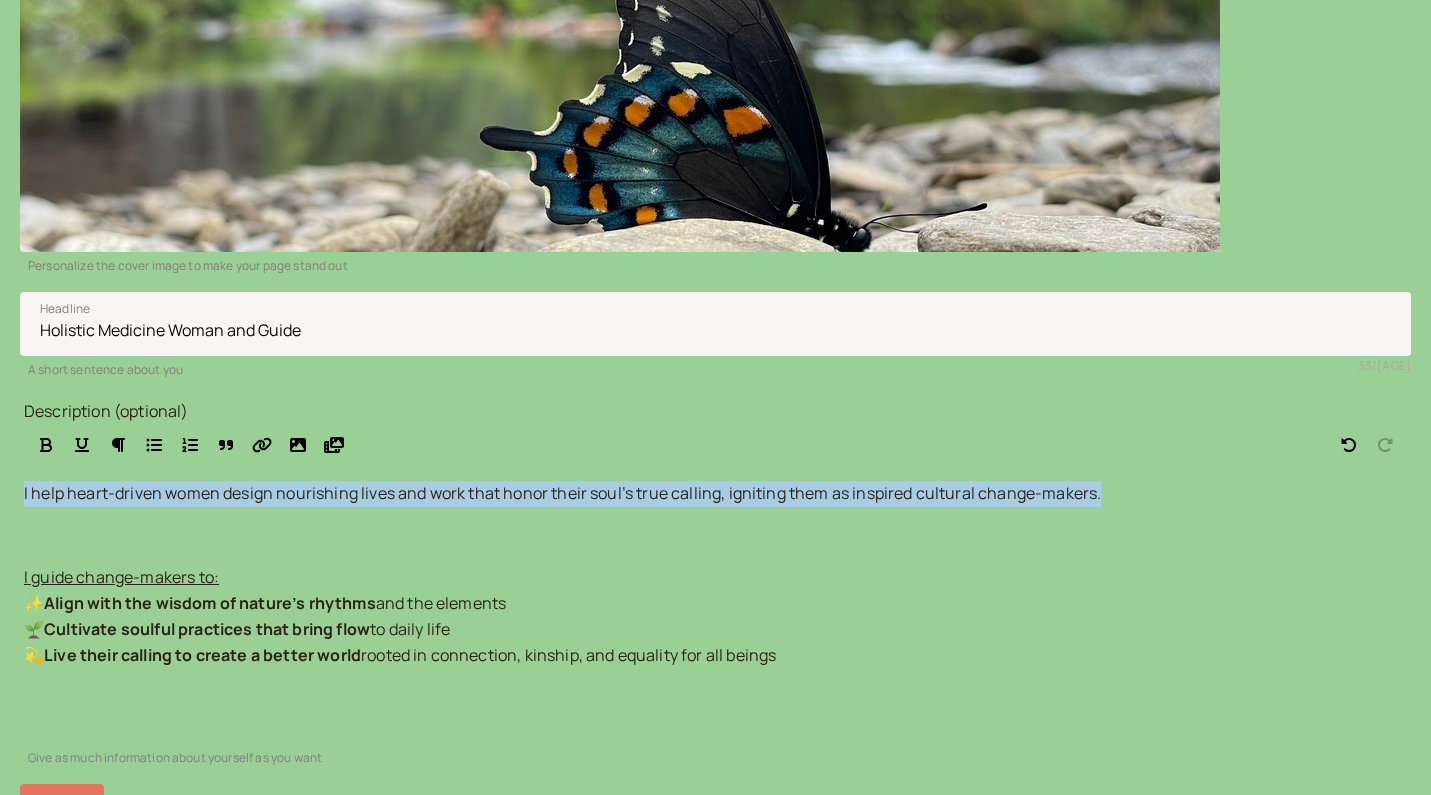 drag, startPoint x: 666, startPoint y: 385, endPoint x: 163, endPoint y: 351, distance: 504.1478 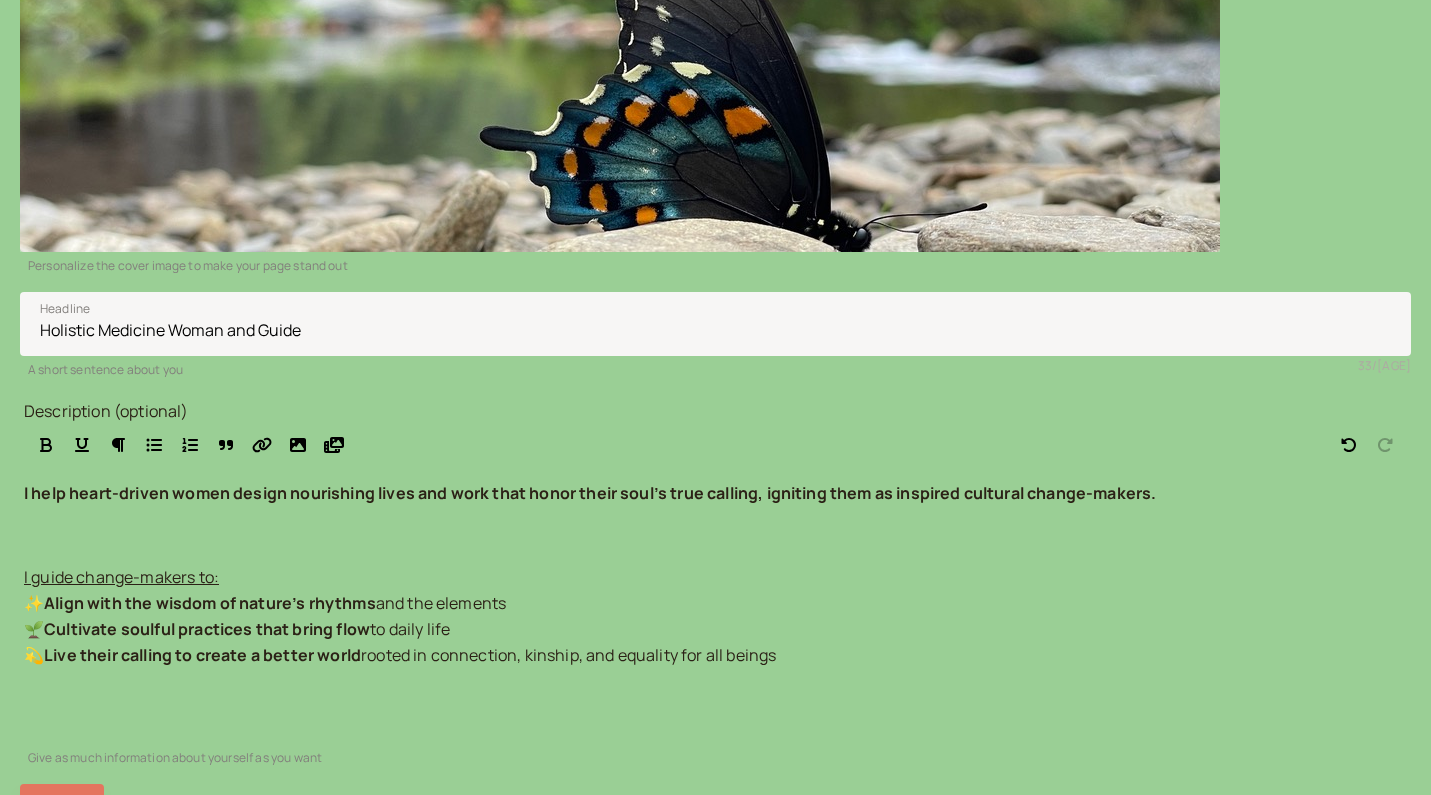 click on "I help heart-driven women design nourishing lives and work that honor their soul’s true calling, igniting them as inspired cultural change-makers. I guide change-makers to: ✨  Align with the wisdom of nature’s rhythms  and the elements  🌱  Cultivate soulful practices that bring flow  to daily life 💫  Live their calling to create a better world  rooted in connection, kinship, and equality for all beings" at bounding box center [715, 610] 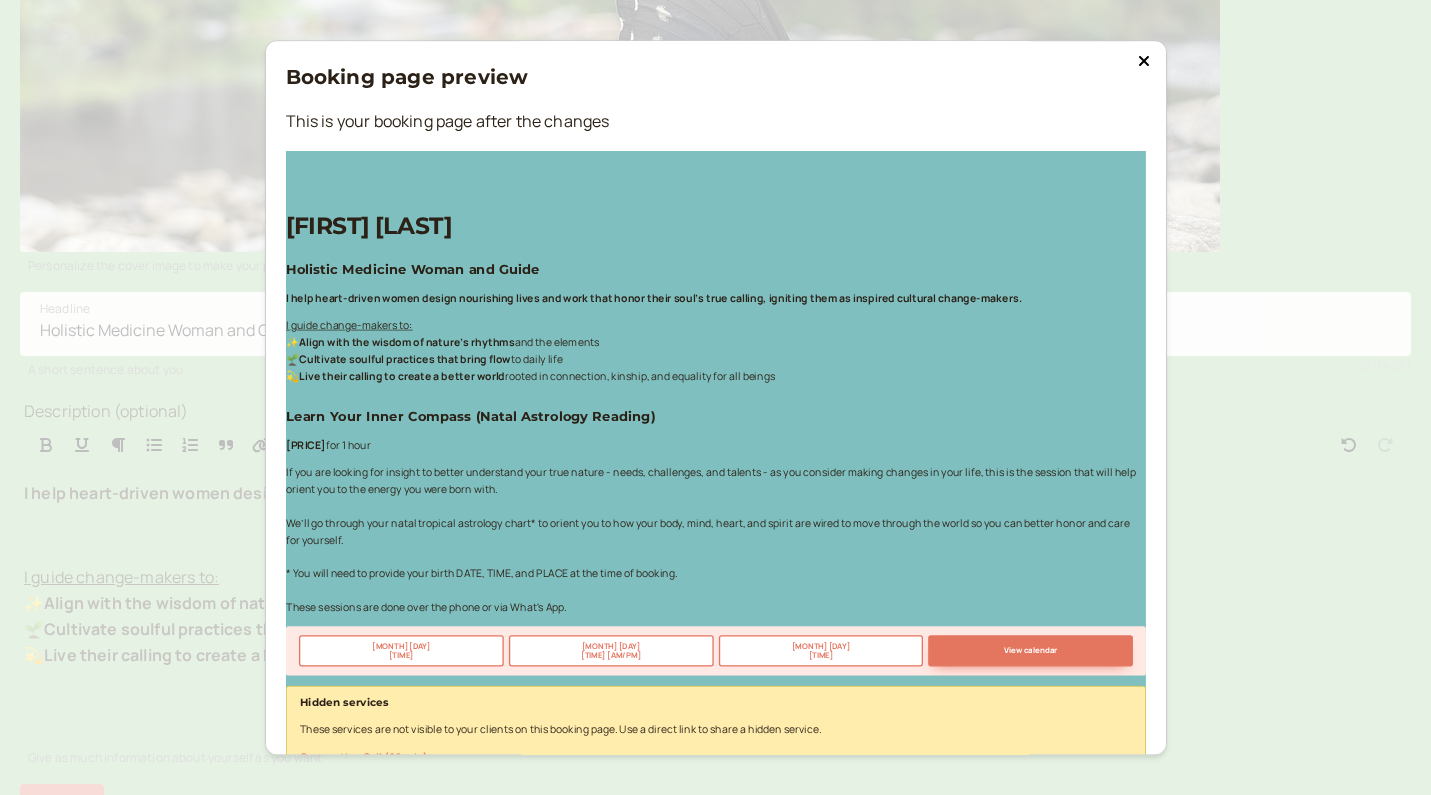 scroll, scrollTop: 47, scrollLeft: 0, axis: vertical 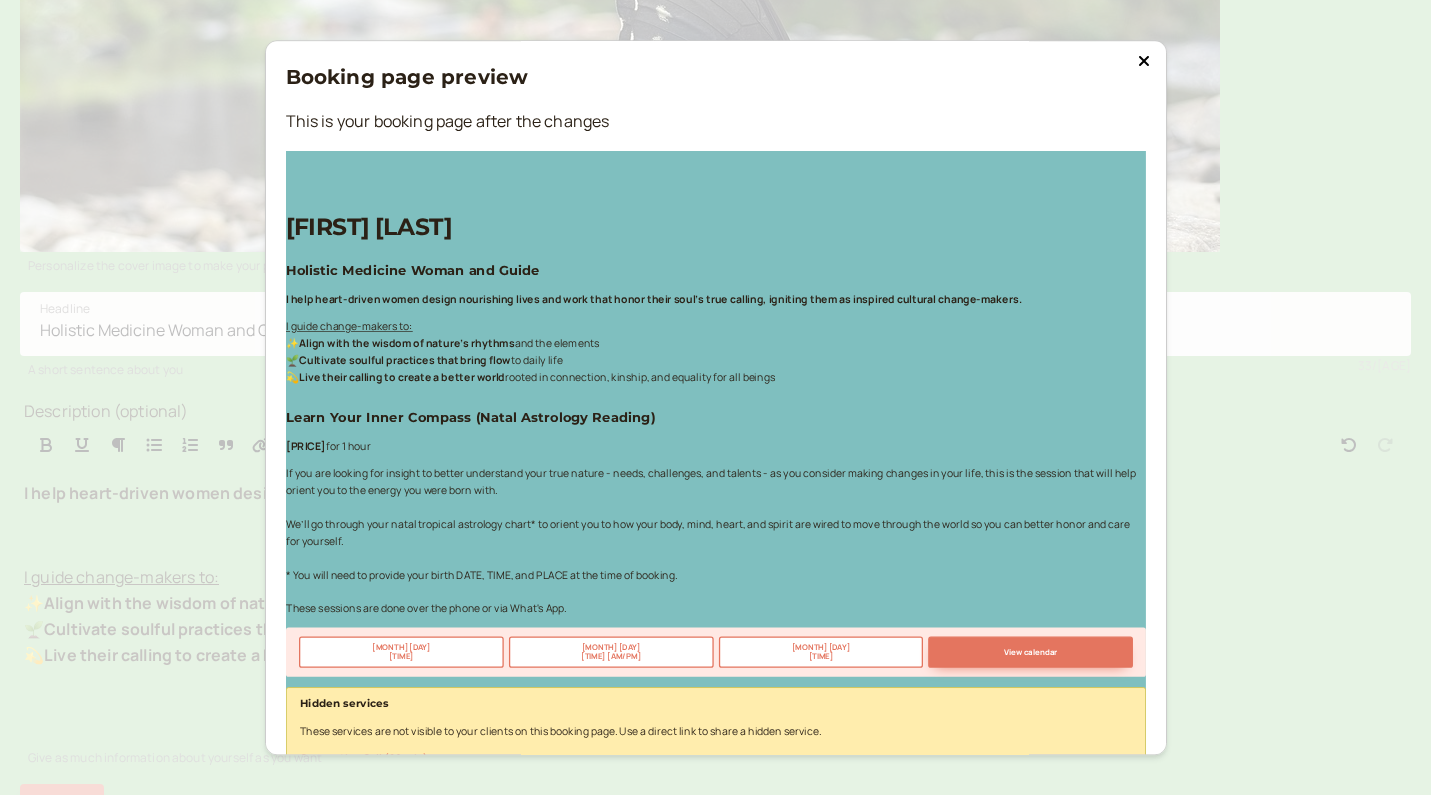 click at bounding box center (1144, 61) 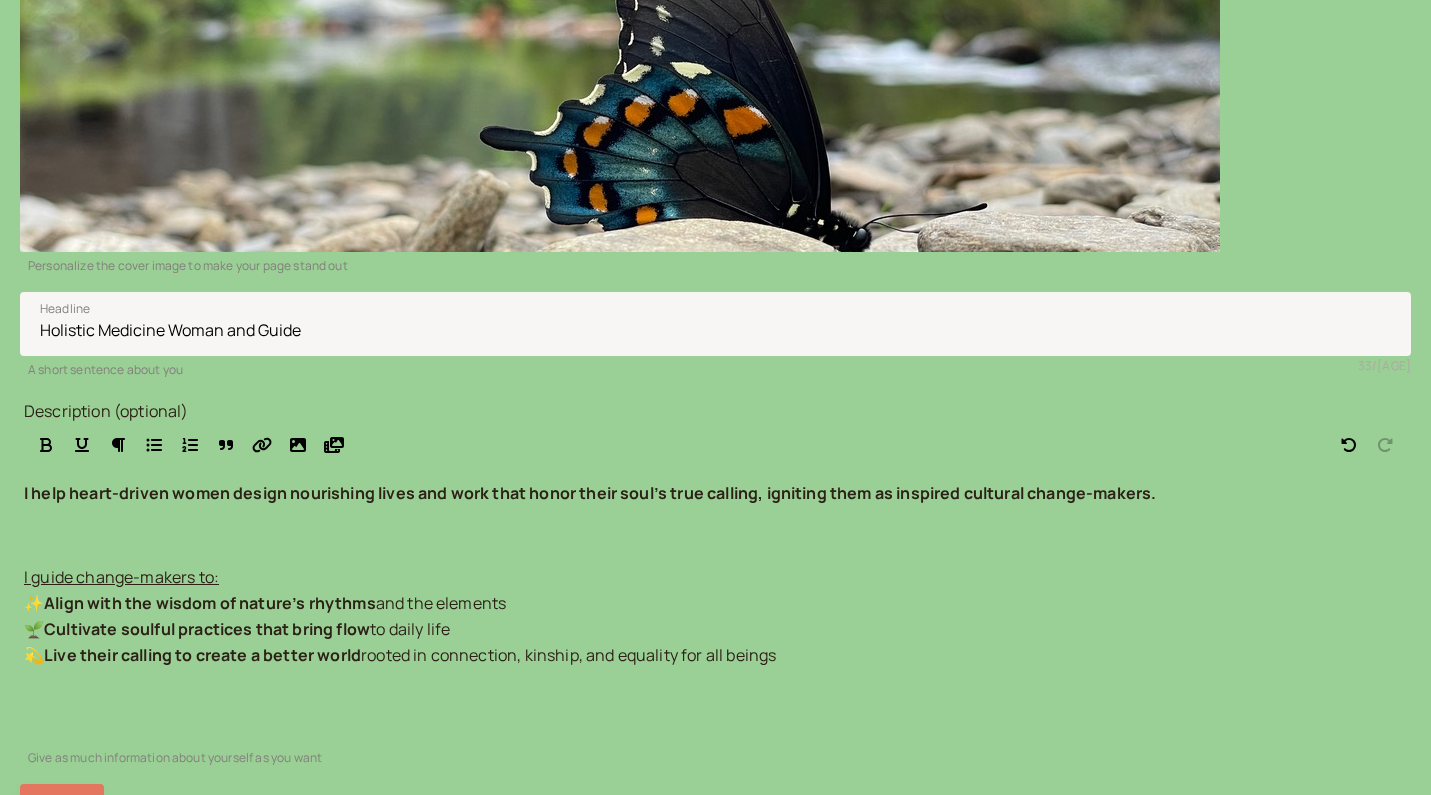 click at bounding box center [715, 536] 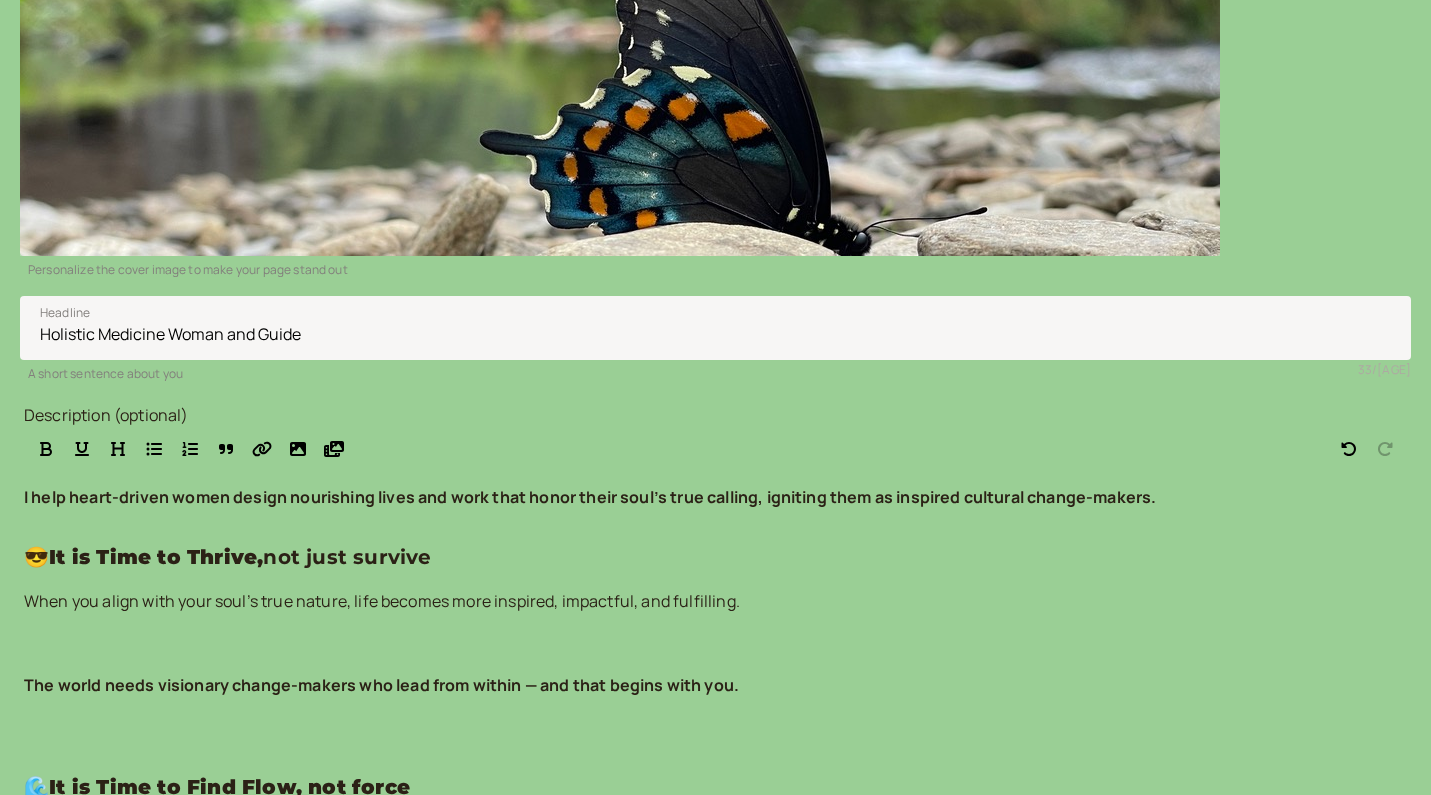 scroll, scrollTop: 421, scrollLeft: 0, axis: vertical 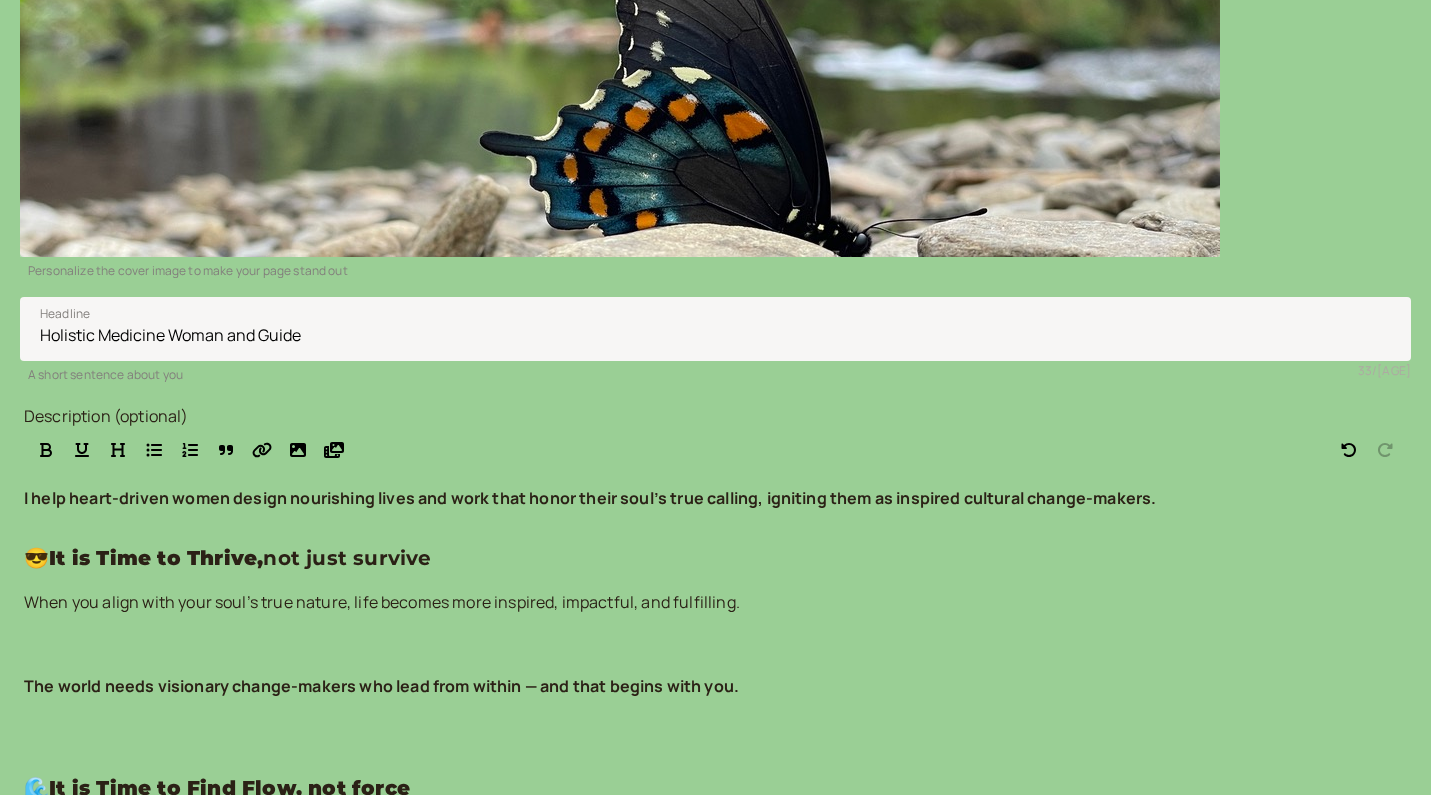 click on "I help heart-driven women design nourishing lives and work that honor their soul’s true calling, igniting them as inspired cultural change-makers. 😎 It is Time to Thrive, not just survive When you align with your soul’s true nature, life becomes more inspired, impactful, and fulfilling. The world needs visionary change-makers who lead from within — and that begins with you. 🌊 It is Time to Find Flow, not force When you learn how to work with seasonal astrology, it reveals natural rhythms that help you skillfully navigate times of transformation. You can sense when it’s time to wait, redirect, and act so you are supported by the Universe, rather than killing yourself to stick to a linear timeline. 🌟 Clarity, not confusion By understanding what time of year to tend different aspects of your inner life, you’ll be able to show up with greater clarity, wisdom, and capacity in the world around you. No more getting sucked into the hustle ⚡️ Inspiration, not burnout . ✨" at bounding box center (715, 1096) 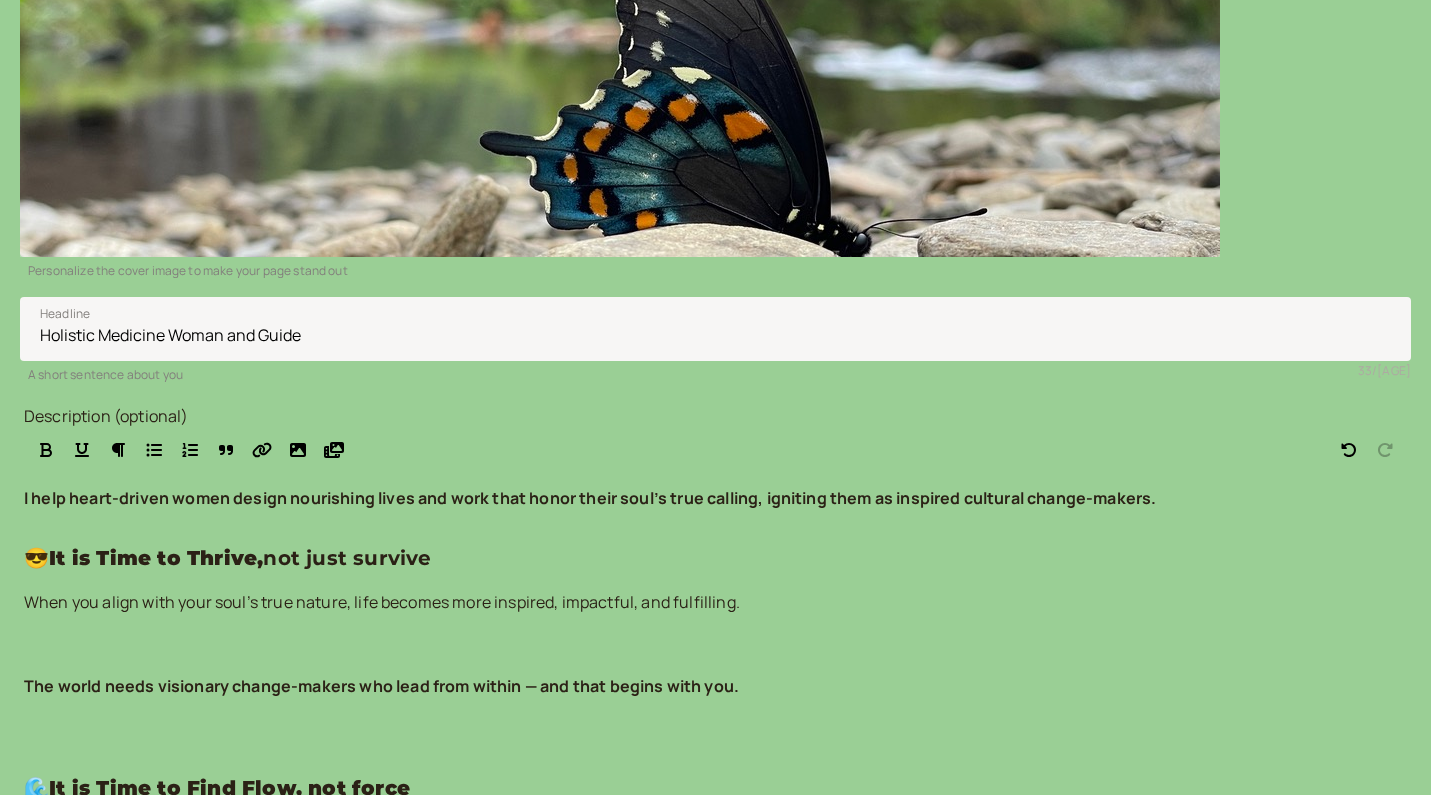 click on "I help heart-driven women design nourishing lives and work that honor their soul’s true calling, igniting them as inspired cultural change-makers." at bounding box center [715, 499] 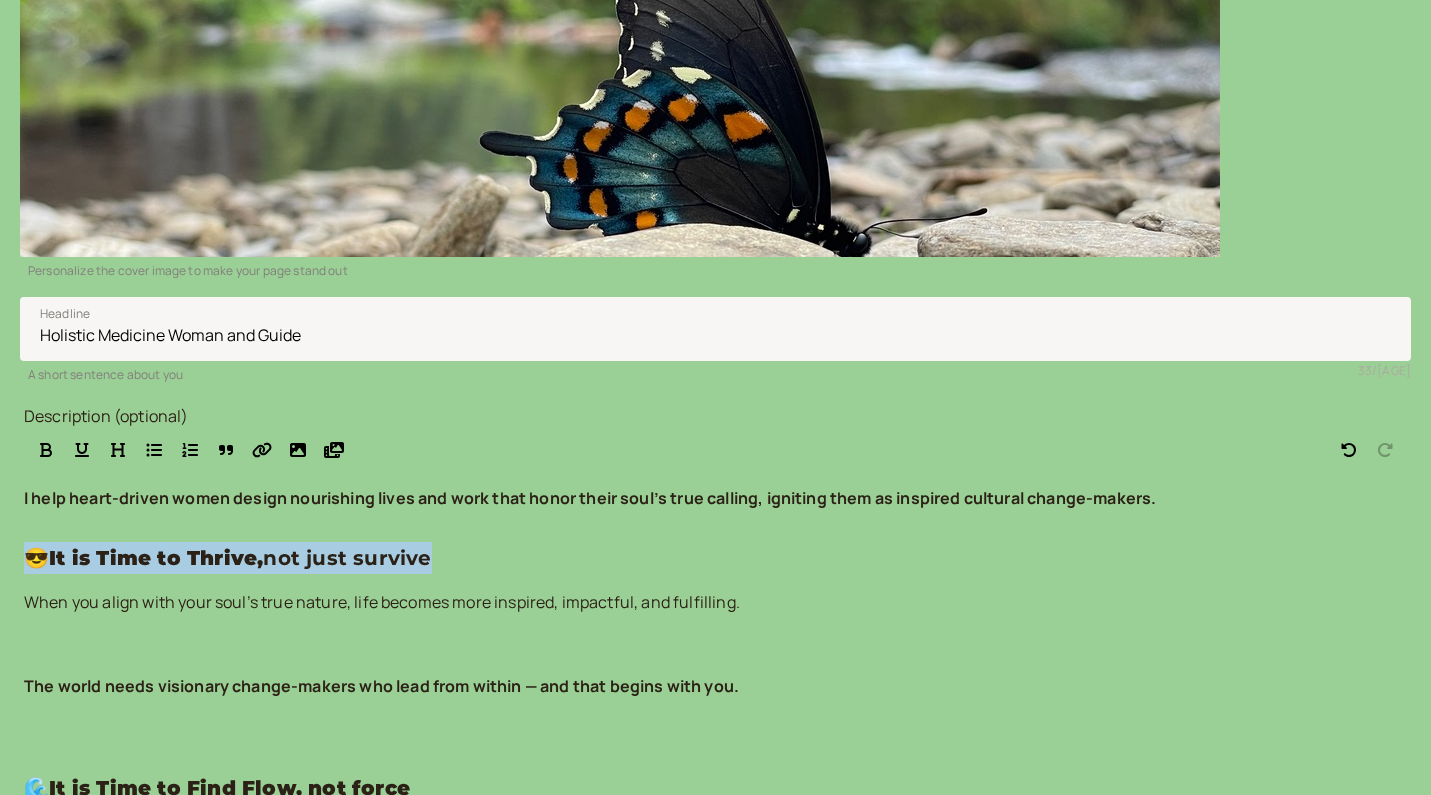 drag, startPoint x: 614, startPoint y: 436, endPoint x: 182, endPoint y: 441, distance: 432.02893 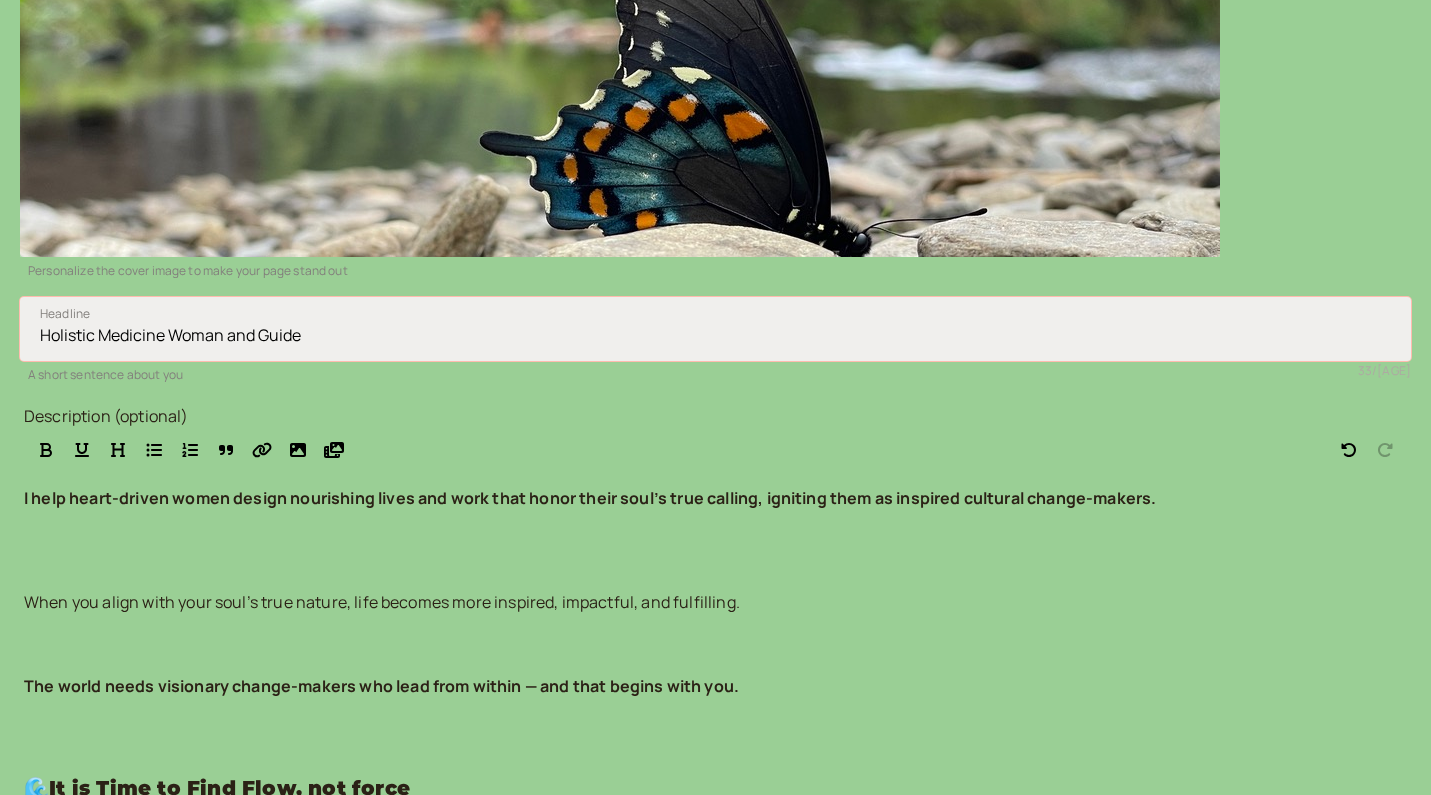 click on "Holistic Medicine Woman and Guide" at bounding box center (715, 329) 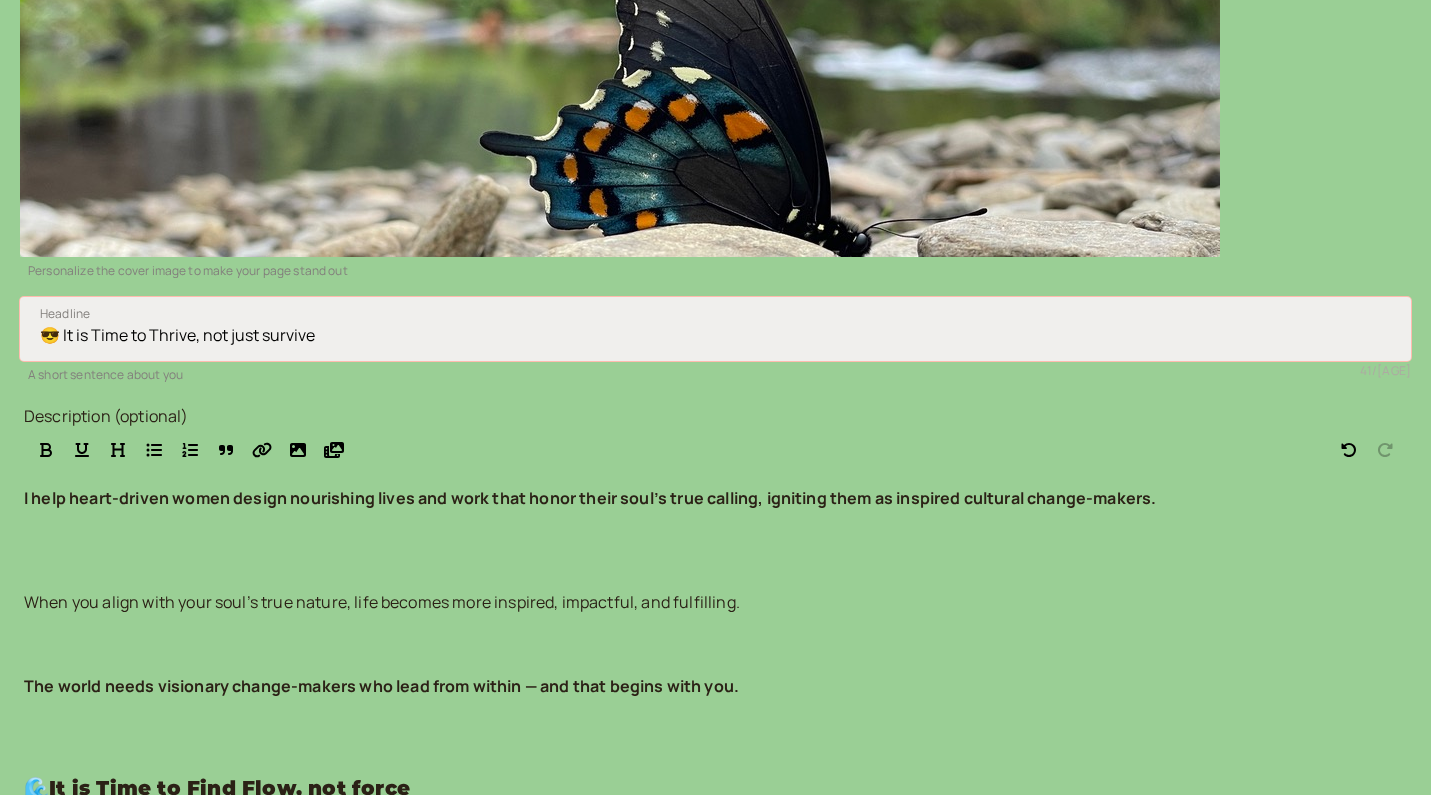 click on "😎 It is Time to Thrive, not just survive" at bounding box center (715, 329) 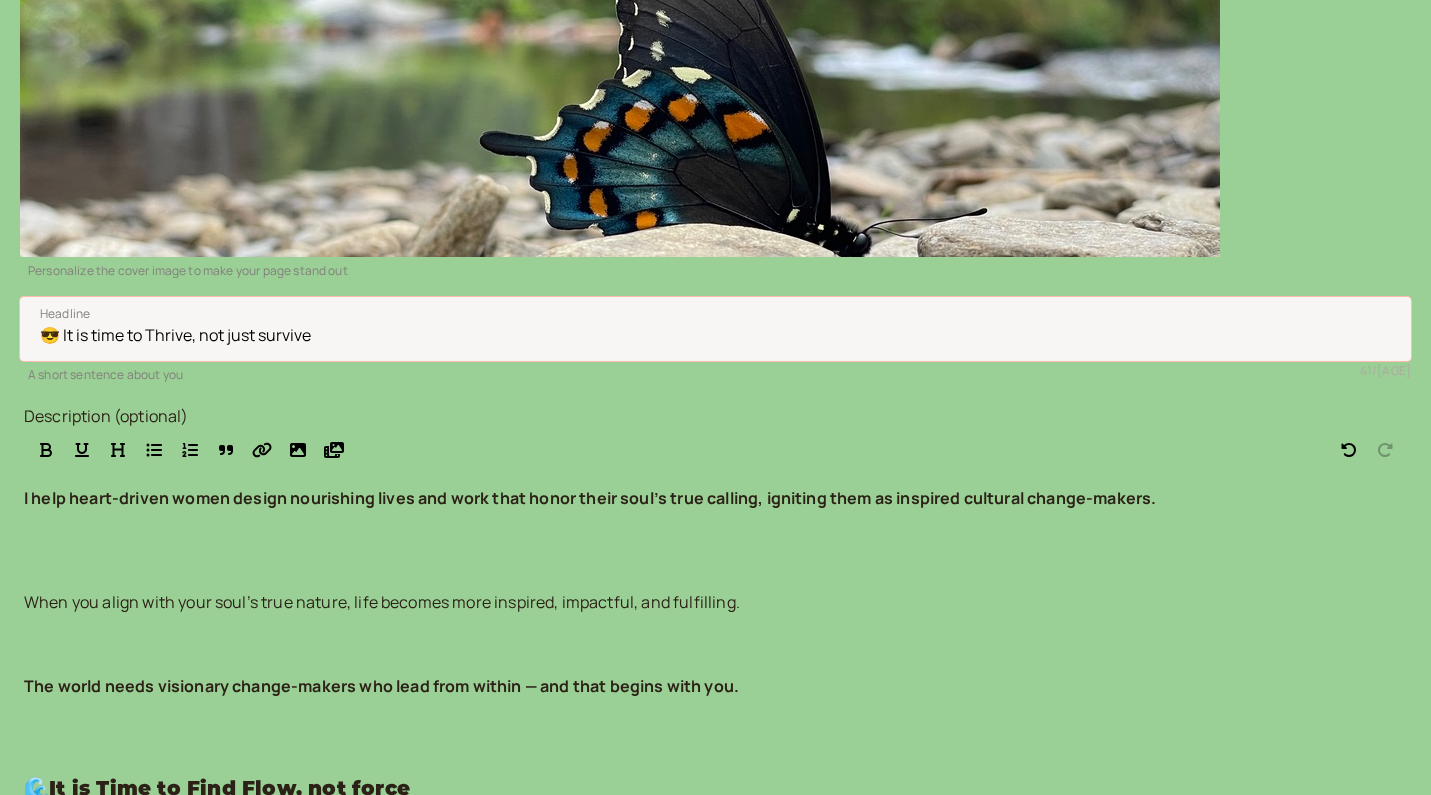 type on "😎 It is time to Thrive, not just survive" 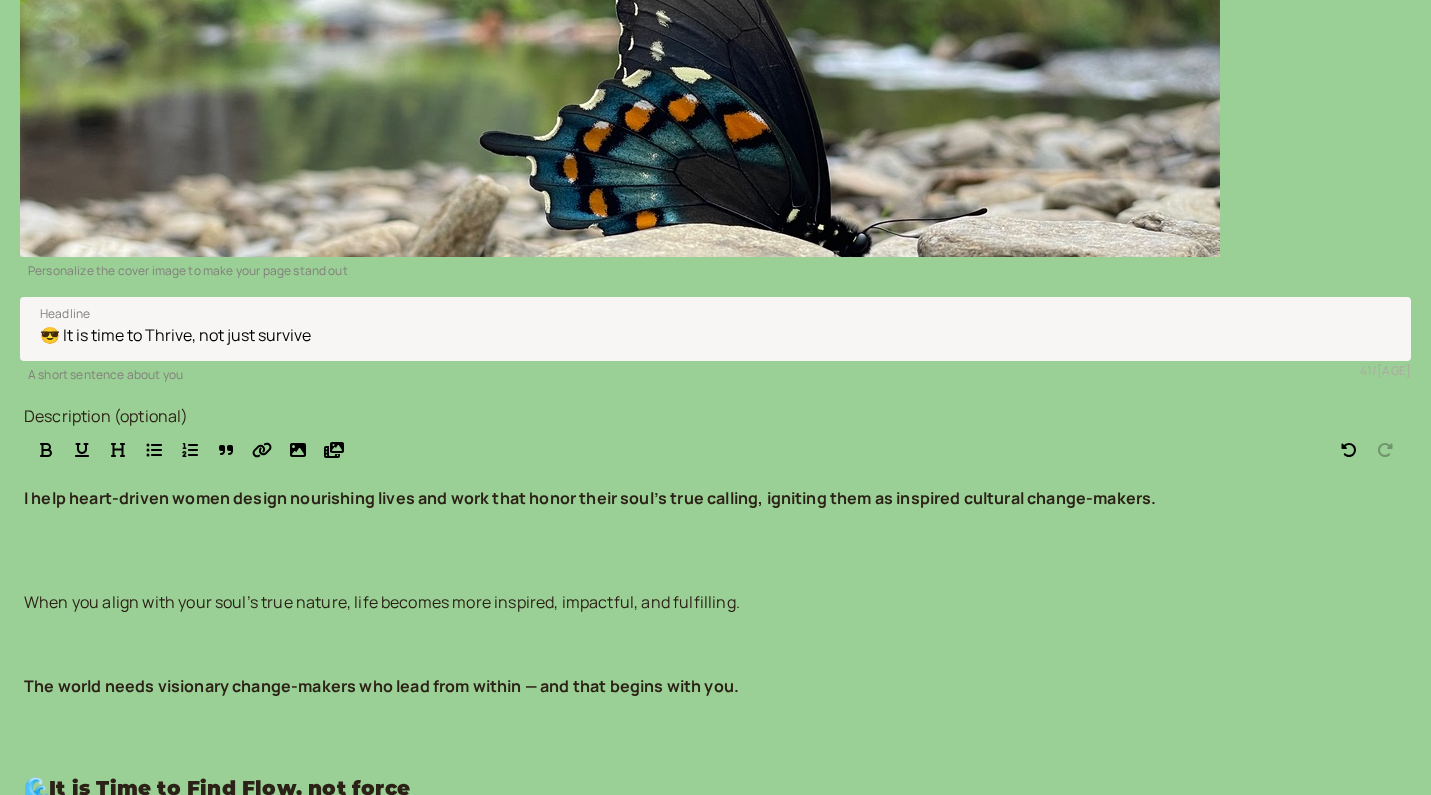 click at bounding box center (715, 558) 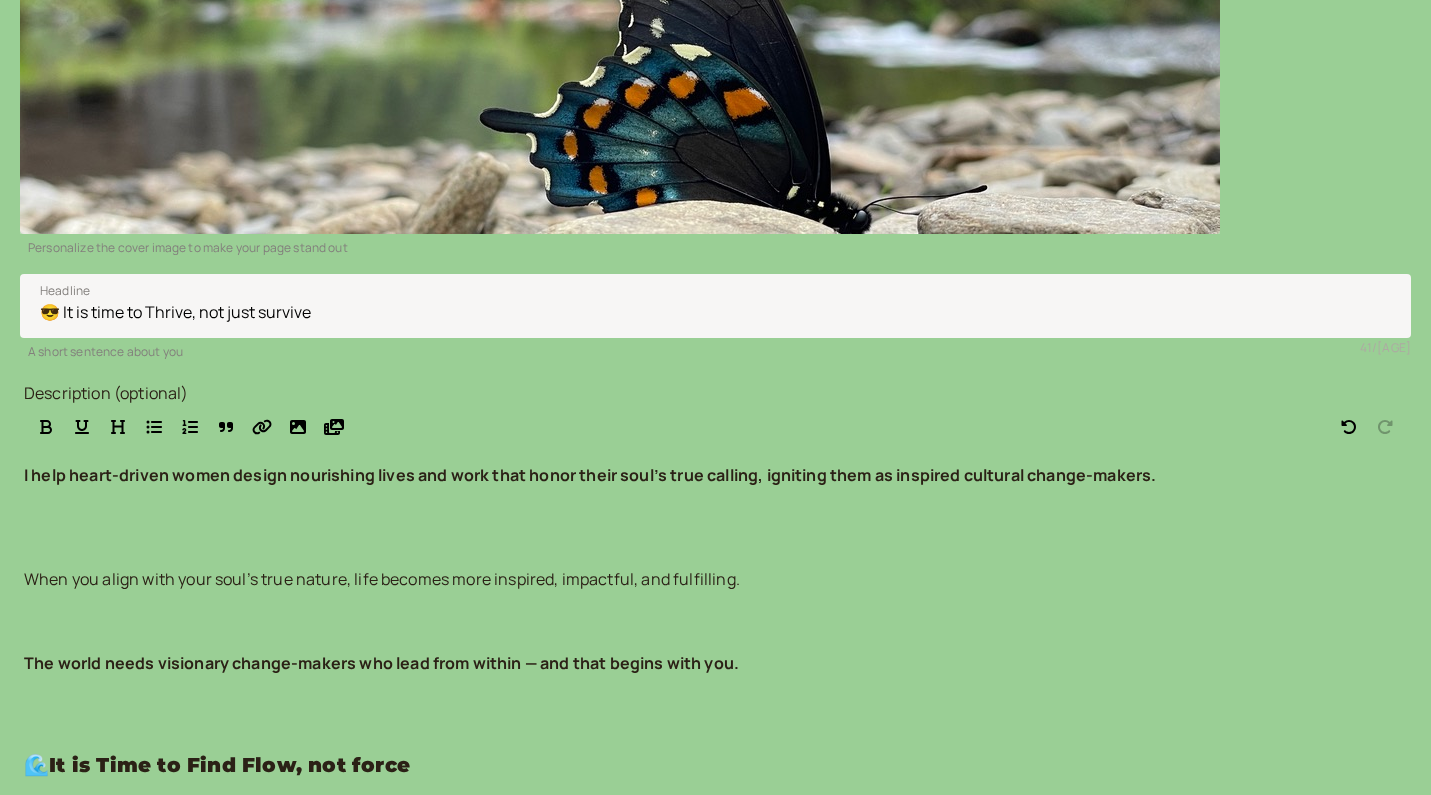scroll, scrollTop: 448, scrollLeft: 0, axis: vertical 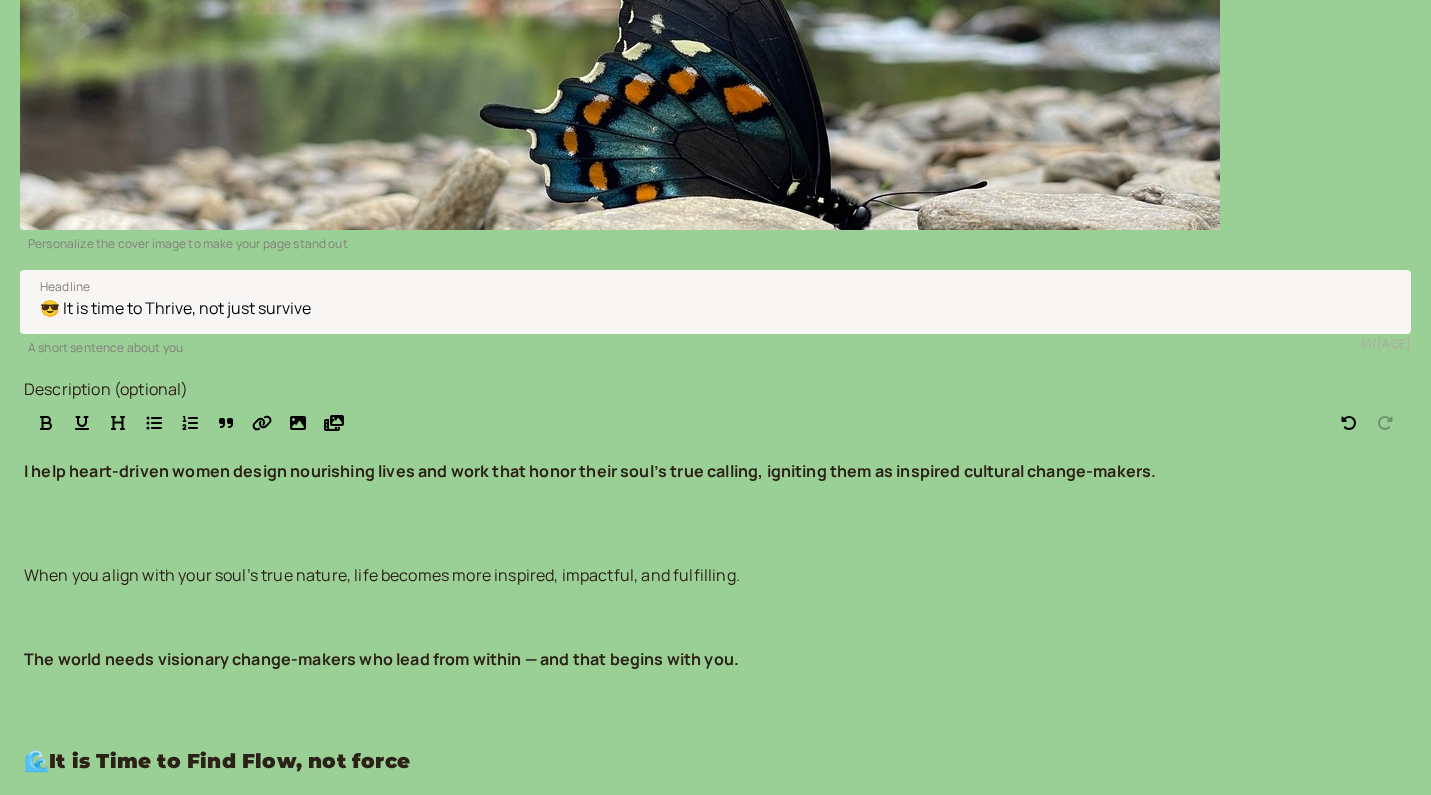 click at bounding box center (715, 618) 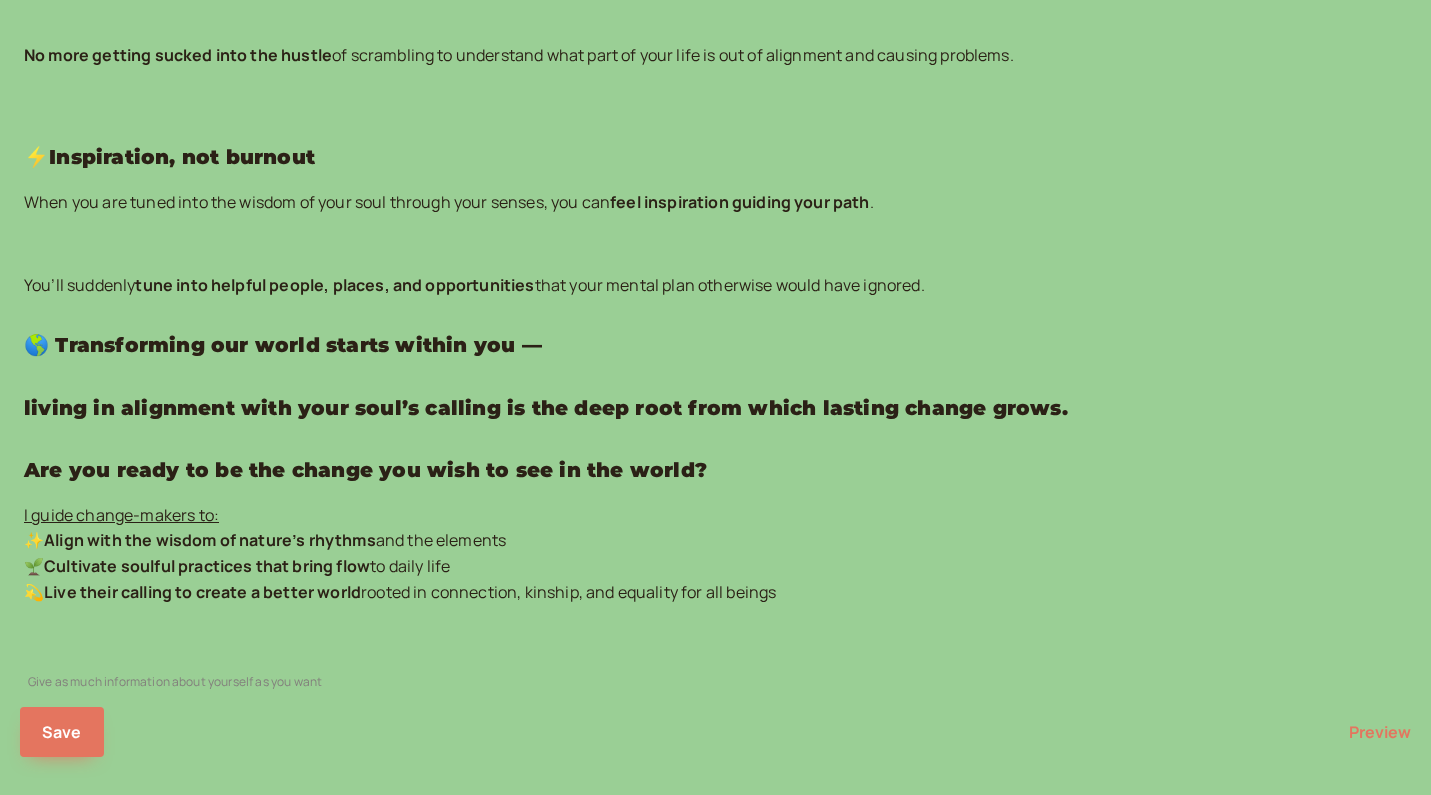 scroll, scrollTop: 1444, scrollLeft: 0, axis: vertical 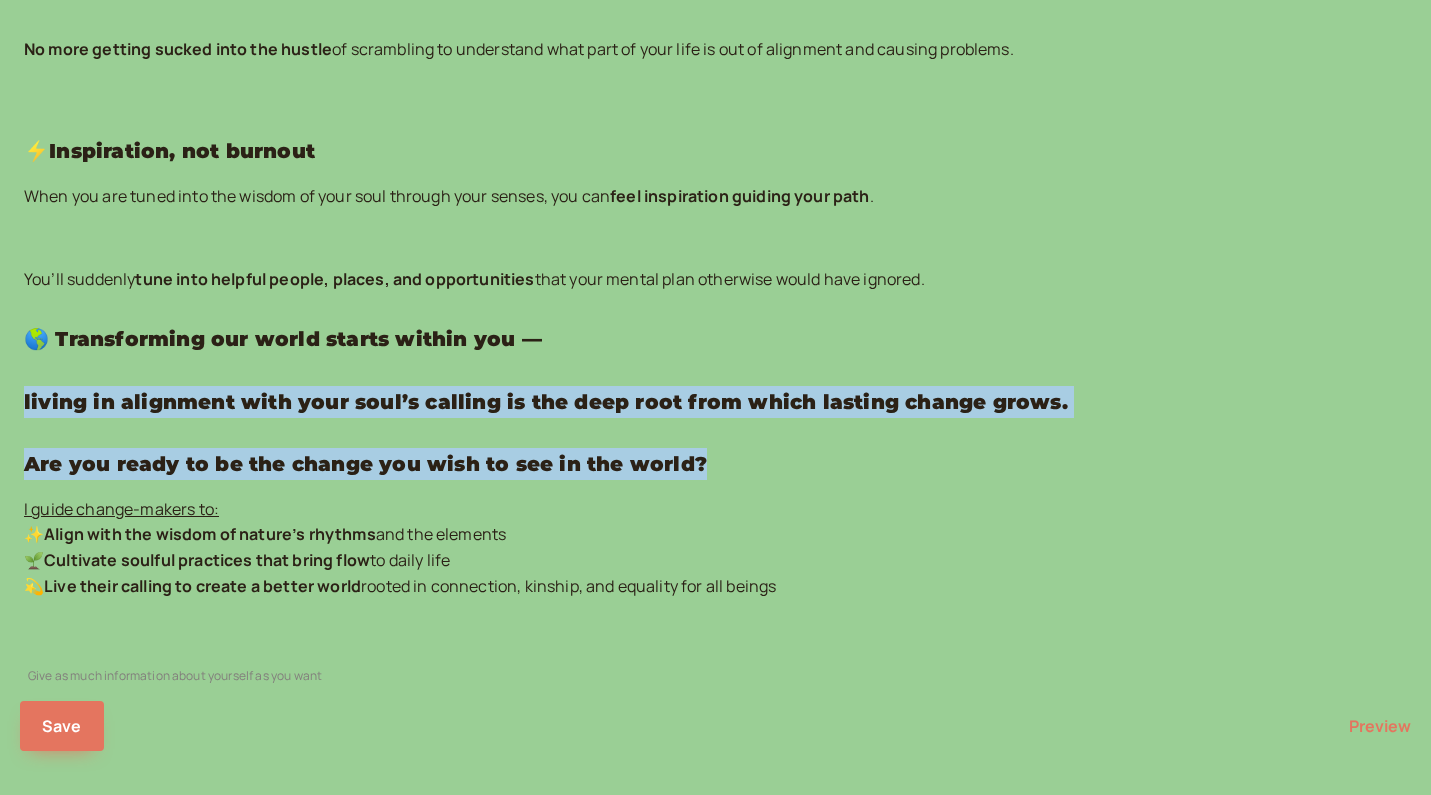 drag, startPoint x: 282, startPoint y: 622, endPoint x: 187, endPoint y: 486, distance: 165.89455 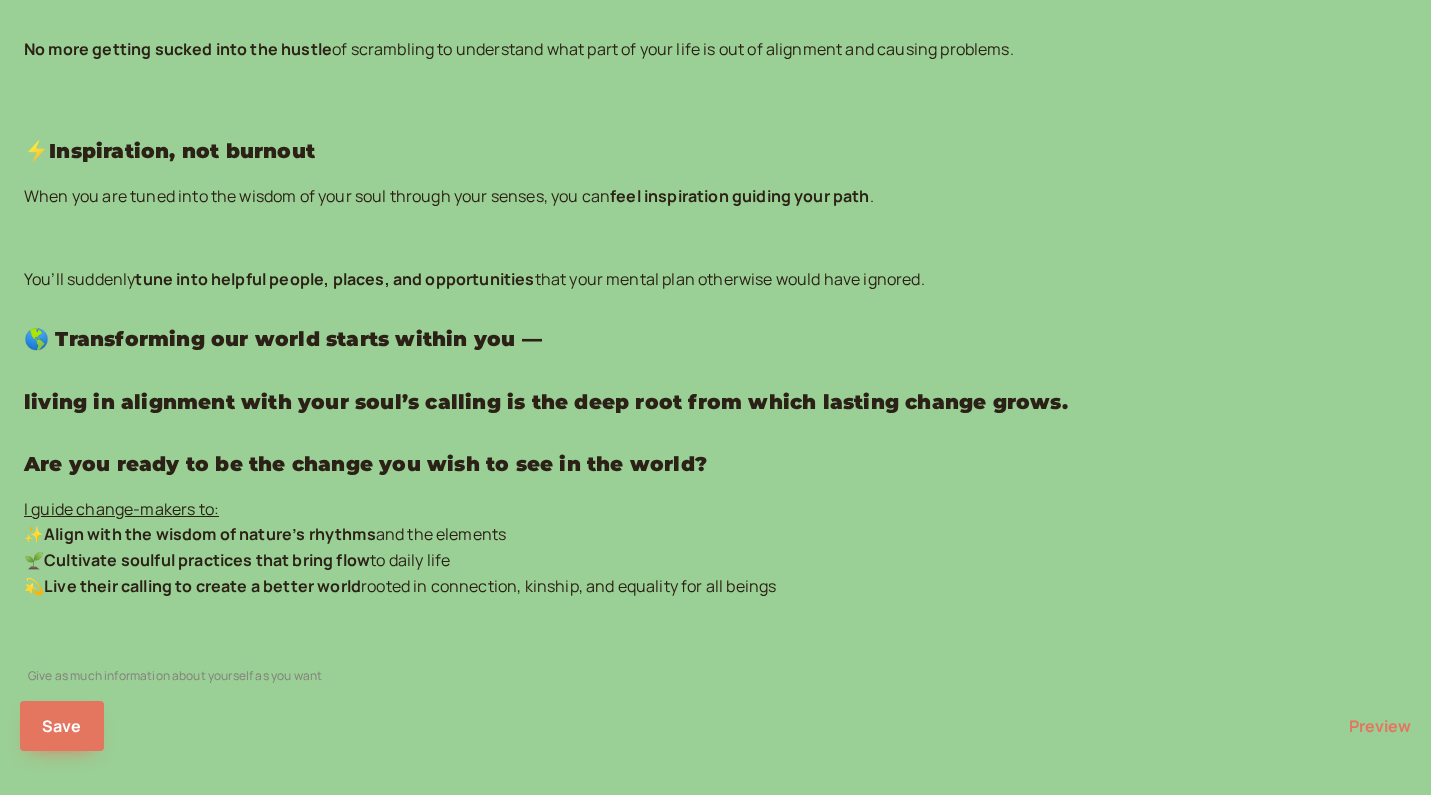click on "View as a client introwise.com/cara-helene View your booking page exactly as your clients see it" at bounding box center [715, 959] 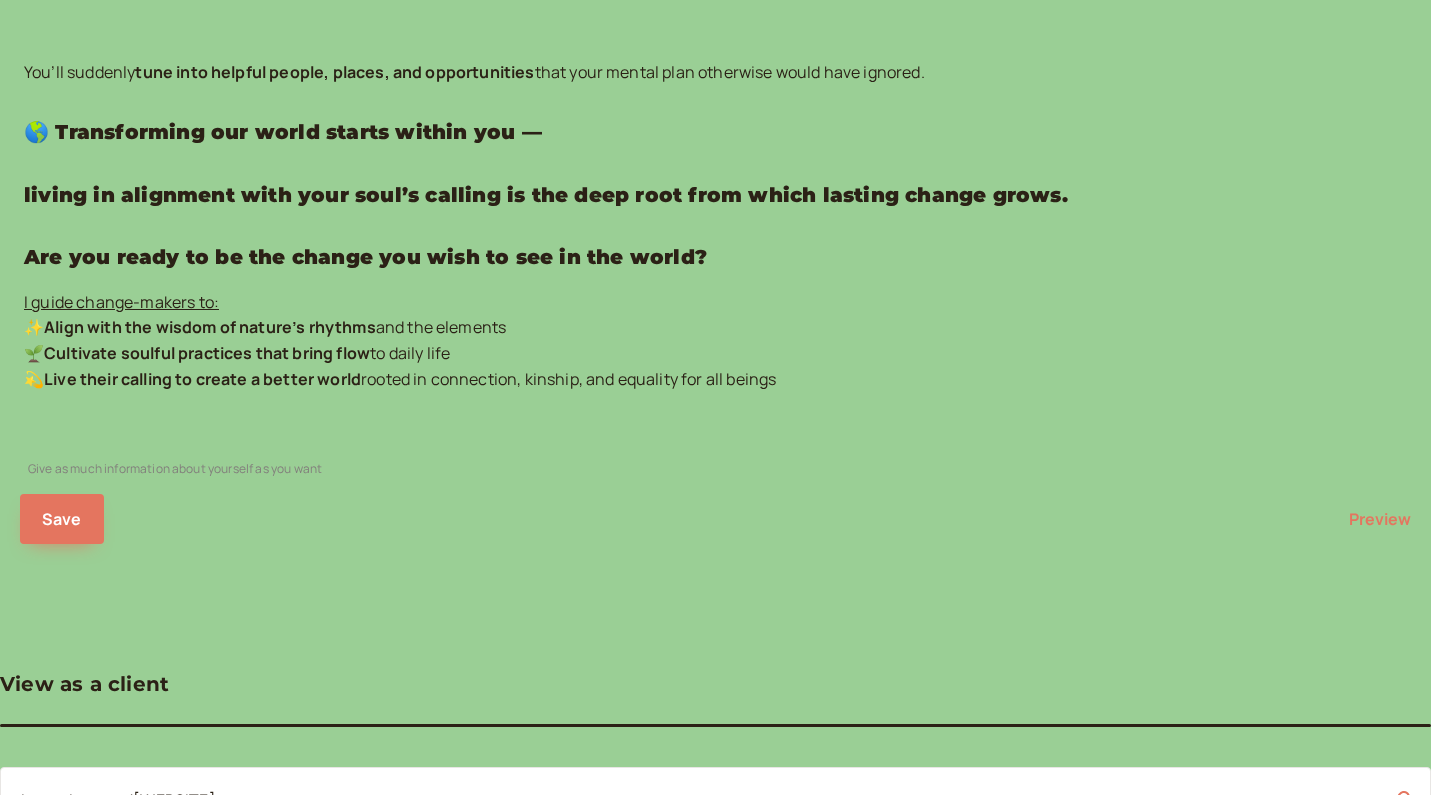 scroll, scrollTop: 1650, scrollLeft: 0, axis: vertical 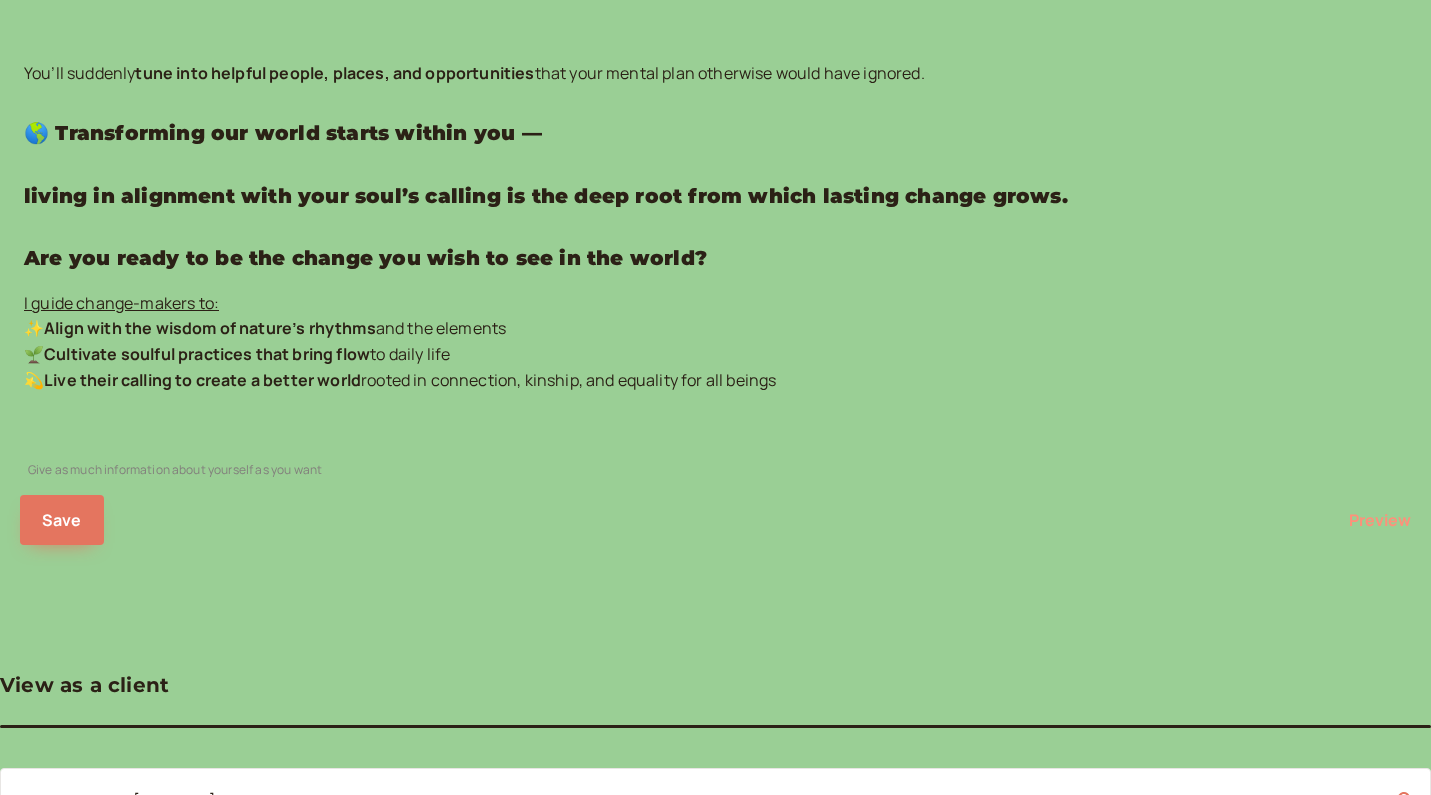 click on "Preview" at bounding box center [1380, 520] 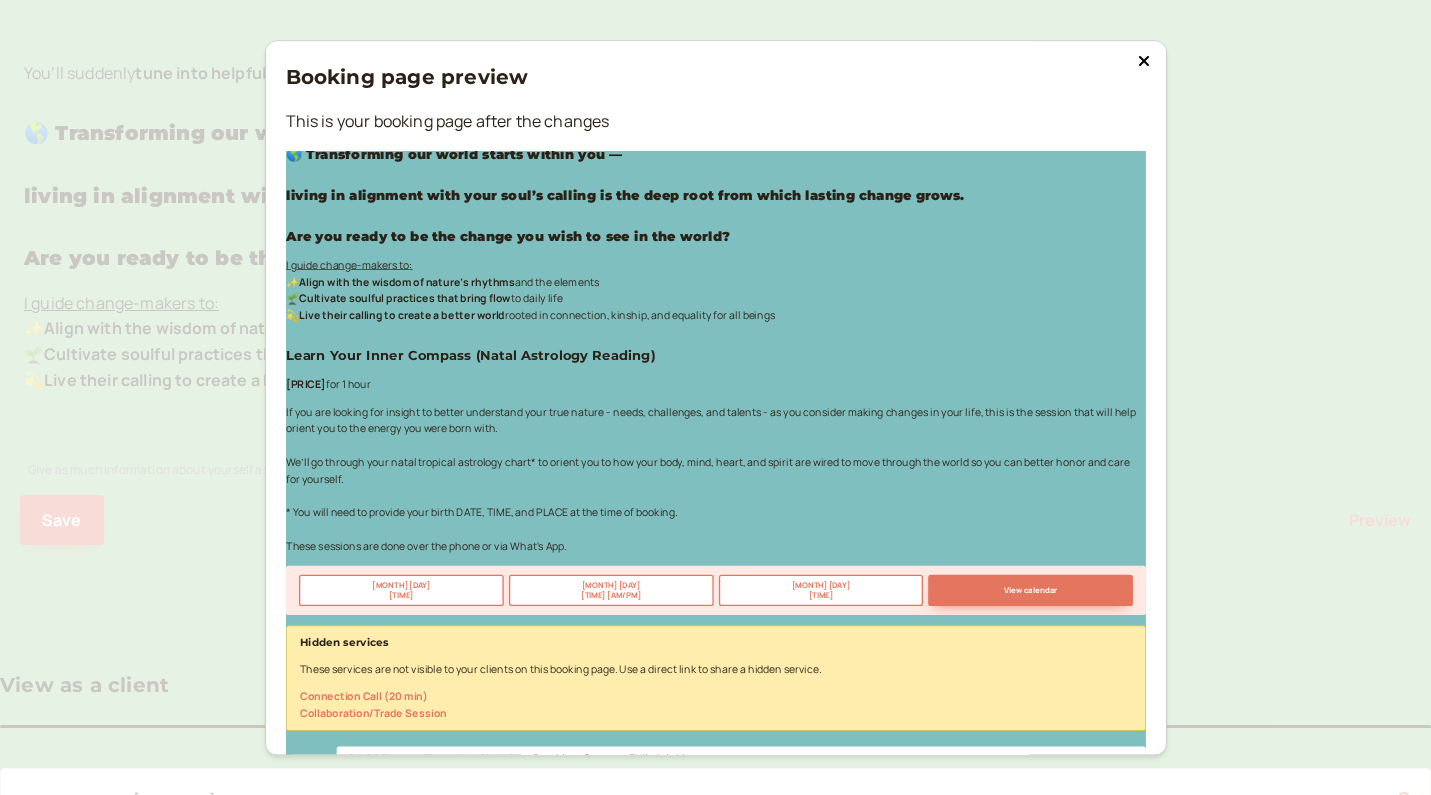 scroll, scrollTop: 1531, scrollLeft: 0, axis: vertical 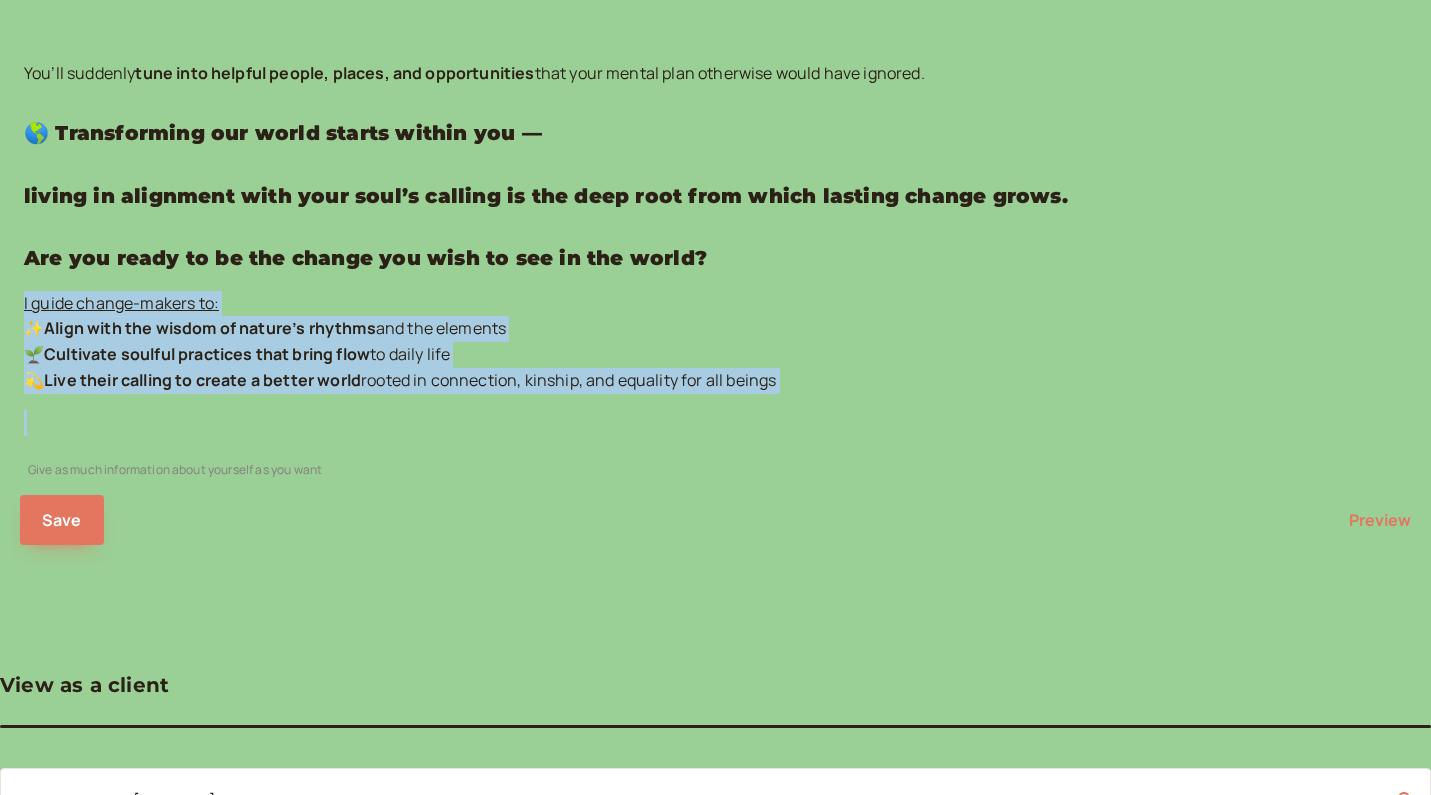 drag, startPoint x: 380, startPoint y: 573, endPoint x: 158, endPoint y: 457, distance: 250.47954 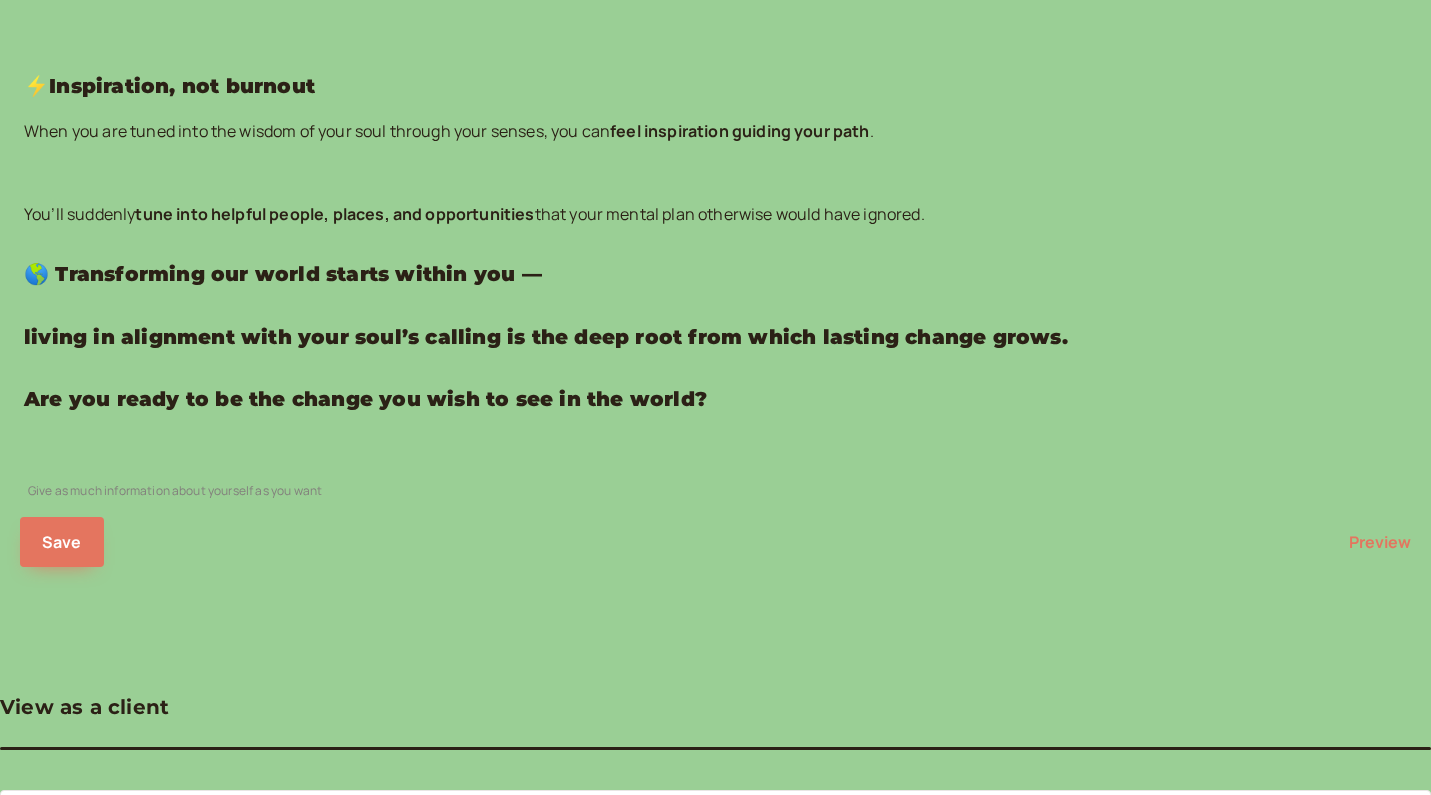 scroll, scrollTop: 1468, scrollLeft: 0, axis: vertical 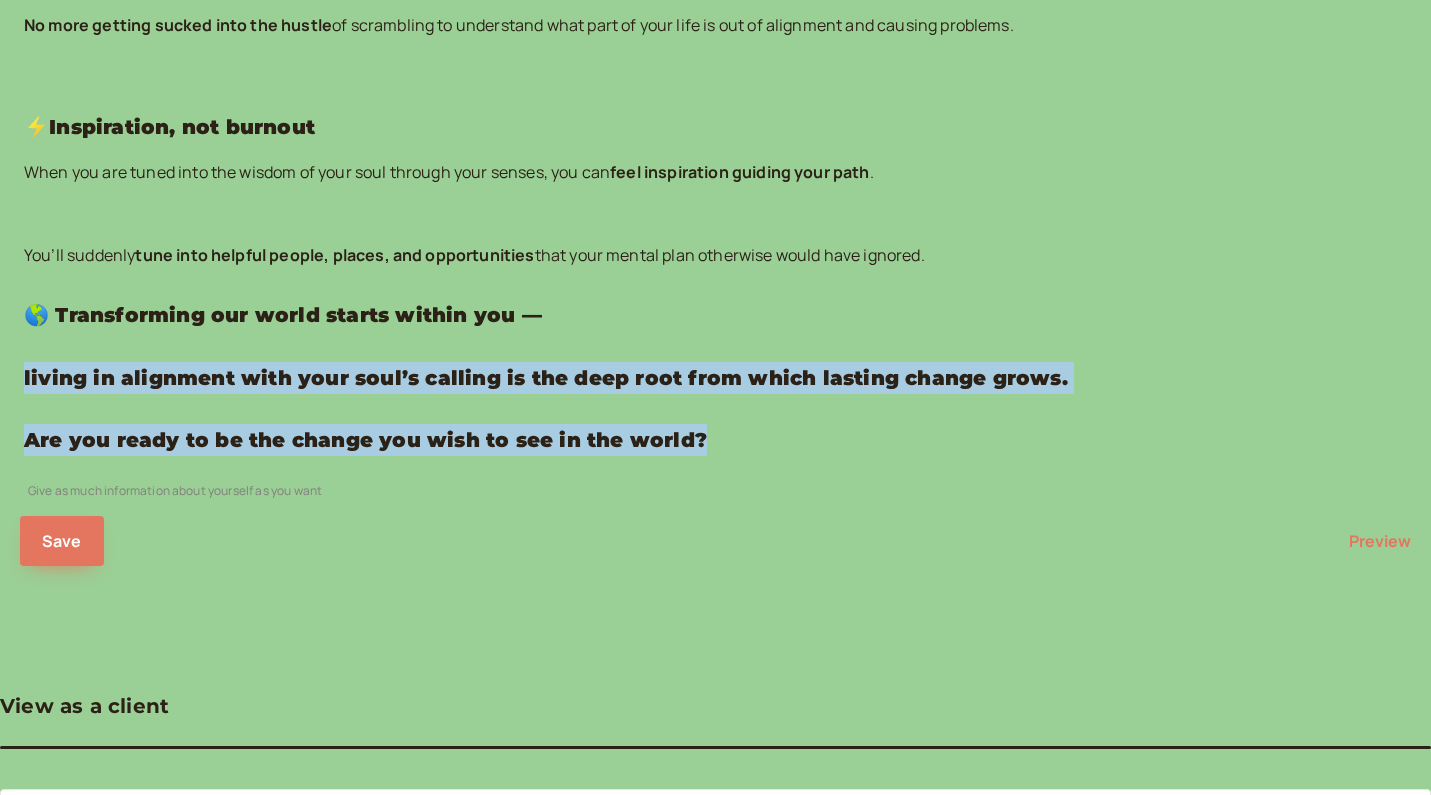 drag, startPoint x: 276, startPoint y: 597, endPoint x: 172, endPoint y: 445, distance: 184.17383 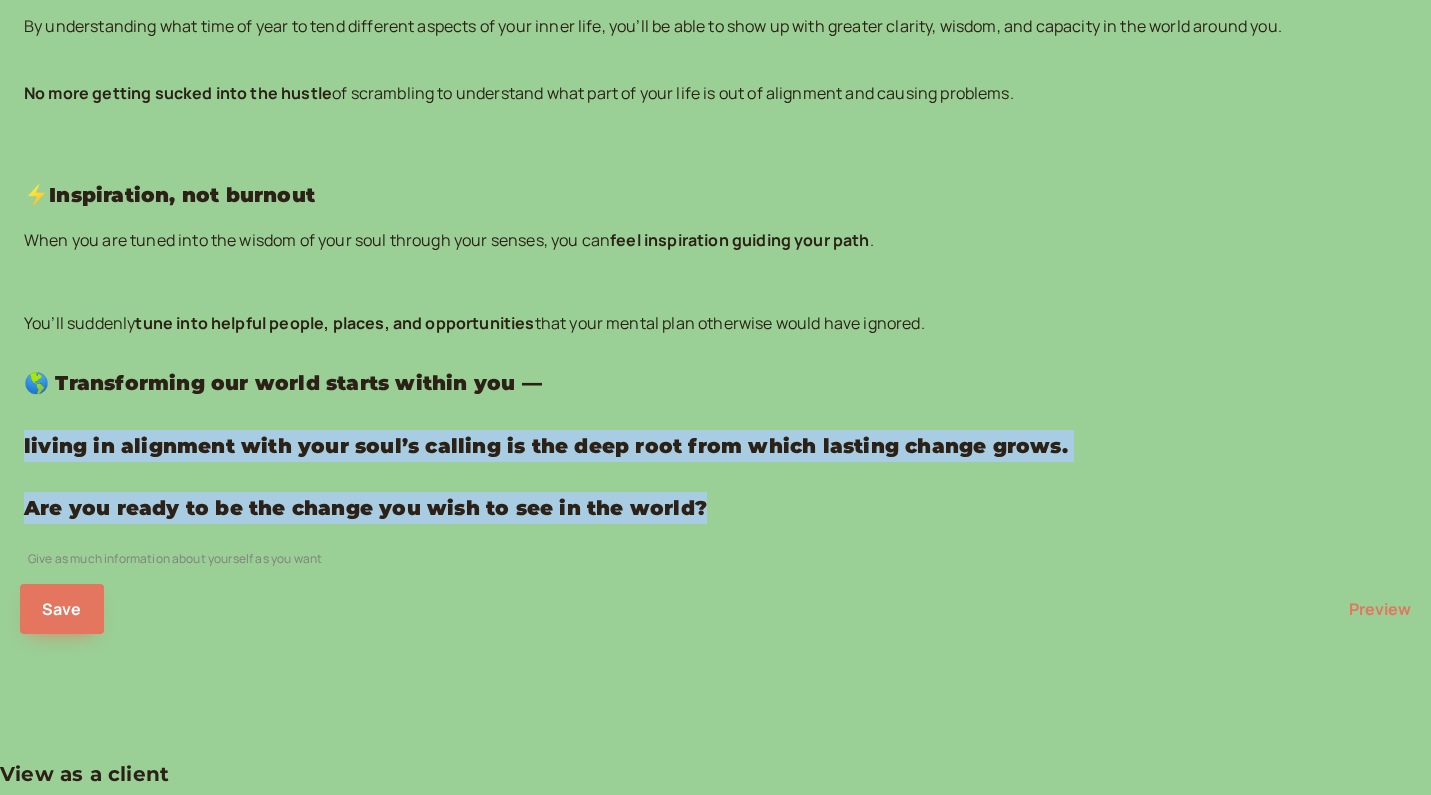 scroll, scrollTop: 1370, scrollLeft: 0, axis: vertical 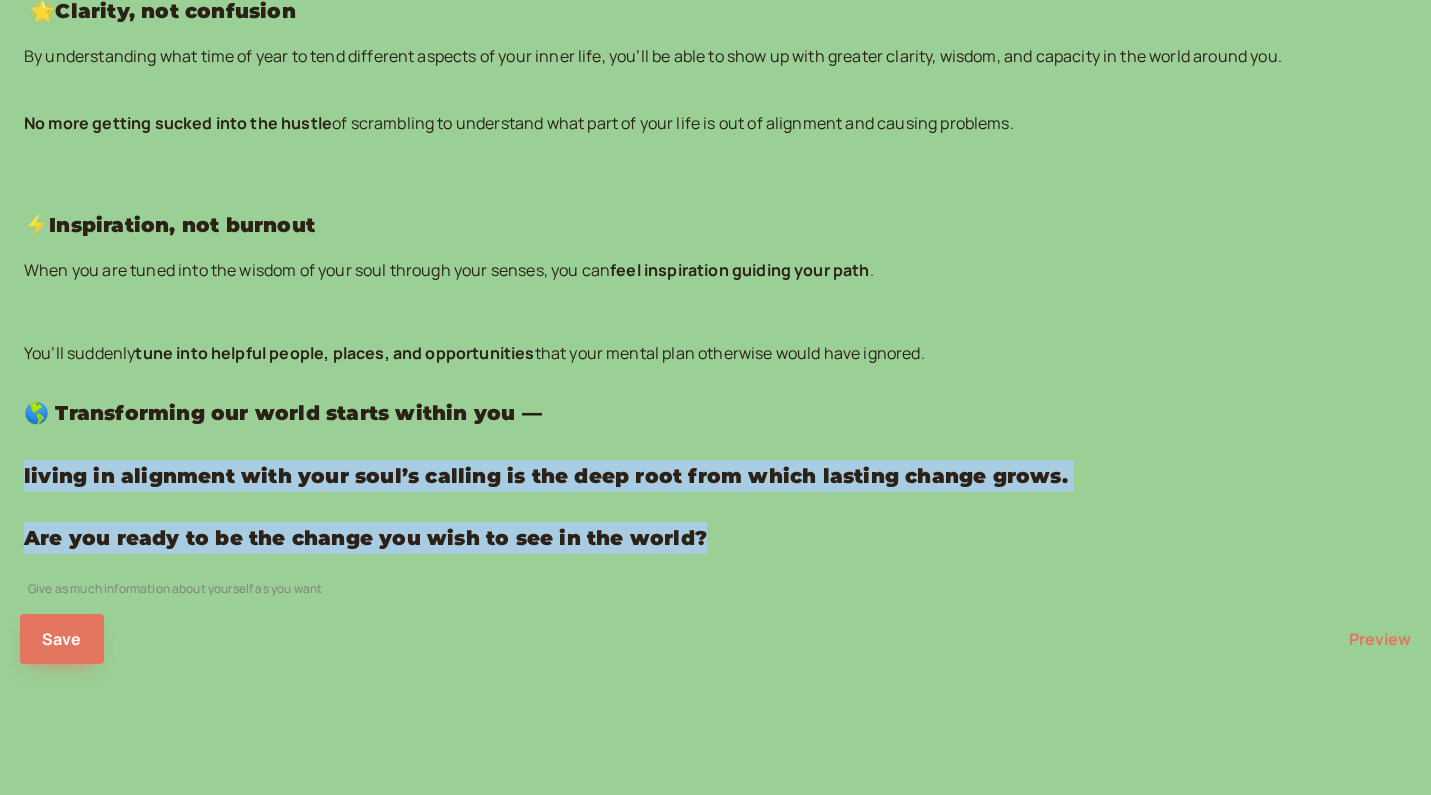 click on "Are you ready to be the change you wish to see in the world?" at bounding box center [715, 538] 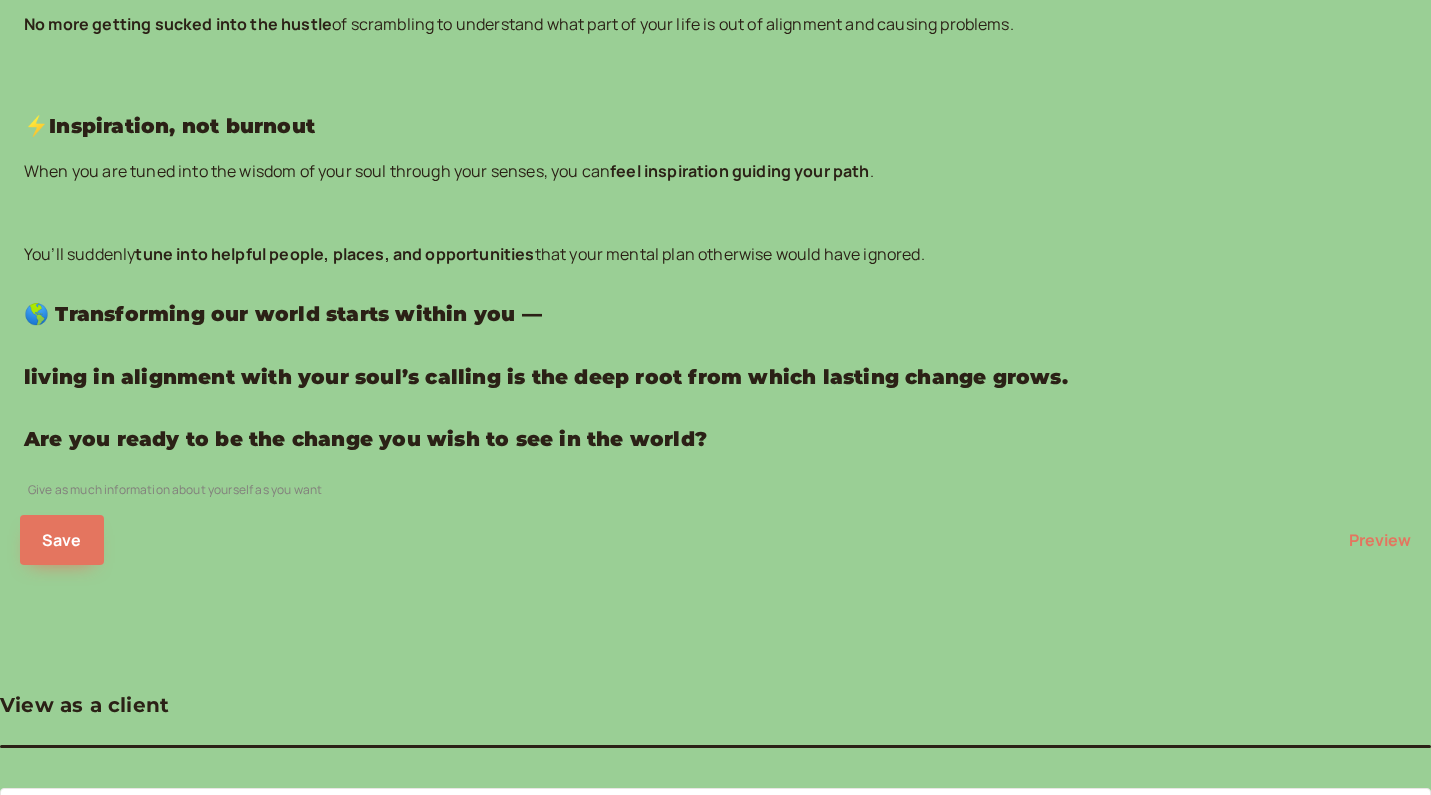 scroll, scrollTop: 1468, scrollLeft: 0, axis: vertical 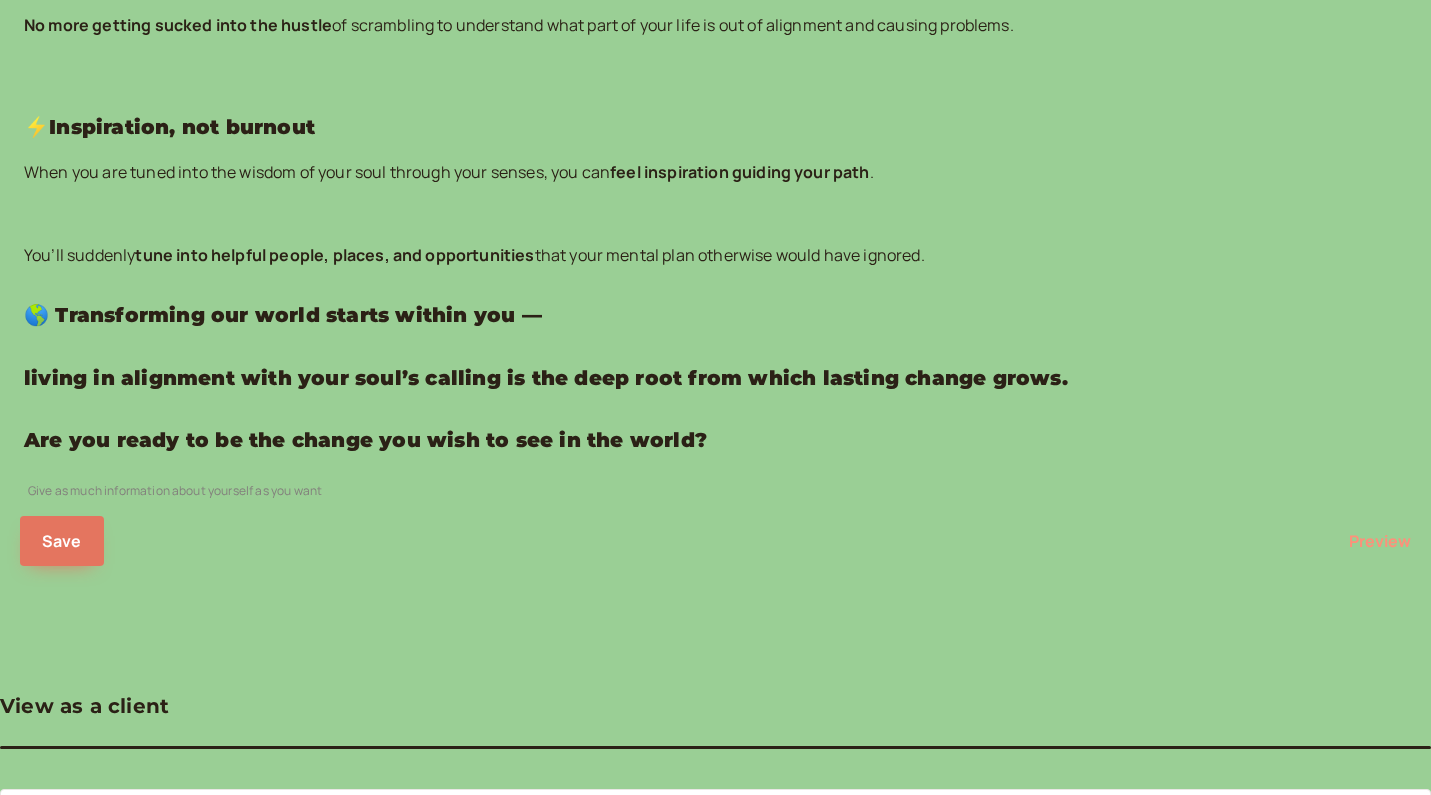 click on "Preview" at bounding box center (1380, 541) 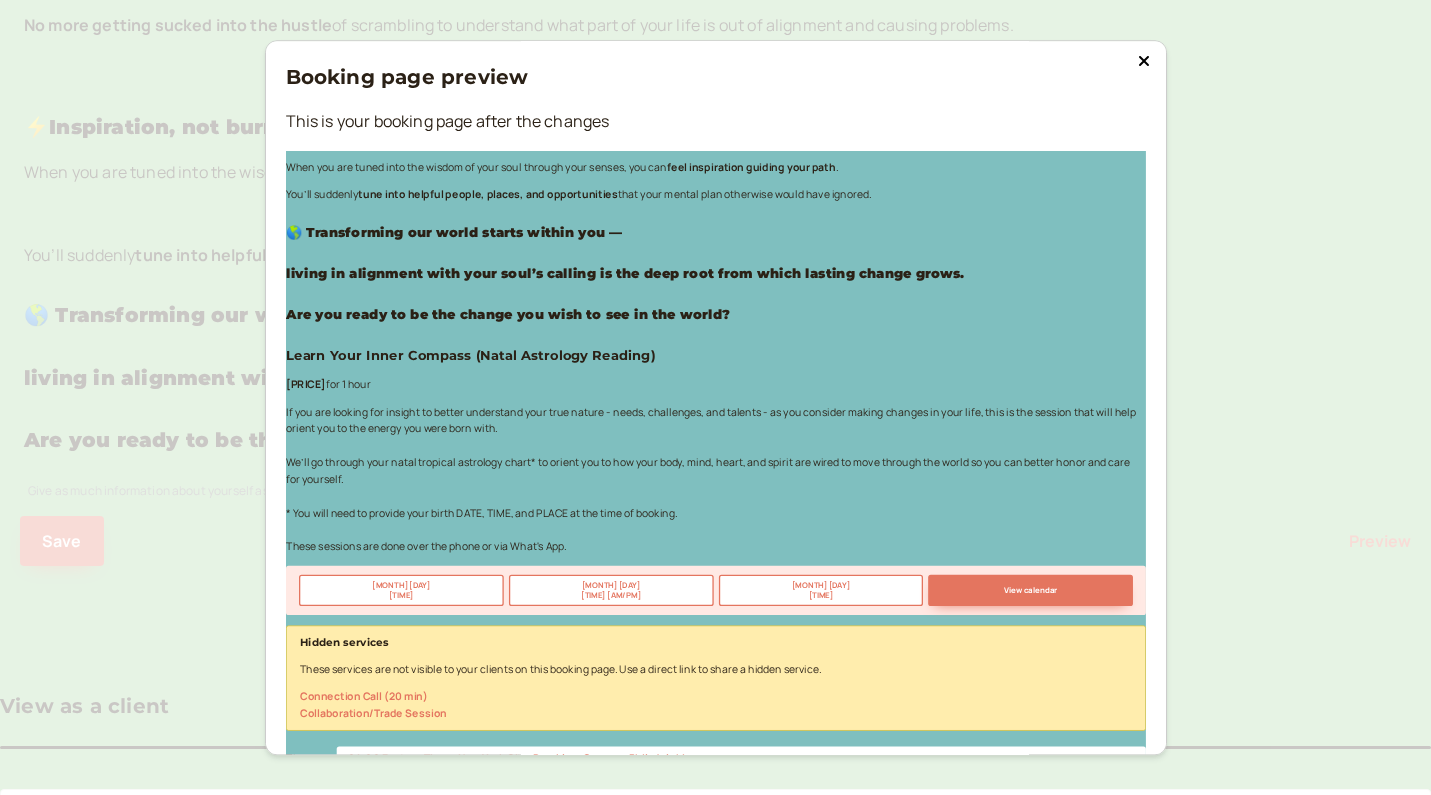 scroll, scrollTop: 1409, scrollLeft: 0, axis: vertical 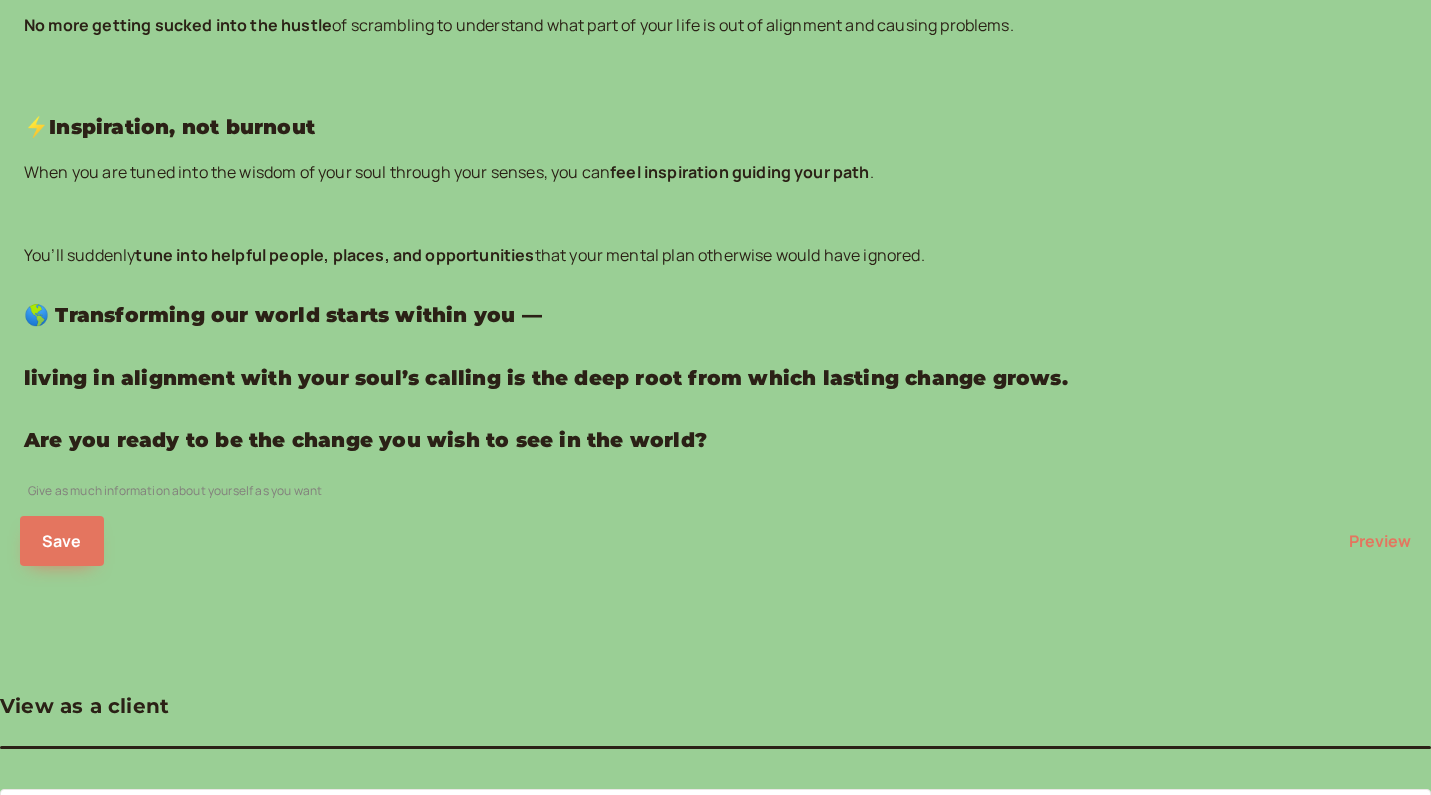 click on "Are you ready to be the change you wish to see in the world?" at bounding box center [715, 440] 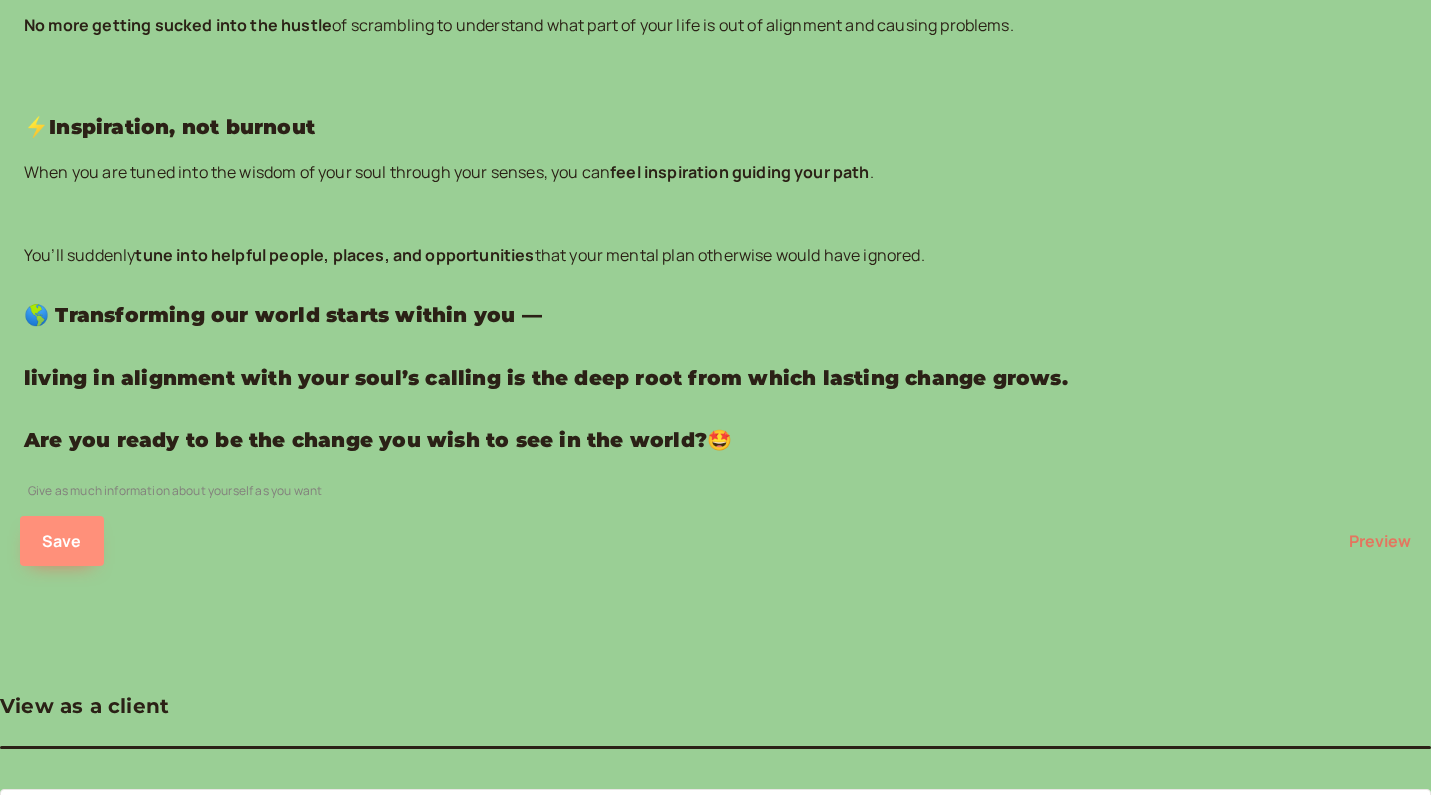 click on "Save" at bounding box center [62, 541] 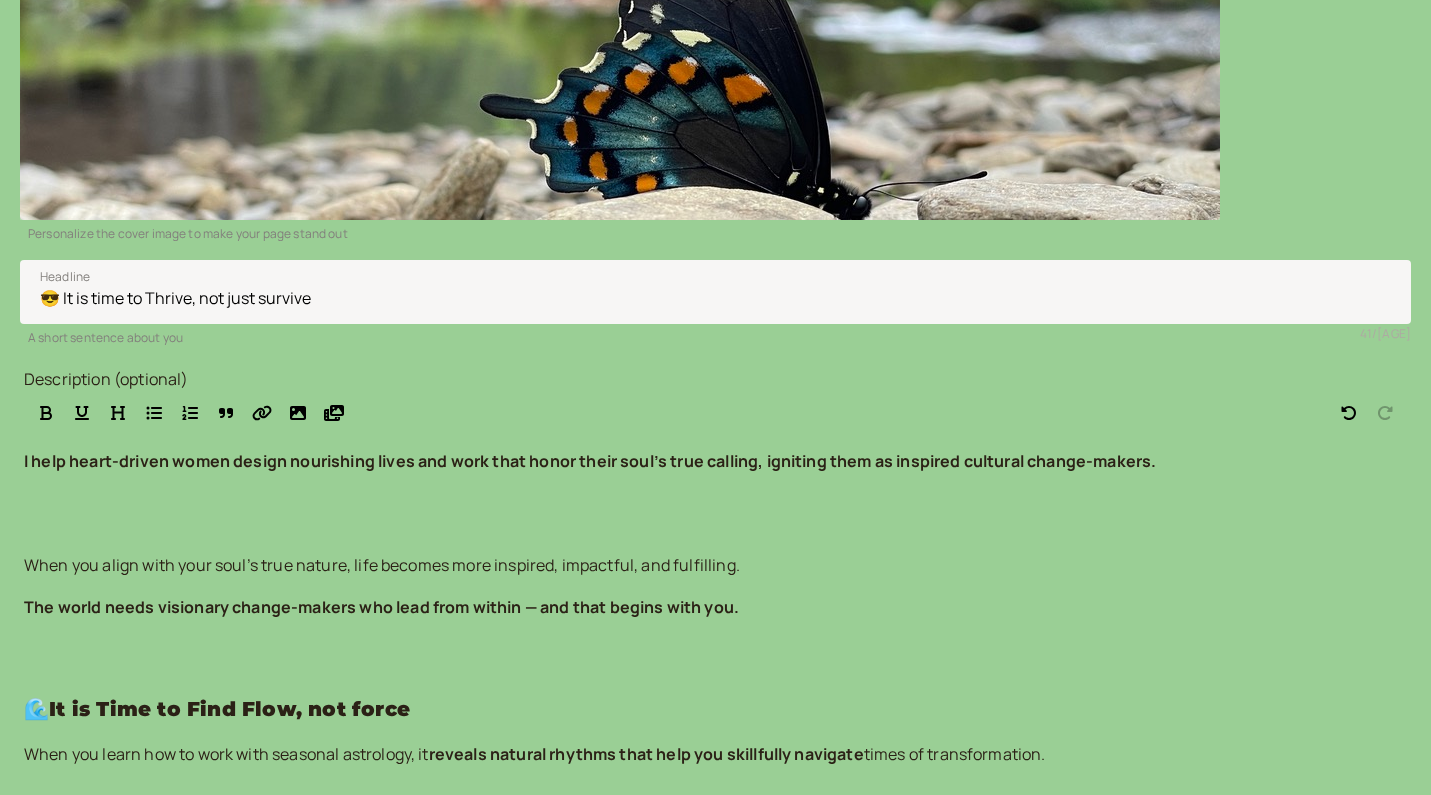 scroll, scrollTop: 456, scrollLeft: 0, axis: vertical 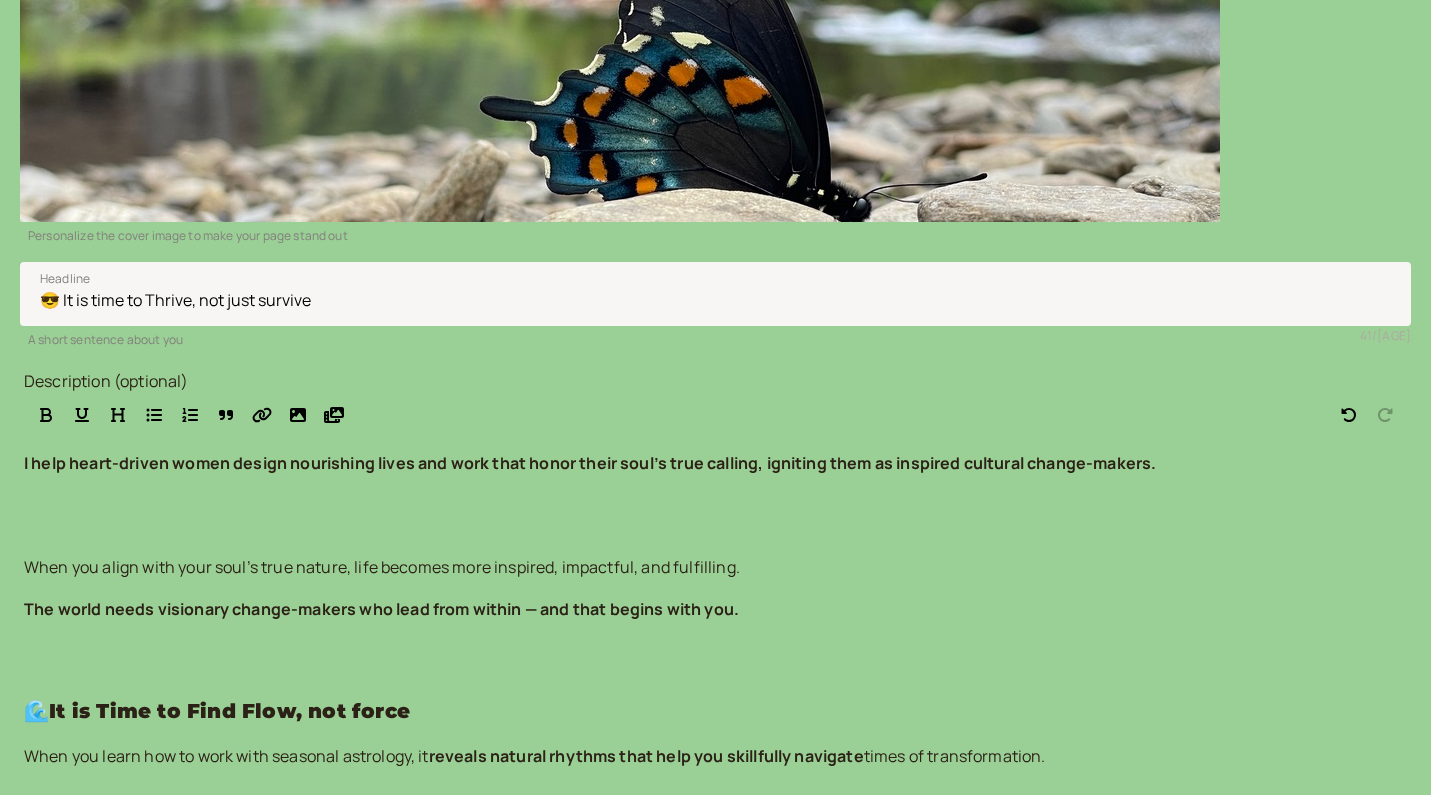 click at bounding box center (715, 523) 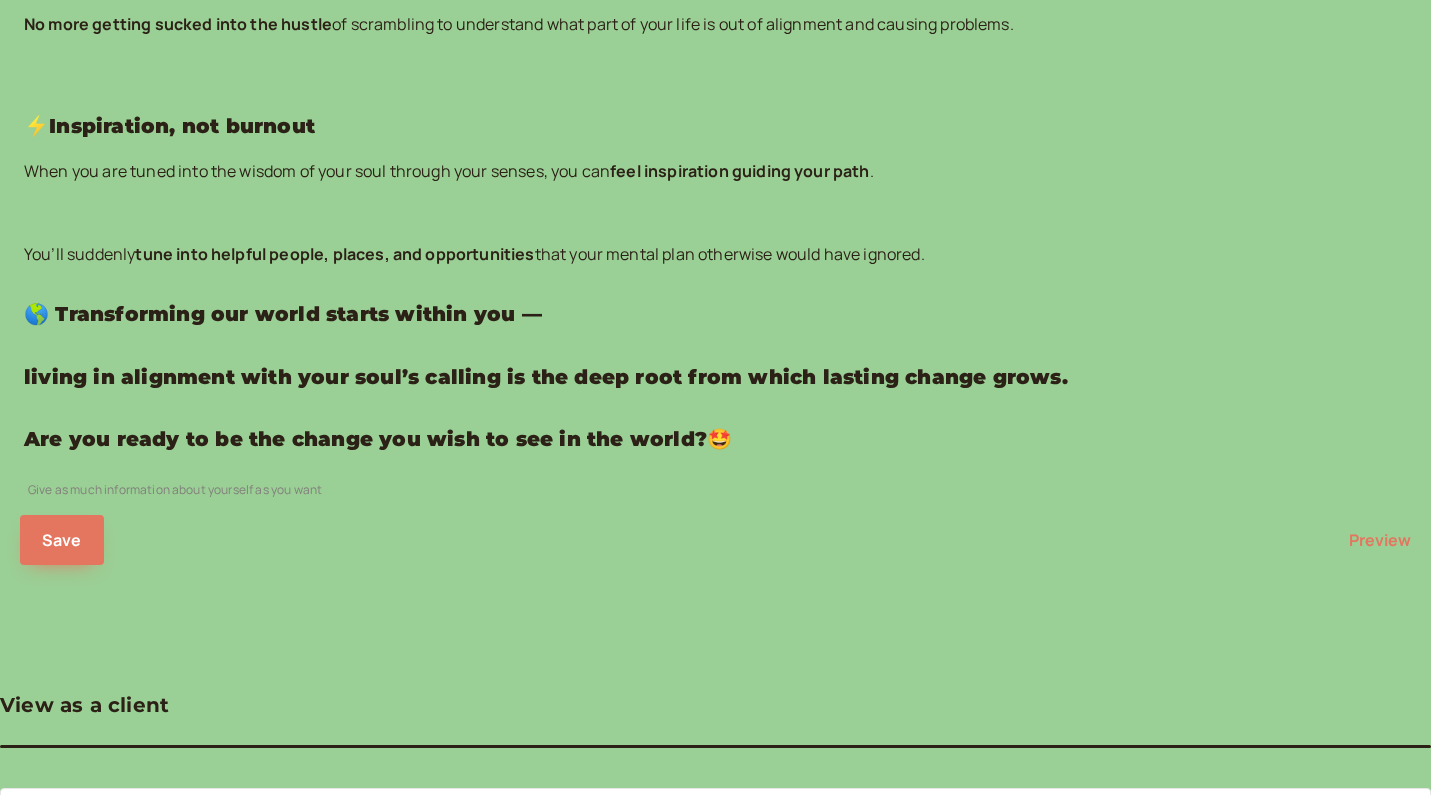 scroll, scrollTop: 1468, scrollLeft: 0, axis: vertical 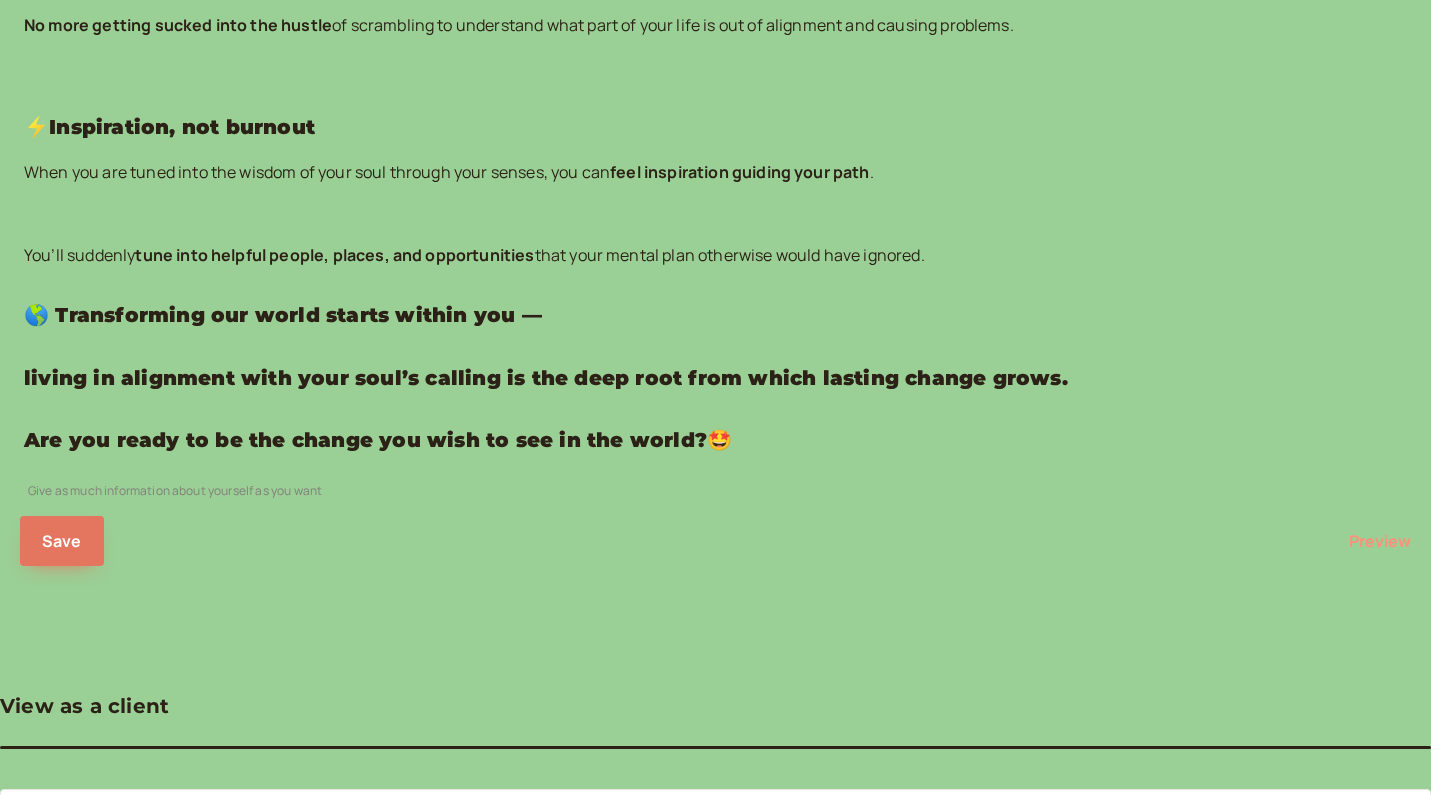 click on "Preview" at bounding box center (1380, 541) 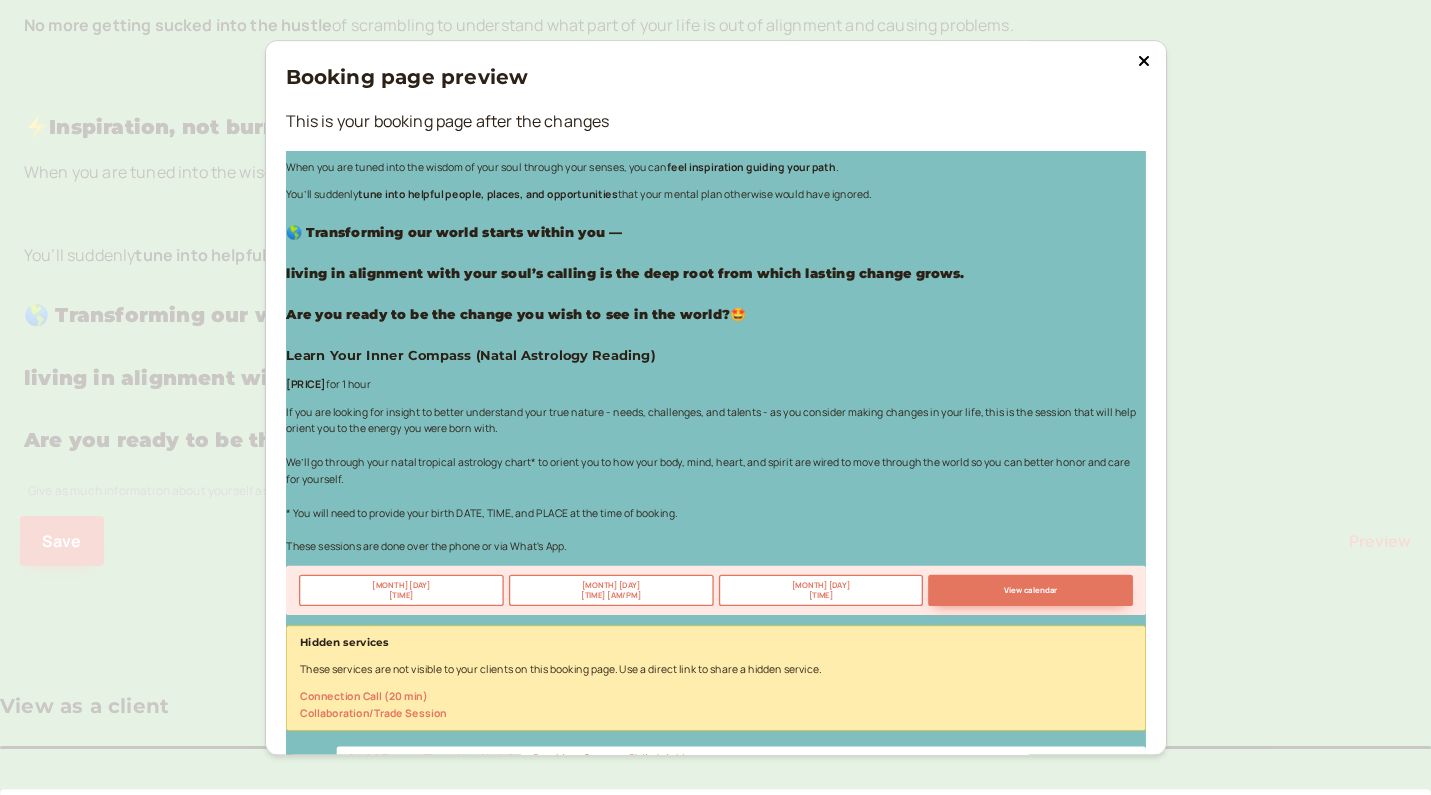 scroll, scrollTop: 1643, scrollLeft: 0, axis: vertical 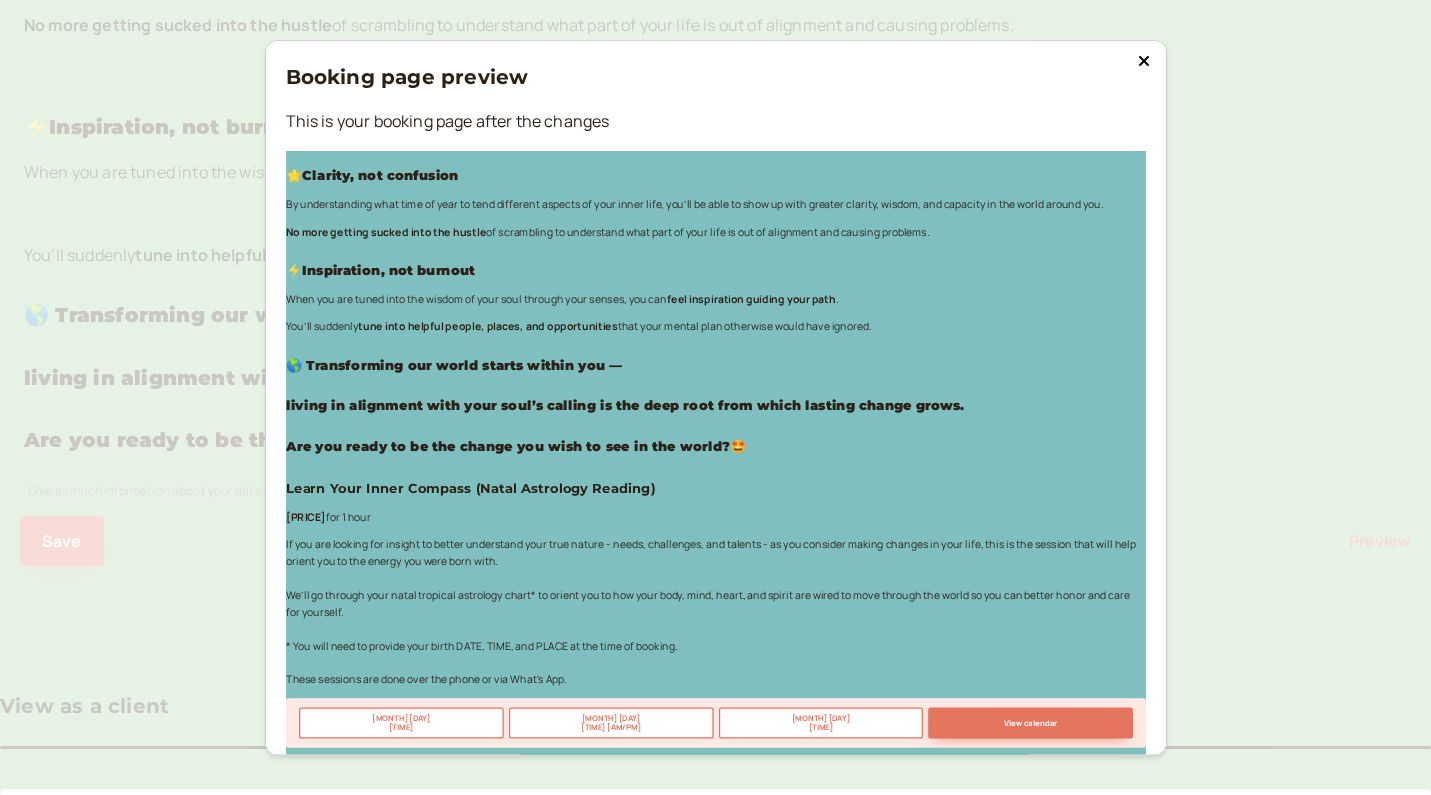 click at bounding box center [1144, 61] 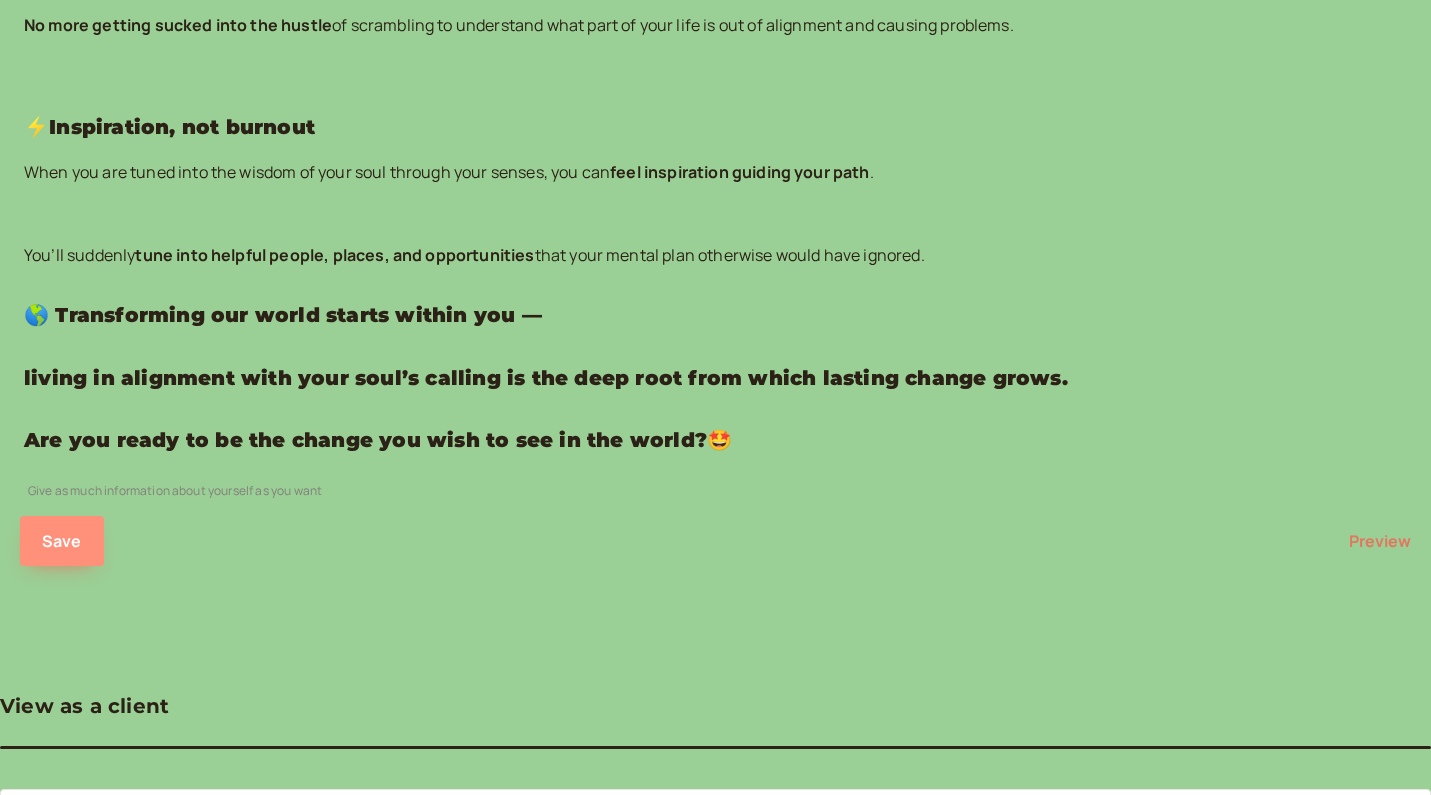 click on "Save" at bounding box center [62, 541] 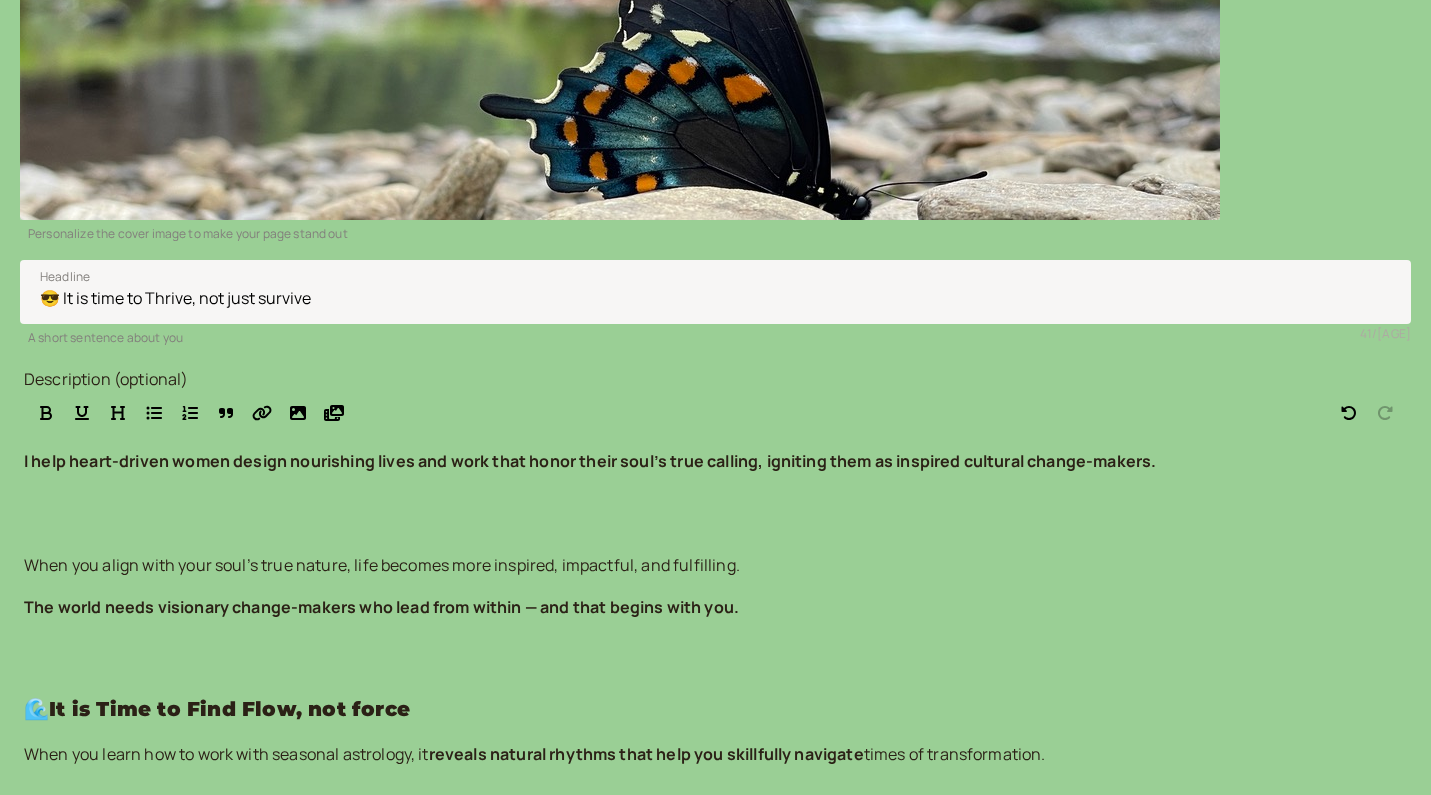 scroll, scrollTop: 463, scrollLeft: 0, axis: vertical 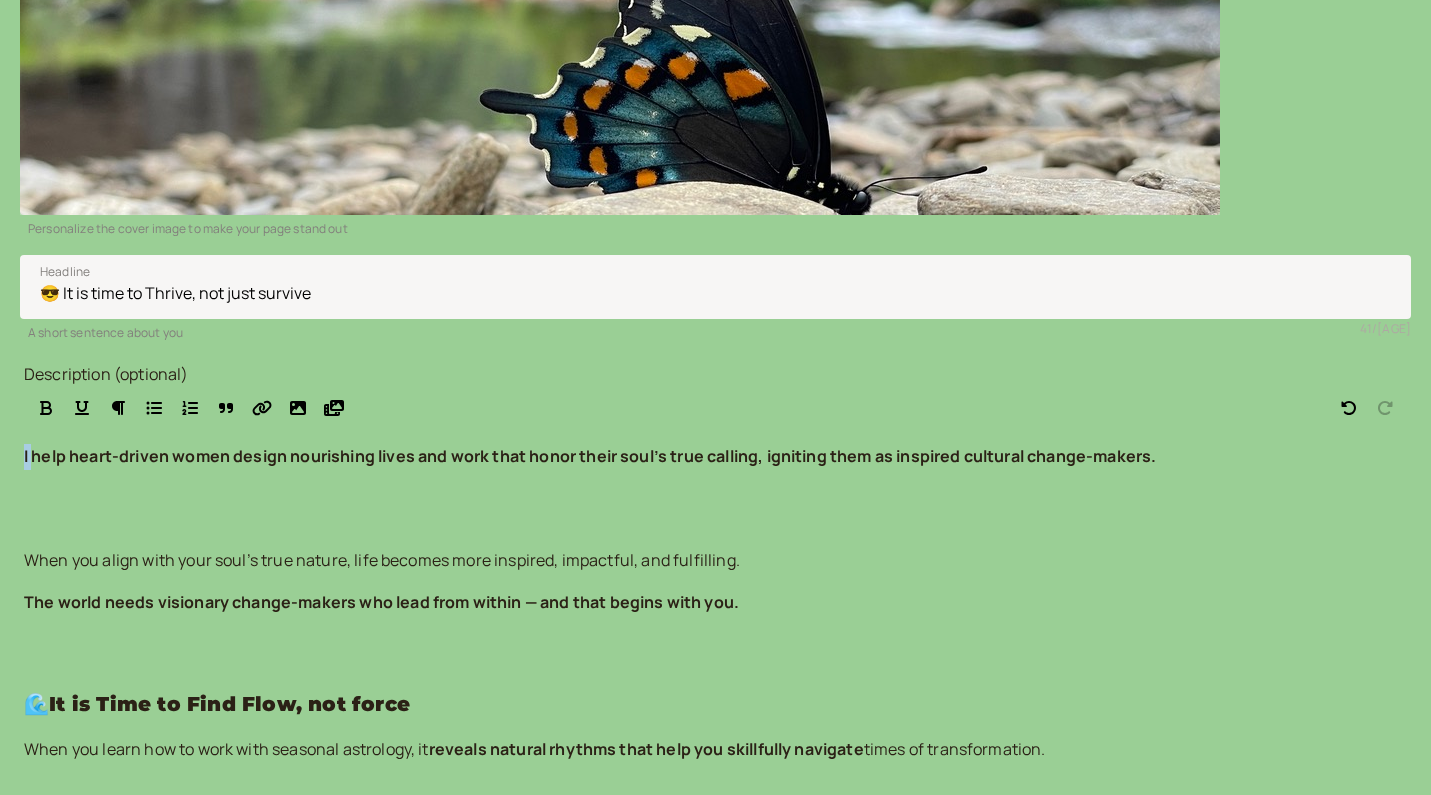 drag, startPoint x: 204, startPoint y: 309, endPoint x: 183, endPoint y: 311, distance: 21.095022 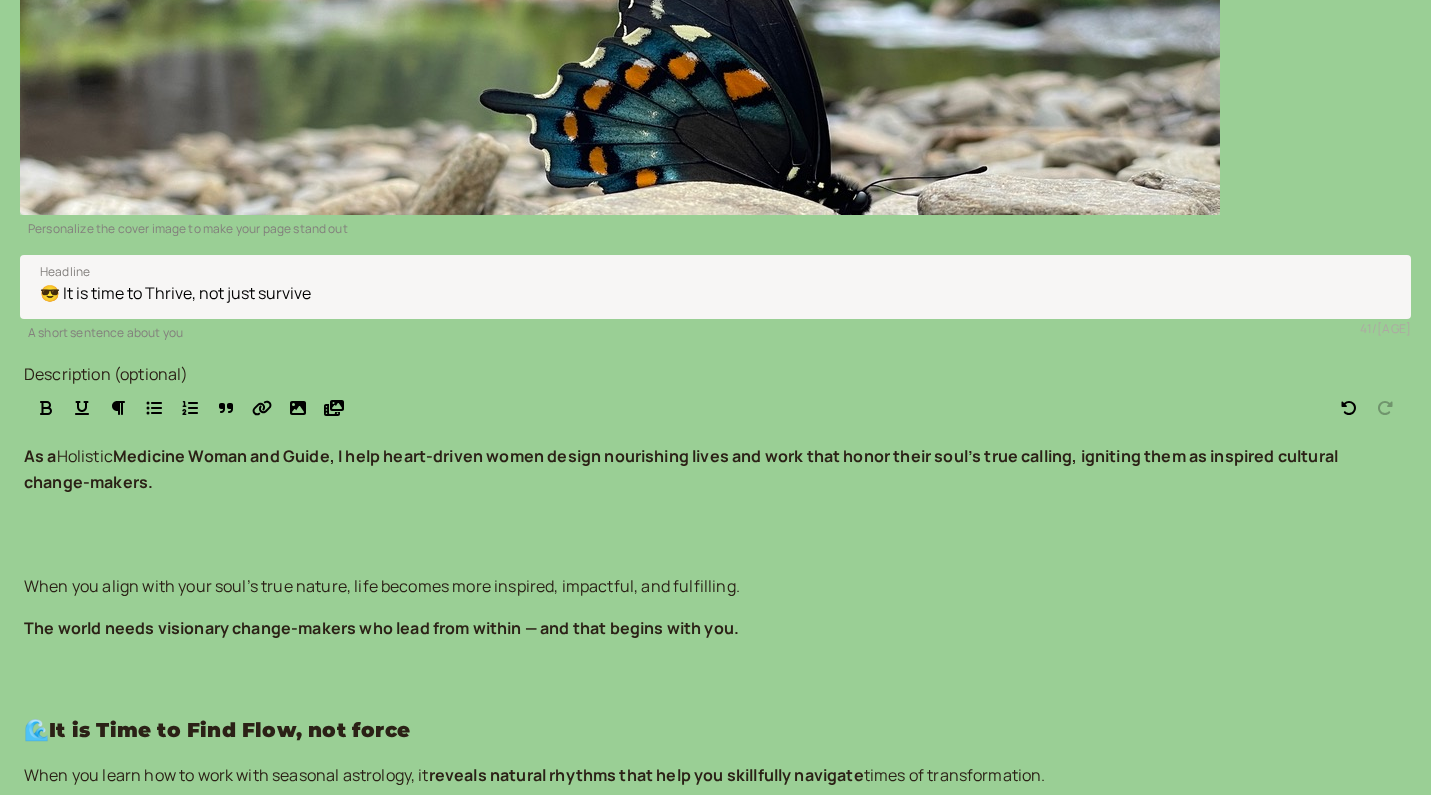 drag, startPoint x: 294, startPoint y: 315, endPoint x: 231, endPoint y: 313, distance: 63.03174 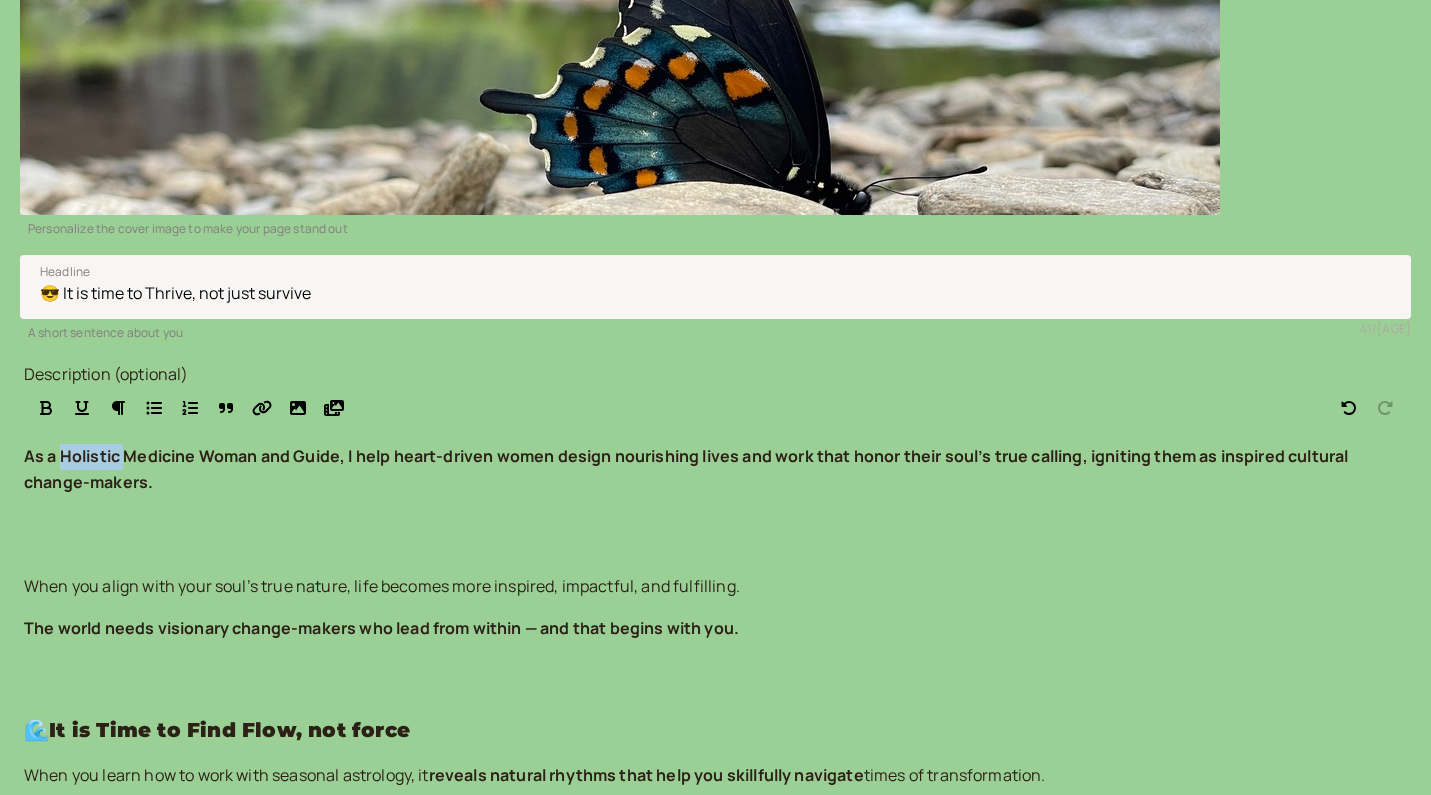 click on "As a Holistic Medicine Woman and Guide, I help heart-driven women design nourishing lives and work that honor their soul’s true calling, igniting them as inspired cultural change-makers." at bounding box center (715, 470) 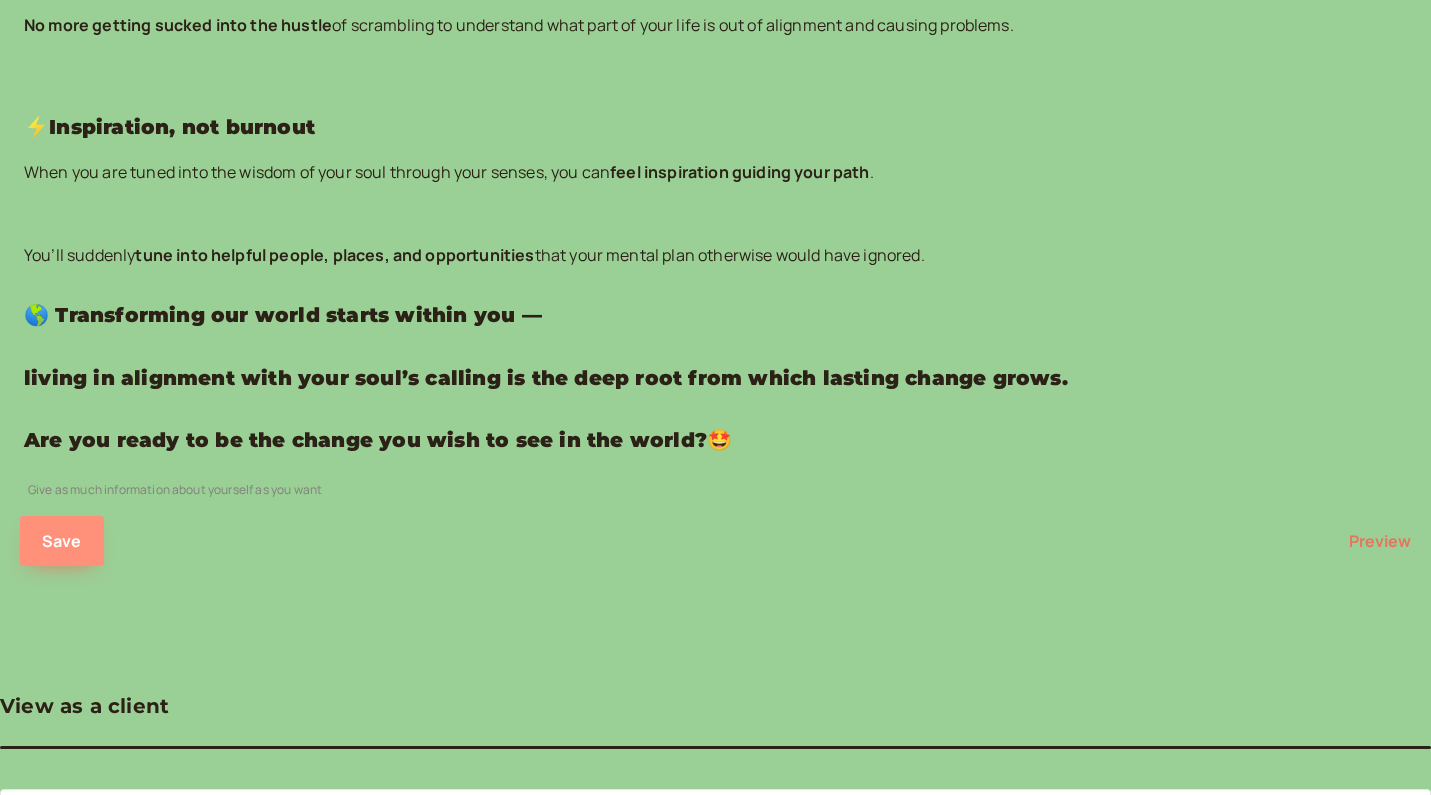 scroll, scrollTop: 1493, scrollLeft: 0, axis: vertical 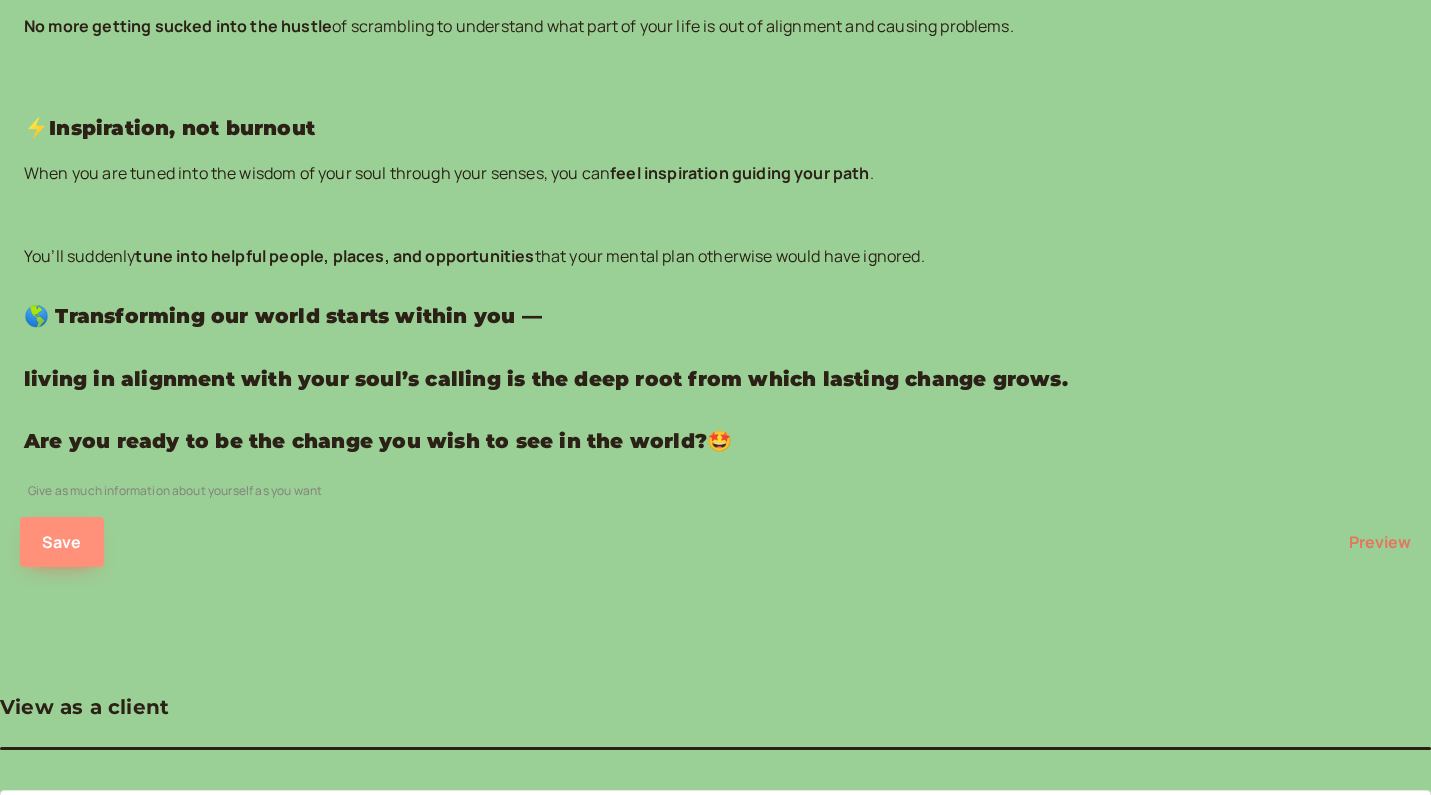 click on "Save" at bounding box center [62, 542] 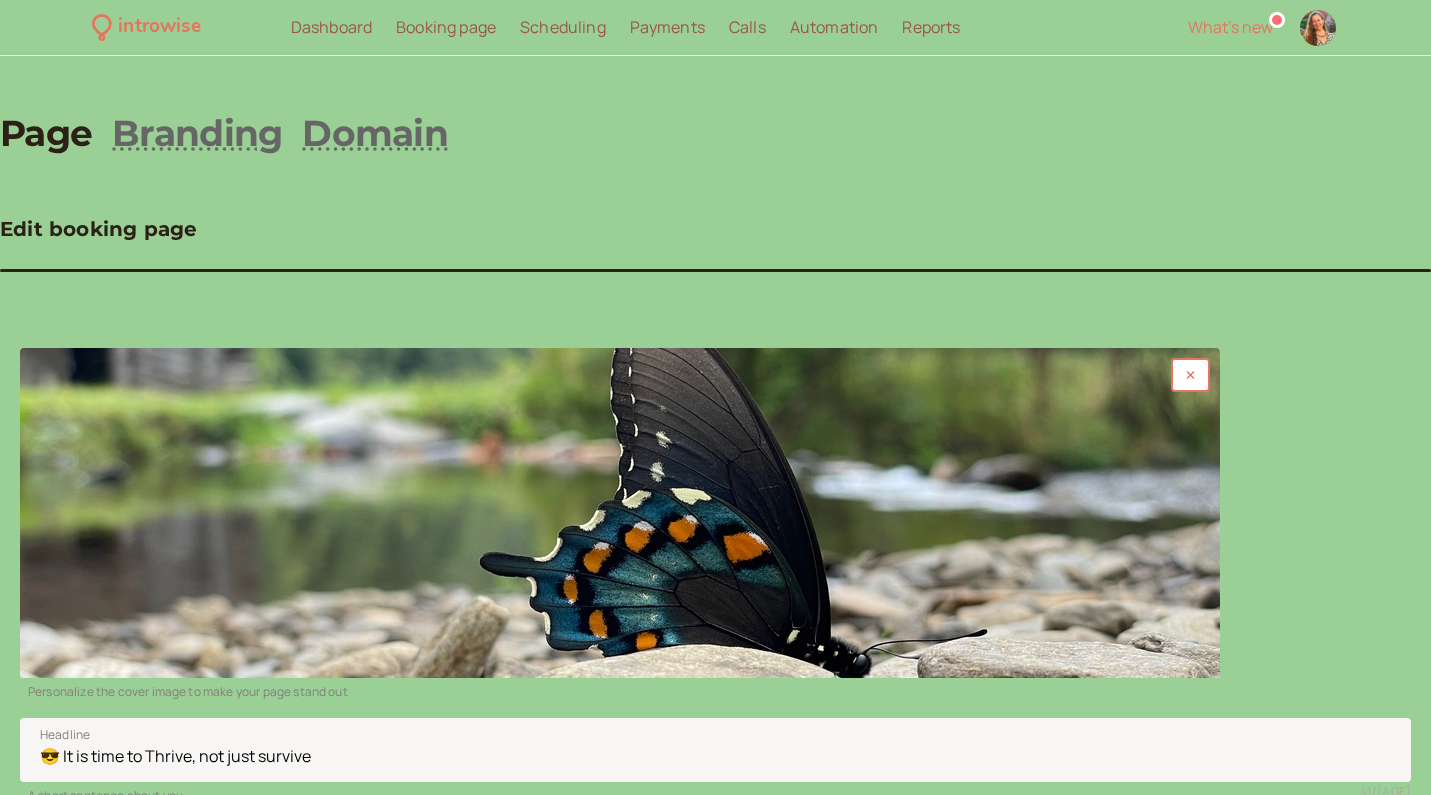 scroll, scrollTop: 0, scrollLeft: 0, axis: both 